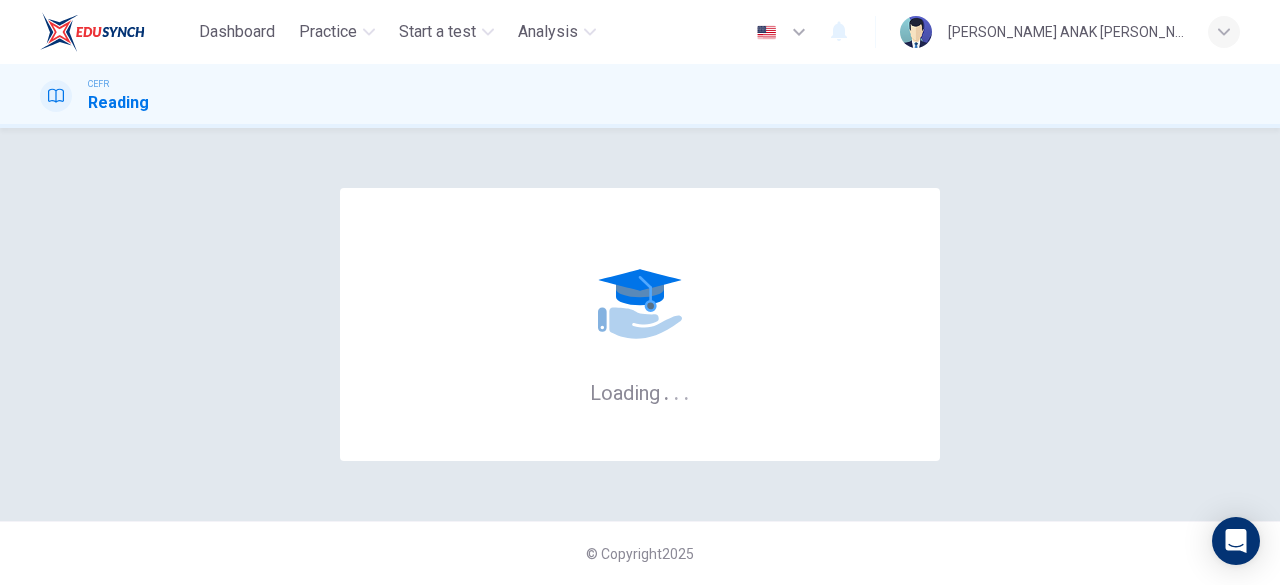 scroll, scrollTop: 0, scrollLeft: 0, axis: both 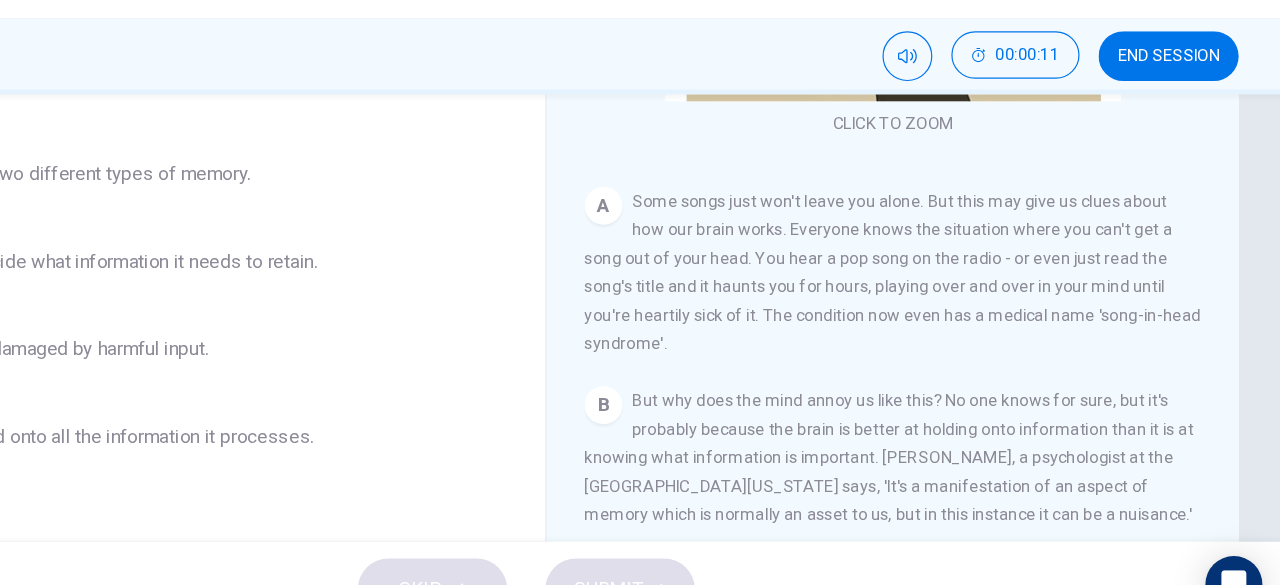 click on "A" at bounding box center (705, 222) 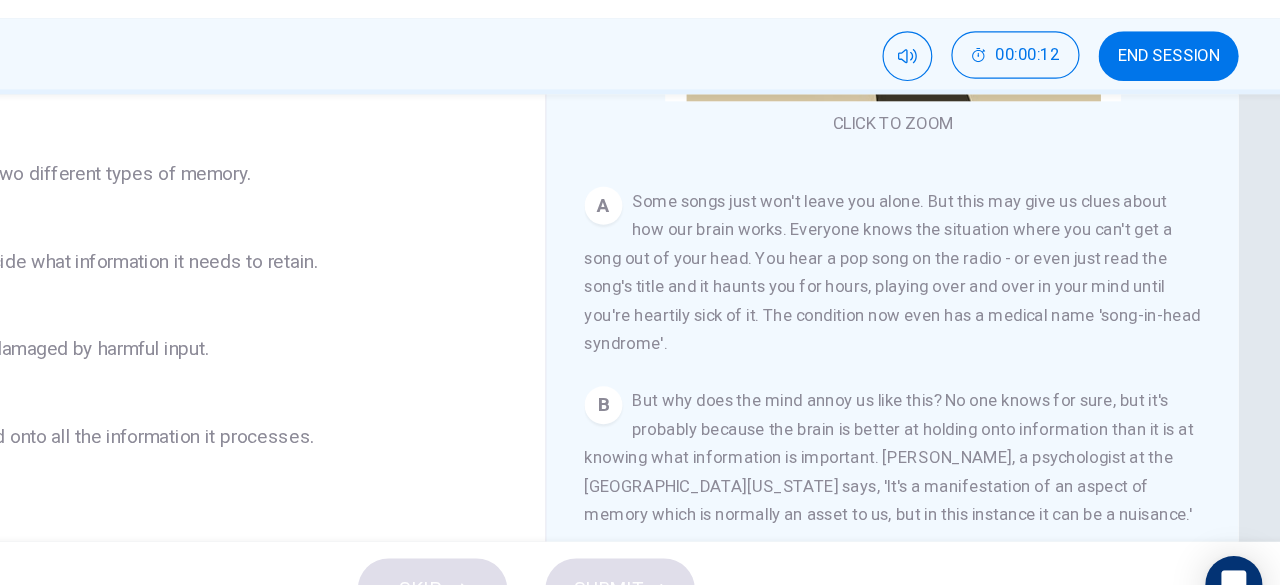 scroll, scrollTop: 210, scrollLeft: 0, axis: vertical 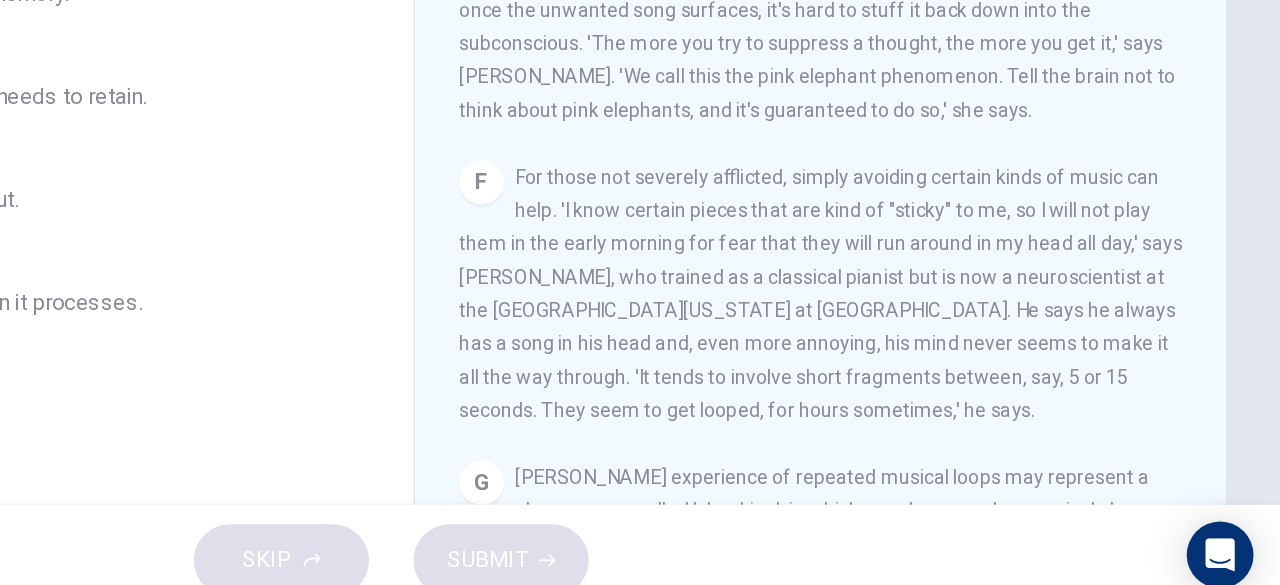click on "For those not severely afflicted, simply avoiding certain kinds of music can help. 'I know certain pieces that are kind of "sticky" to me, so I will not play them in the early morning for fear that they will run around in my head all day,' says Steven Brown, who trained as a classical pianist but is now a neuroscientist at the University of Texas Health Science Center at San Antonio. He says he always has a song in his head and, even more annoying, his mind never seems to make it all the way through. 'It tends to involve short fragments between, say, 5 or 15 seconds. They seem to get looped, for hours sometimes,' he says." at bounding box center [949, 353] 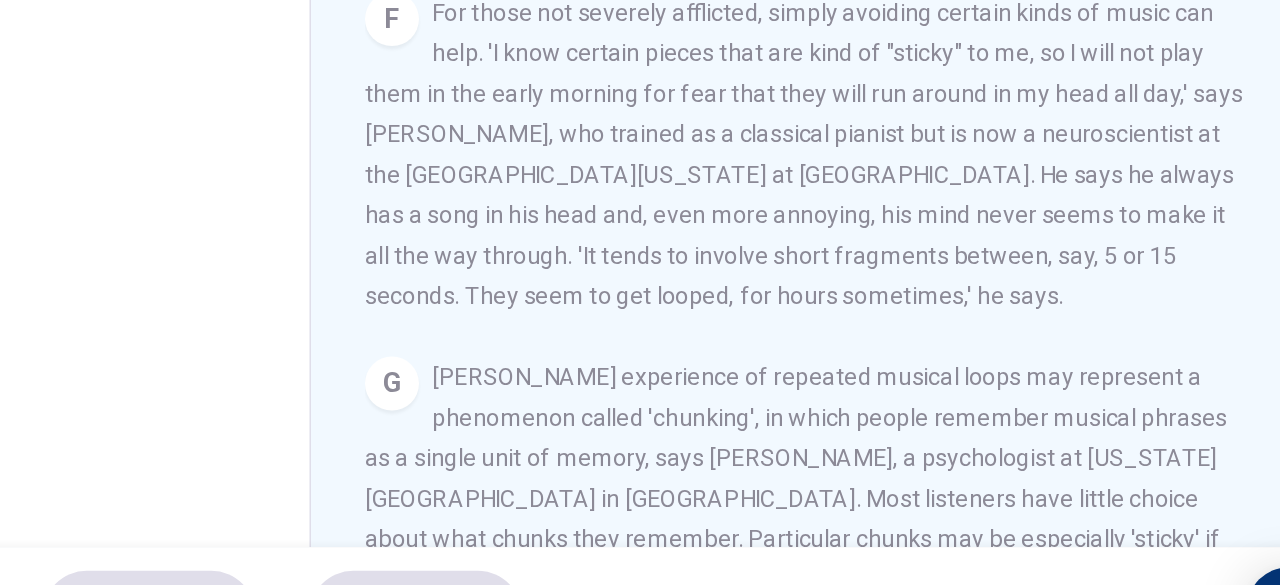 scroll, scrollTop: 342, scrollLeft: 0, axis: vertical 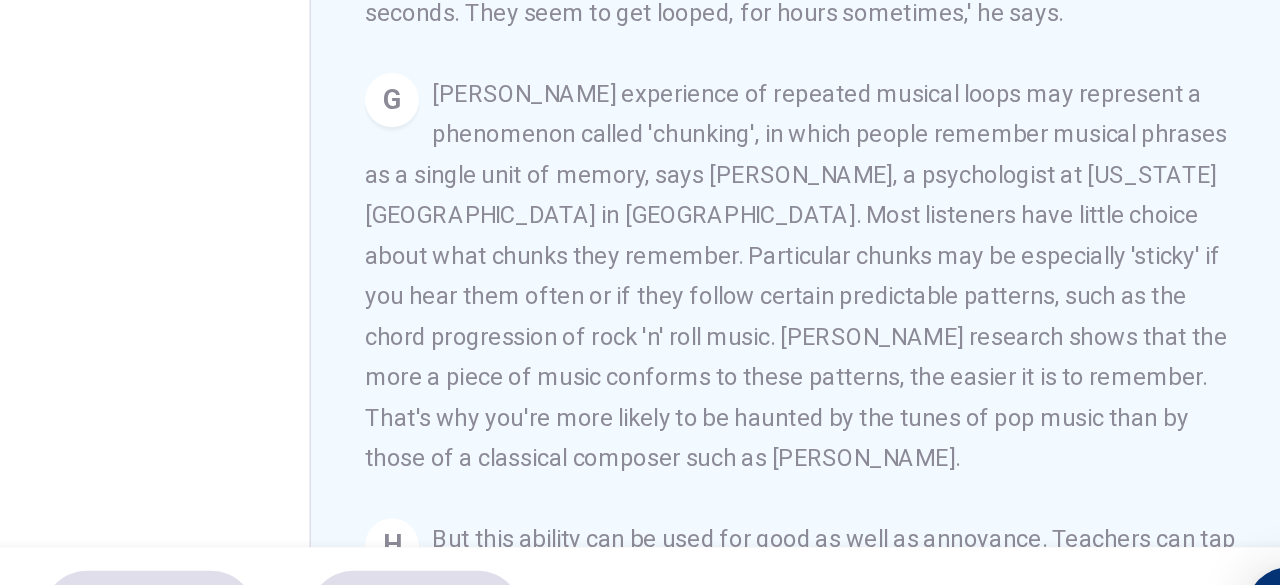 drag, startPoint x: 1229, startPoint y: 319, endPoint x: 1230, endPoint y: 343, distance: 24.020824 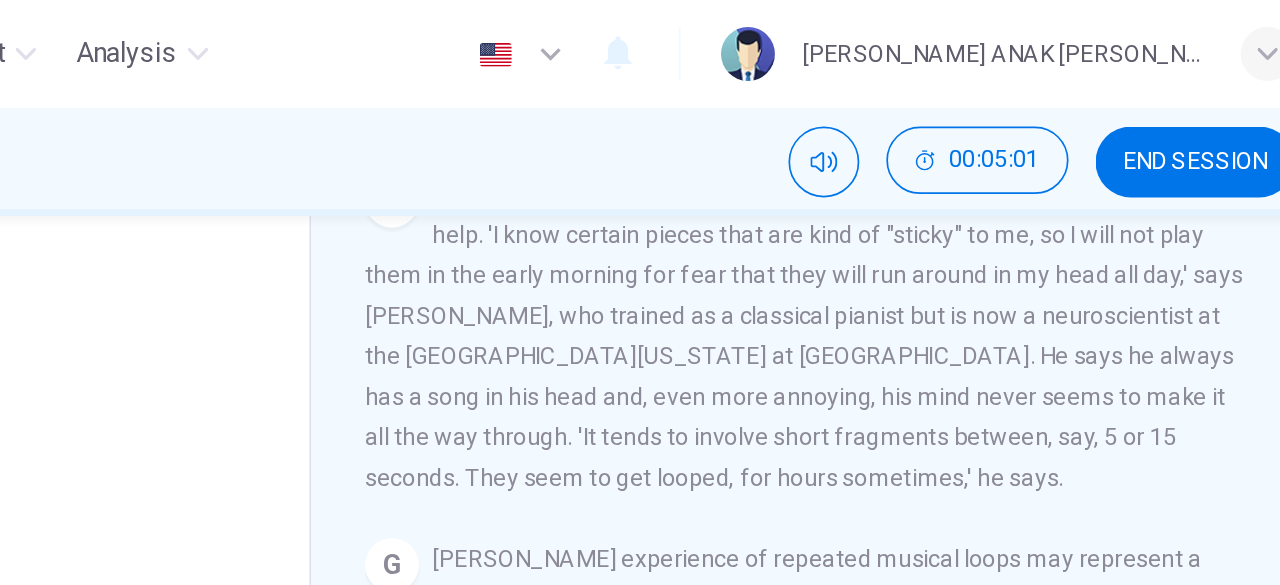 scroll, scrollTop: 246, scrollLeft: 0, axis: vertical 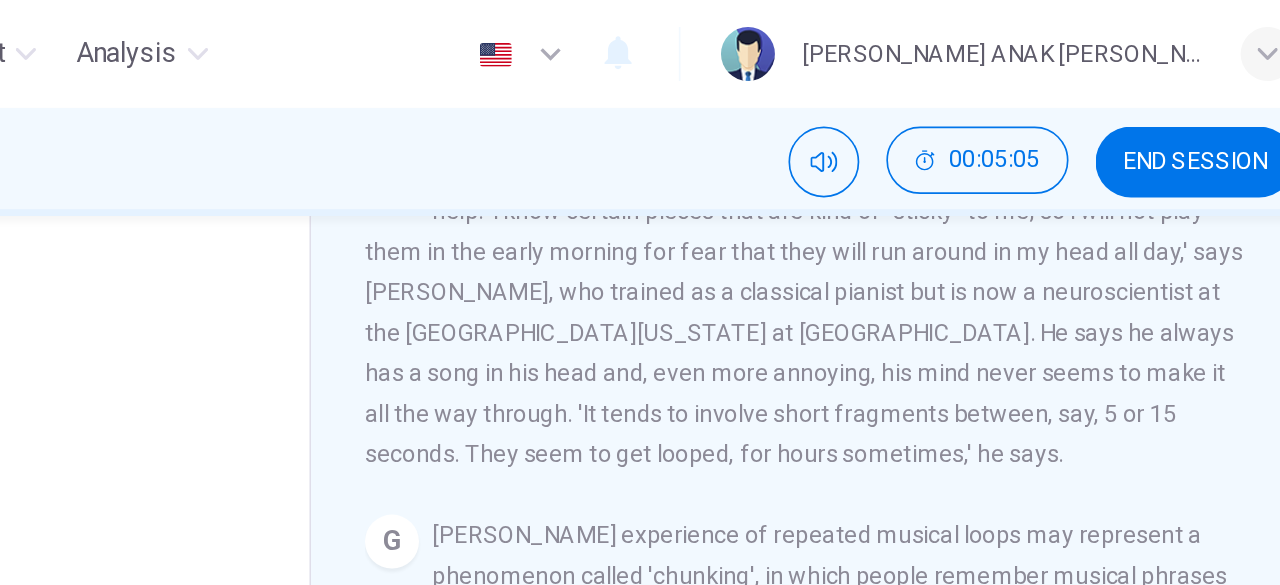 drag, startPoint x: 834, startPoint y: 109, endPoint x: 824, endPoint y: 88, distance: 23.259407 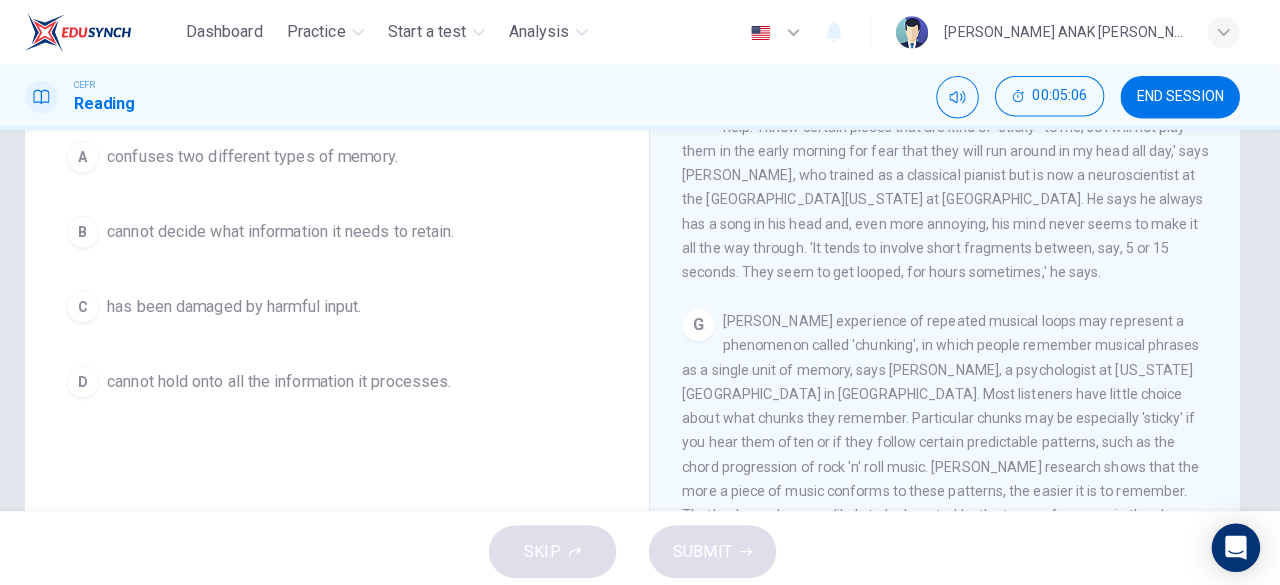 scroll, scrollTop: 0, scrollLeft: 0, axis: both 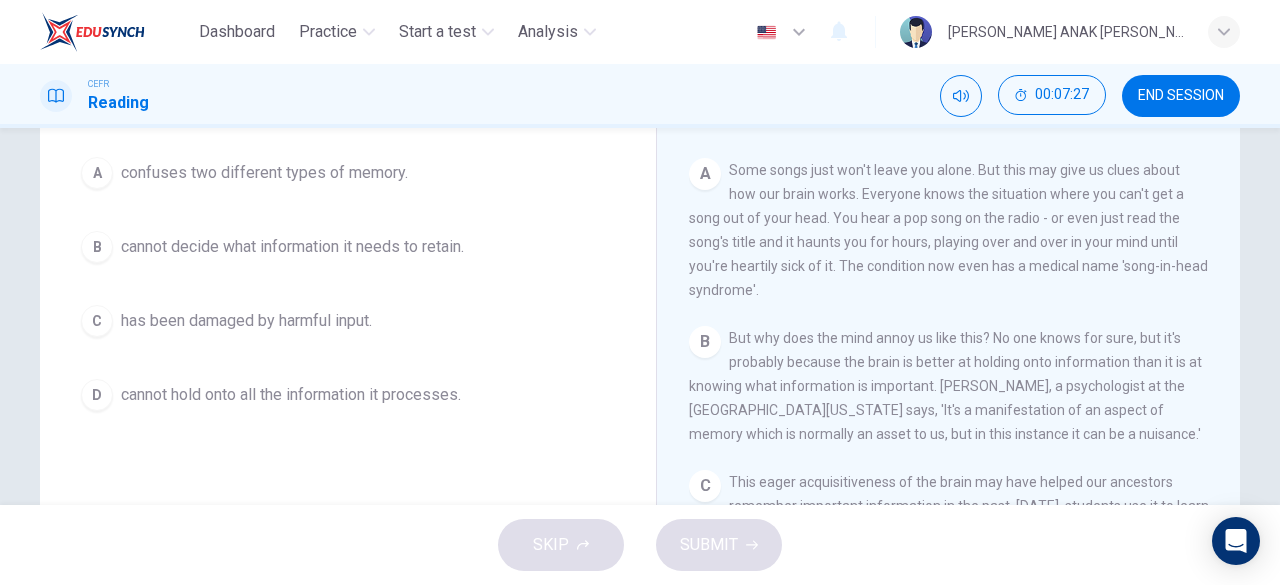 click on "B" at bounding box center (97, 247) 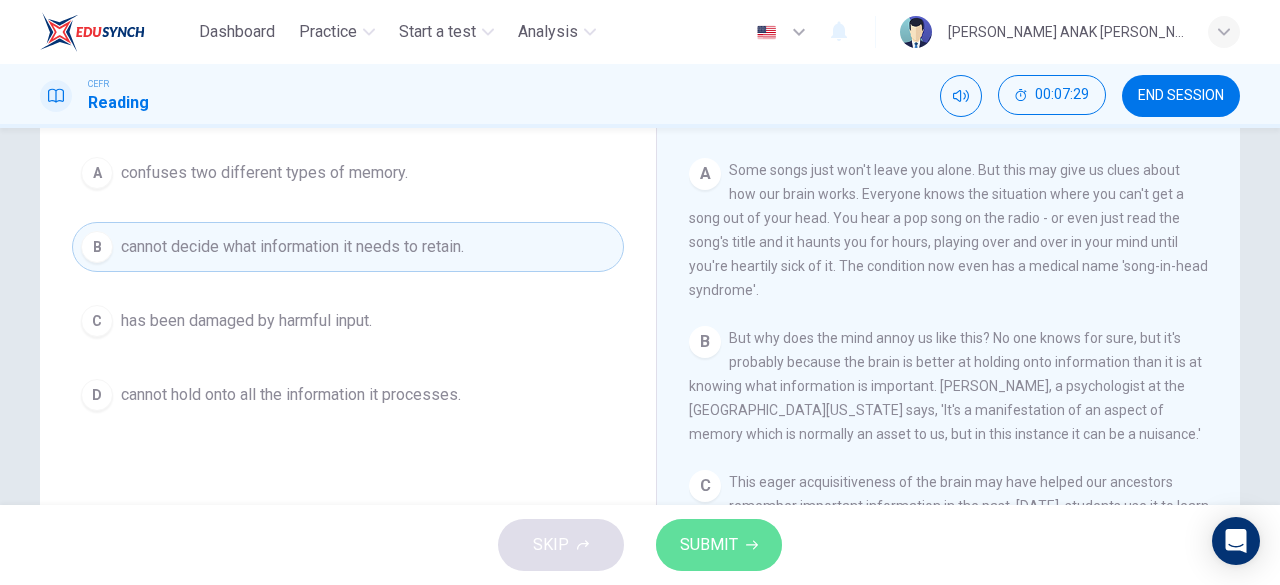 click on "SUBMIT" at bounding box center (709, 545) 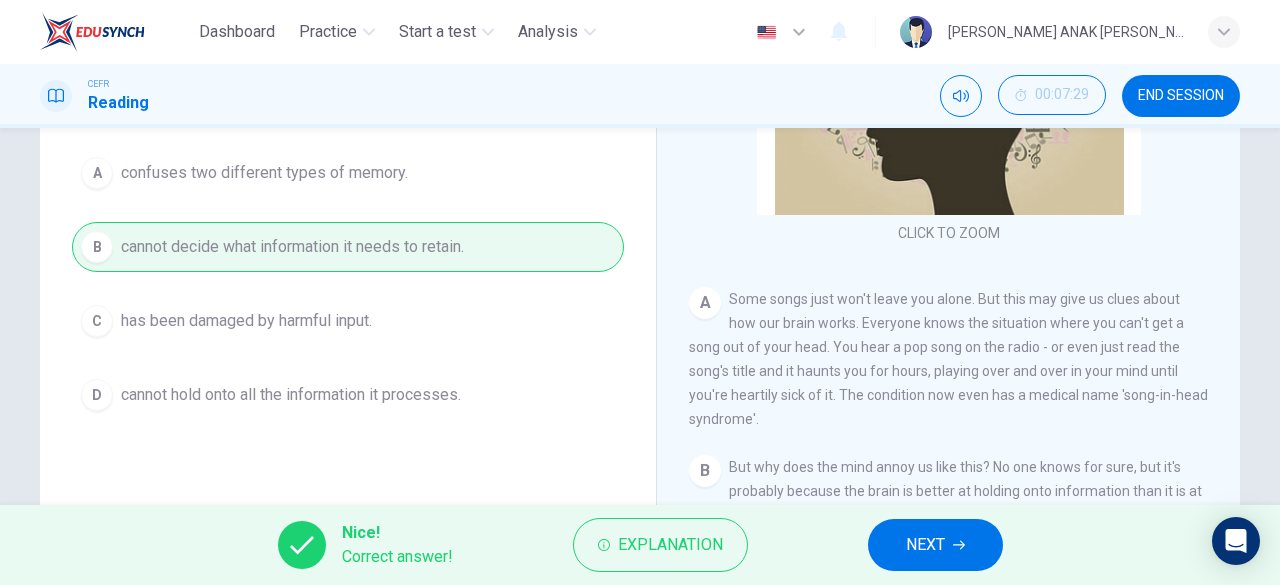 scroll, scrollTop: 82, scrollLeft: 0, axis: vertical 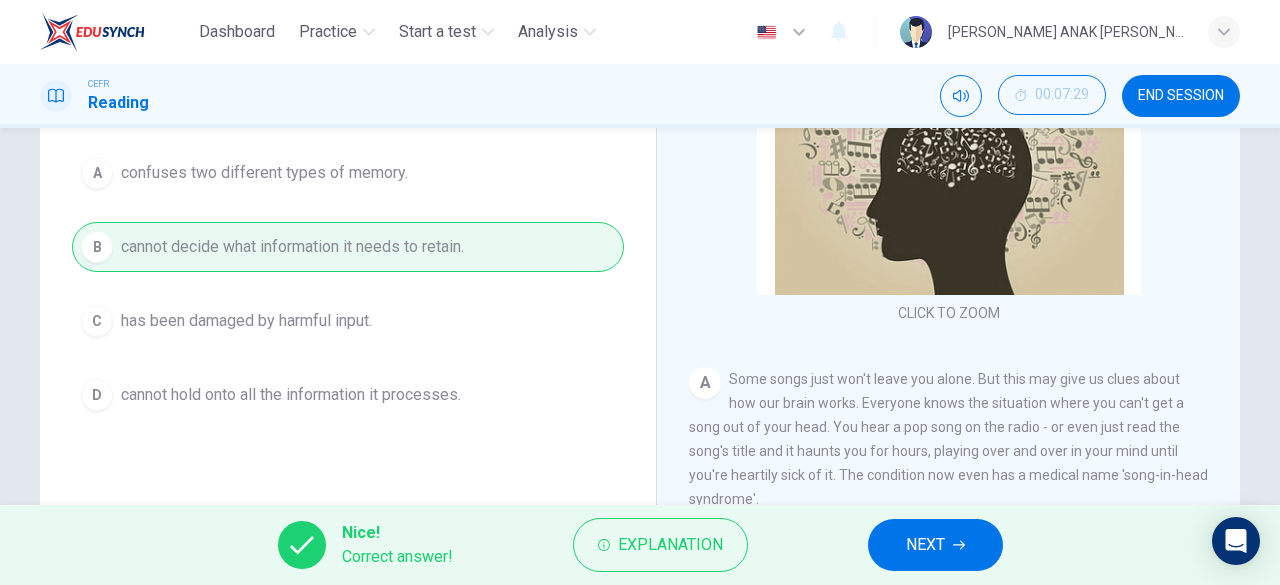 click on "NEXT" at bounding box center [925, 545] 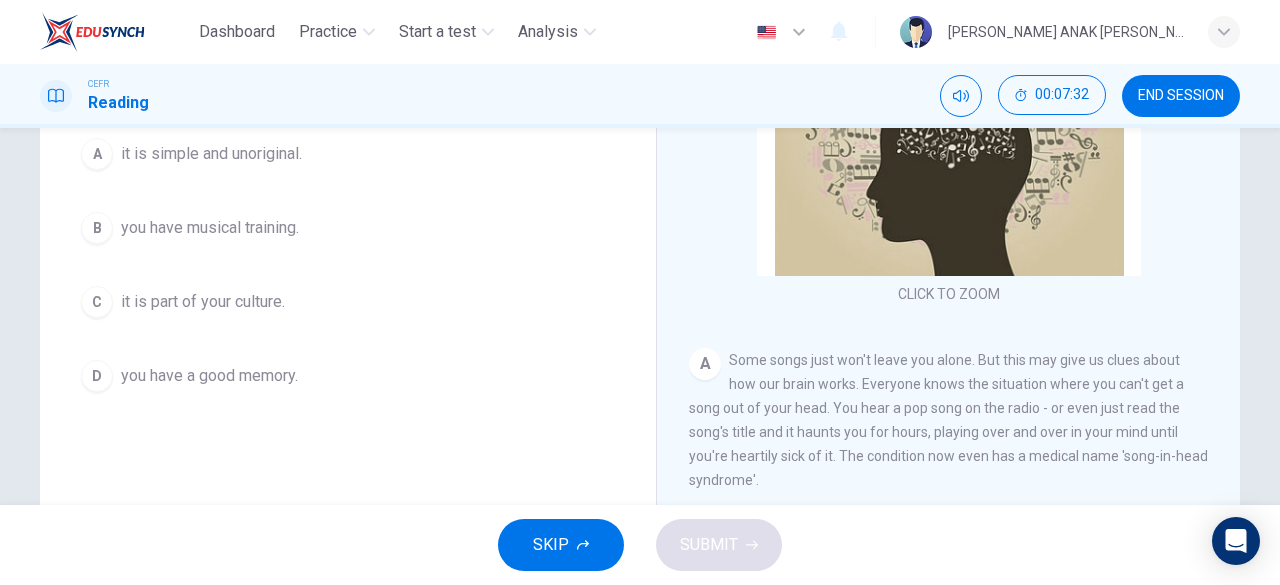 scroll, scrollTop: 249, scrollLeft: 0, axis: vertical 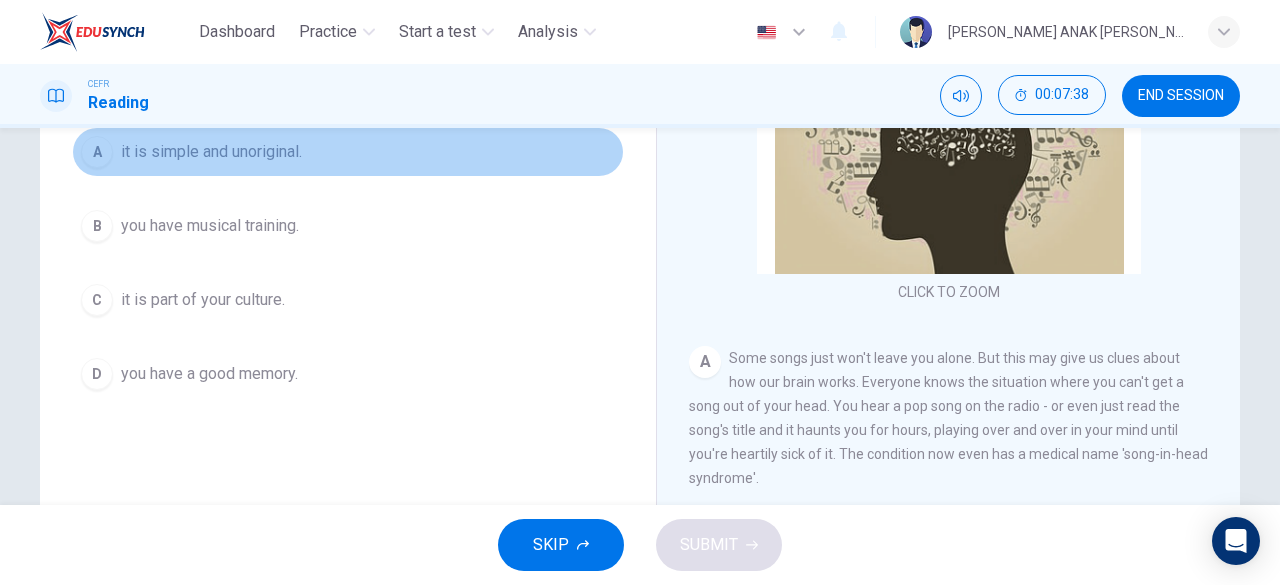 click on "A" at bounding box center [97, 152] 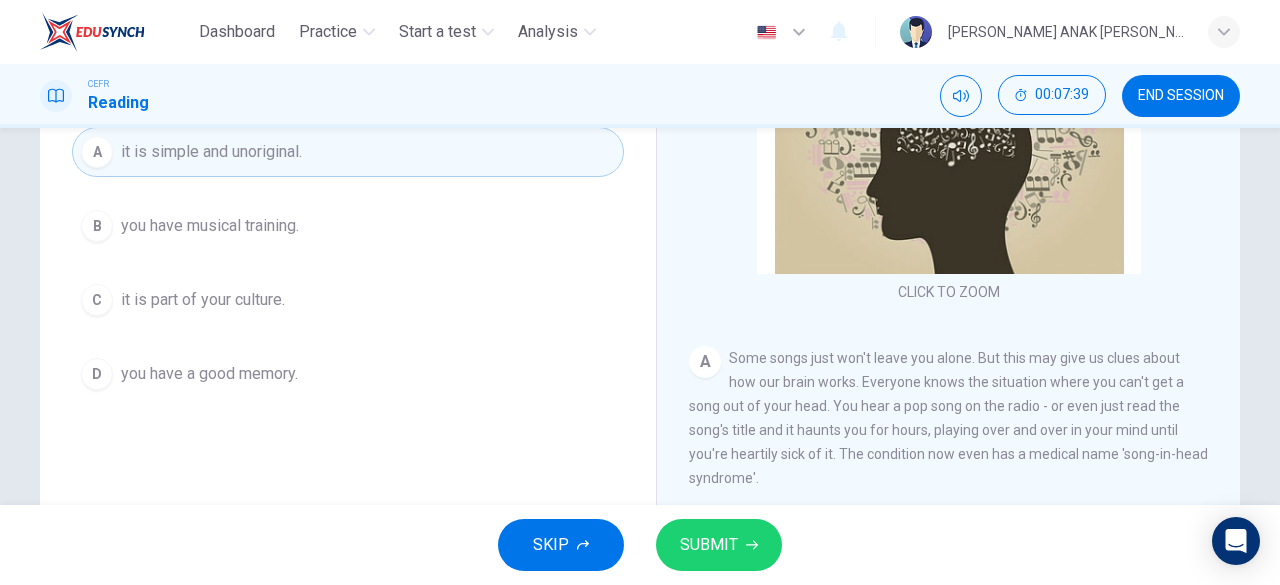 click 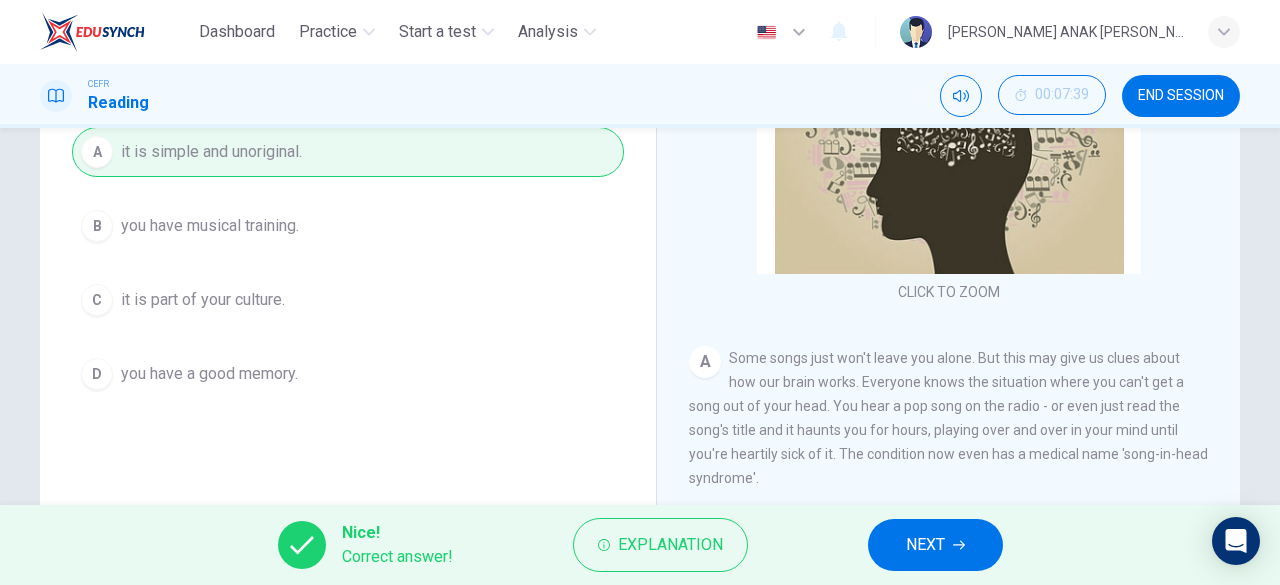 click on "NEXT" at bounding box center [935, 545] 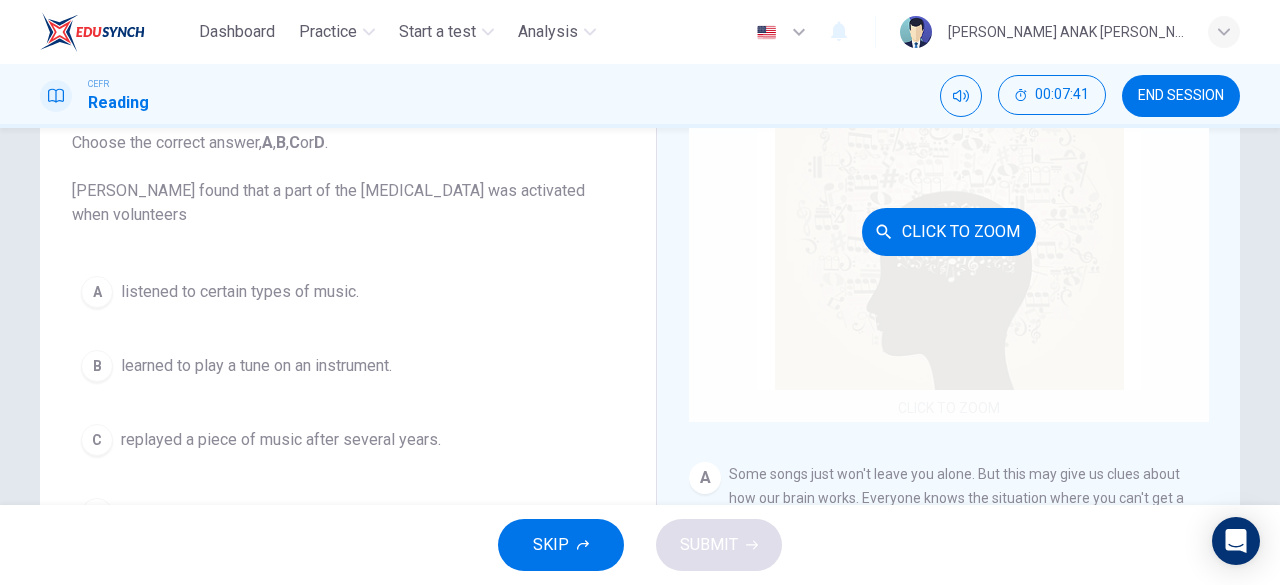 scroll, scrollTop: 137, scrollLeft: 0, axis: vertical 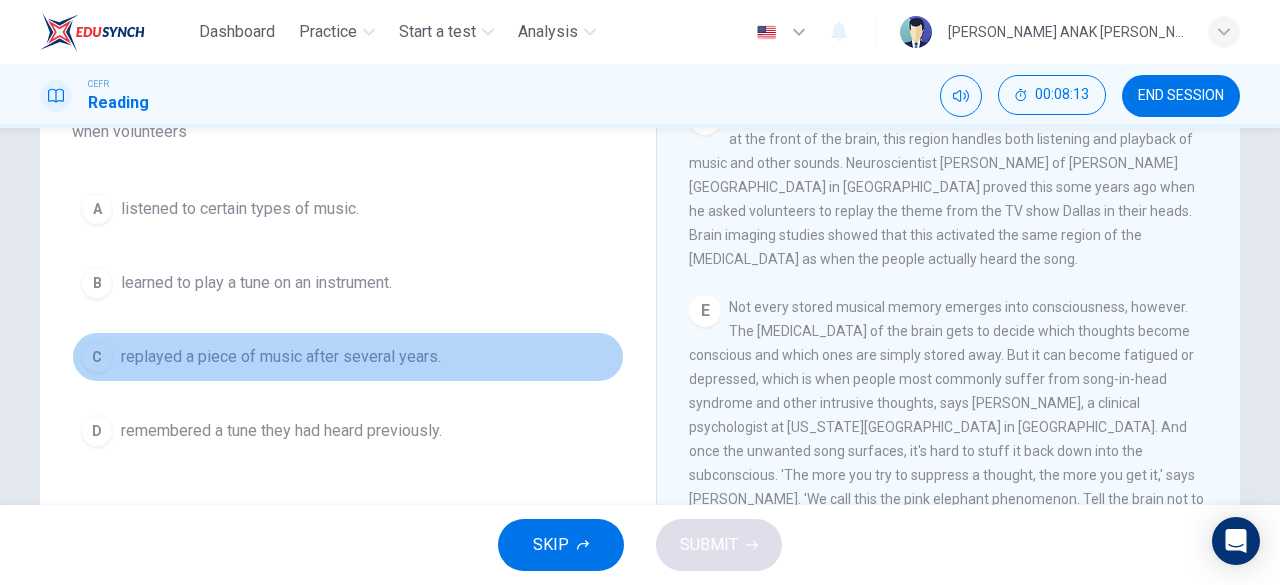 click on "C" at bounding box center [97, 357] 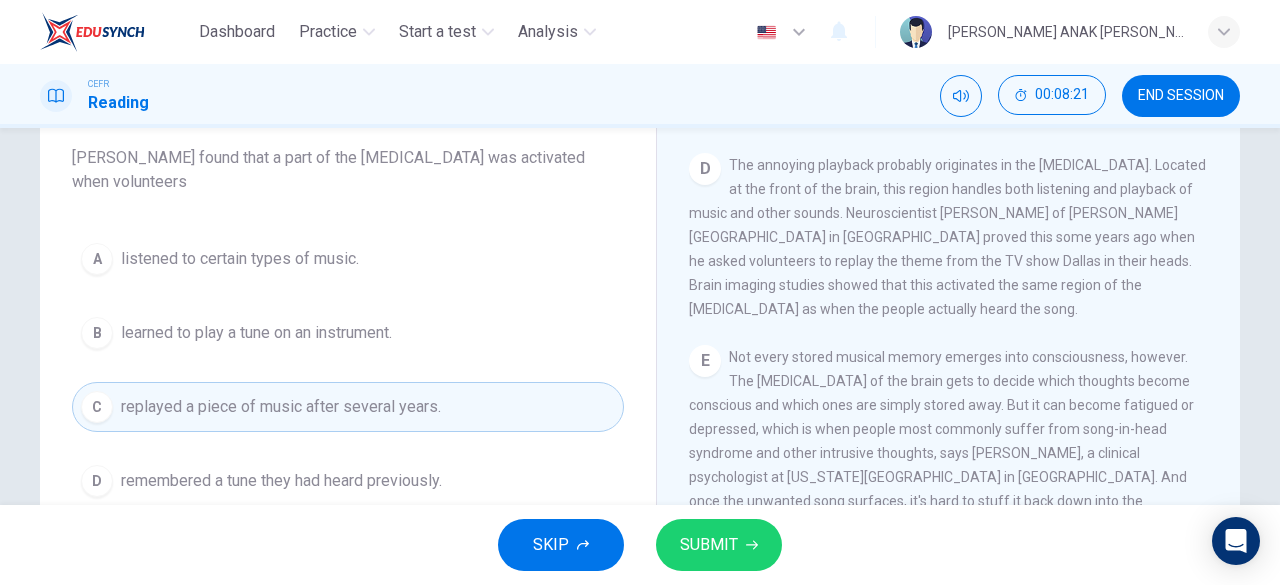 scroll, scrollTop: 163, scrollLeft: 0, axis: vertical 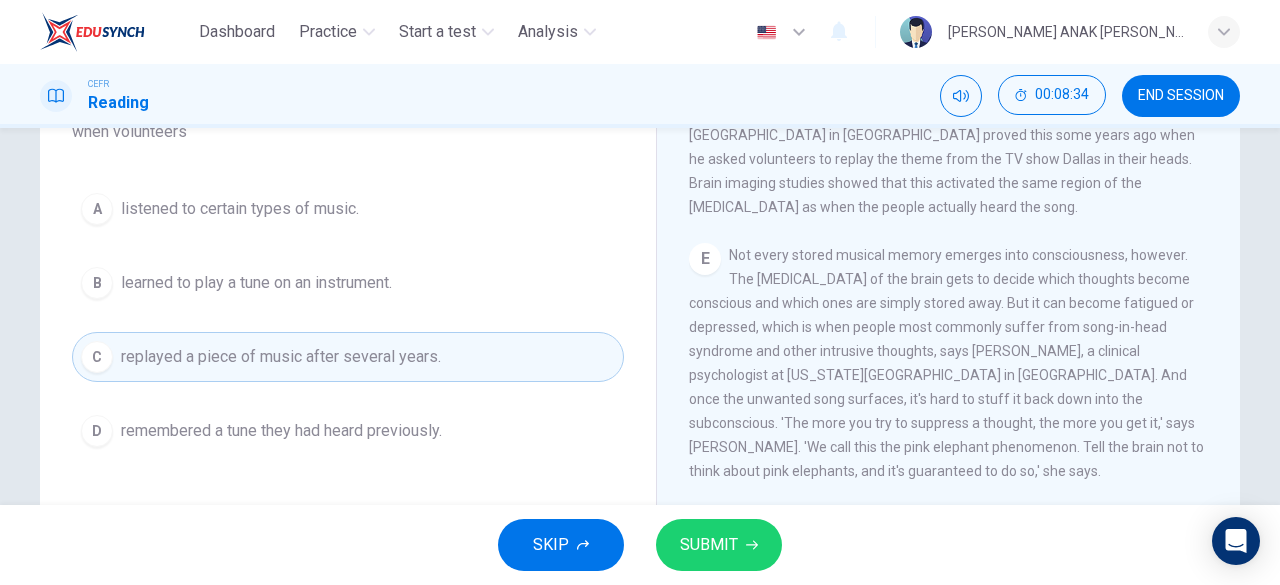 click 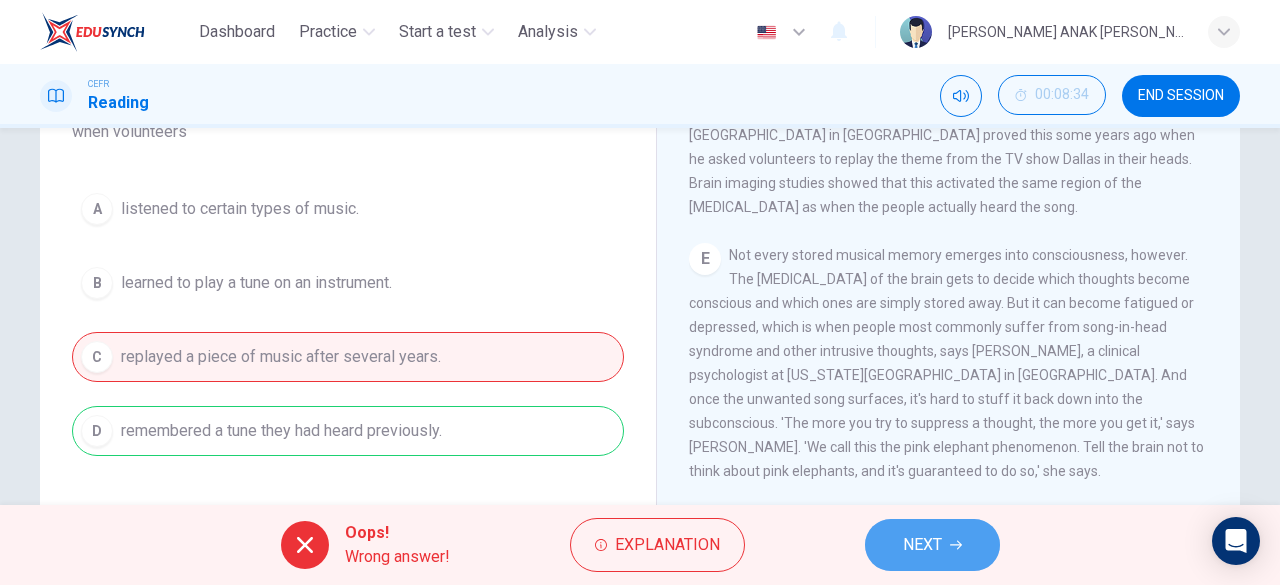 click on "NEXT" at bounding box center [922, 545] 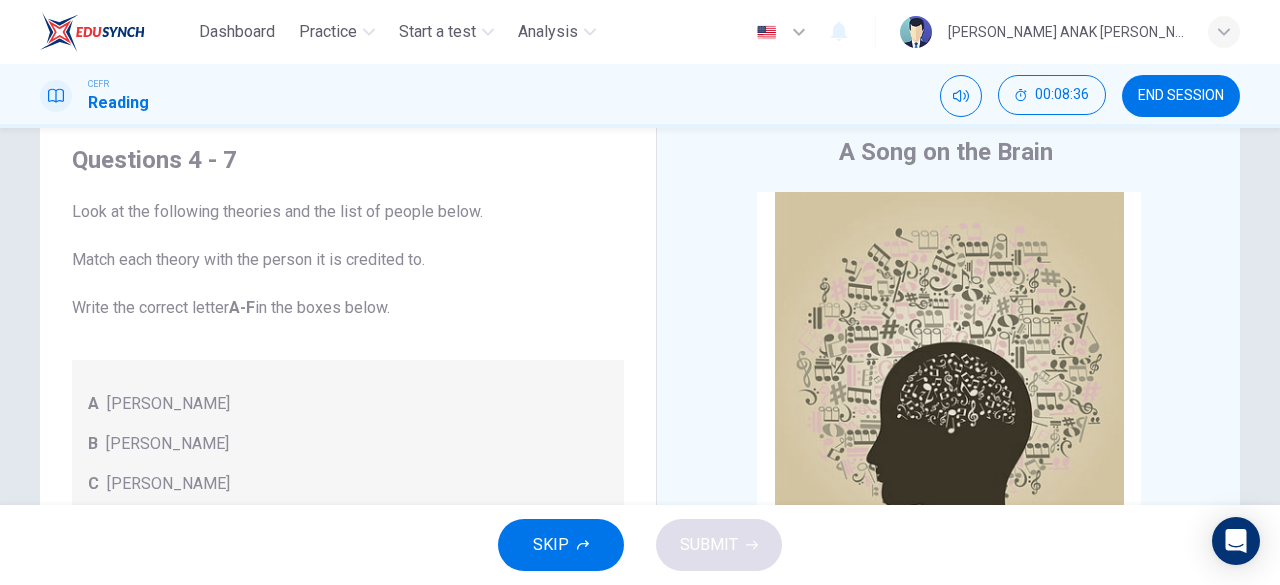 scroll, scrollTop: 55, scrollLeft: 0, axis: vertical 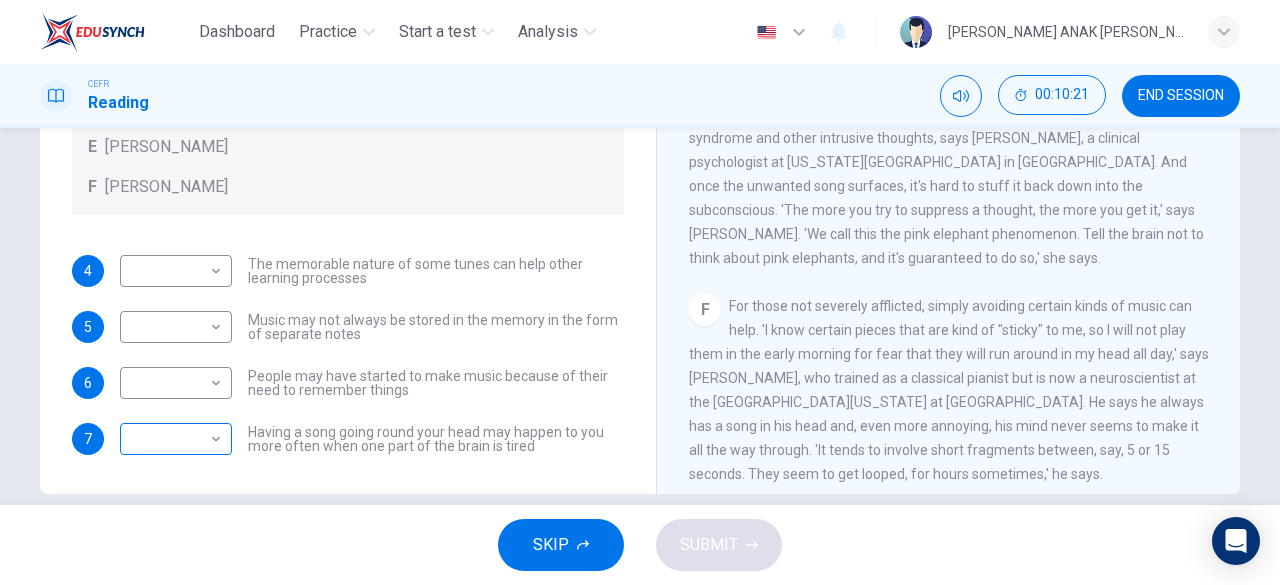 click on "Dashboard Practice Start a test Analysis English en ​ VYVYAN NYNA ANAK JOHNNY CEFR Reading 00:10:21 END SESSION Questions 4 - 7 Look at the following theories and the list of people below.
Match each theory with the person it is credited to.
Write the correct letter  A-F  in the boxes below. A Roger Chaffin B Susan Ball C Steven Brown D Caroline Palmer E Sandra Calvert F Leon James 4 ​ ​ The memorable nature of some tunes can help other learning processes 5 ​ ​ Music may not always be stored in the memory in the form of separate notes 6 ​ ​ People may have started to make music because of their need to remember things 7 ​ ​ Having a song going round your head may happen to you more often when one part of the brain is tired A Song on the Brain CLICK TO ZOOM Click to Zoom A B C D E F G H I SKIP SUBMIT EduSynch - Online Language Proficiency Testing
Dashboard Practice Start a test Analysis Notifications © Copyright  2025" at bounding box center (640, 292) 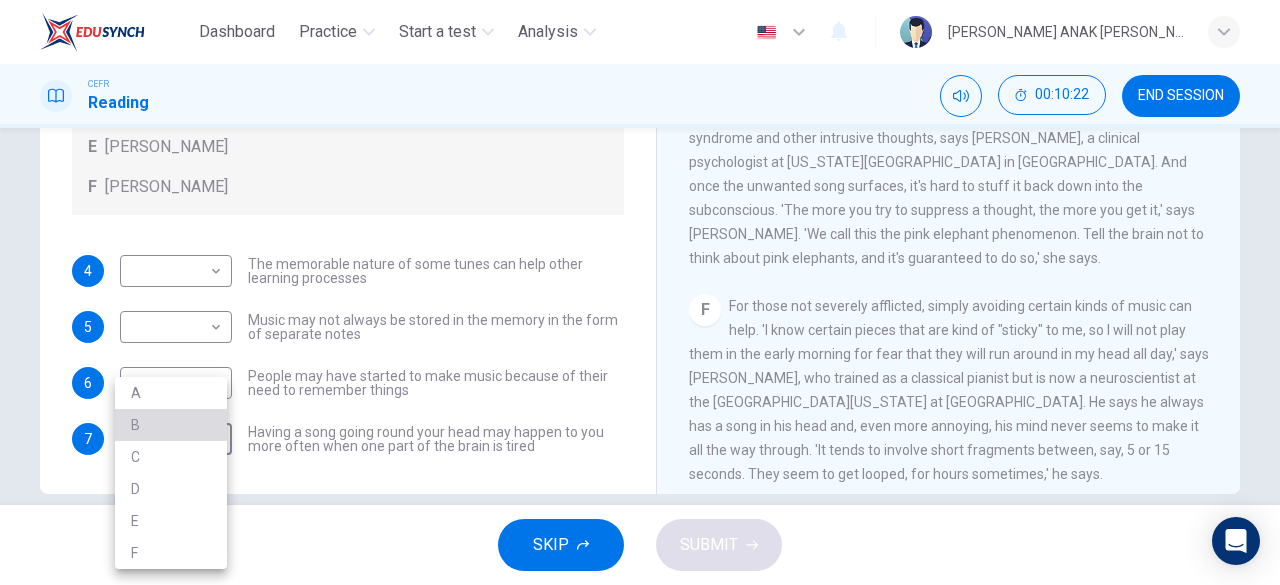 click on "B" at bounding box center (171, 425) 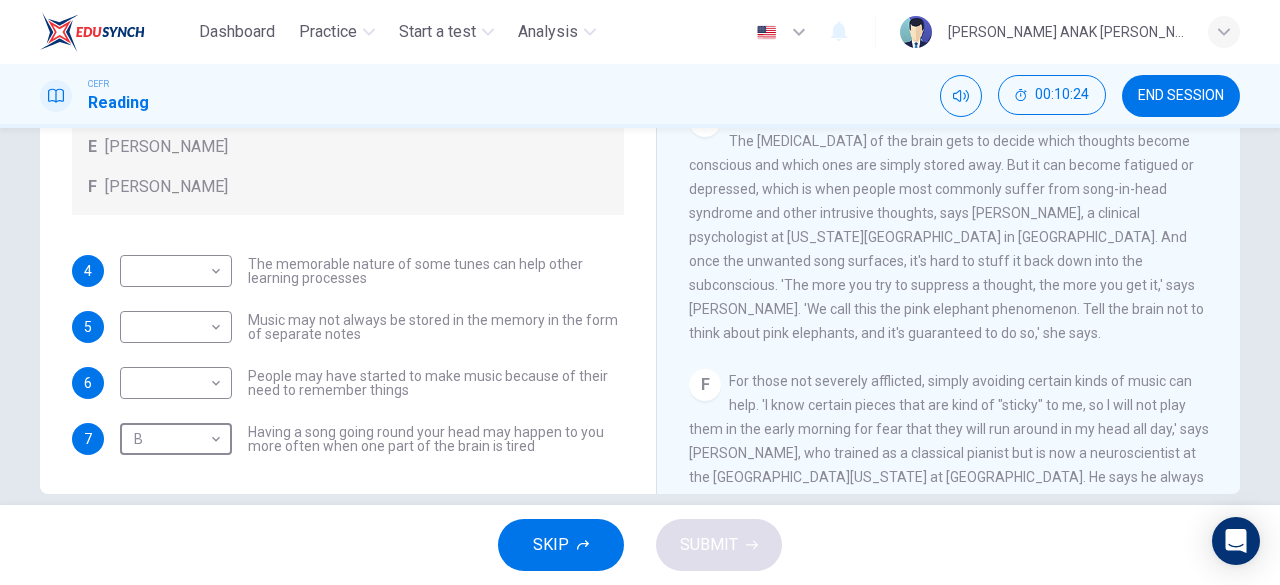 scroll, scrollTop: 874, scrollLeft: 0, axis: vertical 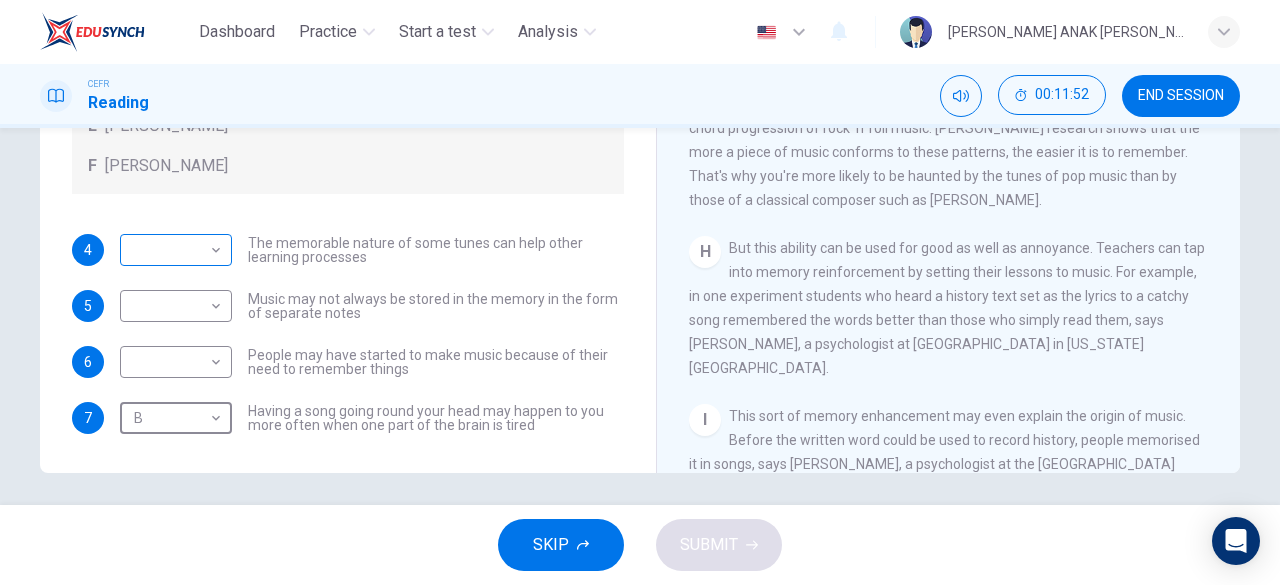 click on "Dashboard Practice Start a test Analysis English en ​ VYVYAN NYNA ANAK JOHNNY CEFR Reading 00:11:52 END SESSION Questions 4 - 7 Look at the following theories and the list of people below.
Match each theory with the person it is credited to.
Write the correct letter  A-F  in the boxes below. A Roger Chaffin B Susan Ball C Steven Brown D Caroline Palmer E Sandra Calvert F Leon James 4 ​ ​ The memorable nature of some tunes can help other learning processes 5 ​ ​ Music may not always be stored in the memory in the form of separate notes 6 ​ ​ People may have started to make music because of their need to remember things 7 B B ​ Having a song going round your head may happen to you more often when one part of the brain is tired A Song on the Brain CLICK TO ZOOM Click to Zoom A B C D E F G H I SKIP SUBMIT EduSynch - Online Language Proficiency Testing
Dashboard Practice Start a test Analysis Notifications © Copyright  2025" at bounding box center (640, 292) 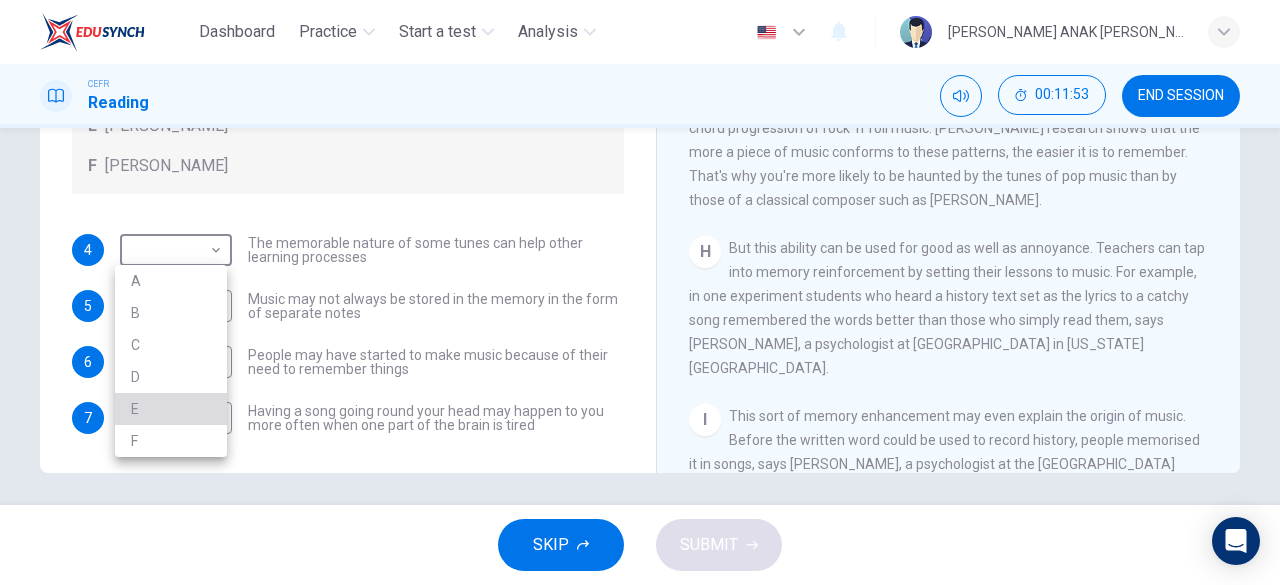 click on "E" at bounding box center [171, 409] 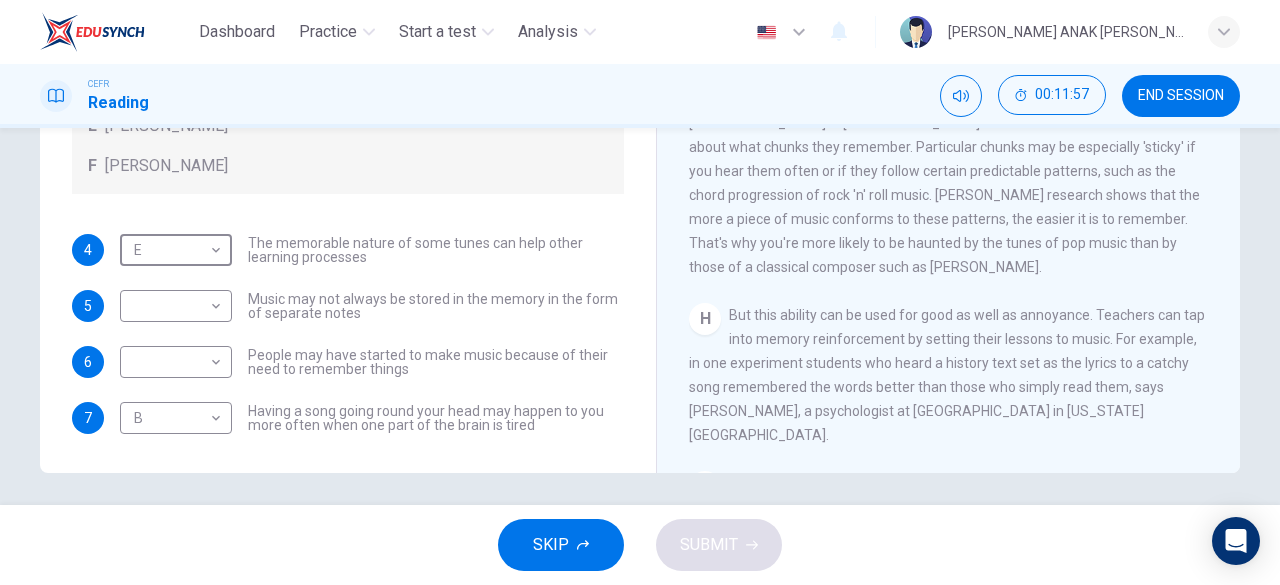scroll, scrollTop: 1399, scrollLeft: 0, axis: vertical 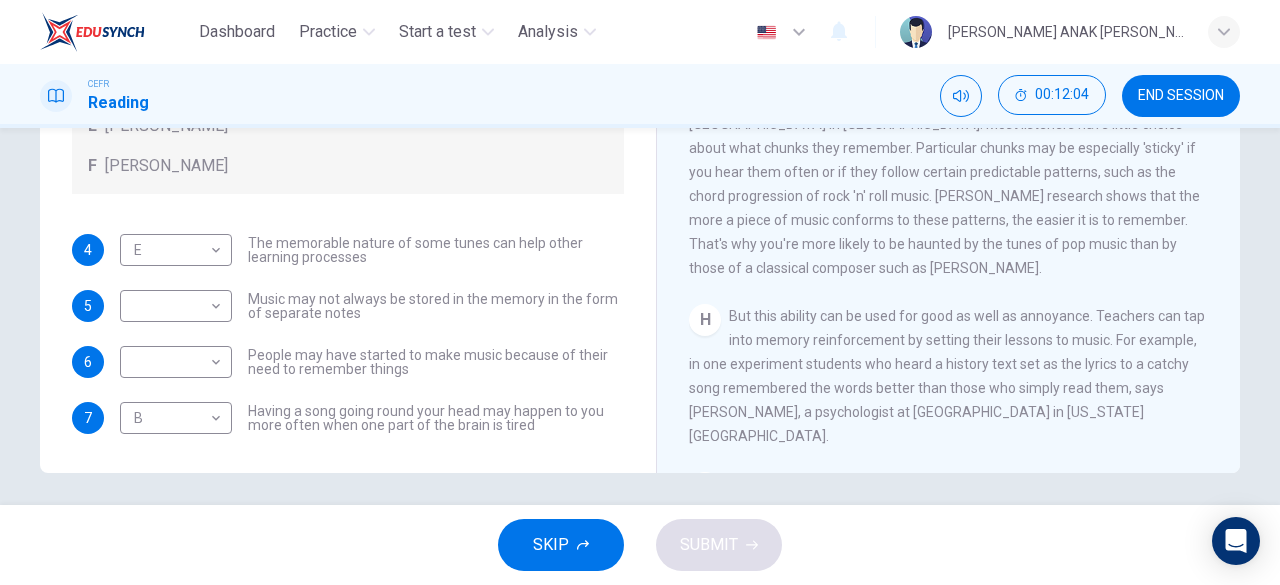 drag, startPoint x: 513, startPoint y: 354, endPoint x: 564, endPoint y: 354, distance: 51 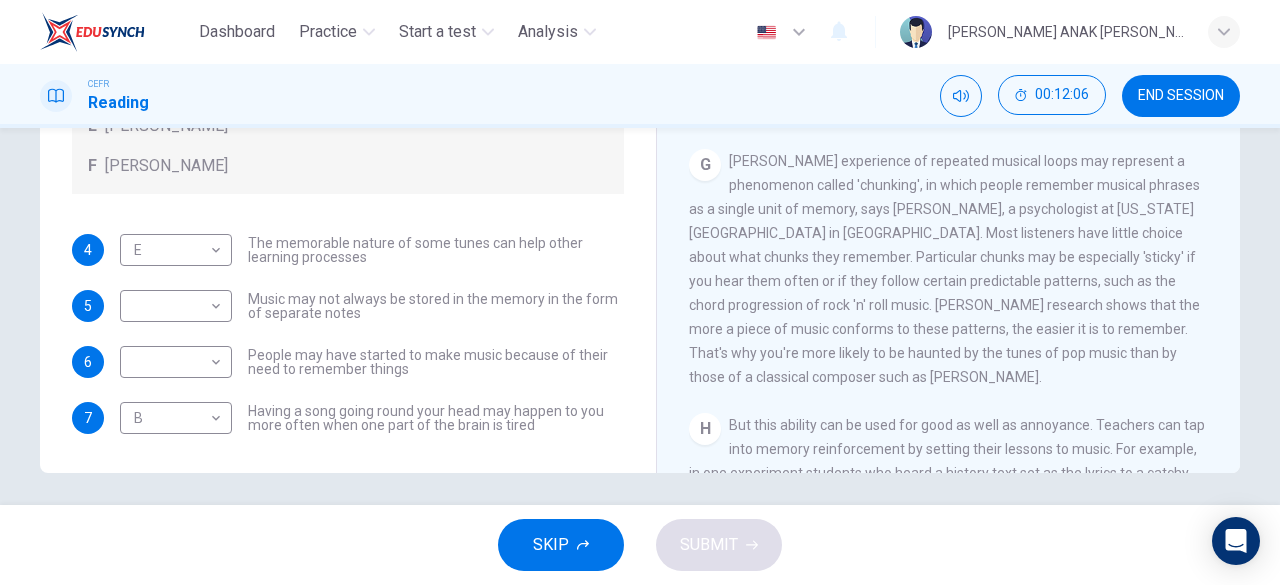 scroll, scrollTop: 1289, scrollLeft: 0, axis: vertical 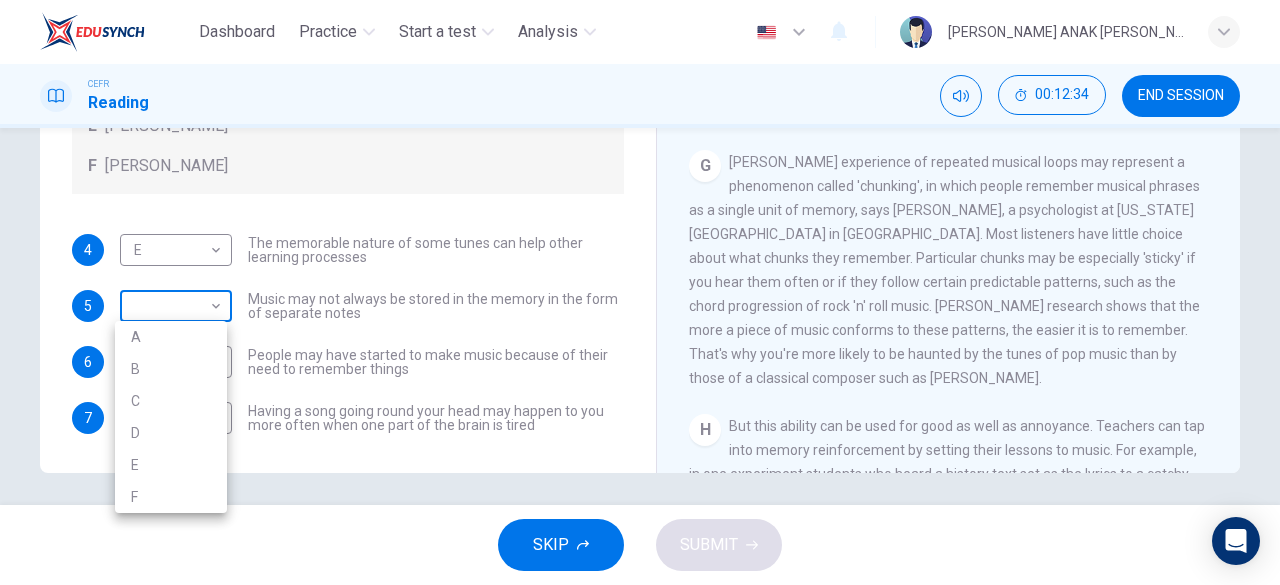 click on "Dashboard Practice Start a test Analysis English en ​ VYVYAN NYNA ANAK JOHNNY CEFR Reading 00:12:34 END SESSION Questions 4 - 7 Look at the following theories and the list of people below.
Match each theory with the person it is credited to.
Write the correct letter  A-F  in the boxes below. A Roger Chaffin B Susan Ball C Steven Brown D Caroline Palmer E Sandra Calvert F Leon James 4 E E ​ The memorable nature of some tunes can help other learning processes 5 ​ ​ Music may not always be stored in the memory in the form of separate notes 6 ​ ​ People may have started to make music because of their need to remember things 7 B B ​ Having a song going round your head may happen to you more often when one part of the brain is tired A Song on the Brain CLICK TO ZOOM Click to Zoom A B C D E F G H I SKIP SUBMIT EduSynch - Online Language Proficiency Testing
Dashboard Practice Start a test Analysis Notifications © Copyright  2025 A B C D E F" at bounding box center (640, 292) 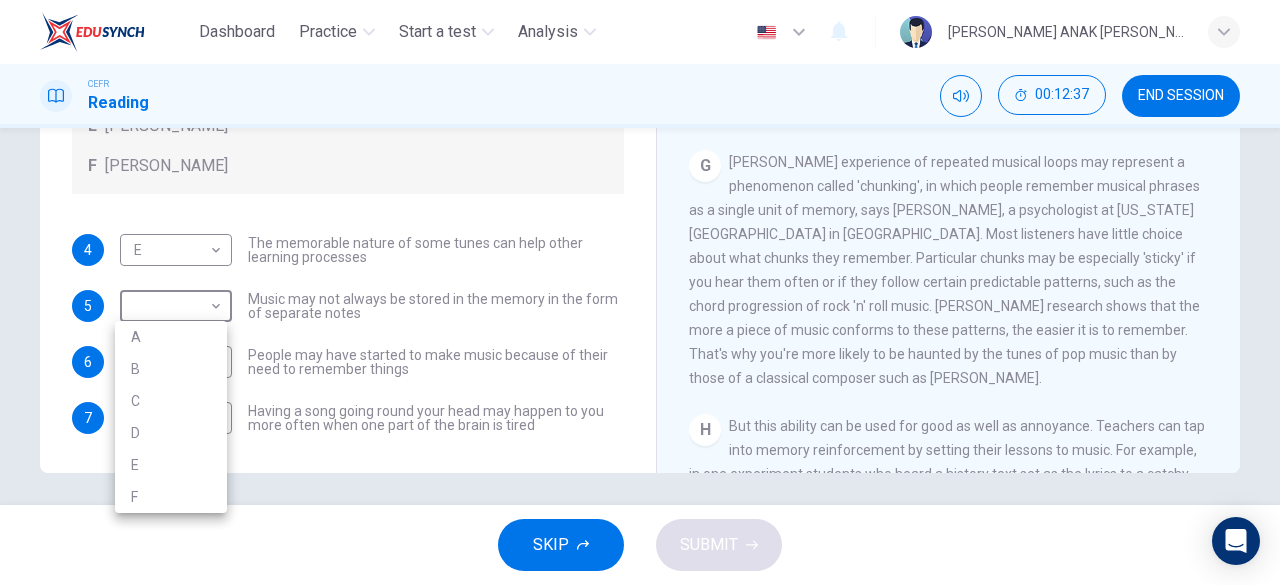click at bounding box center [640, 292] 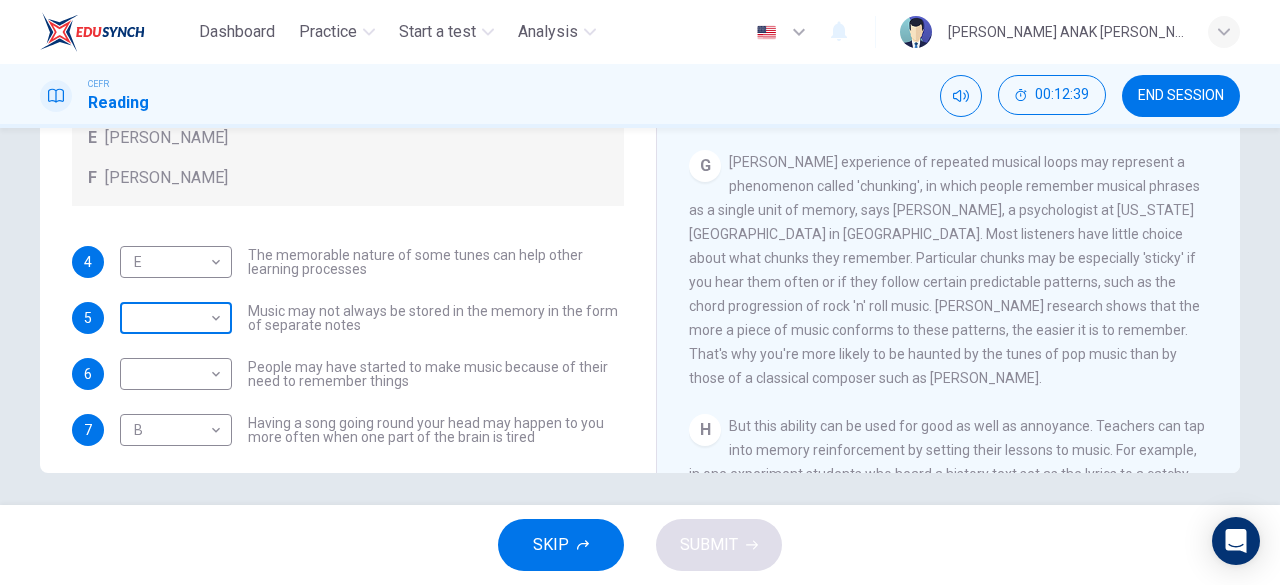 scroll, scrollTop: 99, scrollLeft: 0, axis: vertical 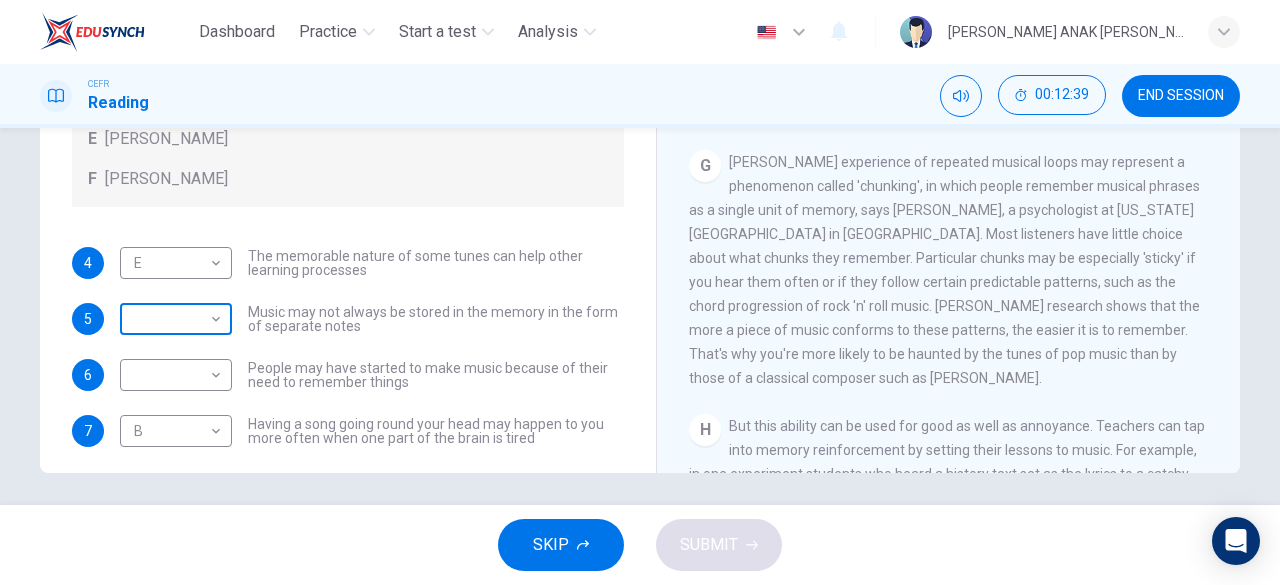click on "Dashboard Practice Start a test Analysis English en ​ VYVYAN NYNA ANAK JOHNNY CEFR Reading 00:12:39 END SESSION Questions 4 - 7 Look at the following theories and the list of people below.
Match each theory with the person it is credited to.
Write the correct letter  A-F  in the boxes below. A Roger Chaffin B Susan Ball C Steven Brown D Caroline Palmer E Sandra Calvert F Leon James 4 E E ​ The memorable nature of some tunes can help other learning processes 5 ​ ​ Music may not always be stored in the memory in the form of separate notes 6 ​ ​ People may have started to make music because of their need to remember things 7 B B ​ Having a song going round your head may happen to you more often when one part of the brain is tired A Song on the Brain CLICK TO ZOOM Click to Zoom A B C D E F G H I SKIP SUBMIT EduSynch - Online Language Proficiency Testing
Dashboard Practice Start a test Analysis Notifications © Copyright  2025" at bounding box center (640, 292) 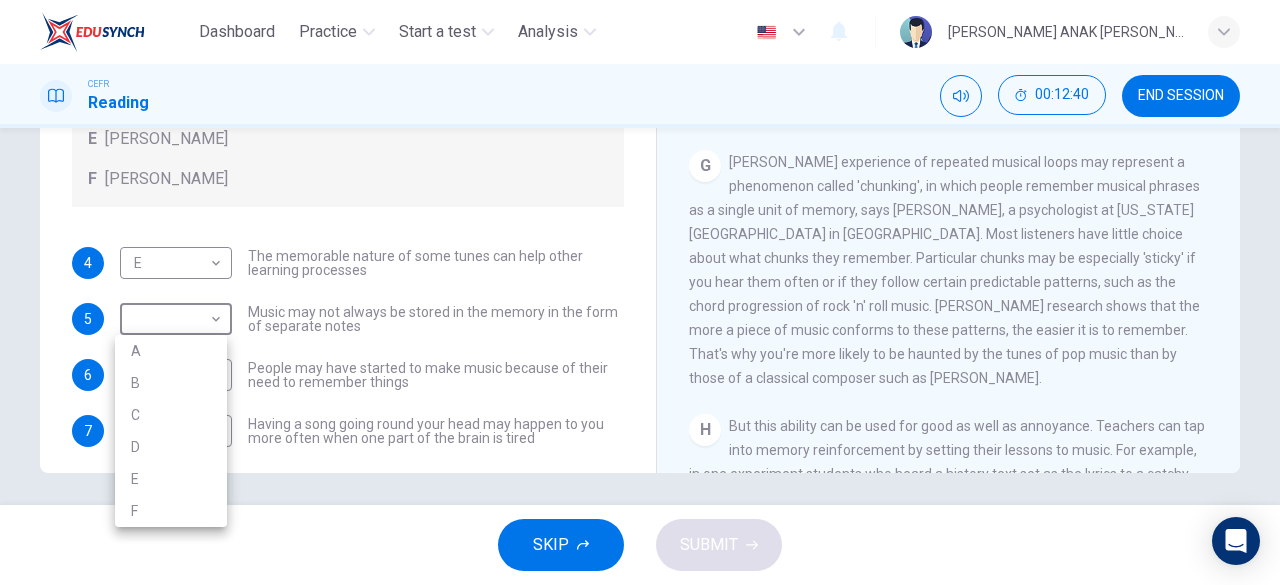 drag, startPoint x: 213, startPoint y: 407, endPoint x: 219, endPoint y: 379, distance: 28.635643 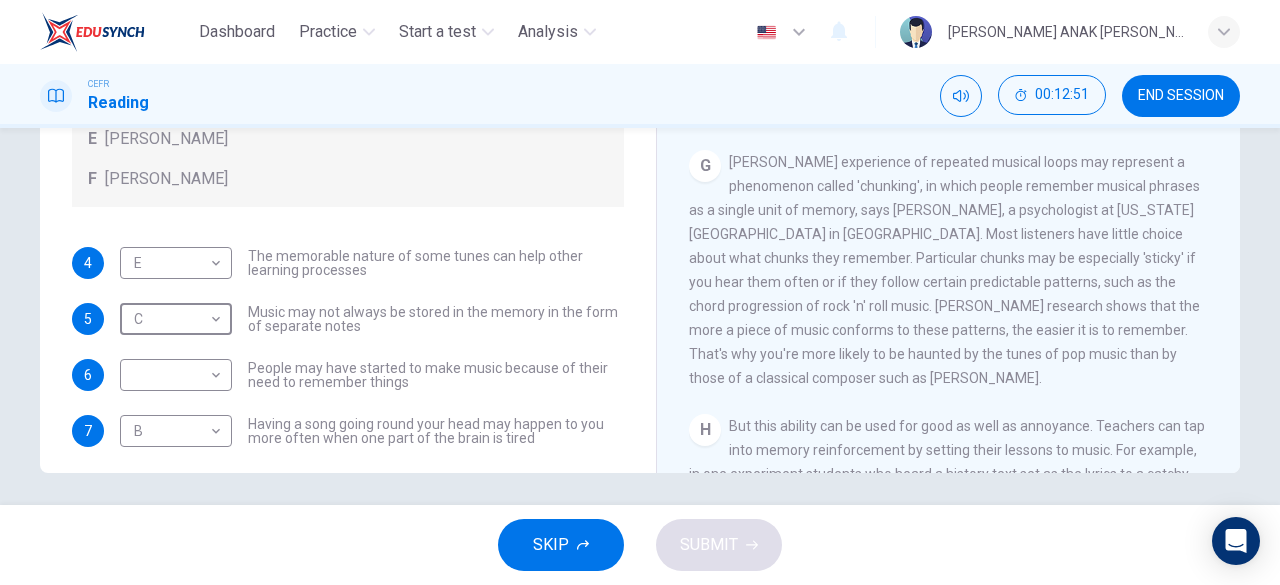 scroll, scrollTop: 112, scrollLeft: 0, axis: vertical 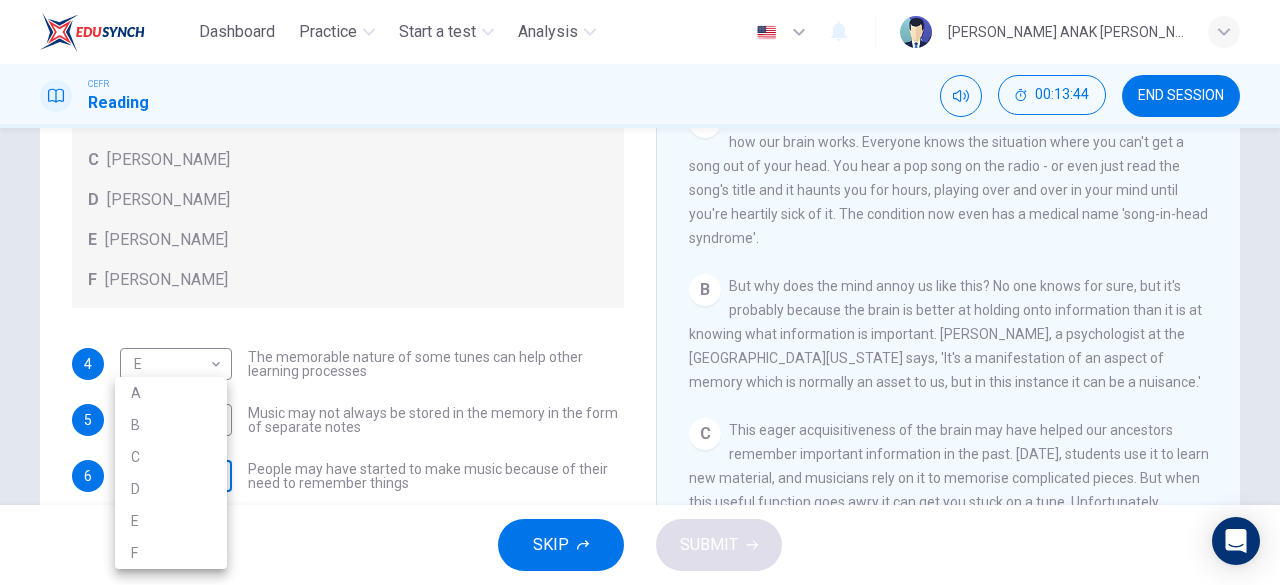 click on "Dashboard Practice Start a test Analysis English en ​ VYVYAN NYNA ANAK JOHNNY CEFR Reading 00:13:44 END SESSION Questions 4 - 7 Look at the following theories and the list of people below.
Match each theory with the person it is credited to.
Write the correct letter  A-F  in the boxes below. A Roger Chaffin B Susan Ball C Steven Brown D Caroline Palmer E Sandra Calvert F Leon James 4 E E ​ The memorable nature of some tunes can help other learning processes 5 C C ​ Music may not always be stored in the memory in the form of separate notes 6 ​ ​ People may have started to make music because of their need to remember things 7 B B ​ Having a song going round your head may happen to you more often when one part of the brain is tired A Song on the Brain CLICK TO ZOOM Click to Zoom A B C D E F G H I SKIP SUBMIT EduSynch - Online Language Proficiency Testing
Dashboard Practice Start a test Analysis Notifications © Copyright  2025 A B C D E F" at bounding box center [640, 292] 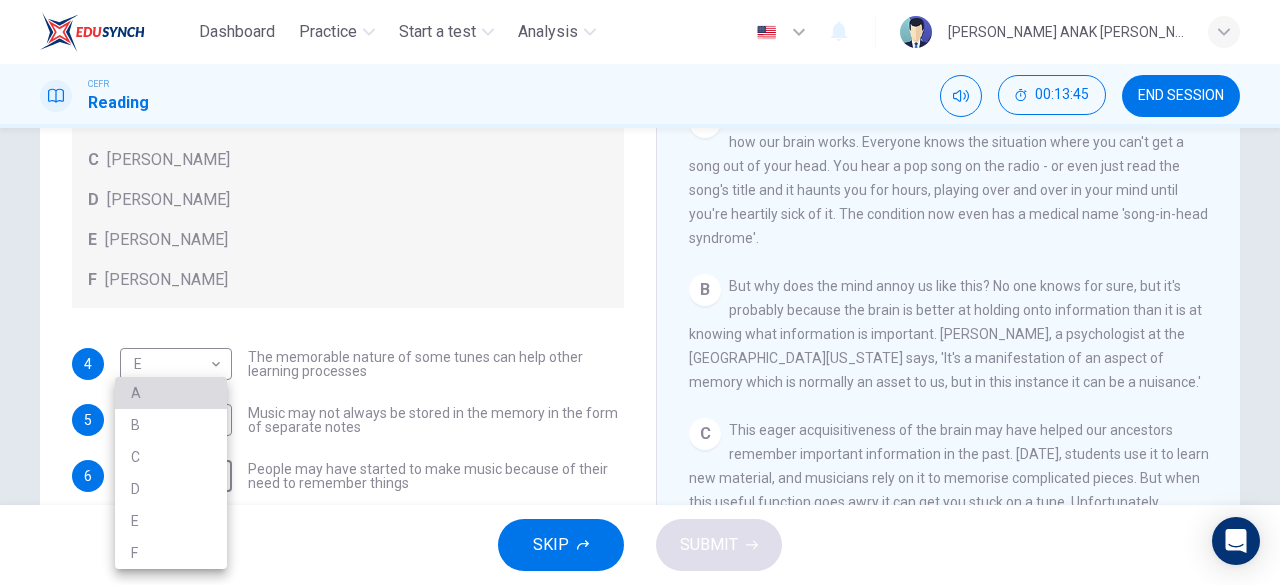 click on "A" at bounding box center (171, 393) 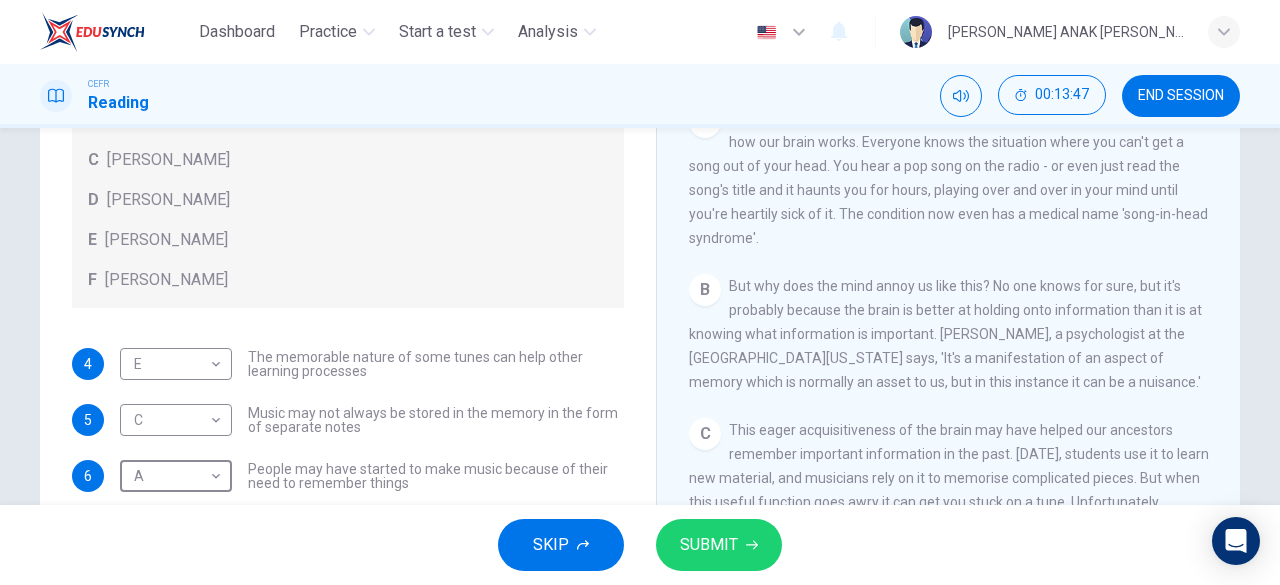 click on "SUBMIT" at bounding box center (709, 545) 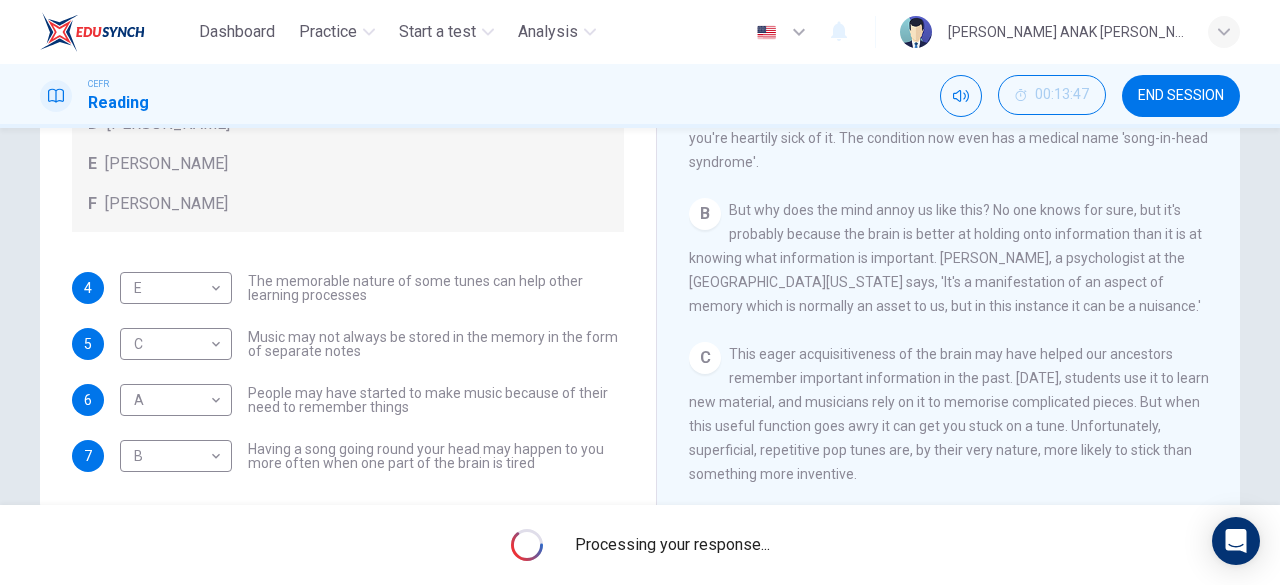 scroll, scrollTop: 398, scrollLeft: 0, axis: vertical 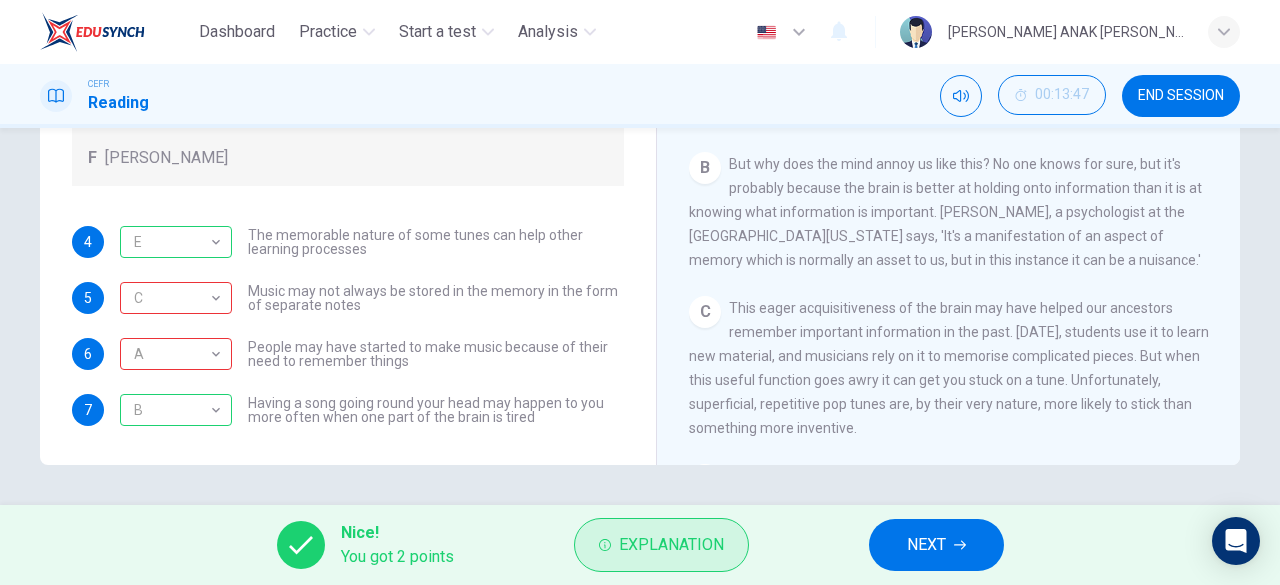 click on "Explanation" at bounding box center (661, 545) 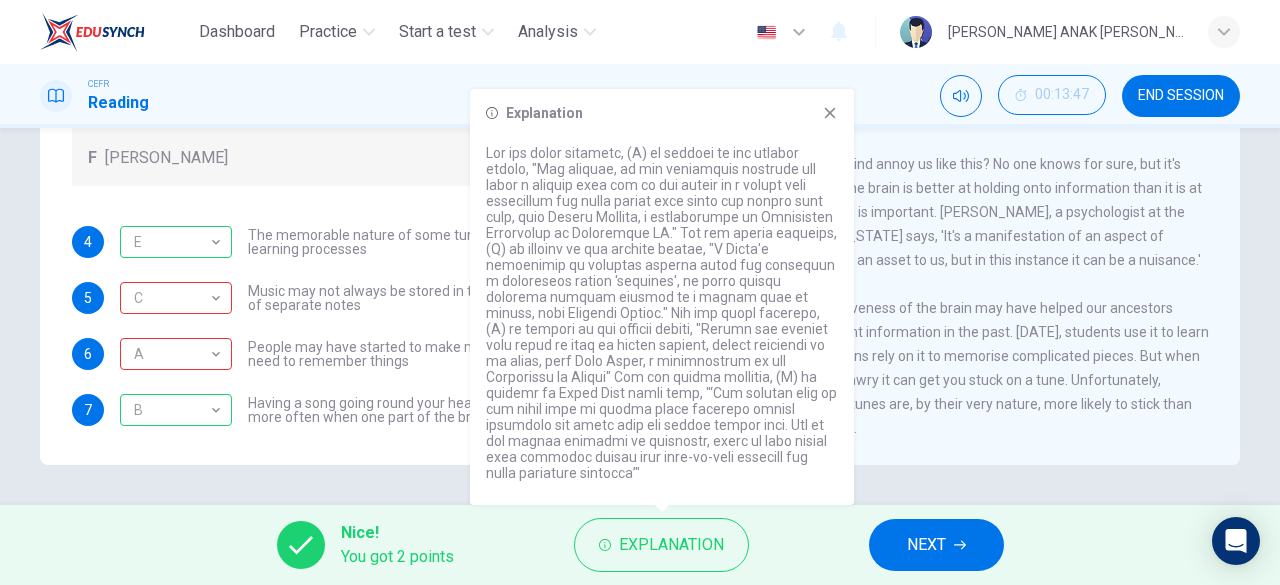 click on "A Roger Chaffin B Susan Ball C Steven Brown D Caroline Palmer E Sandra Calvert F Leon James" at bounding box center [348, 50] 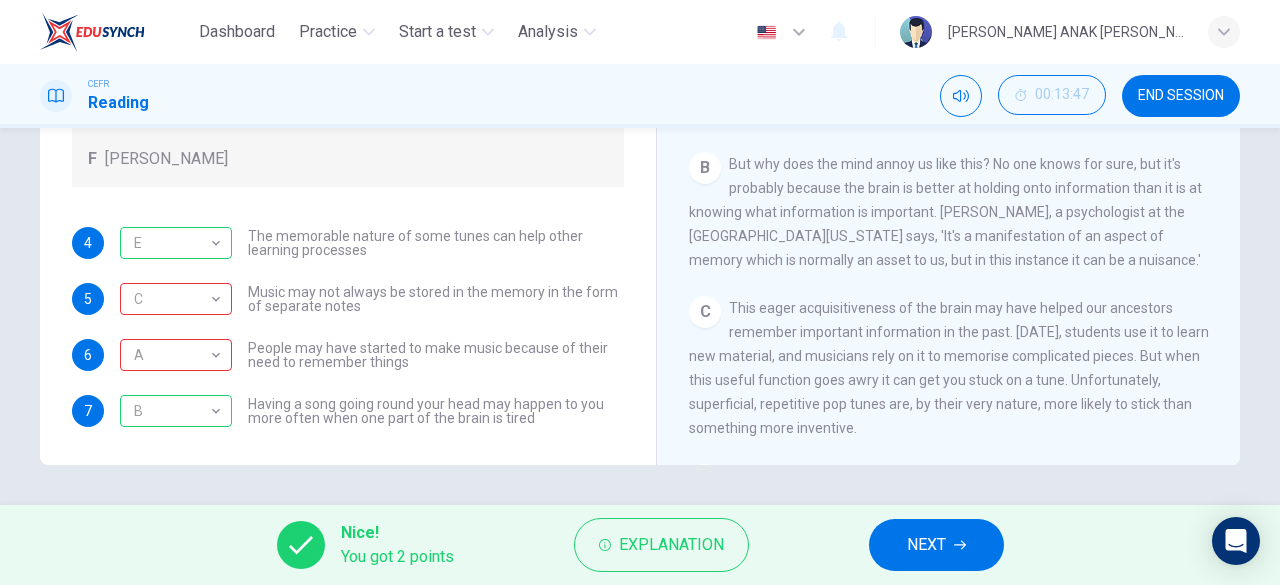 scroll, scrollTop: 112, scrollLeft: 0, axis: vertical 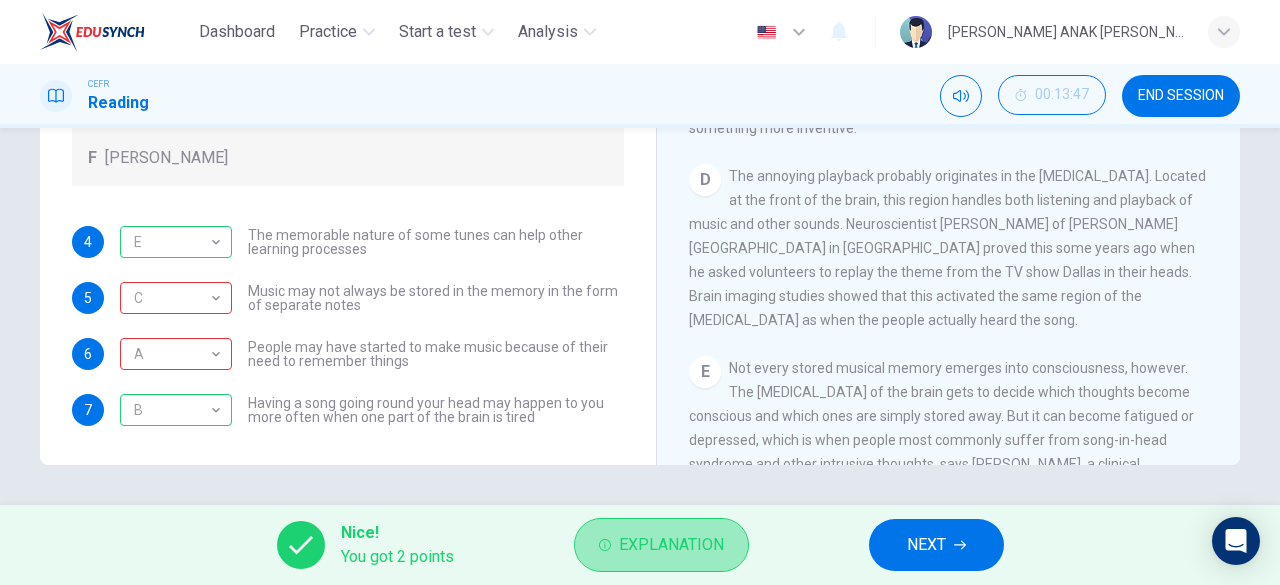 click on "Explanation" at bounding box center (661, 545) 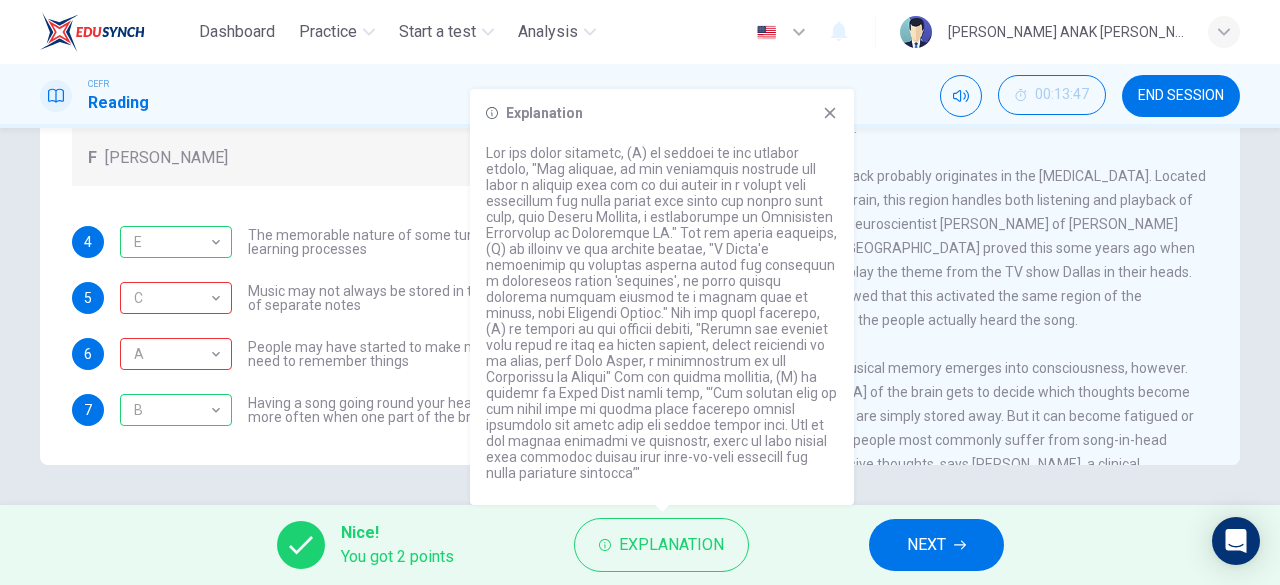 click on "D The annoying playback probably originates in the auditory cortex. Located at the front of the brain, this region handles both listening and playback of music and other sounds. Neuroscientist Robert Zatorre of McGill University in Montreal proved this some years ago when he asked volunteers to replay the theme from the TV show Dallas in their heads. Brain imaging studies showed that this activated the same region of the auditory cortex as when the people actually heard the song." at bounding box center (949, 248) 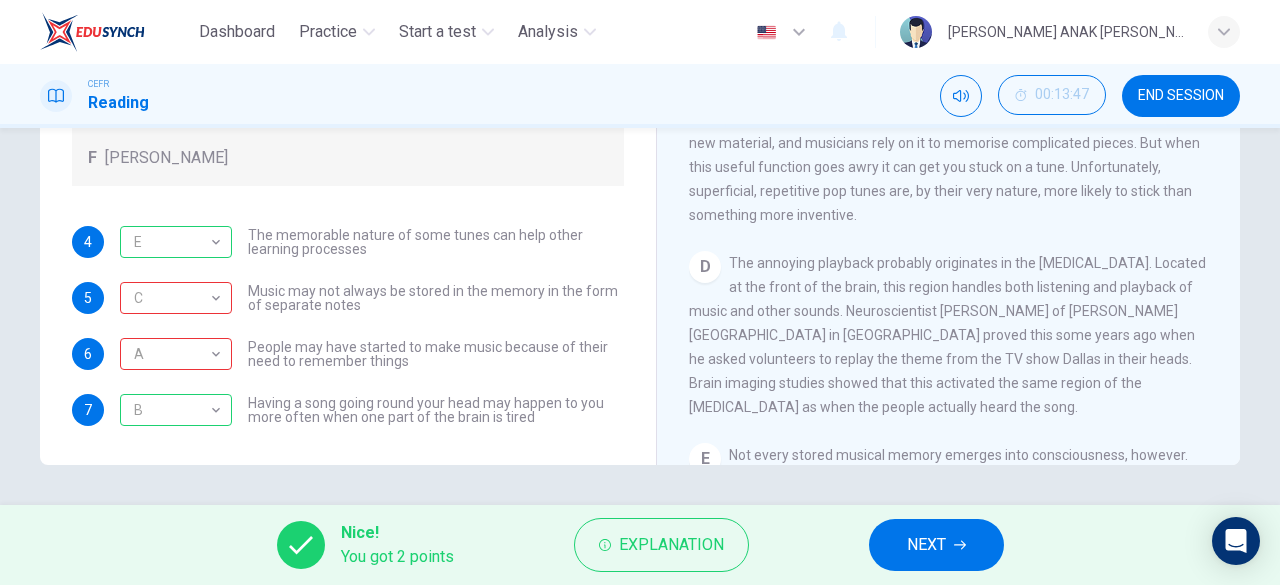 scroll, scrollTop: 495, scrollLeft: 0, axis: vertical 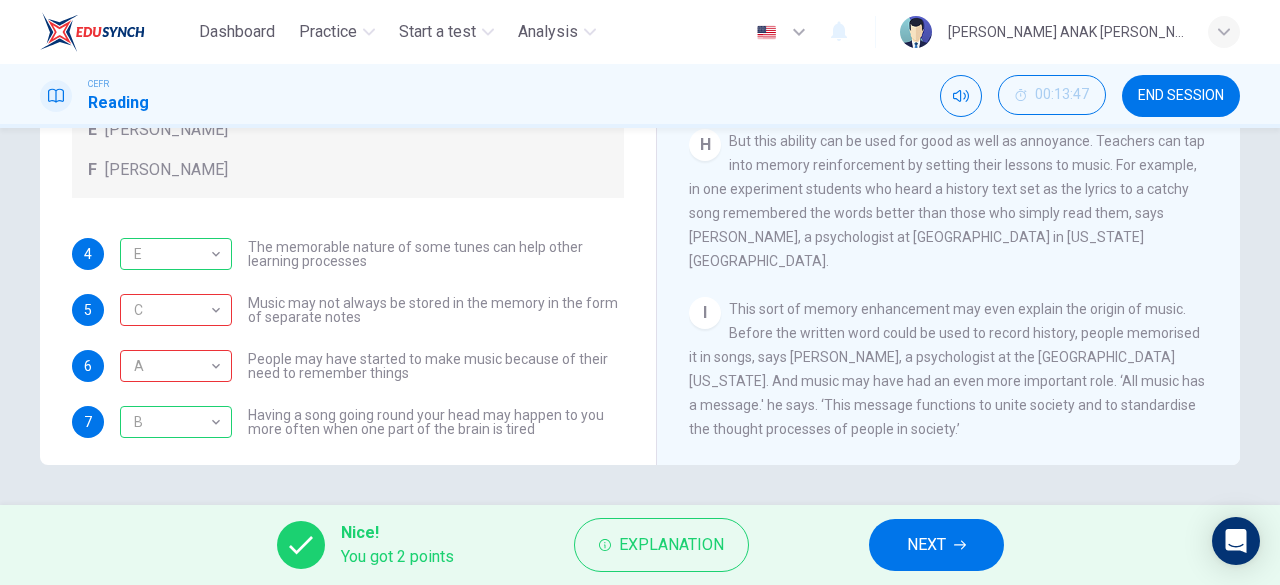 click on "NEXT" at bounding box center (926, 545) 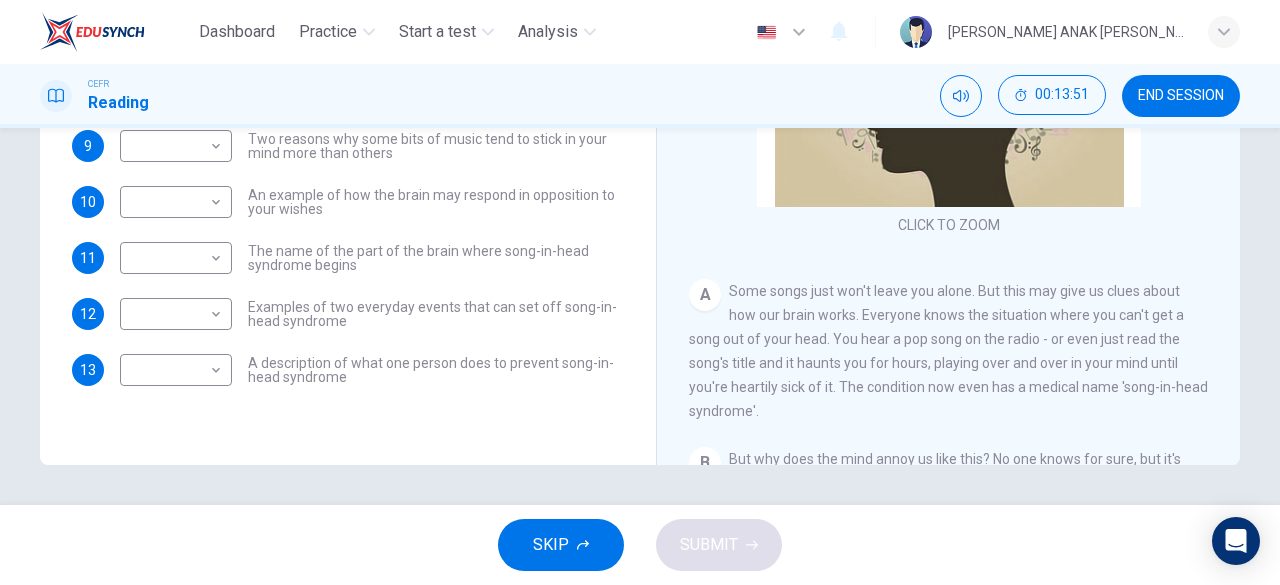 scroll, scrollTop: 0, scrollLeft: 0, axis: both 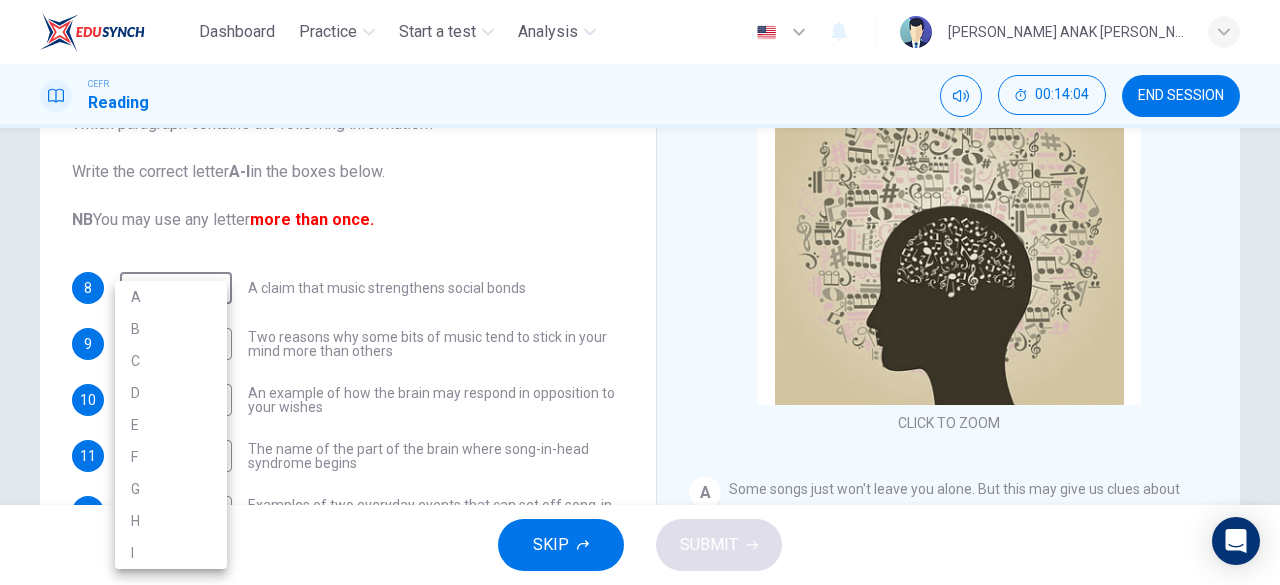 click on "Dashboard Practice Start a test Analysis English en ​ VYVYAN NYNA ANAK JOHNNY CEFR Reading 00:14:04 END SESSION Questions 8 - 13 The Reading Passage has nine paragraphs labelled  A-l .
Which paragraph contains the following information?
Write the correct letter  A-l  in the boxes below.
NB  You may use any letter  more than once. 8 ​ ​ A claim that music strengthens social bonds 9 ​ ​ Two reasons why some bits of music tend to stick in your mind more than others 10 ​ ​ An example of how the brain may respond in opposition to your wishes 11 ​ ​ The name of the part of the brain where song-in-head syndrome begins 12 ​ ​ Examples of two everyday events that can set off song-in-head syndrome 13 ​ ​ A description of what one person does to prevent song-in-head syndrome A Song on the Brain CLICK TO ZOOM Click to Zoom A B C D E F G H I SKIP SUBMIT EduSynch - Online Language Proficiency Testing
Dashboard Practice Start a test Analysis Notifications © Copyright  2025 A B C D E F" at bounding box center [640, 292] 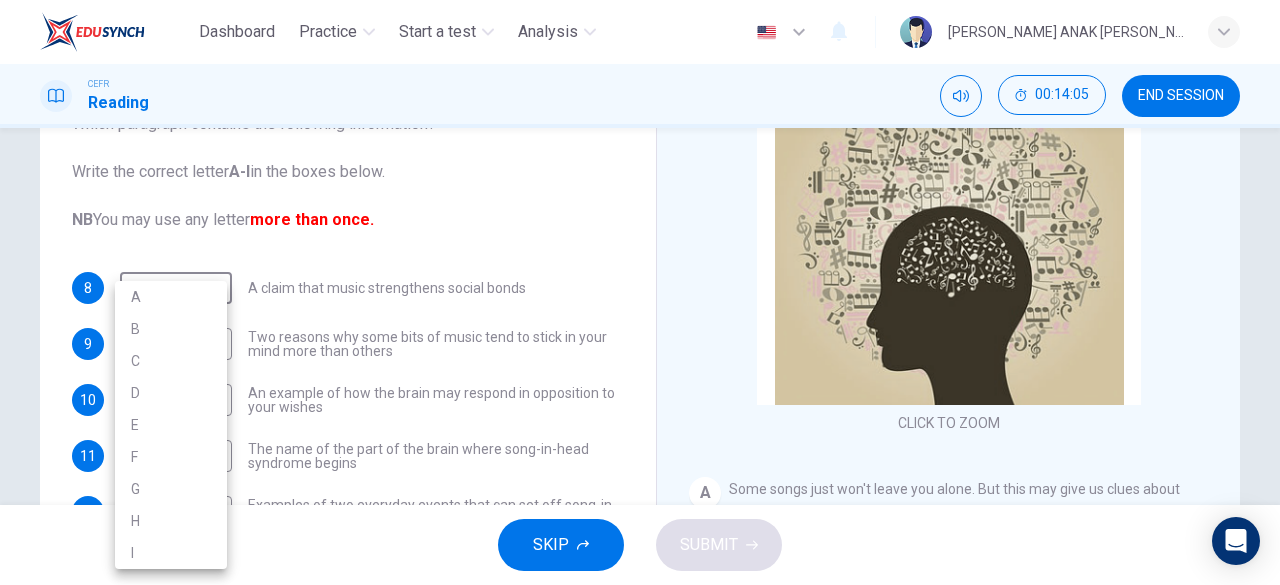 click at bounding box center [640, 292] 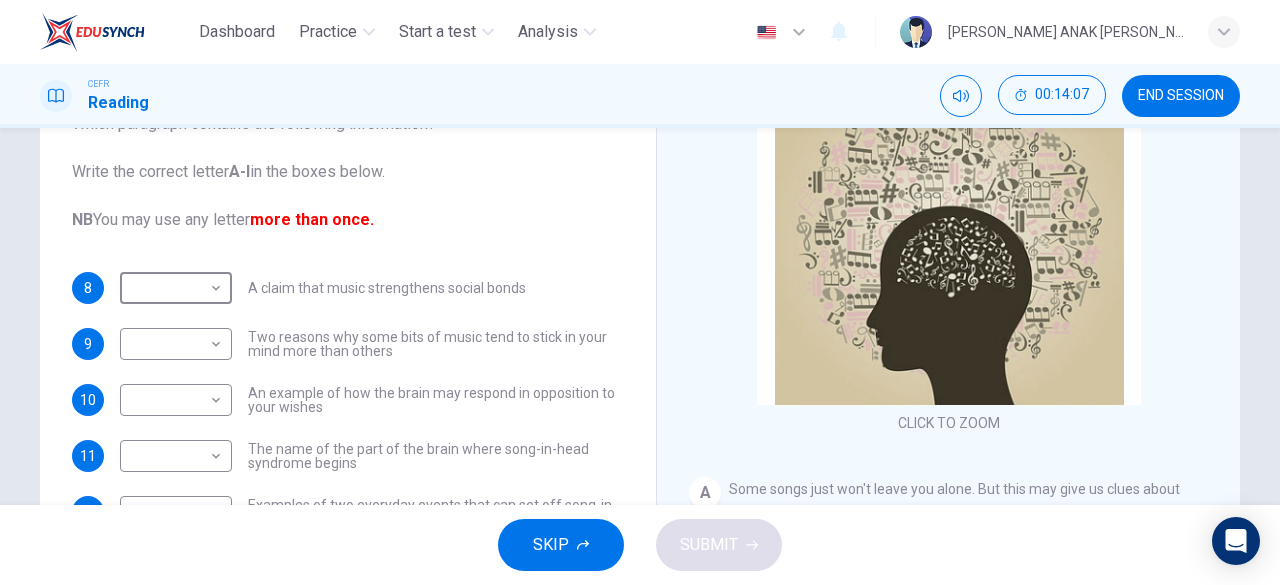 scroll, scrollTop: 300, scrollLeft: 0, axis: vertical 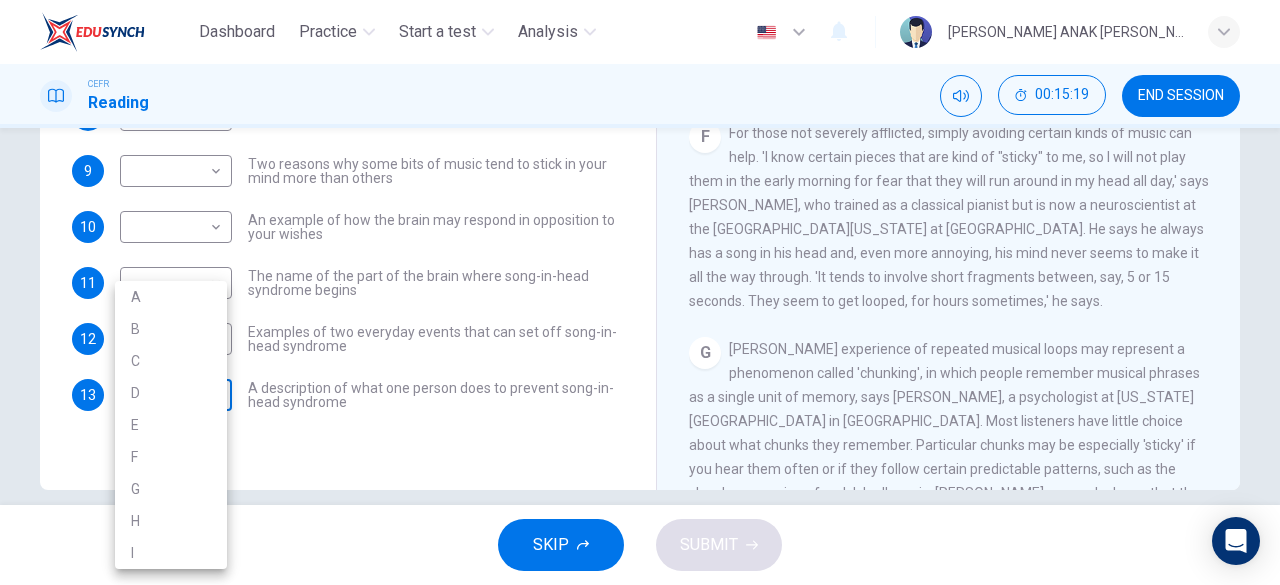click on "Dashboard Practice Start a test Analysis English en ​ VYVYAN NYNA ANAK JOHNNY CEFR Reading 00:15:19 END SESSION Questions 8 - 13 The Reading Passage has nine paragraphs labelled  A-l .
Which paragraph contains the following information?
Write the correct letter  A-l  in the boxes below.
NB  You may use any letter  more than once. 8 ​ ​ A claim that music strengthens social bonds 9 ​ ​ Two reasons why some bits of music tend to stick in your mind more than others 10 ​ ​ An example of how the brain may respond in opposition to your wishes 11 ​ ​ The name of the part of the brain where song-in-head syndrome begins 12 ​ ​ Examples of two everyday events that can set off song-in-head syndrome 13 ​ ​ A description of what one person does to prevent song-in-head syndrome A Song on the Brain CLICK TO ZOOM Click to Zoom A B C D E F G H I SKIP SUBMIT EduSynch - Online Language Proficiency Testing
Dashboard Practice Start a test Analysis Notifications © Copyright  2025 A B C D E F" at bounding box center [640, 292] 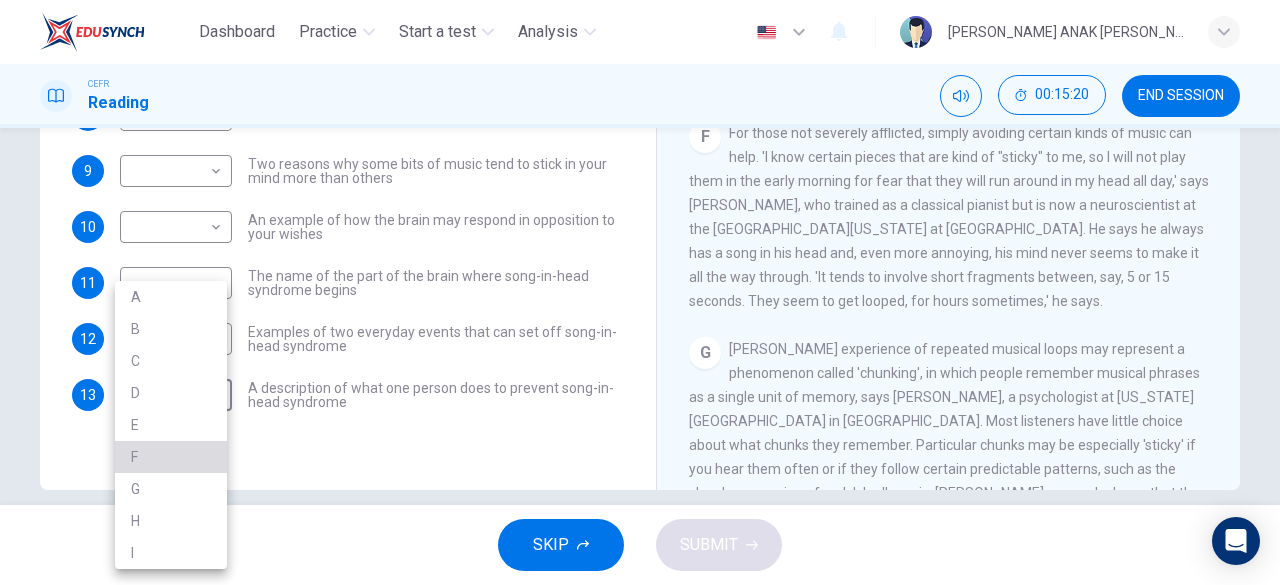 click on "F" at bounding box center [171, 457] 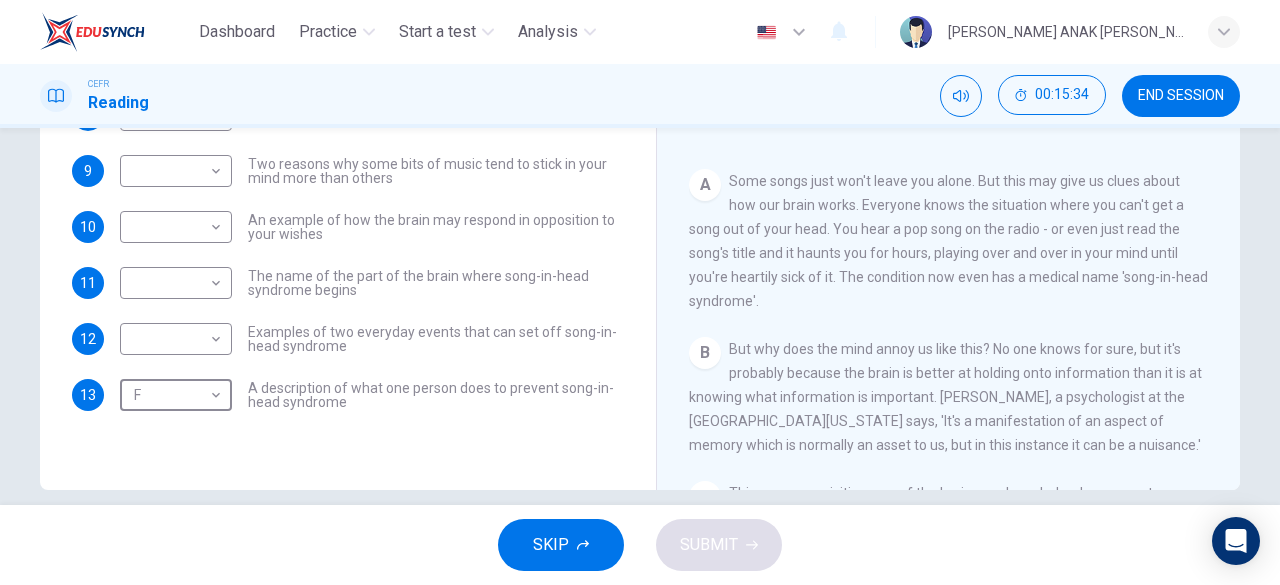 scroll, scrollTop: 0, scrollLeft: 0, axis: both 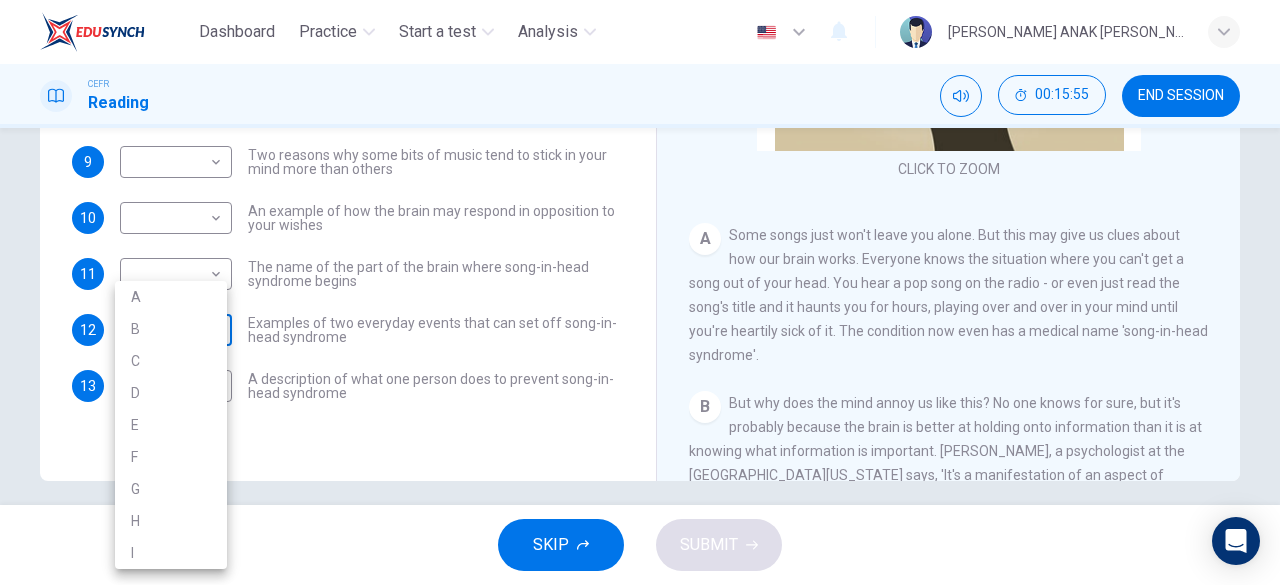 click on "Dashboard Practice Start a test Analysis English en ​ VYVYAN NYNA ANAK JOHNNY CEFR Reading 00:15:55 END SESSION Questions 8 - 13 The Reading Passage has nine paragraphs labelled  A-l .
Which paragraph contains the following information?
Write the correct letter  A-l  in the boxes below.
NB  You may use any letter  more than once. 8 ​ ​ A claim that music strengthens social bonds 9 ​ ​ Two reasons why some bits of music tend to stick in your mind more than others 10 ​ ​ An example of how the brain may respond in opposition to your wishes 11 ​ ​ The name of the part of the brain where song-in-head syndrome begins 12 ​ ​ Examples of two everyday events that can set off song-in-head syndrome 13 F F ​ A description of what one person does to prevent song-in-head syndrome A Song on the Brain CLICK TO ZOOM Click to Zoom A B C D E F G H I SKIP SUBMIT EduSynch - Online Language Proficiency Testing
Dashboard Practice Start a test Analysis Notifications © Copyright  2025 A B C D E F" at bounding box center [640, 292] 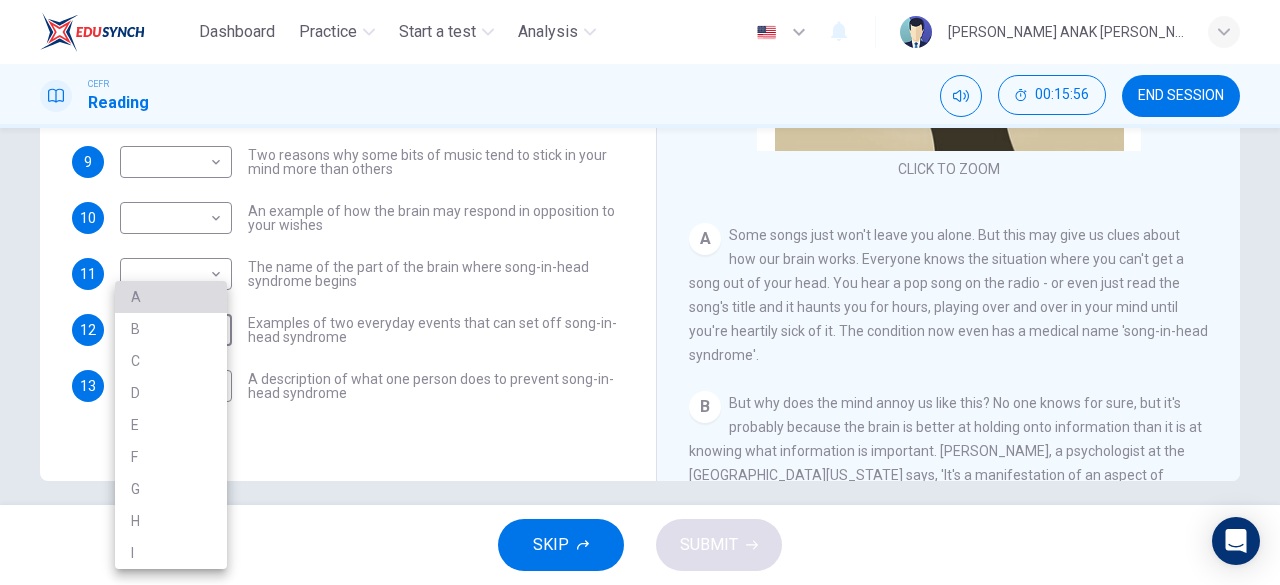 click on "A" at bounding box center [171, 297] 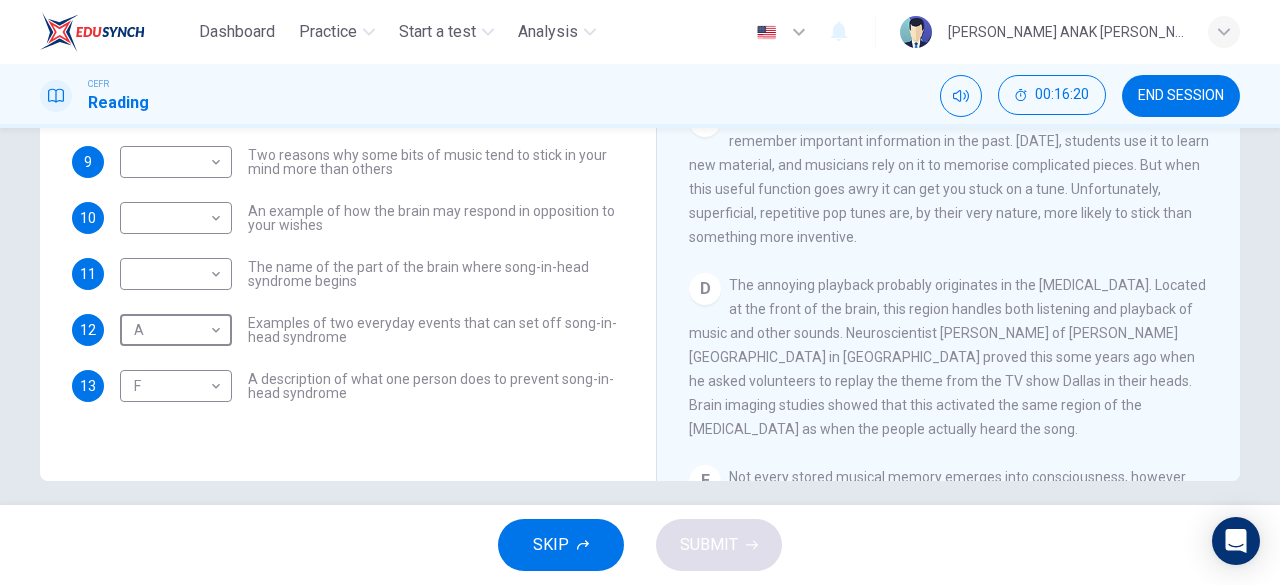 scroll, scrollTop: 504, scrollLeft: 0, axis: vertical 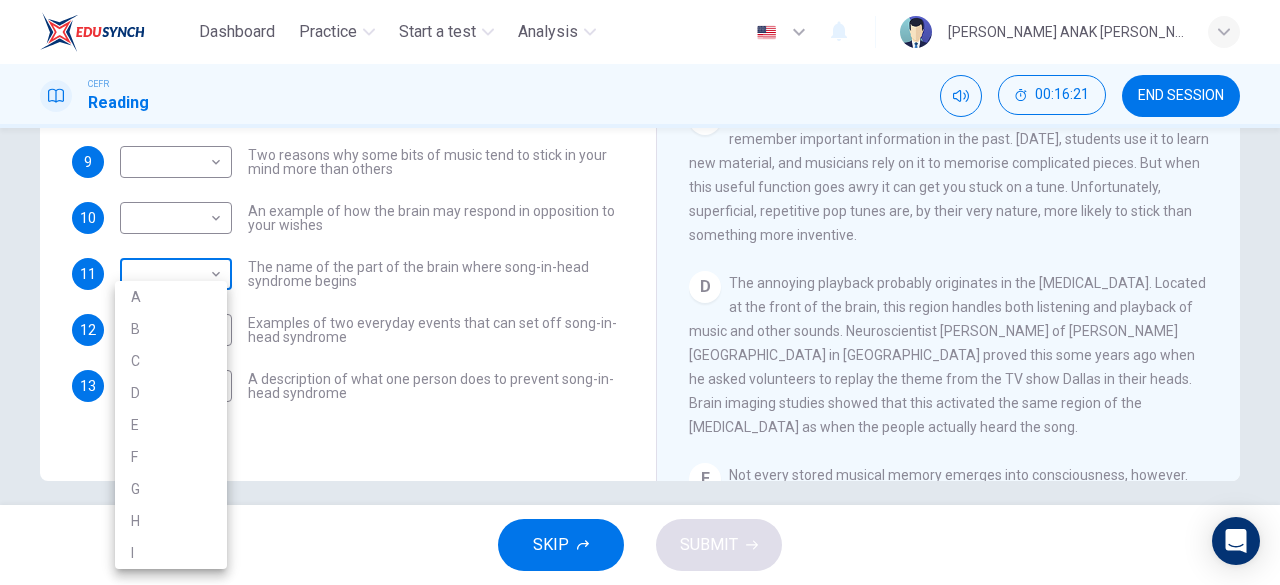 click on "Dashboard Practice Start a test Analysis English en ​ VYVYAN NYNA ANAK JOHNNY CEFR Reading 00:16:21 END SESSION Questions 8 - 13 The Reading Passage has nine paragraphs labelled  A-l .
Which paragraph contains the following information?
Write the correct letter  A-l  in the boxes below.
NB  You may use any letter  more than once. 8 ​ ​ A claim that music strengthens social bonds 9 ​ ​ Two reasons why some bits of music tend to stick in your mind more than others 10 ​ ​ An example of how the brain may respond in opposition to your wishes 11 ​ ​ The name of the part of the brain where song-in-head syndrome begins 12 A A ​ Examples of two everyday events that can set off song-in-head syndrome 13 F F ​ A description of what one person does to prevent song-in-head syndrome A Song on the Brain CLICK TO ZOOM Click to Zoom A B C D E F G H I SKIP SUBMIT EduSynch - Online Language Proficiency Testing
Dashboard Practice Start a test Analysis Notifications © Copyright  2025 A B C D E F" at bounding box center [640, 292] 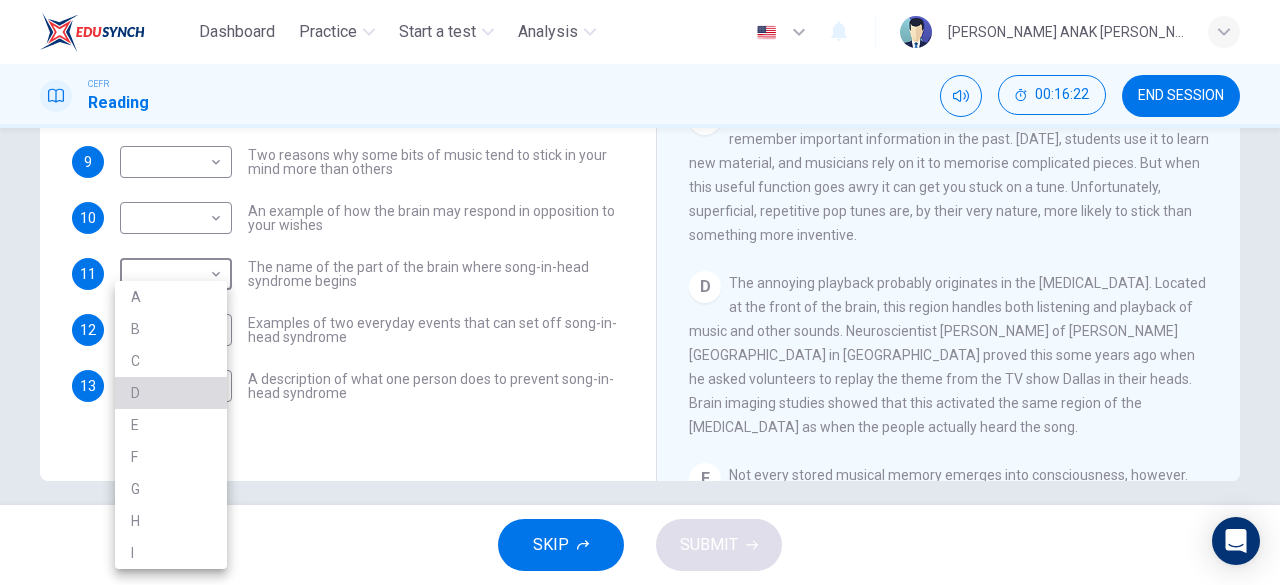 click on "D" at bounding box center (171, 393) 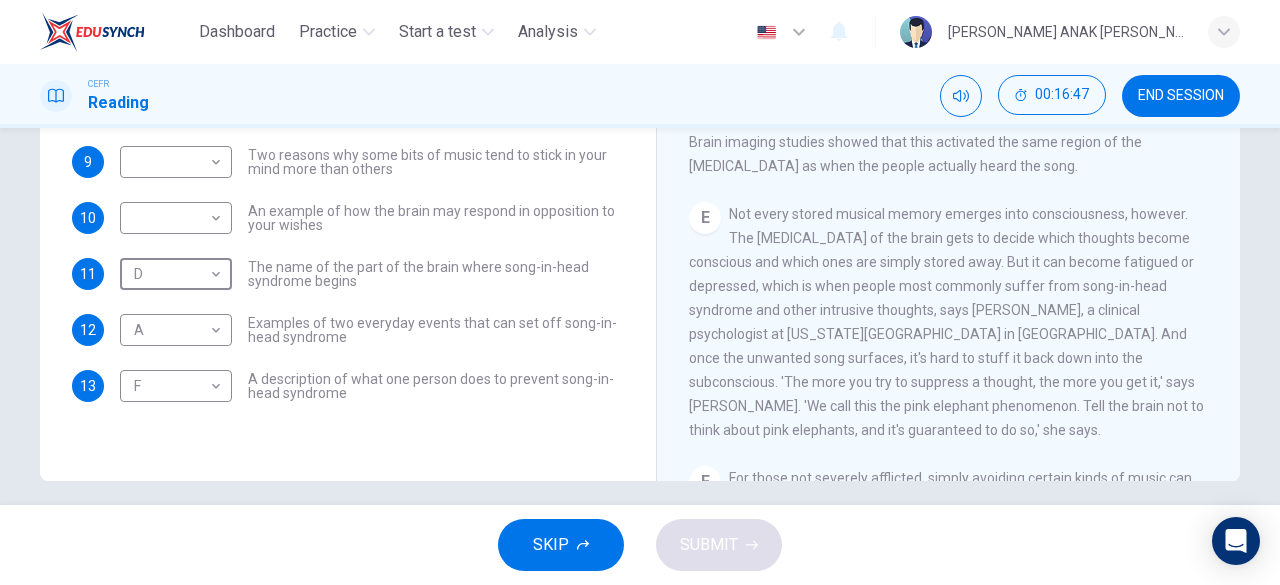 scroll, scrollTop: 764, scrollLeft: 0, axis: vertical 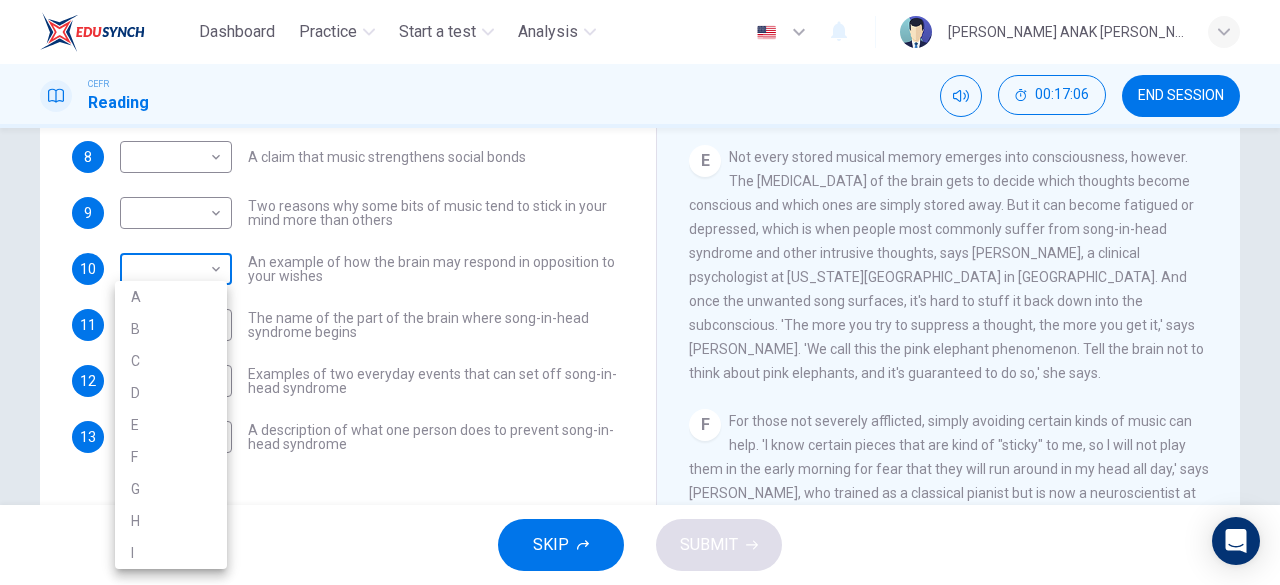 click on "Dashboard Practice Start a test Analysis English en ​ VYVYAN NYNA ANAK JOHNNY CEFR Reading 00:17:06 END SESSION Questions 8 - 13 The Reading Passage has nine paragraphs labelled  A-l .
Which paragraph contains the following information?
Write the correct letter  A-l  in the boxes below.
NB  You may use any letter  more than once. 8 ​ ​ A claim that music strengthens social bonds 9 ​ ​ Two reasons why some bits of music tend to stick in your mind more than others 10 ​ ​ An example of how the brain may respond in opposition to your wishes 11 D D ​ The name of the part of the brain where song-in-head syndrome begins 12 A A ​ Examples of two everyday events that can set off song-in-head syndrome 13 F F ​ A description of what one person does to prevent song-in-head syndrome A Song on the Brain CLICK TO ZOOM Click to Zoom A B C D E F G H I SKIP SUBMIT EduSynch - Online Language Proficiency Testing
Dashboard Practice Start a test Analysis Notifications © Copyright  2025 A B C D E F" at bounding box center [640, 292] 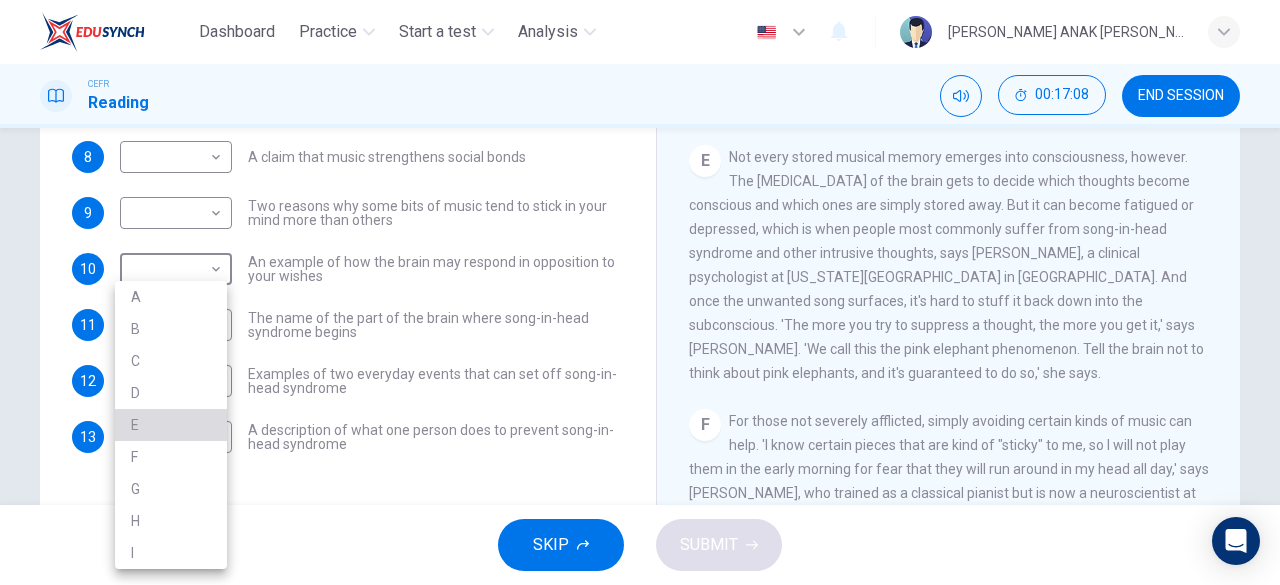 click on "E" at bounding box center [171, 425] 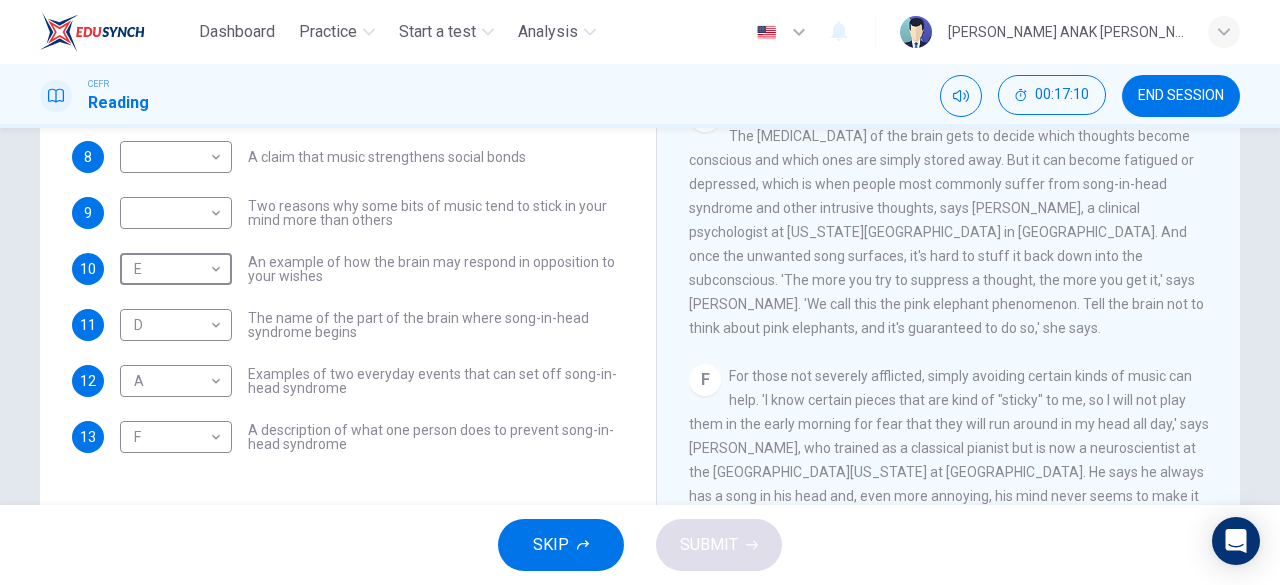scroll, scrollTop: 927, scrollLeft: 0, axis: vertical 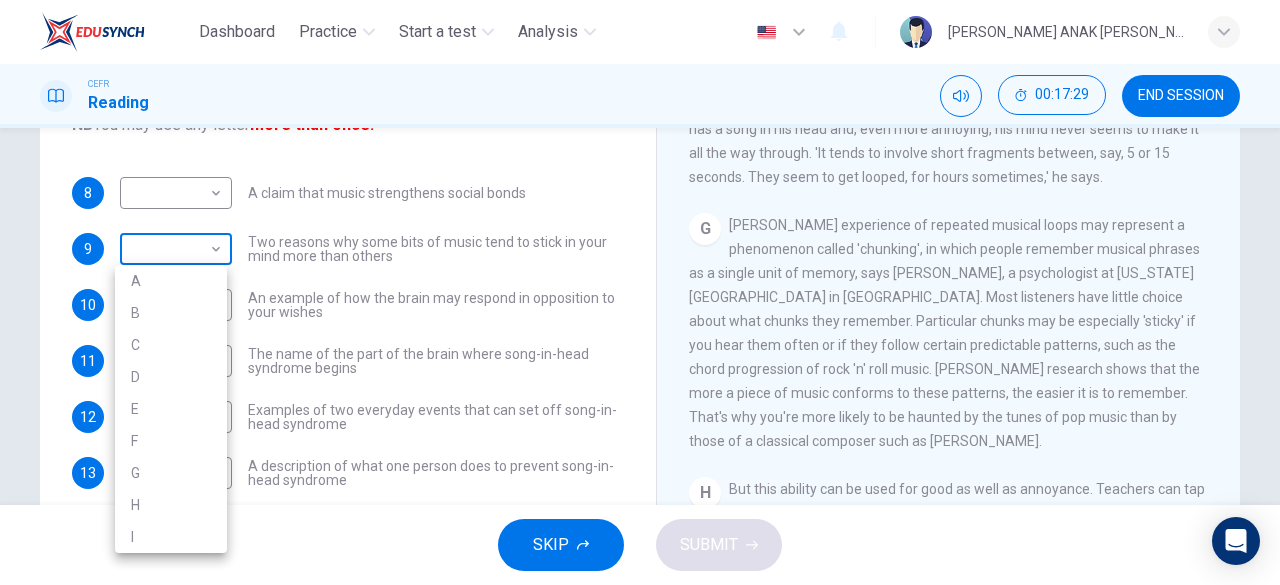 click on "Dashboard Practice Start a test Analysis English en ​ VYVYAN NYNA ANAK JOHNNY CEFR Reading 00:17:29 END SESSION Questions 8 - 13 The Reading Passage has nine paragraphs labelled  A-l .
Which paragraph contains the following information?
Write the correct letter  A-l  in the boxes below.
NB  You may use any letter  more than once. 8 ​ ​ A claim that music strengthens social bonds 9 ​ ​ Two reasons why some bits of music tend to stick in your mind more than others 10 E E ​ An example of how the brain may respond in opposition to your wishes 11 D D ​ The name of the part of the brain where song-in-head syndrome begins 12 A A ​ Examples of two everyday events that can set off song-in-head syndrome 13 F F ​ A description of what one person does to prevent song-in-head syndrome A Song on the Brain CLICK TO ZOOM Click to Zoom A B C D E F G H I SKIP SUBMIT EduSynch - Online Language Proficiency Testing
Dashboard Practice Start a test Analysis Notifications © Copyright  2025 A B C D E F" at bounding box center [640, 292] 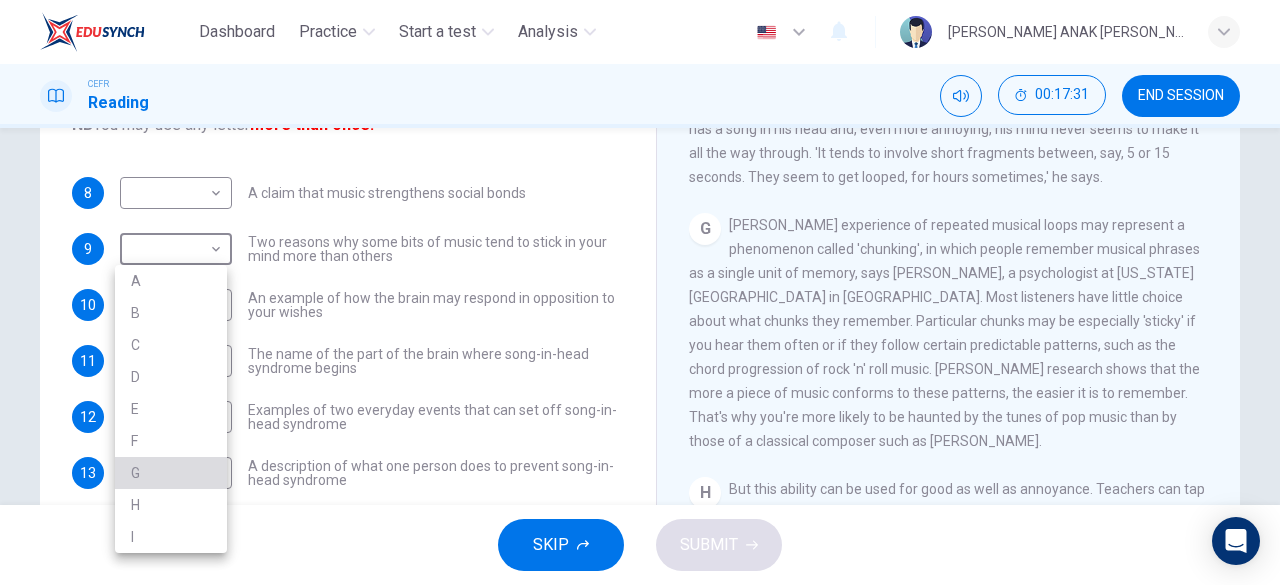 click on "G" at bounding box center (171, 473) 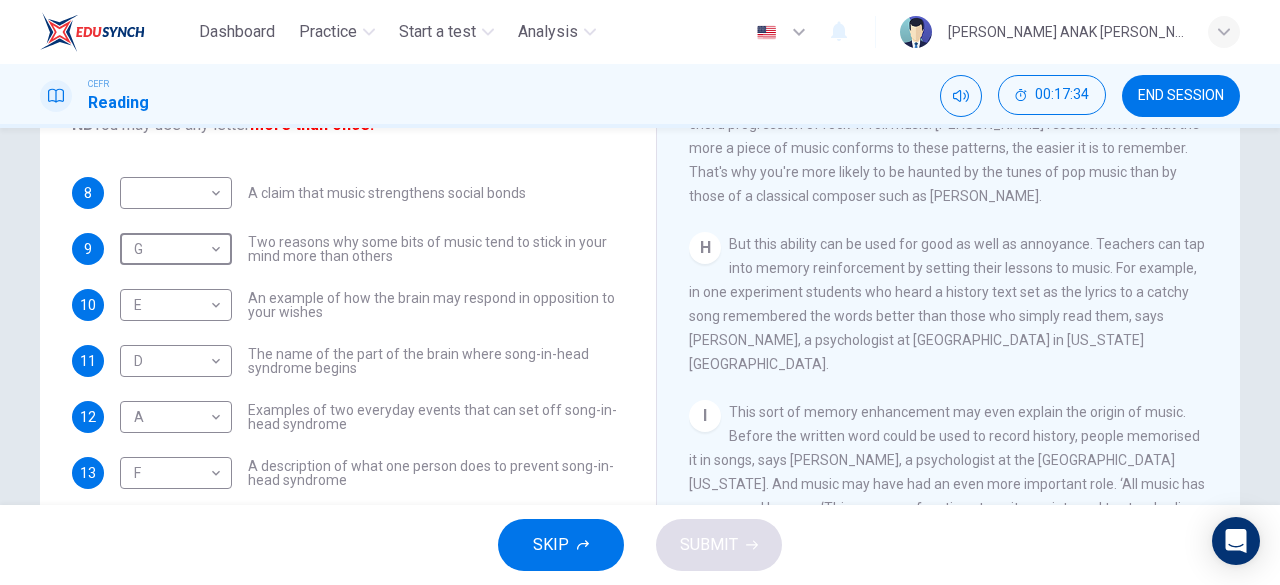 scroll, scrollTop: 1584, scrollLeft: 0, axis: vertical 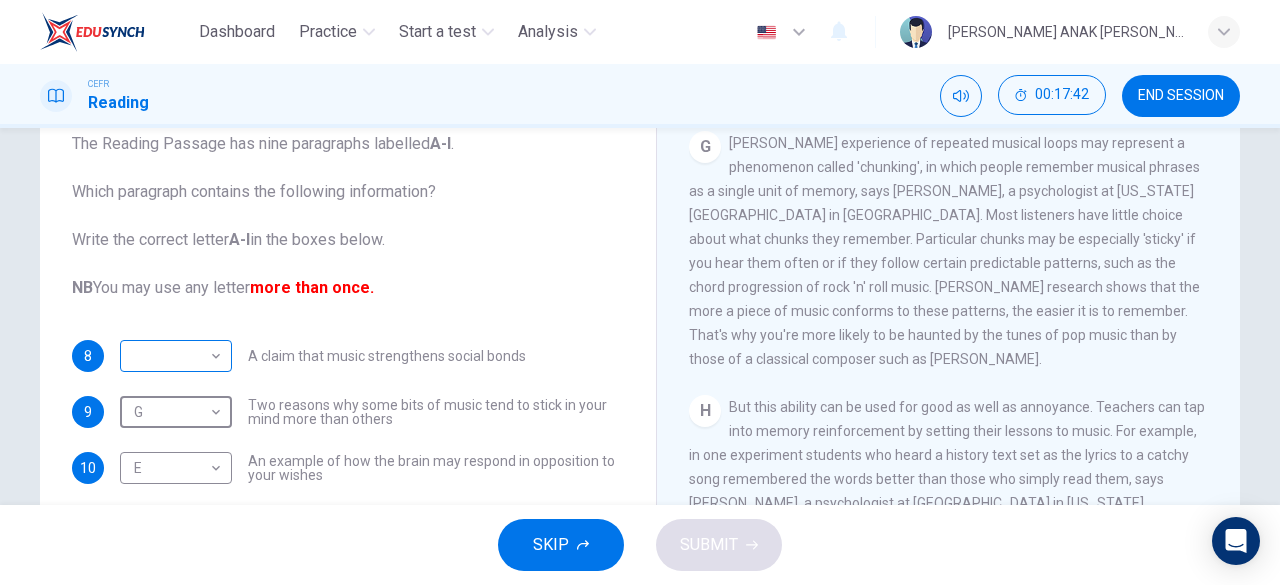 click on "Dashboard Practice Start a test Analysis English en ​ VYVYAN NYNA ANAK JOHNNY CEFR Reading 00:17:42 END SESSION Questions 8 - 13 The Reading Passage has nine paragraphs labelled  A-l .
Which paragraph contains the following information?
Write the correct letter  A-l  in the boxes below.
NB  You may use any letter  more than once. 8 ​ ​ A claim that music strengthens social bonds 9 G G ​ Two reasons why some bits of music tend to stick in your mind more than others 10 E E ​ An example of how the brain may respond in opposition to your wishes 11 D D ​ The name of the part of the brain where song-in-head syndrome begins 12 A A ​ Examples of two everyday events that can set off song-in-head syndrome 13 F F ​ A description of what one person does to prevent song-in-head syndrome A Song on the Brain CLICK TO ZOOM Click to Zoom A B C D E F G H I SKIP SUBMIT EduSynch - Online Language Proficiency Testing
Dashboard Practice Start a test Analysis Notifications © Copyright  2025" at bounding box center (640, 292) 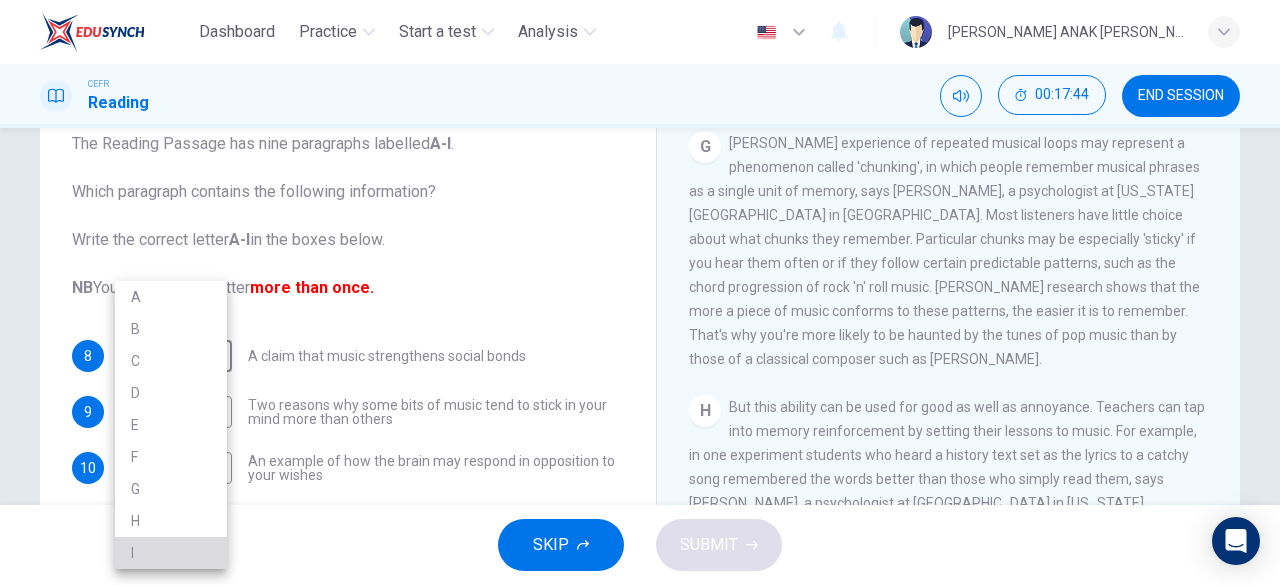click on "I" at bounding box center [171, 553] 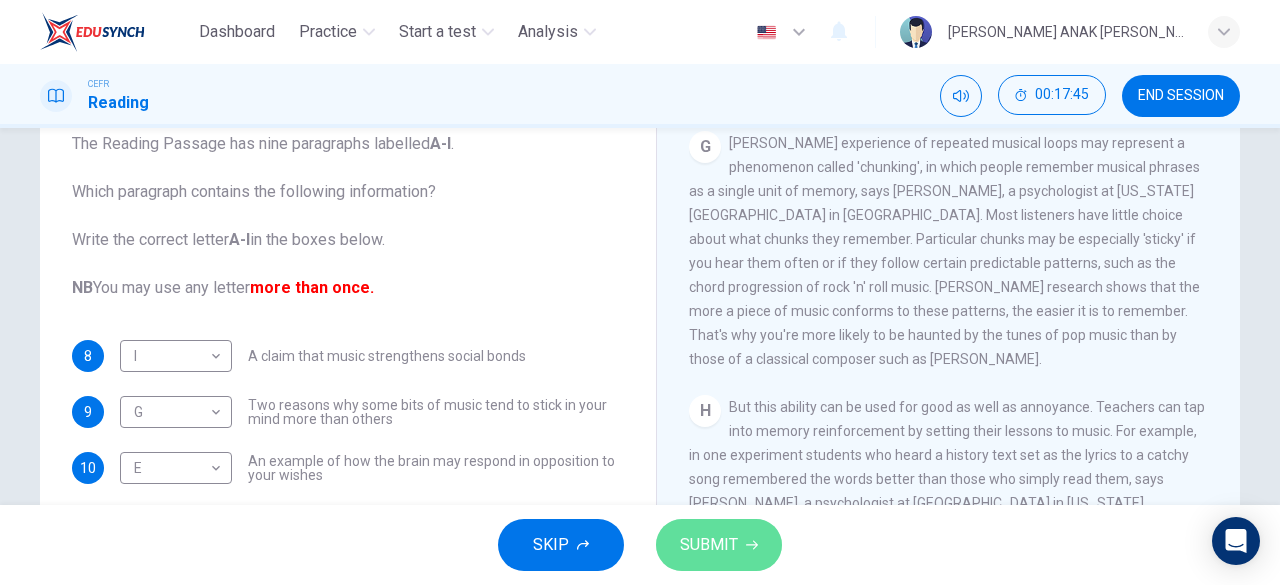click on "SUBMIT" at bounding box center (719, 545) 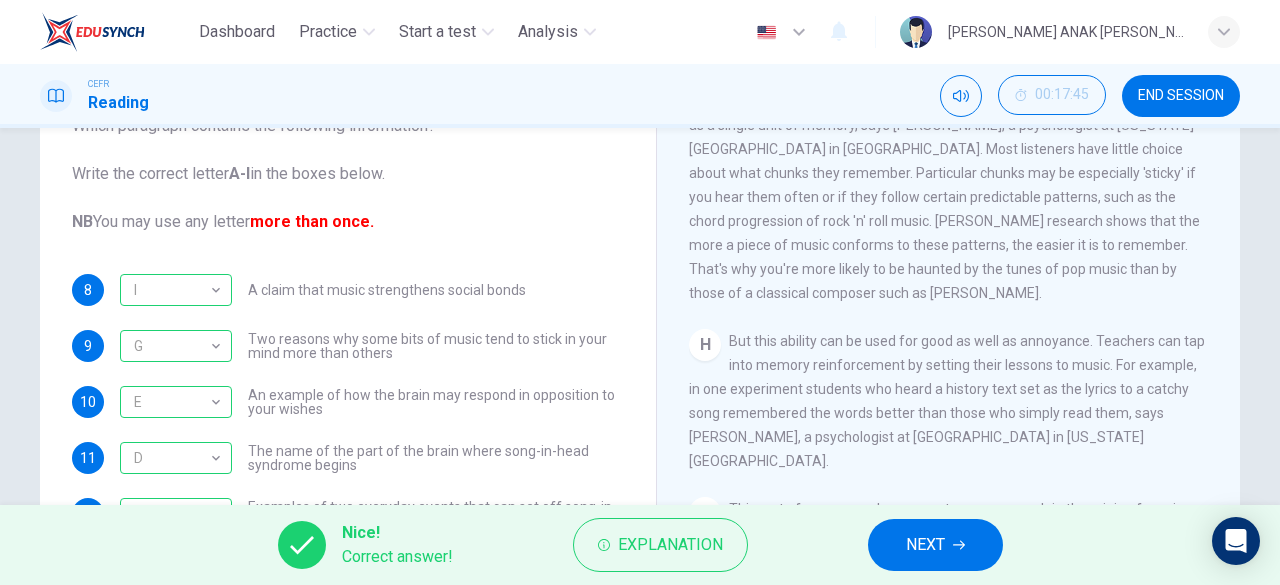 scroll, scrollTop: 298, scrollLeft: 0, axis: vertical 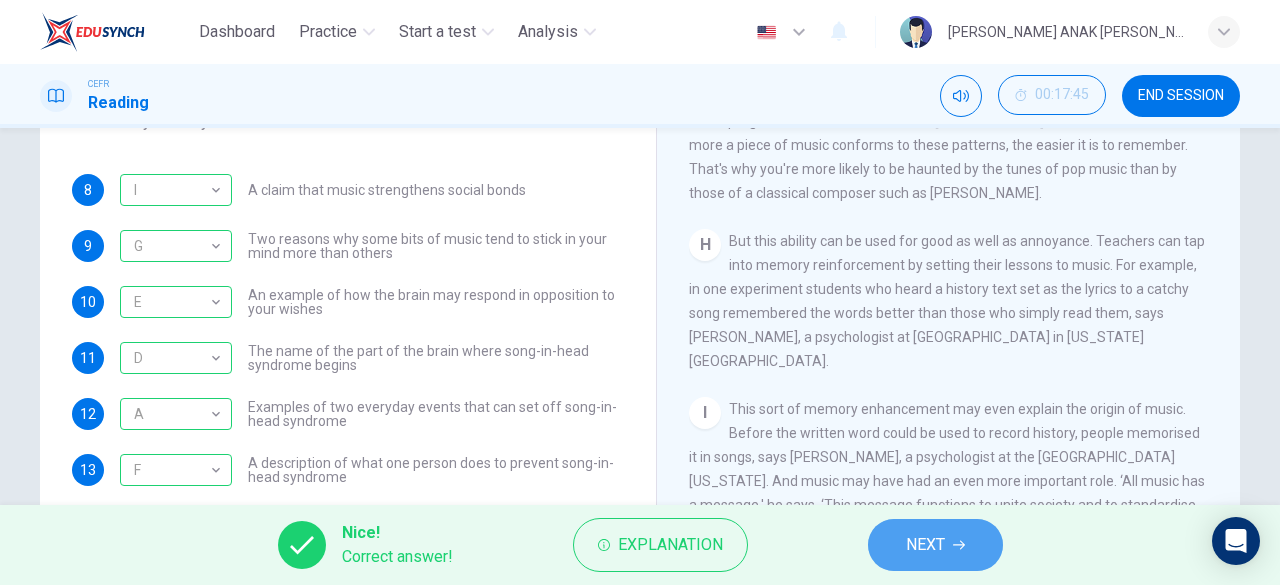 click on "NEXT" at bounding box center [935, 545] 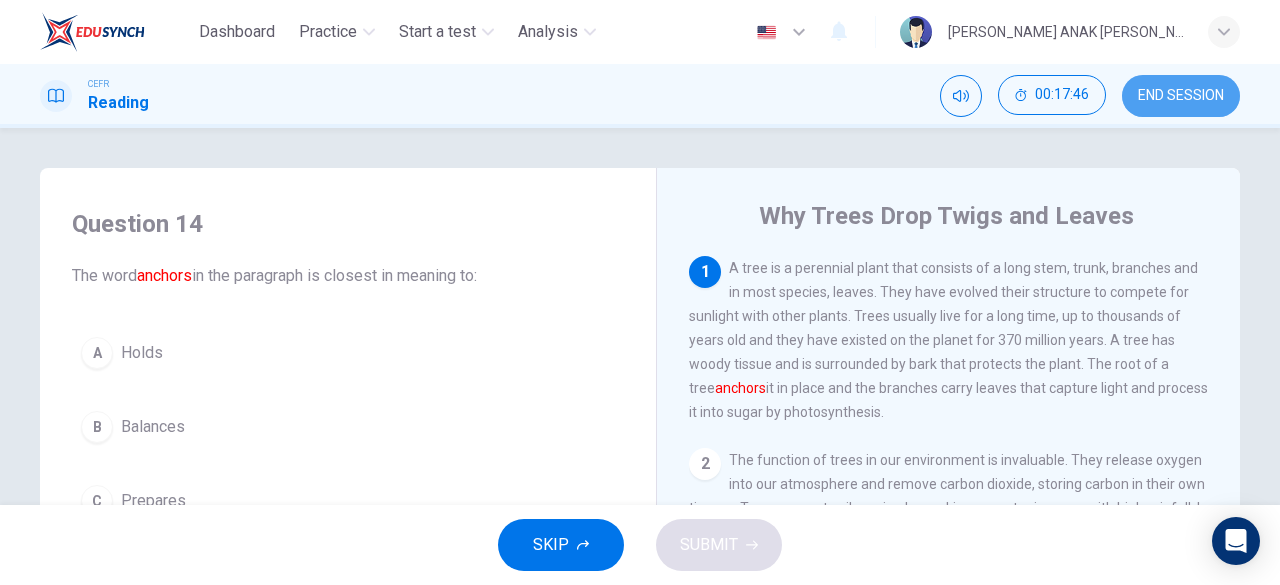 click on "END SESSION" at bounding box center [1181, 96] 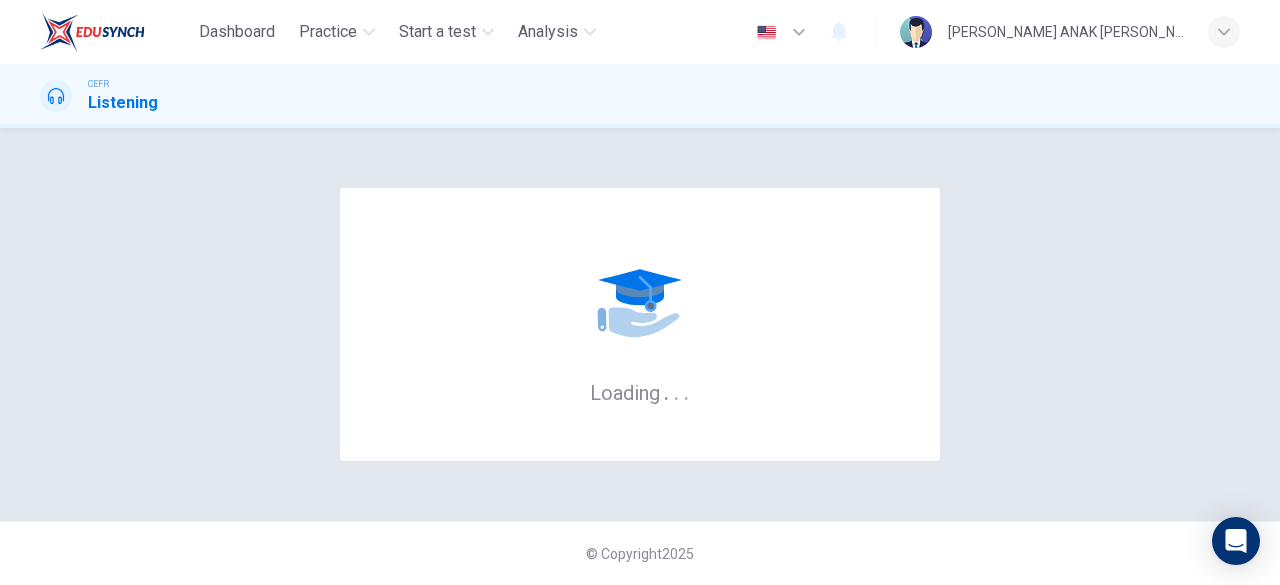 scroll, scrollTop: 0, scrollLeft: 0, axis: both 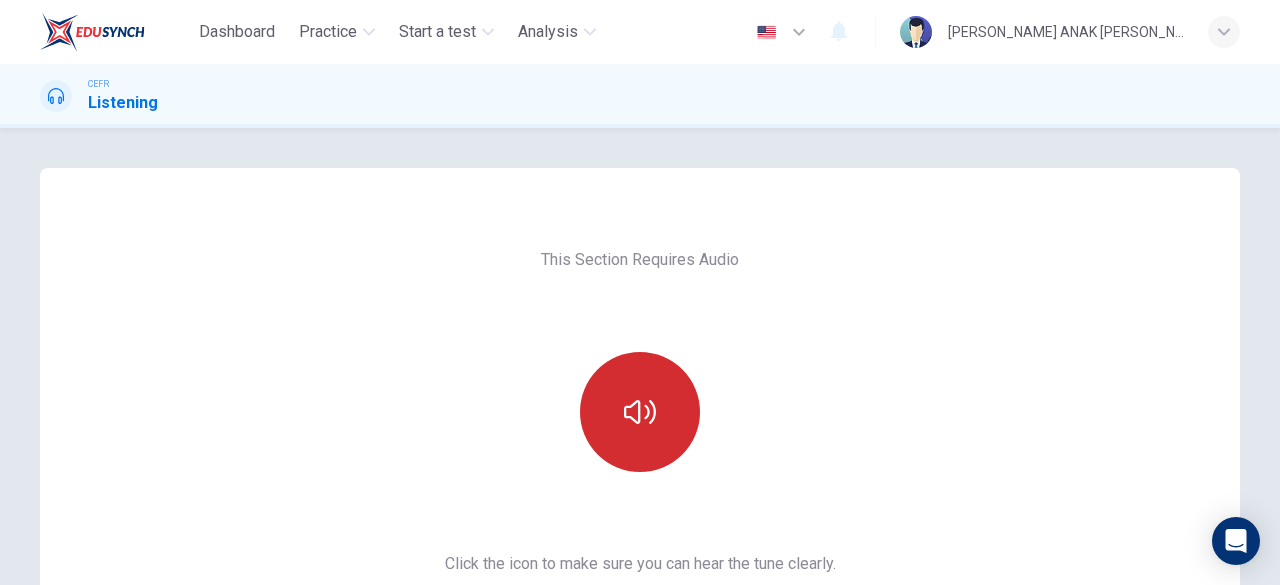 click at bounding box center [640, 412] 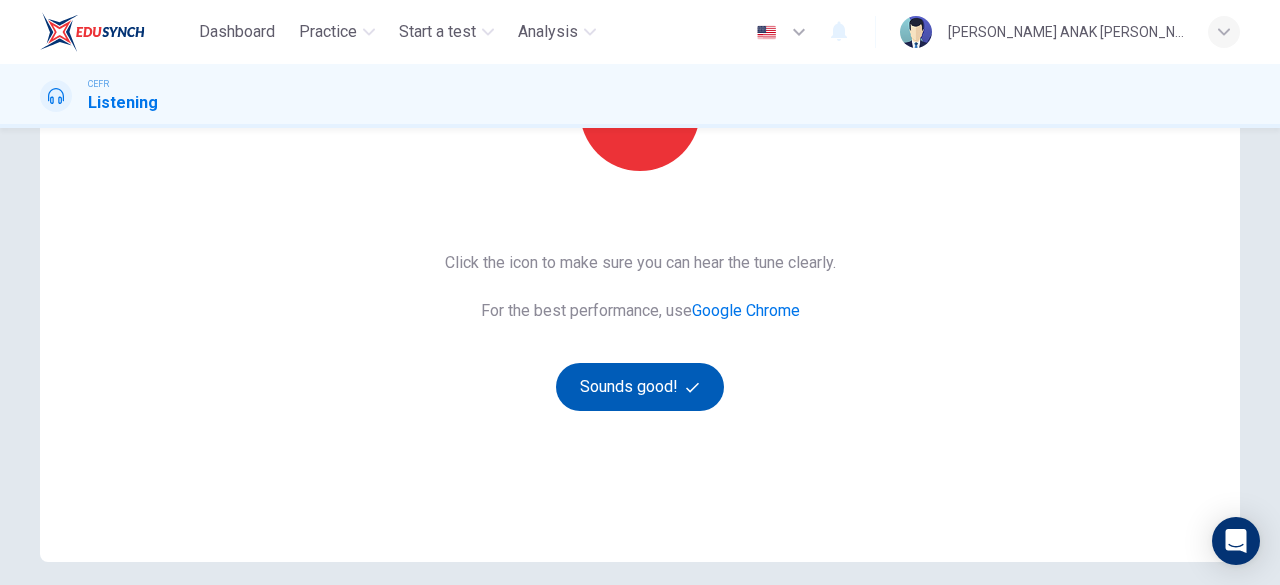 scroll, scrollTop: 300, scrollLeft: 0, axis: vertical 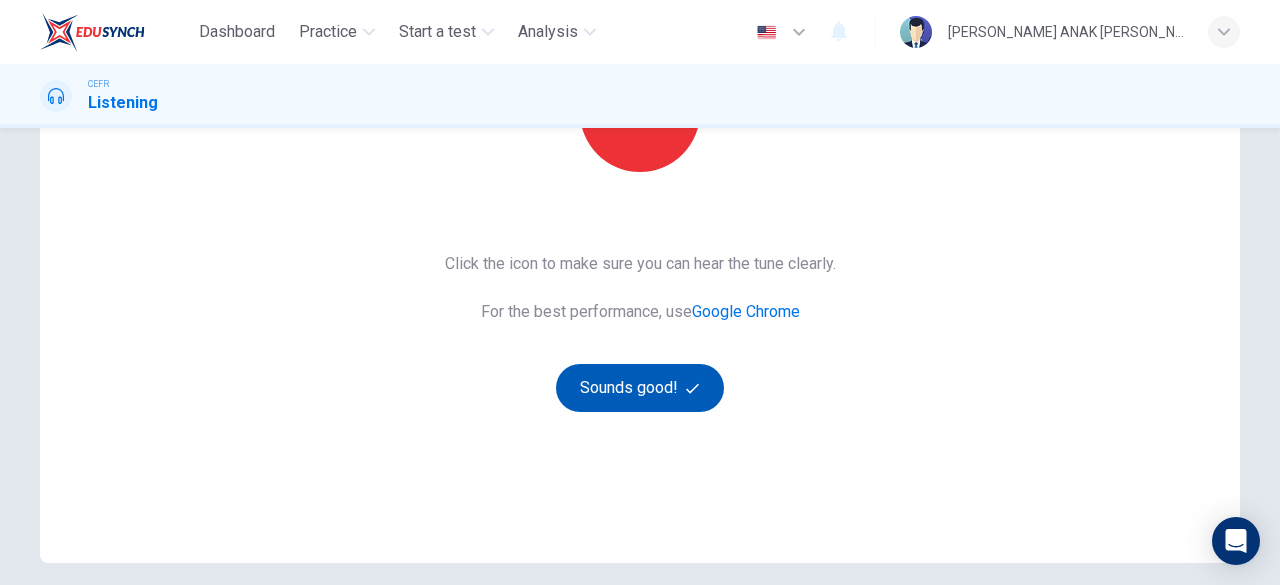 type 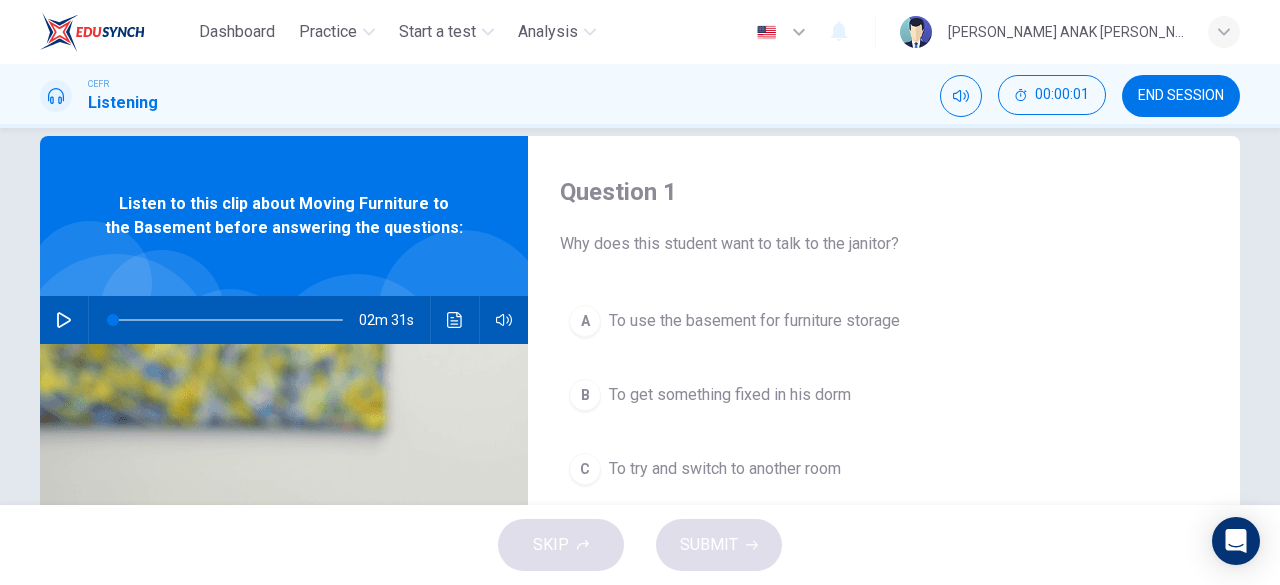 scroll, scrollTop: 0, scrollLeft: 0, axis: both 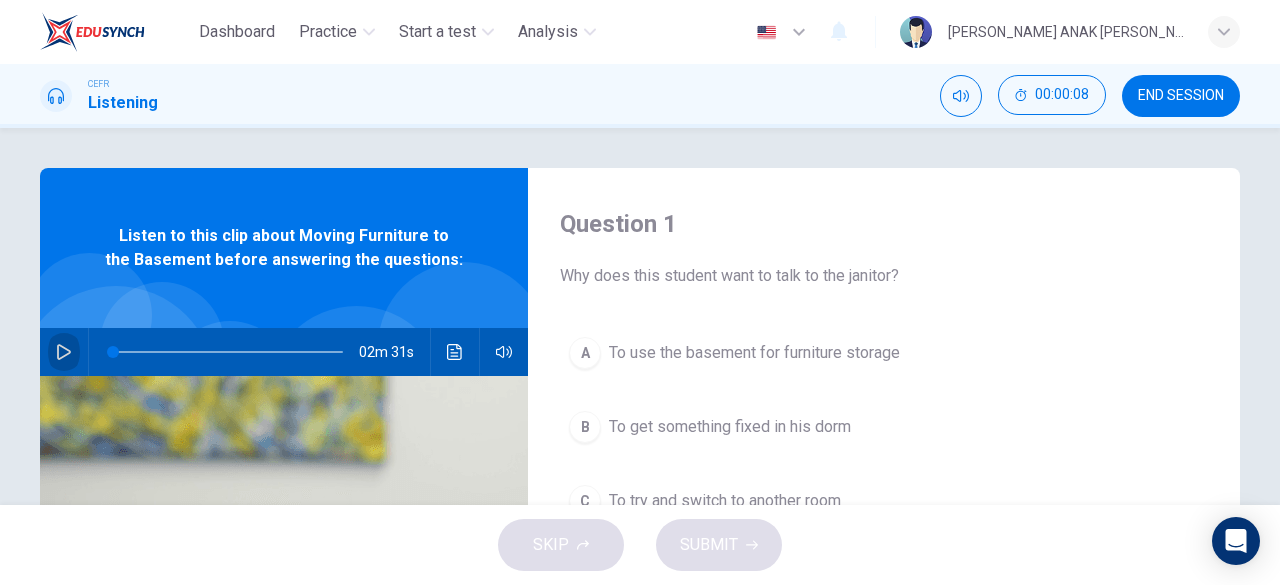 click at bounding box center [64, 352] 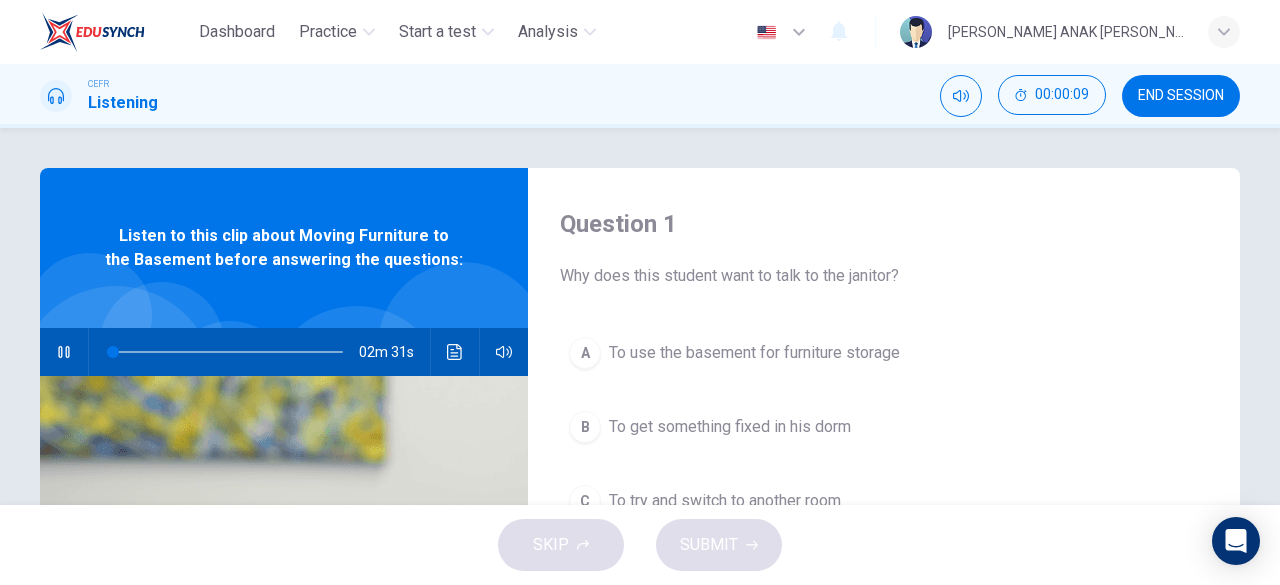 type on "1" 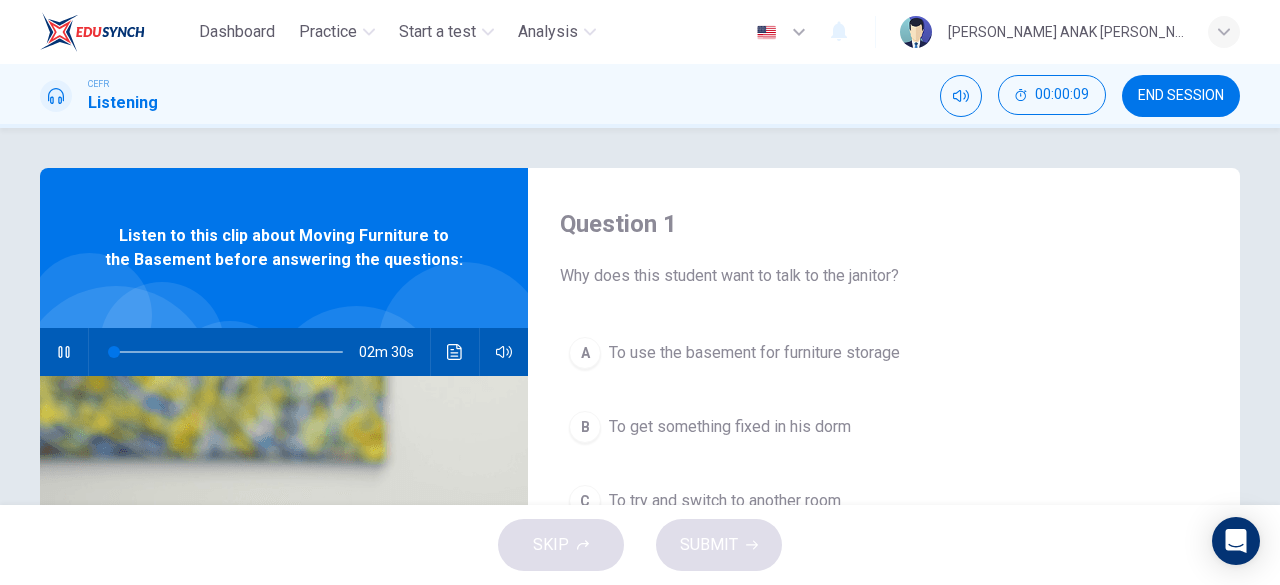 type 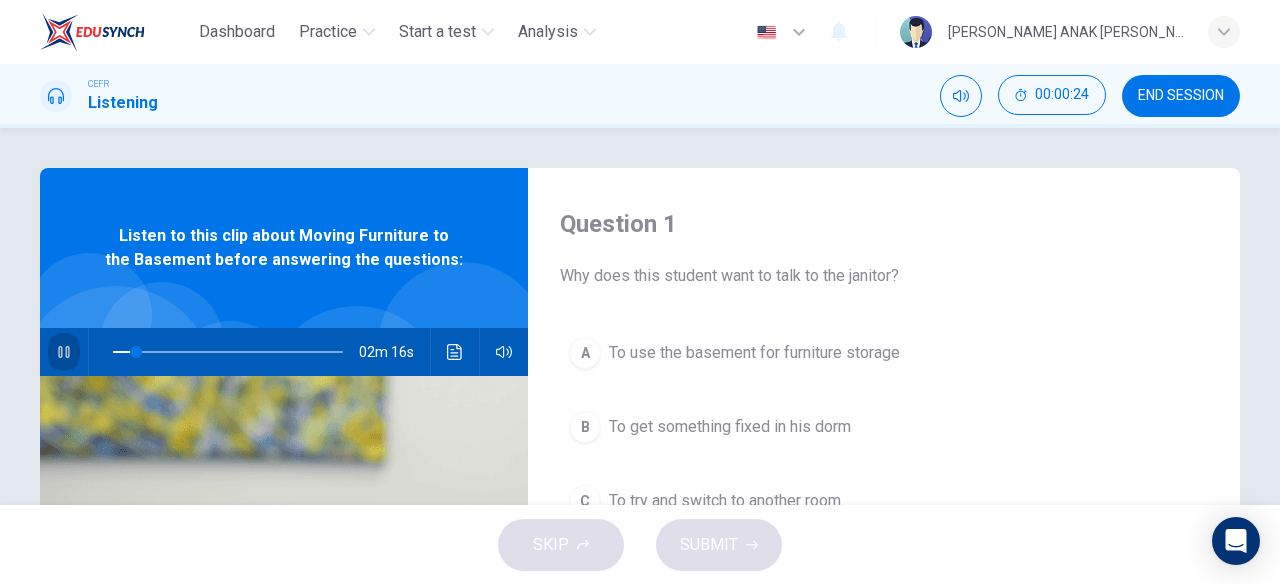 click 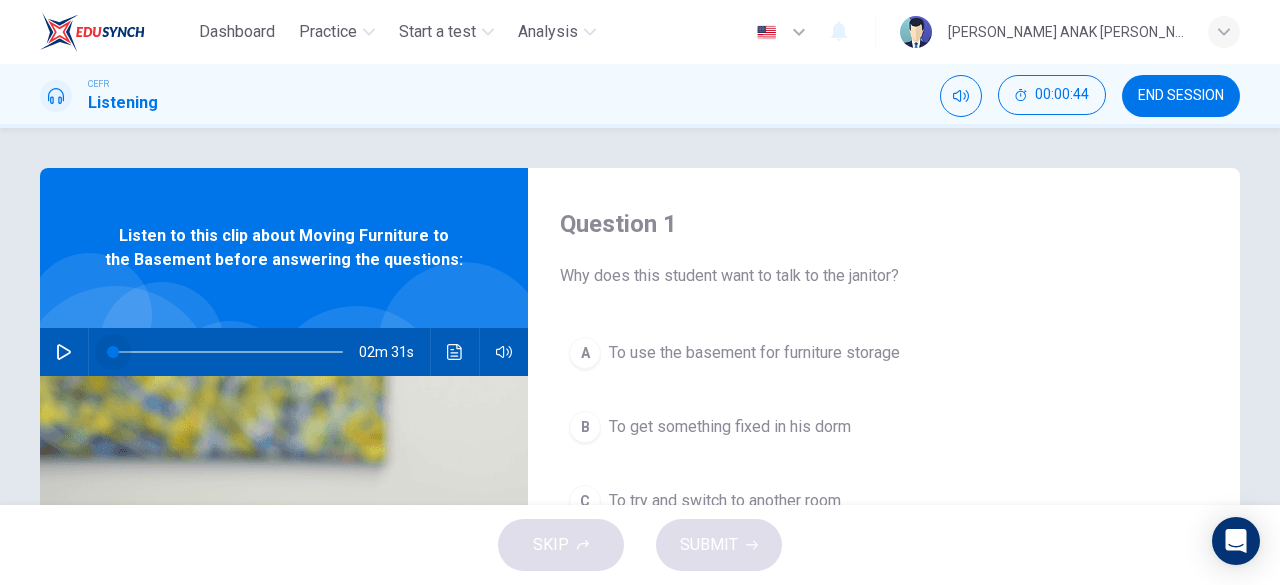 drag, startPoint x: 131, startPoint y: 348, endPoint x: 92, endPoint y: 359, distance: 40.5216 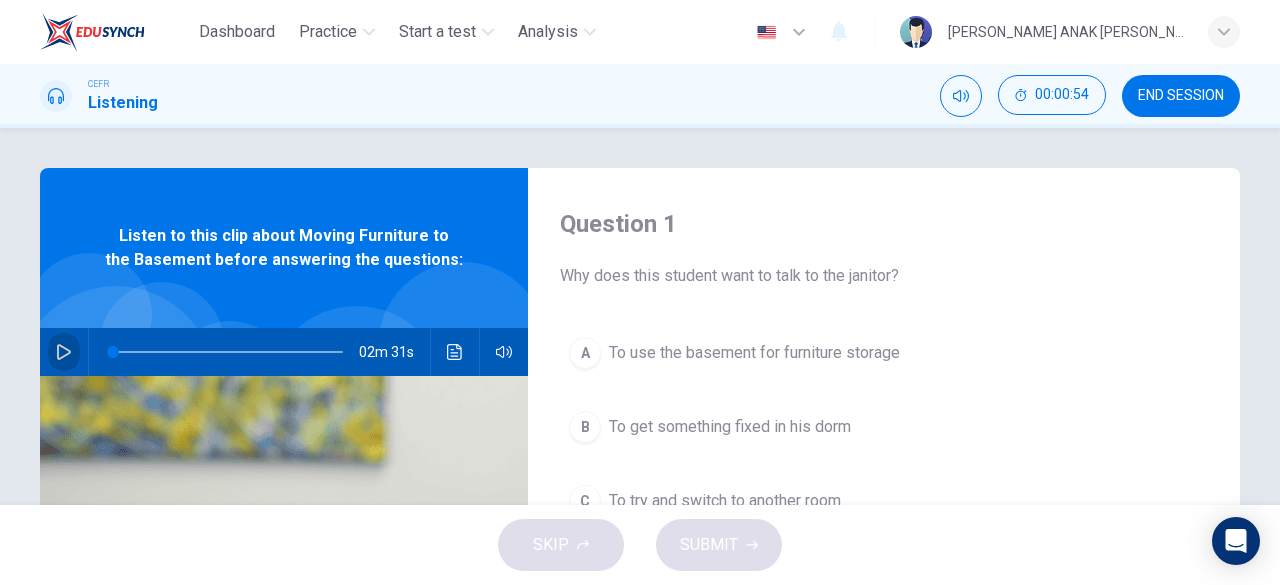 click 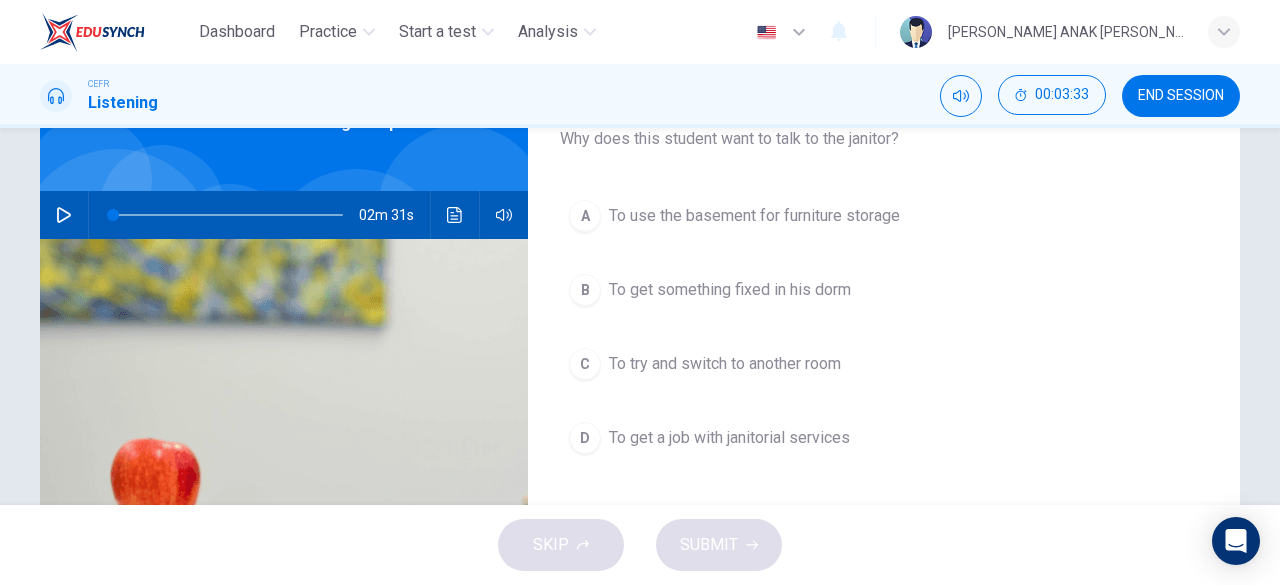 scroll, scrollTop: 136, scrollLeft: 0, axis: vertical 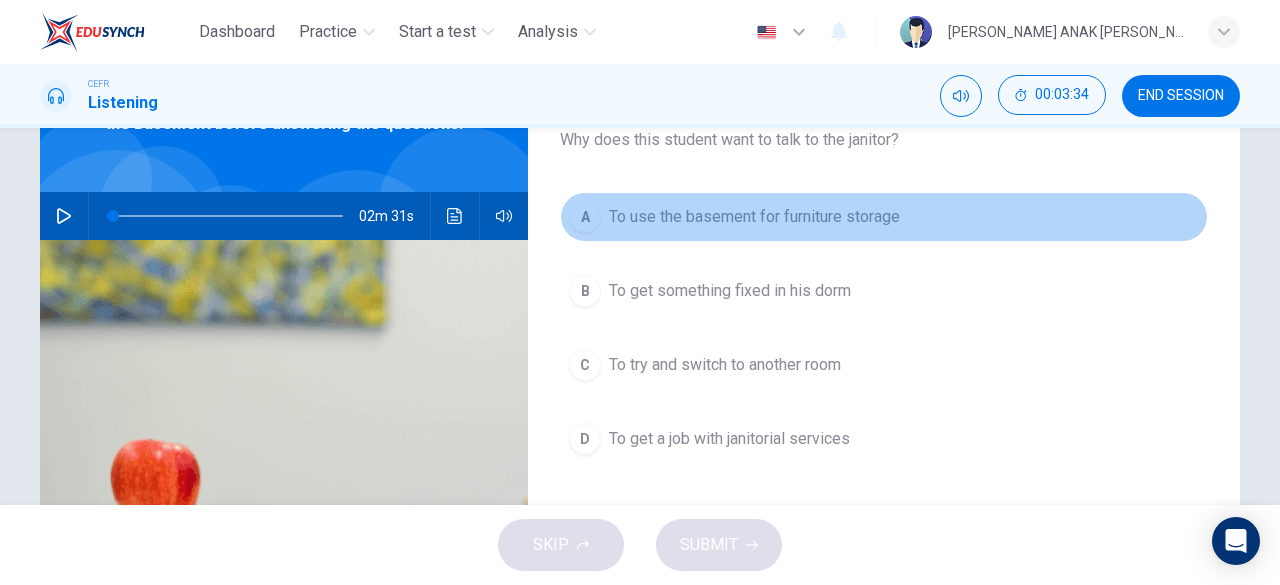click on "A" at bounding box center (585, 217) 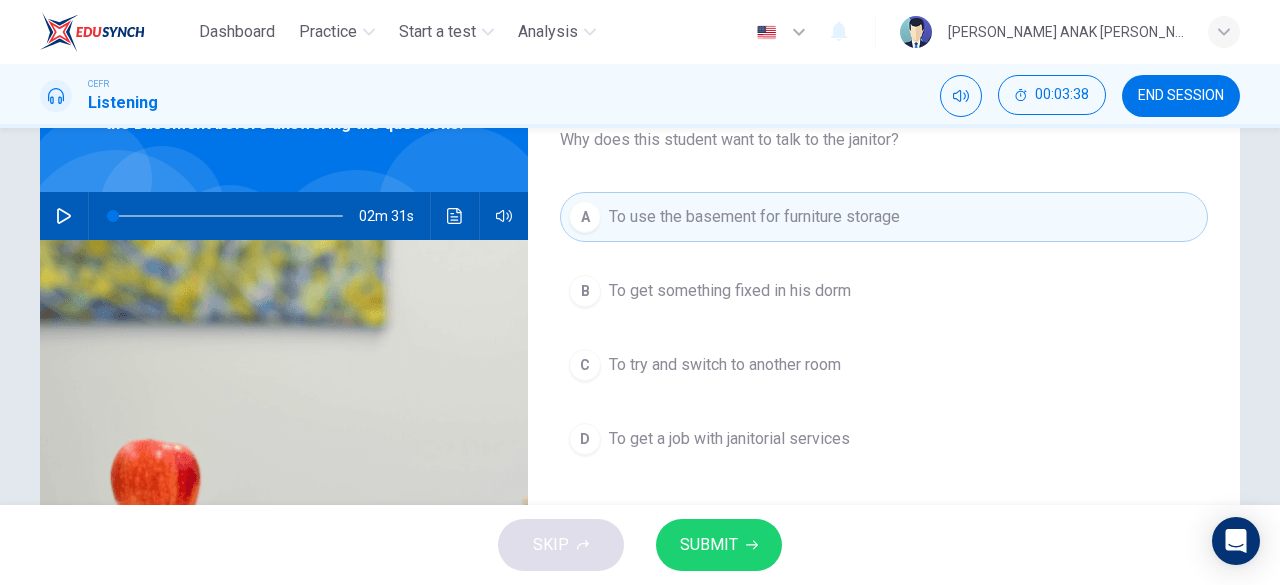 click at bounding box center (64, 216) 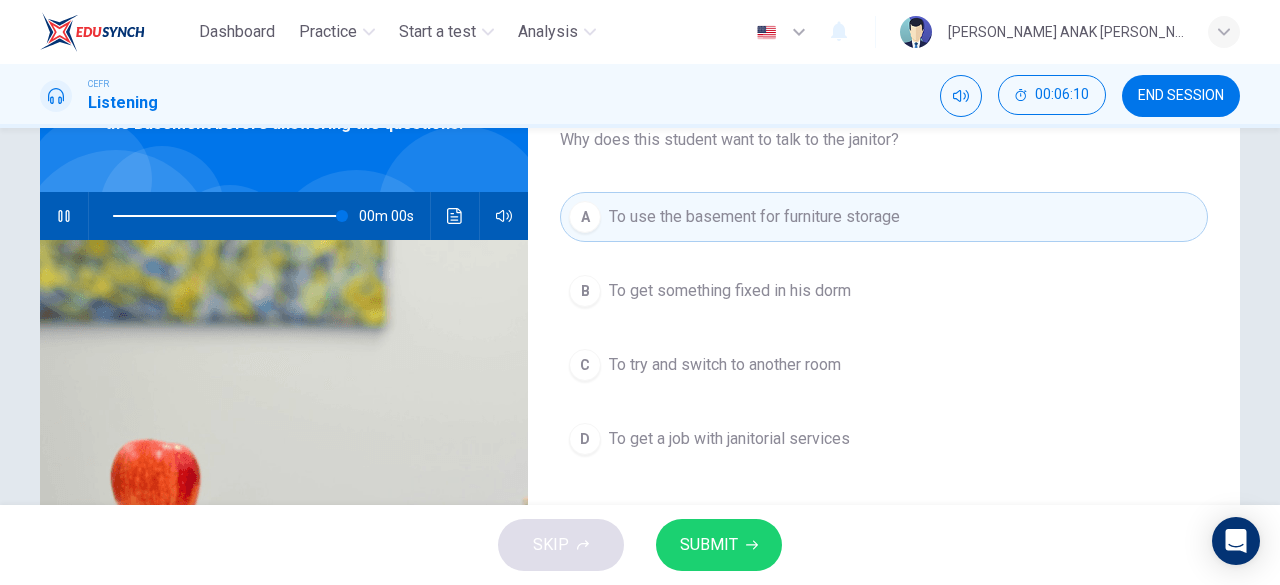 type on "0" 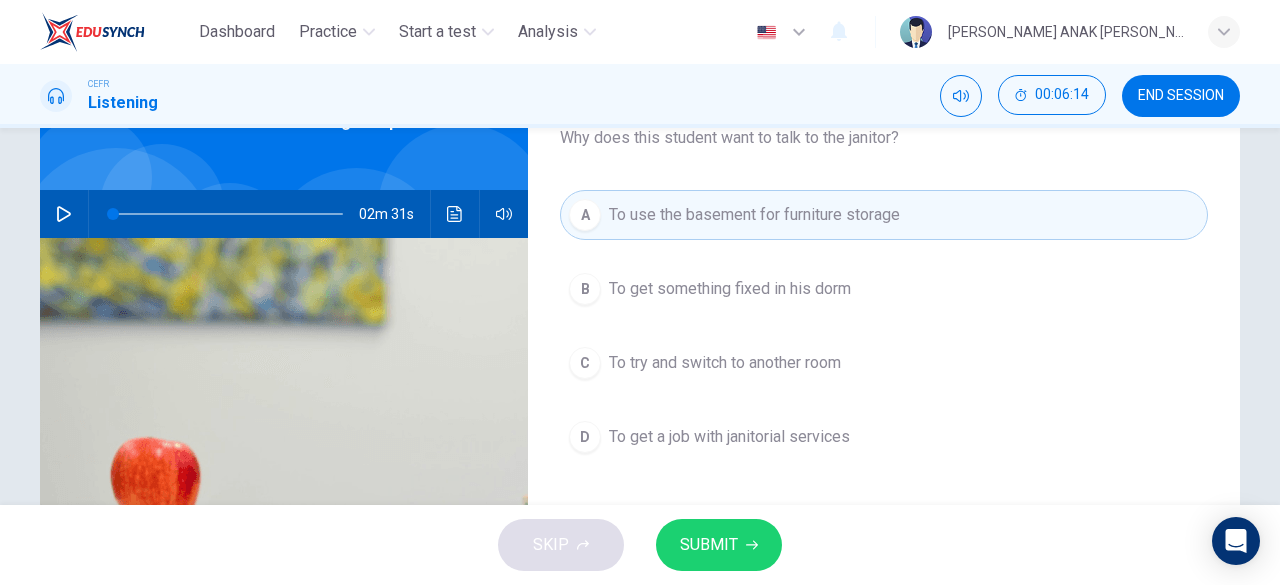 scroll, scrollTop: 144, scrollLeft: 0, axis: vertical 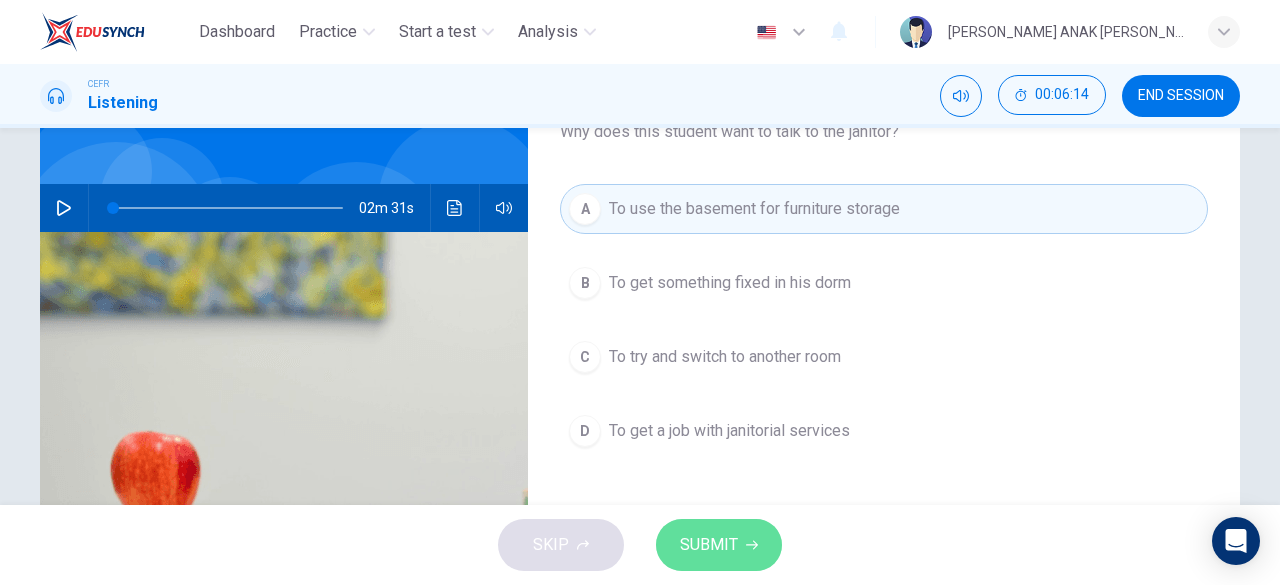 click on "SUBMIT" at bounding box center [709, 545] 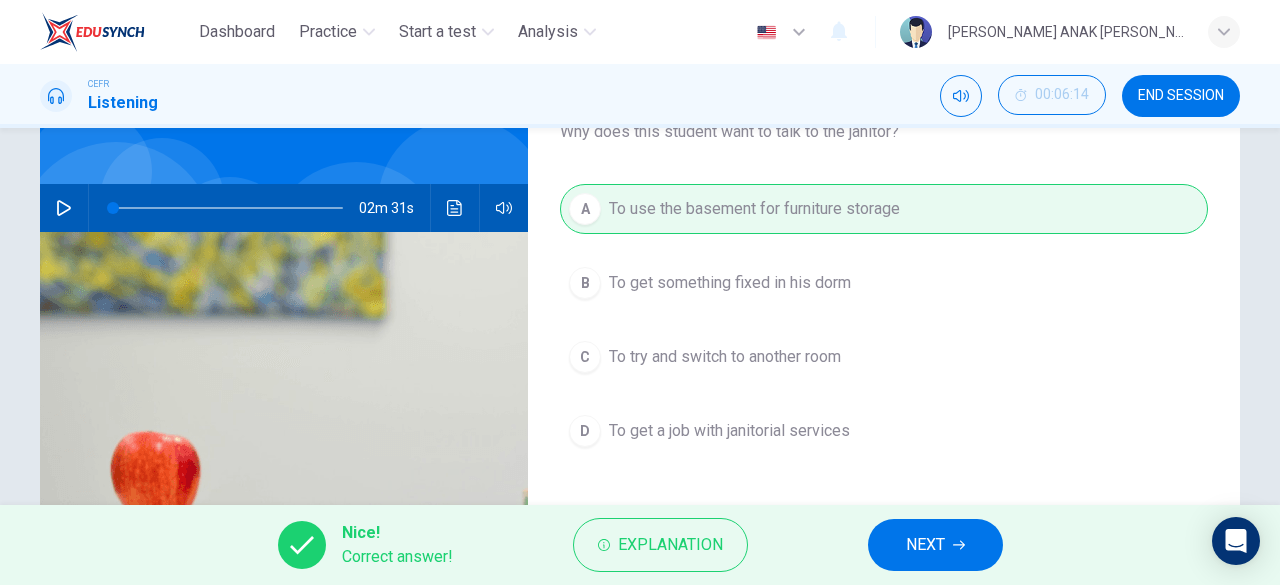 click on "NEXT" at bounding box center [925, 545] 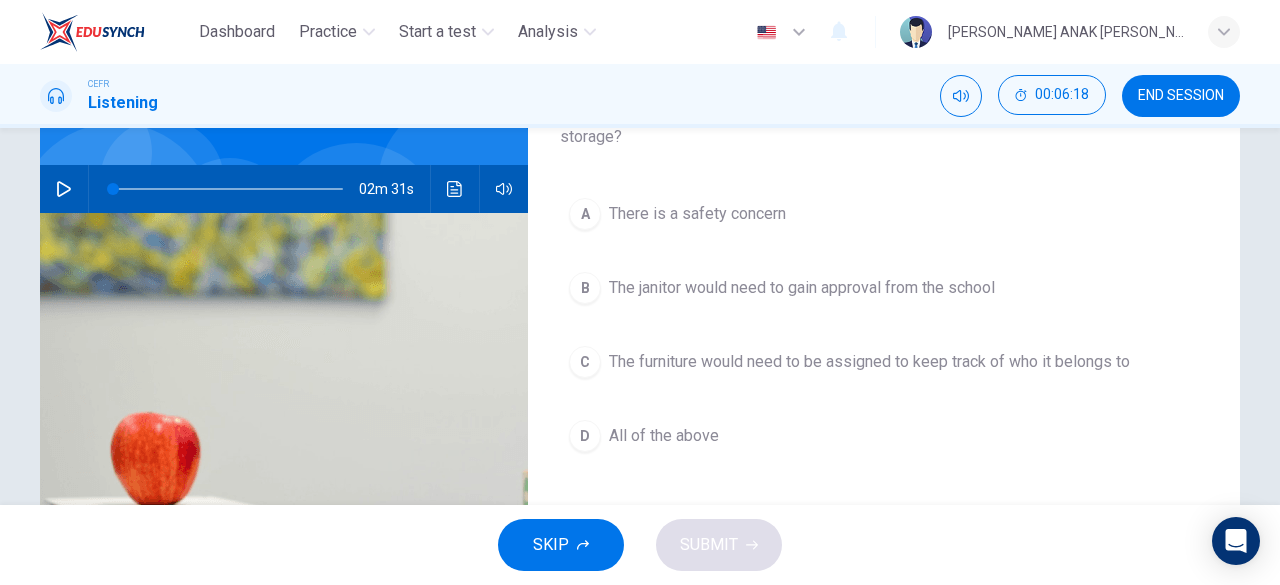 scroll, scrollTop: 164, scrollLeft: 0, axis: vertical 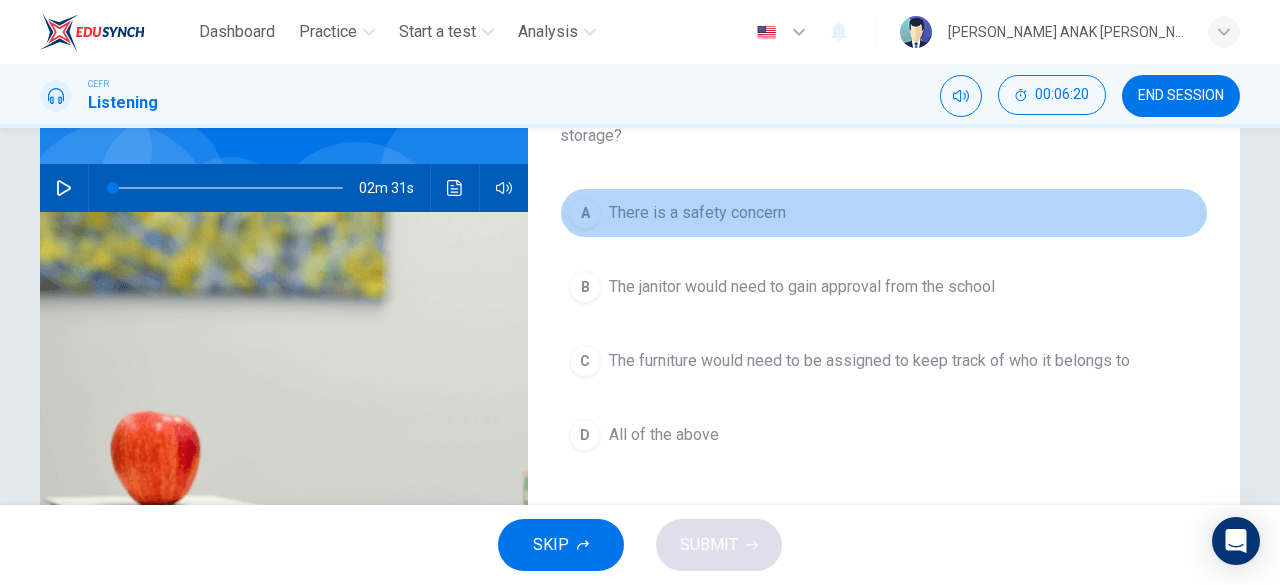 click on "A" at bounding box center (585, 213) 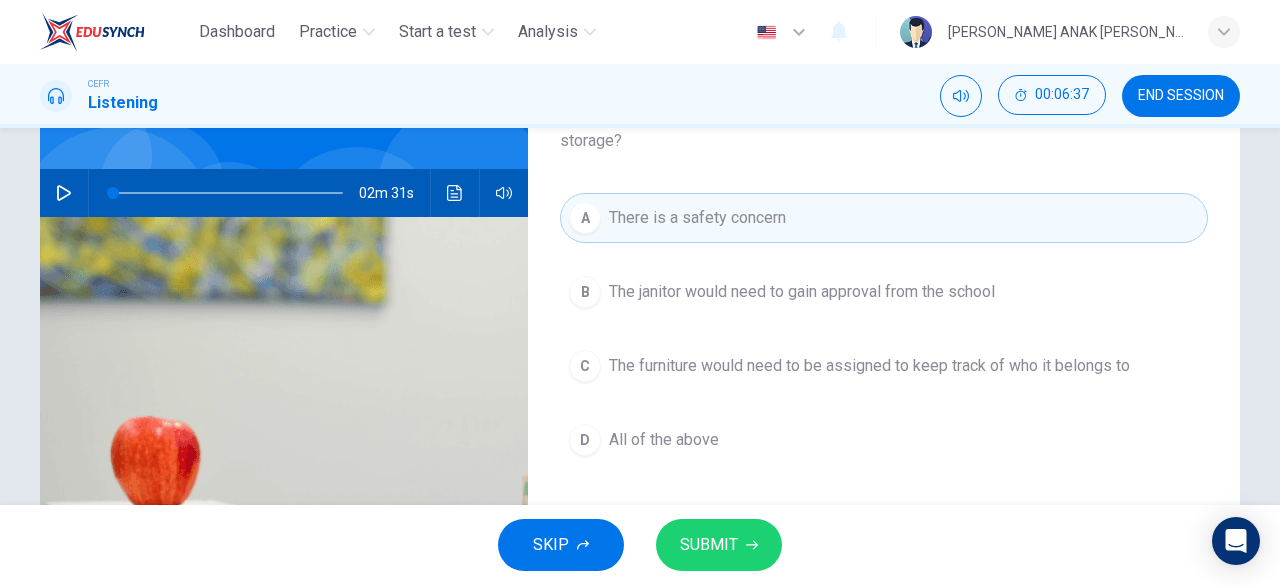 scroll, scrollTop: 200, scrollLeft: 0, axis: vertical 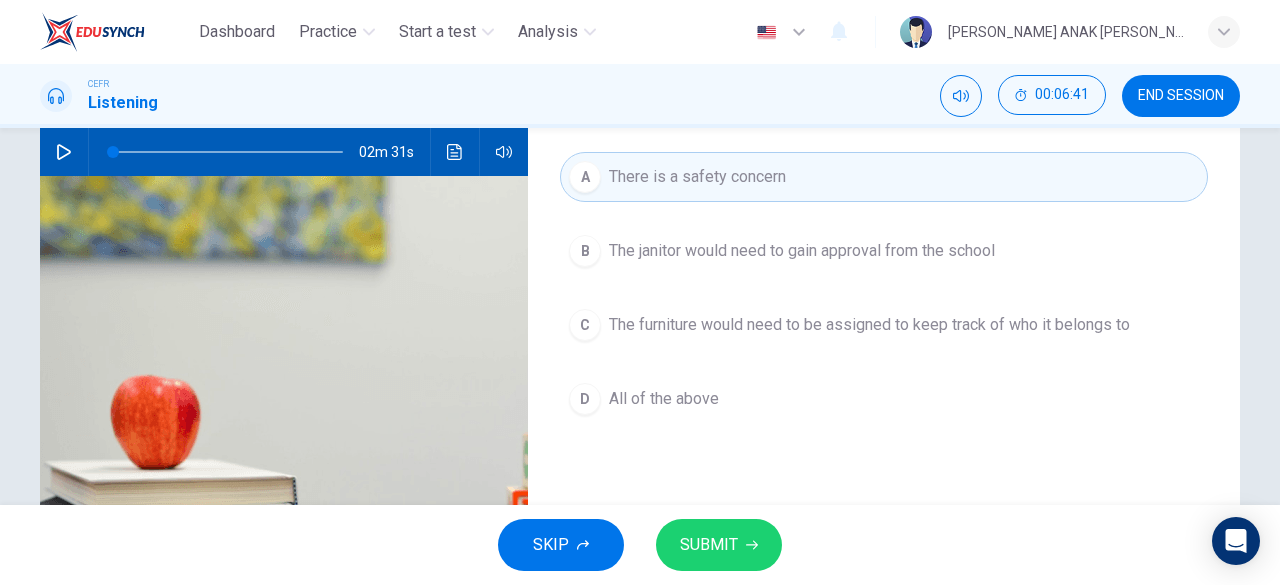 click on "D" at bounding box center [585, 399] 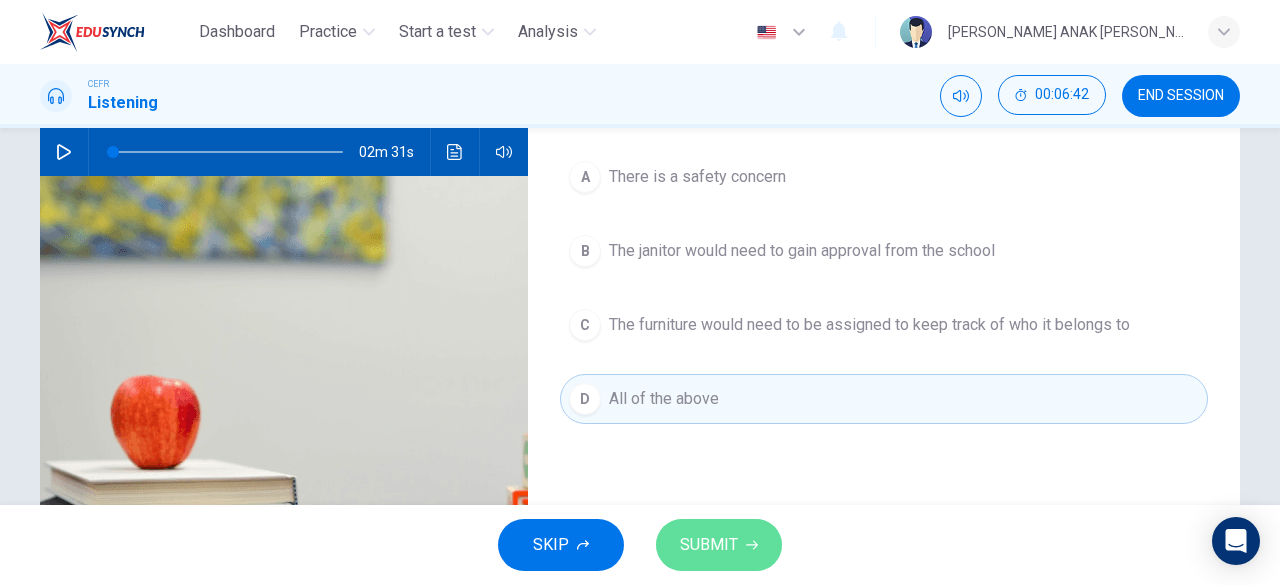click on "SUBMIT" at bounding box center (709, 545) 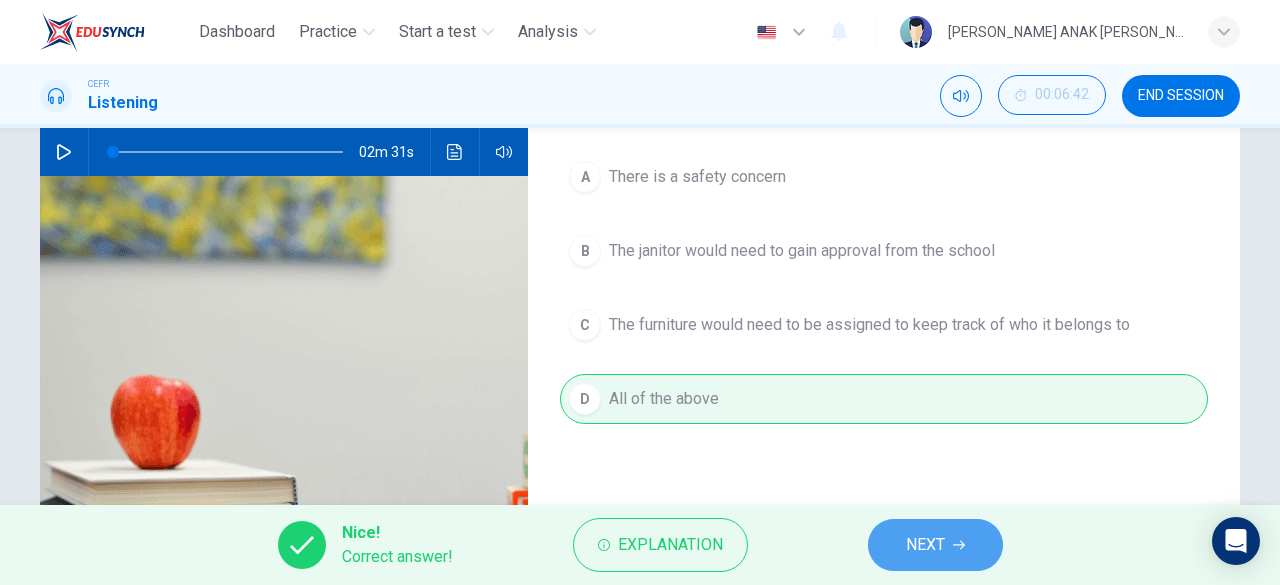 click 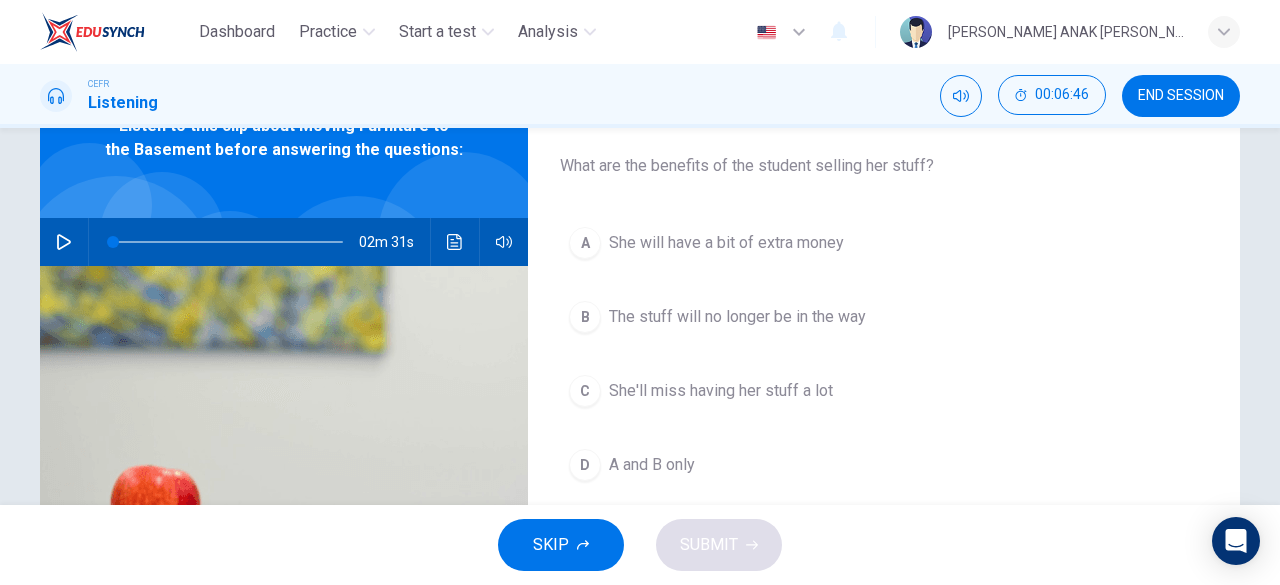 scroll, scrollTop: 111, scrollLeft: 0, axis: vertical 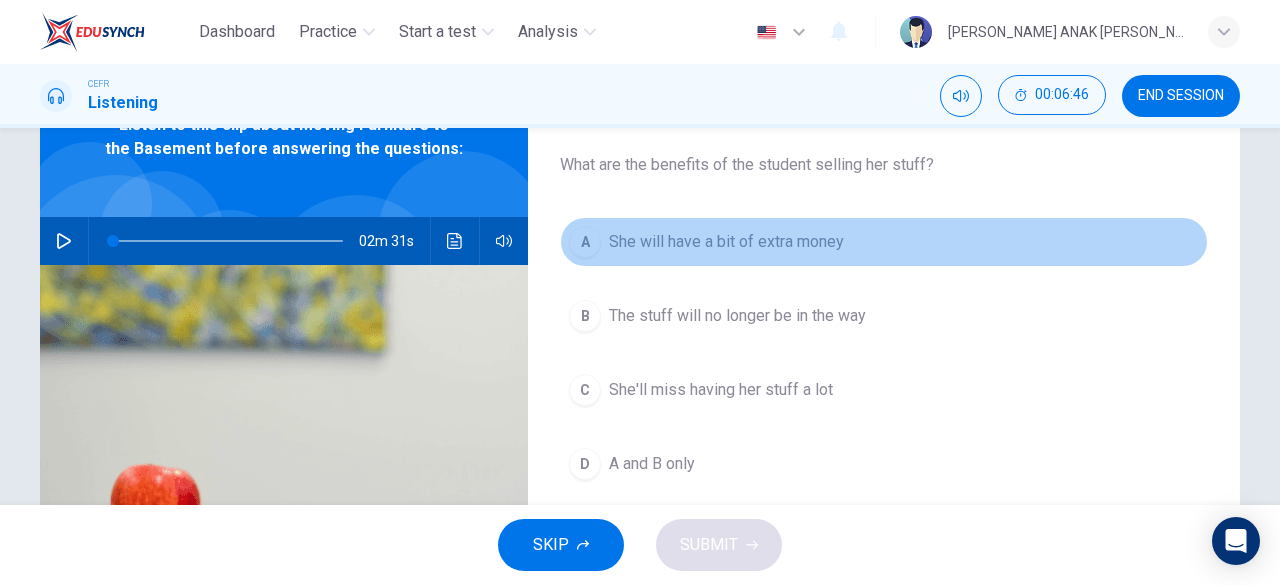 click on "A" at bounding box center (585, 242) 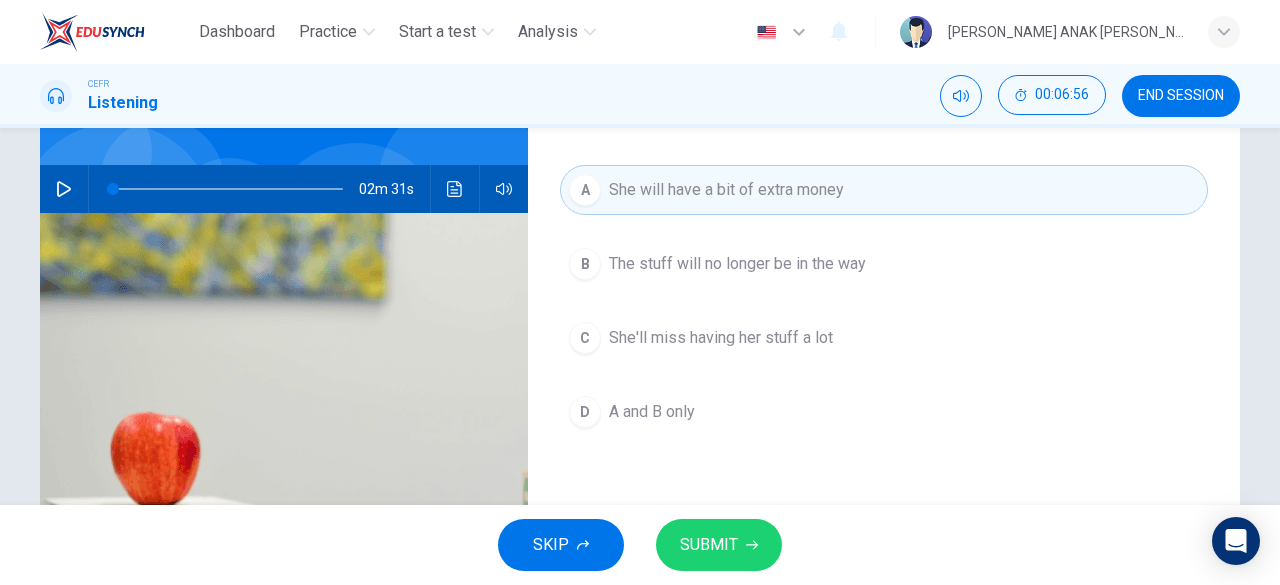 scroll, scrollTop: 165, scrollLeft: 0, axis: vertical 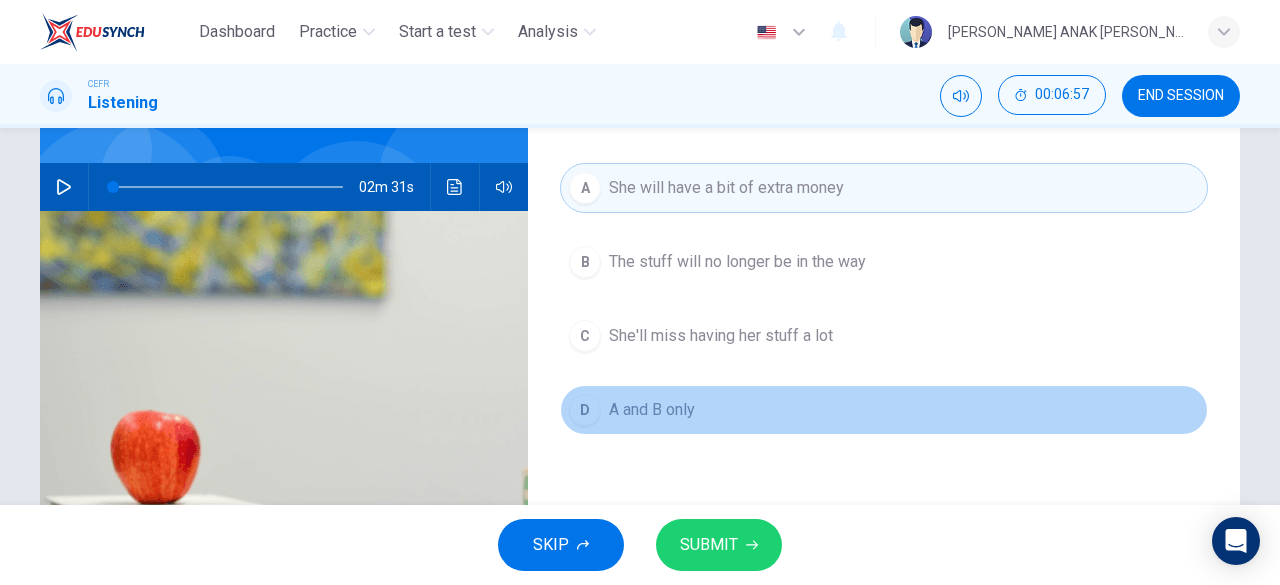 click on "D" at bounding box center (585, 410) 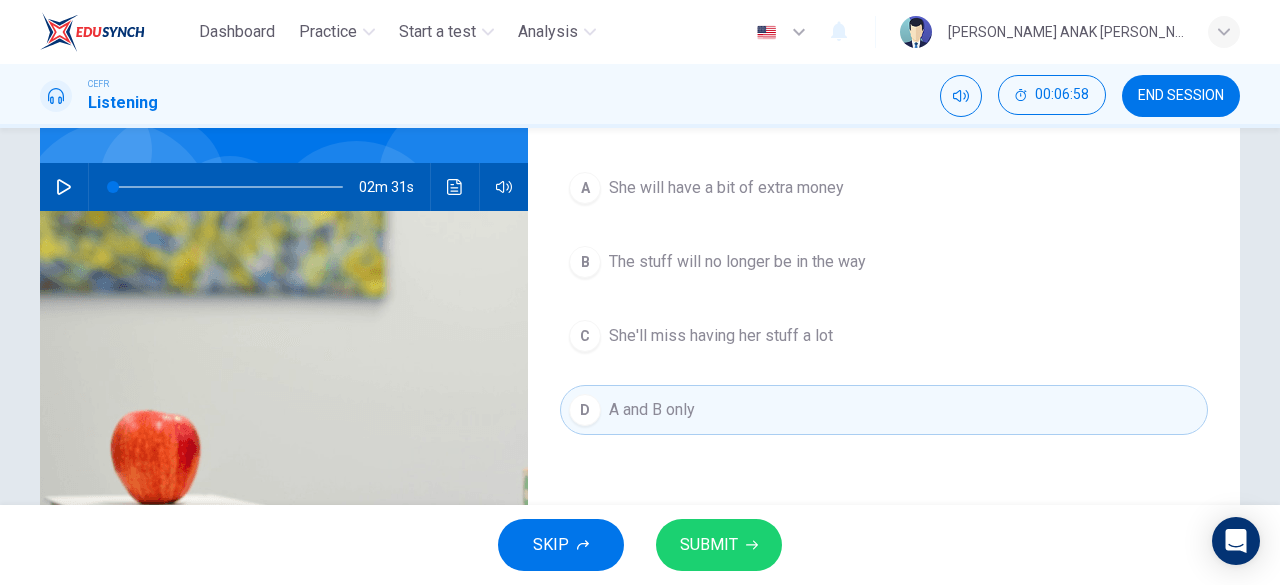 click on "SUBMIT" at bounding box center (709, 545) 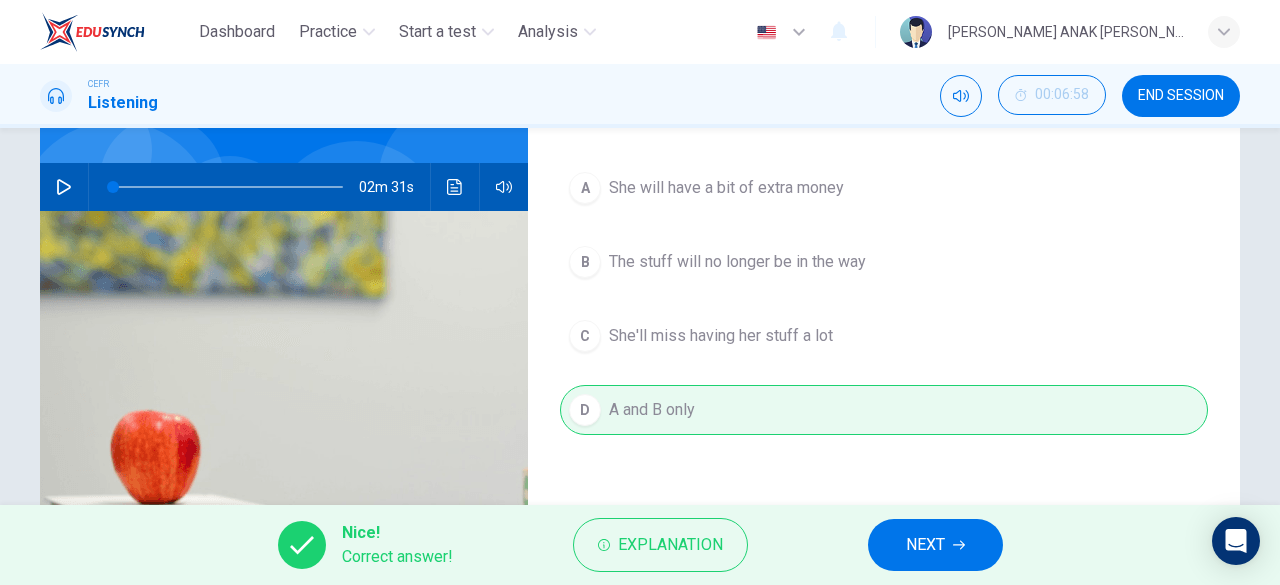 click on "NEXT" at bounding box center [925, 545] 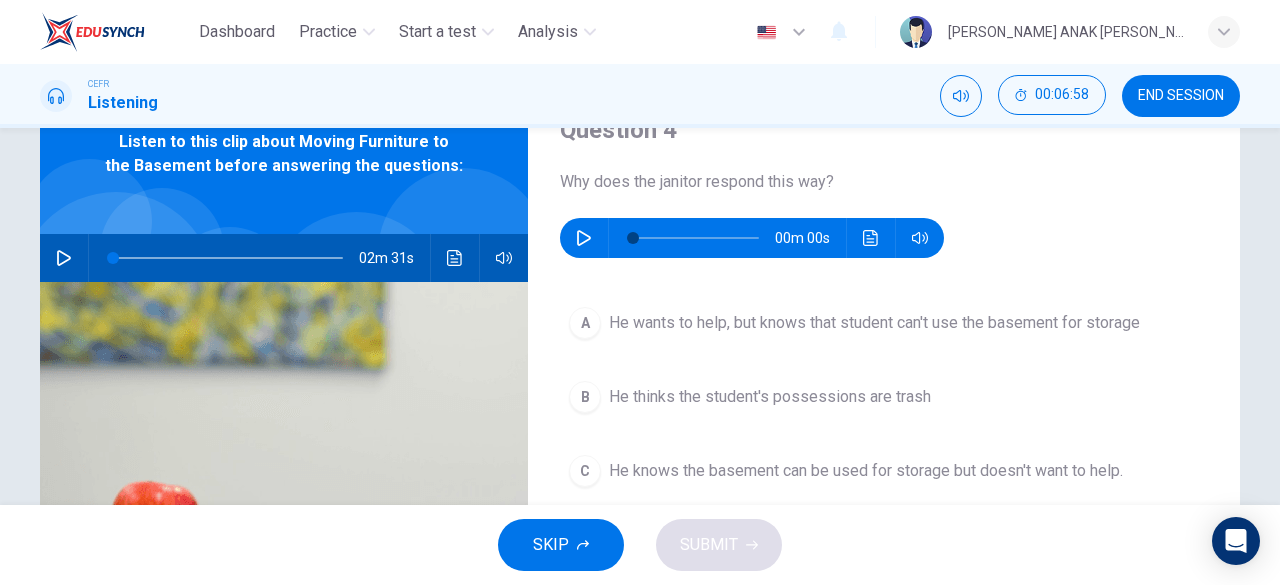 scroll, scrollTop: 66, scrollLeft: 0, axis: vertical 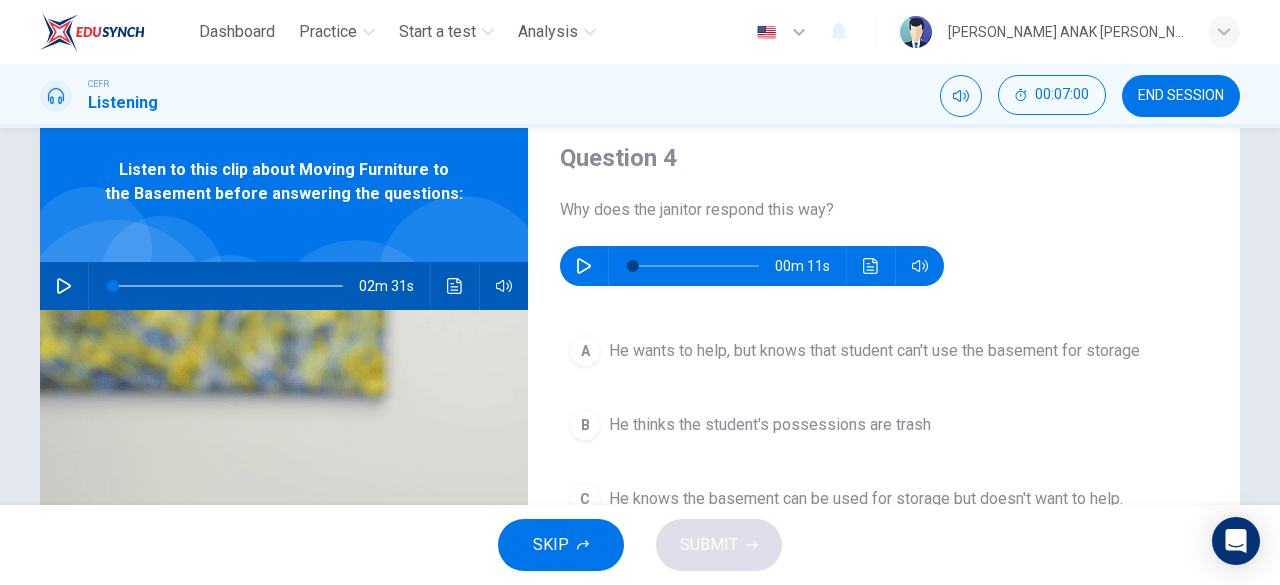 click 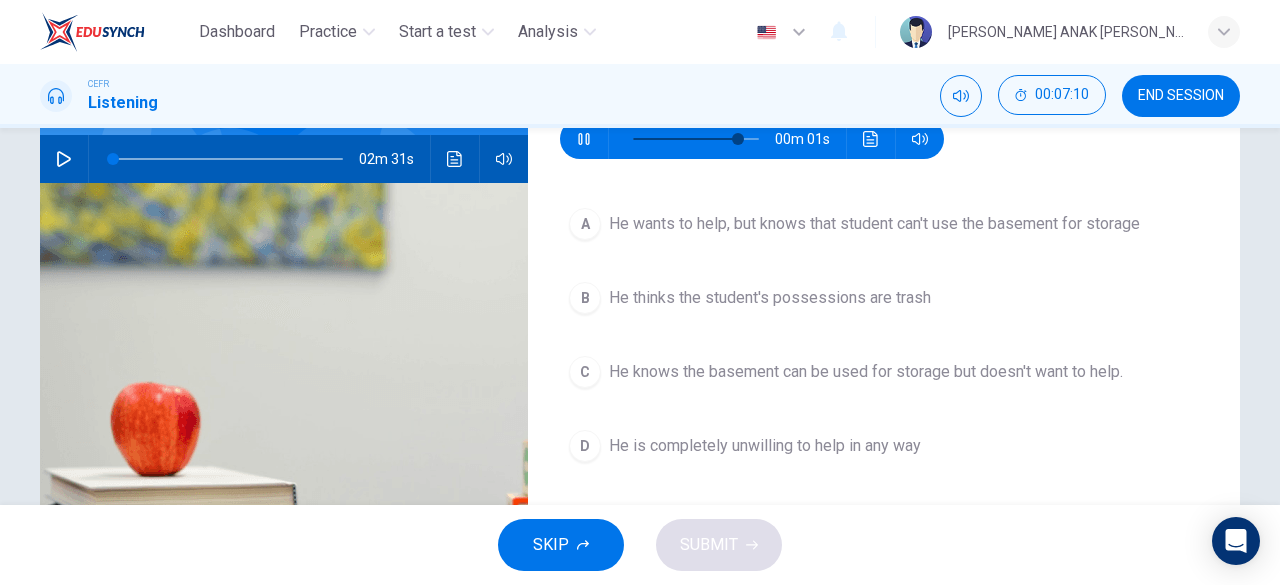 scroll, scrollTop: 184, scrollLeft: 0, axis: vertical 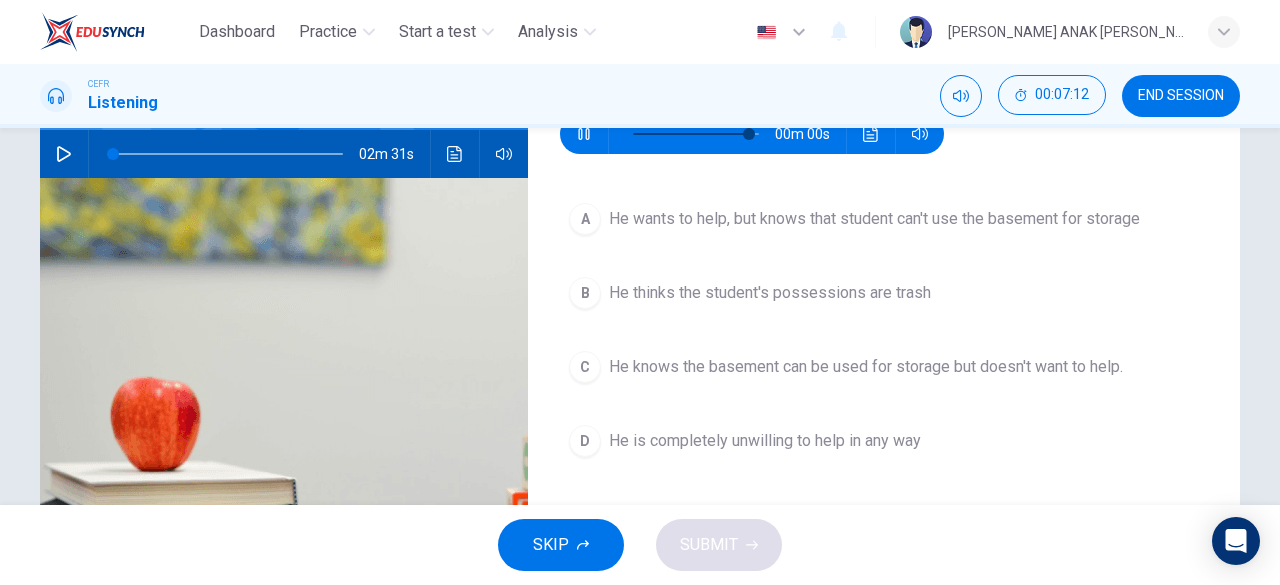 type on "0" 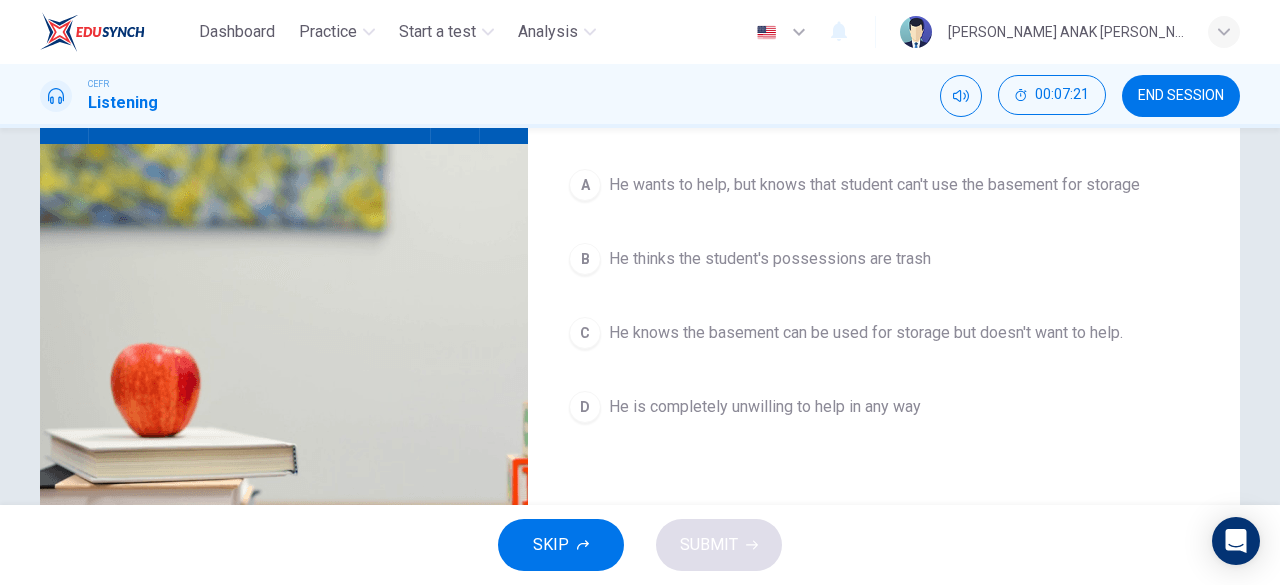 scroll, scrollTop: 230, scrollLeft: 0, axis: vertical 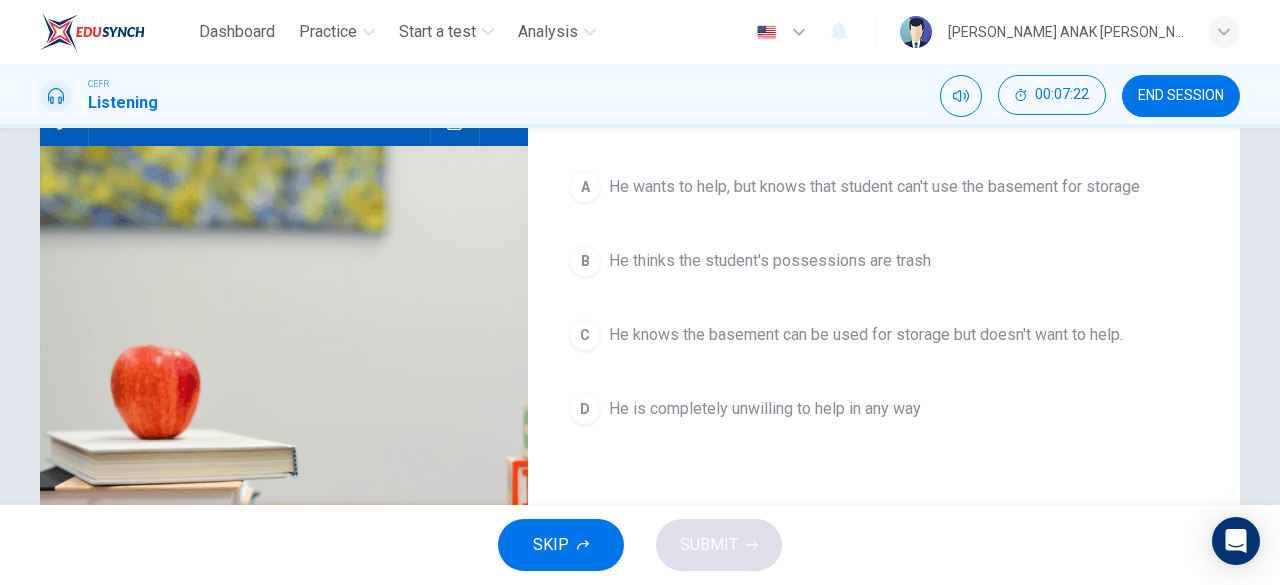 click on "B" at bounding box center [585, 261] 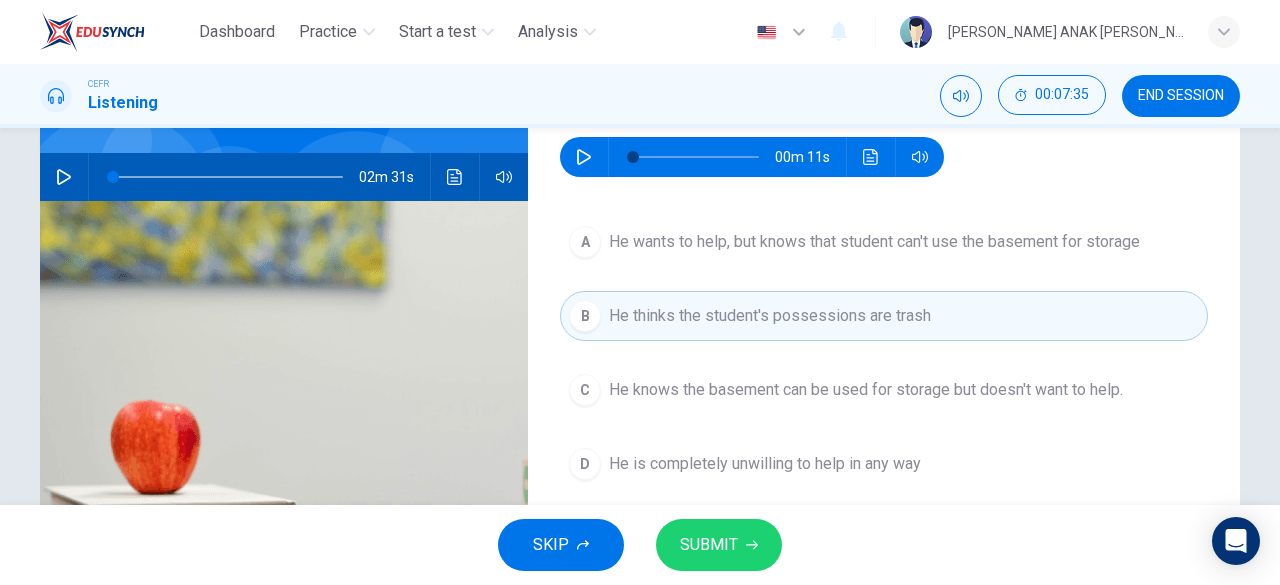 scroll, scrollTop: 176, scrollLeft: 0, axis: vertical 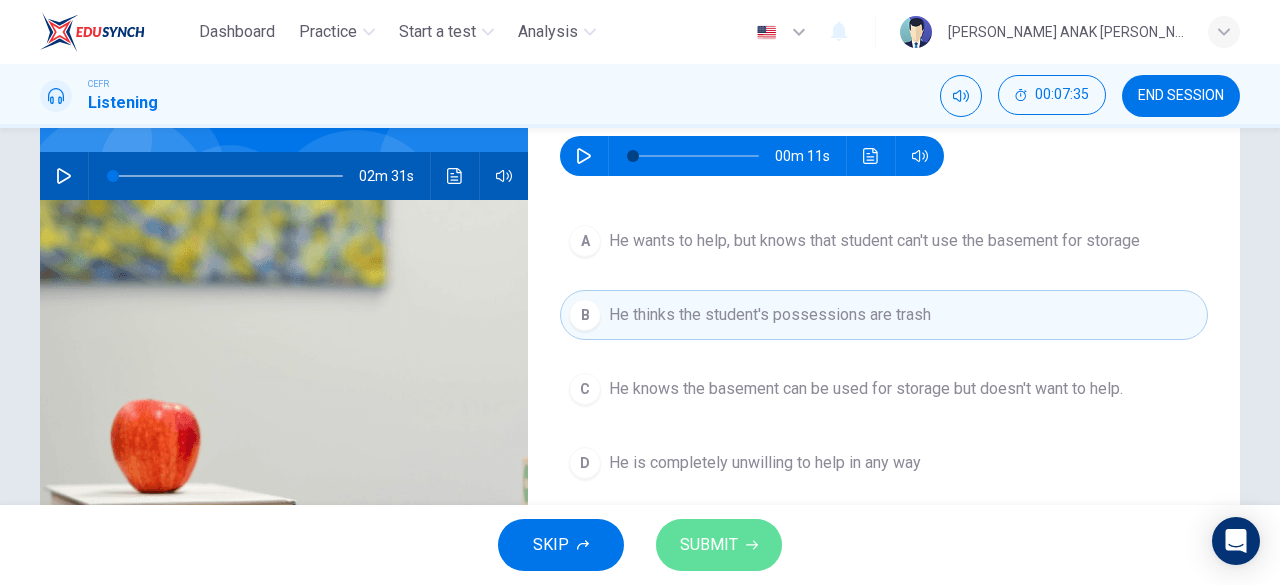 click on "SUBMIT" at bounding box center [709, 545] 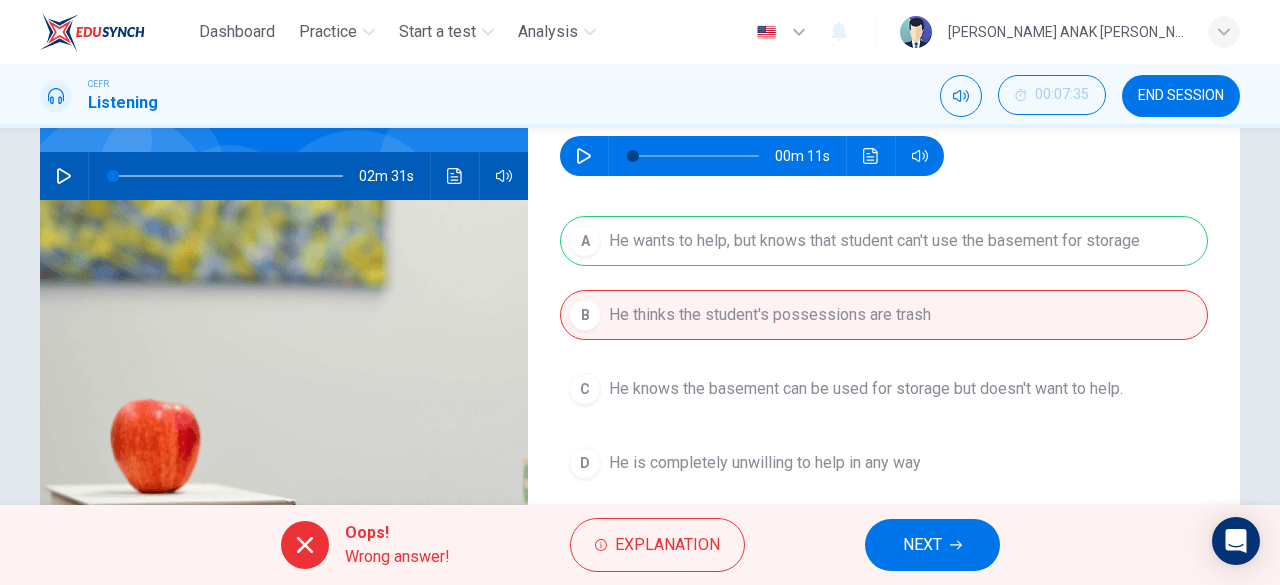 click on "NEXT" at bounding box center [932, 545] 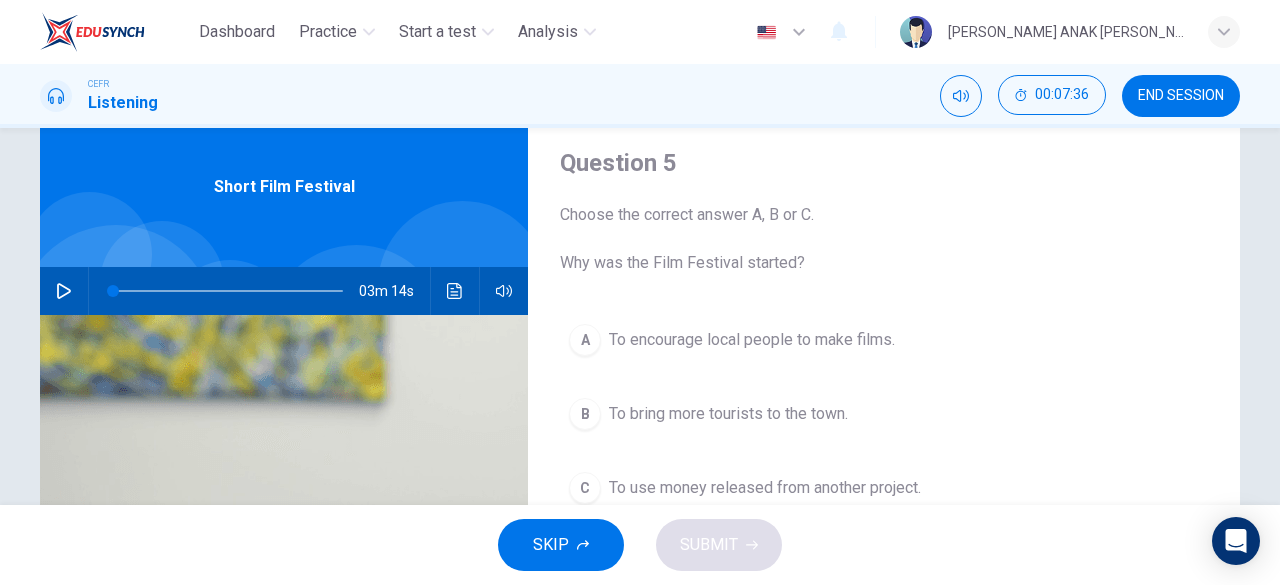 scroll, scrollTop: 62, scrollLeft: 0, axis: vertical 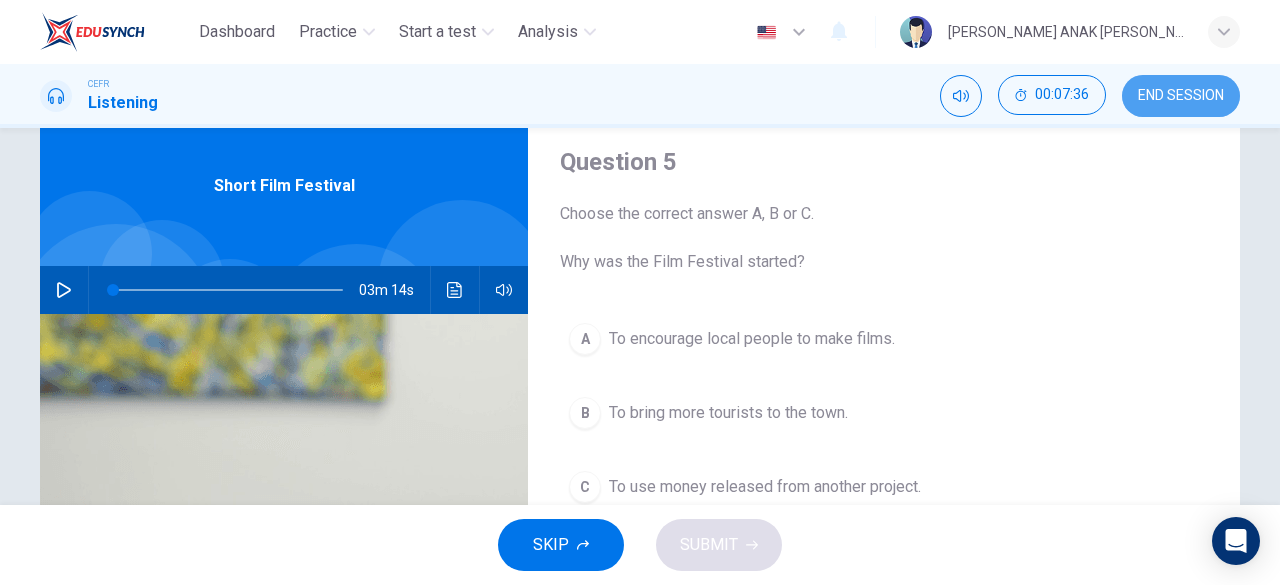 click on "END SESSION" at bounding box center (1181, 96) 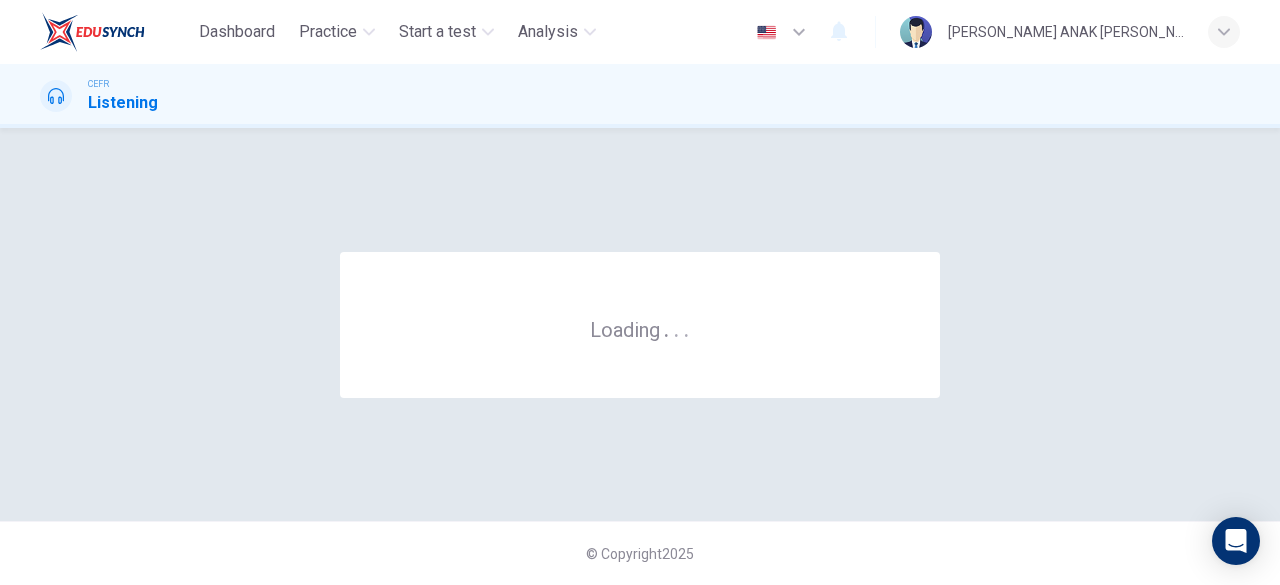 scroll, scrollTop: 0, scrollLeft: 0, axis: both 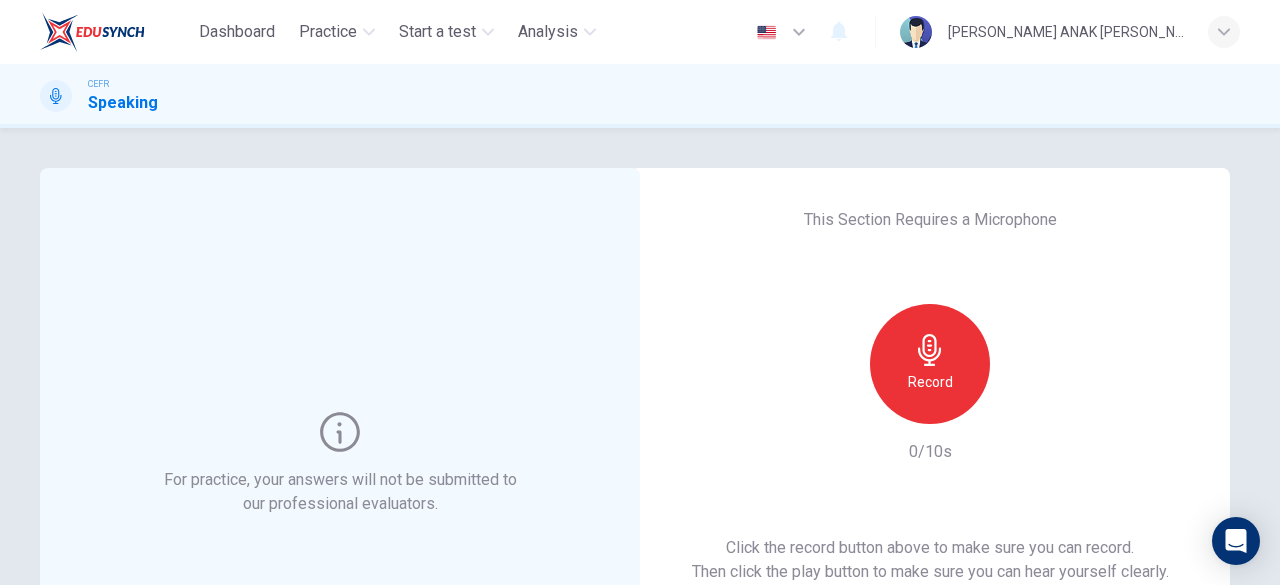 click on "Record" at bounding box center (930, 382) 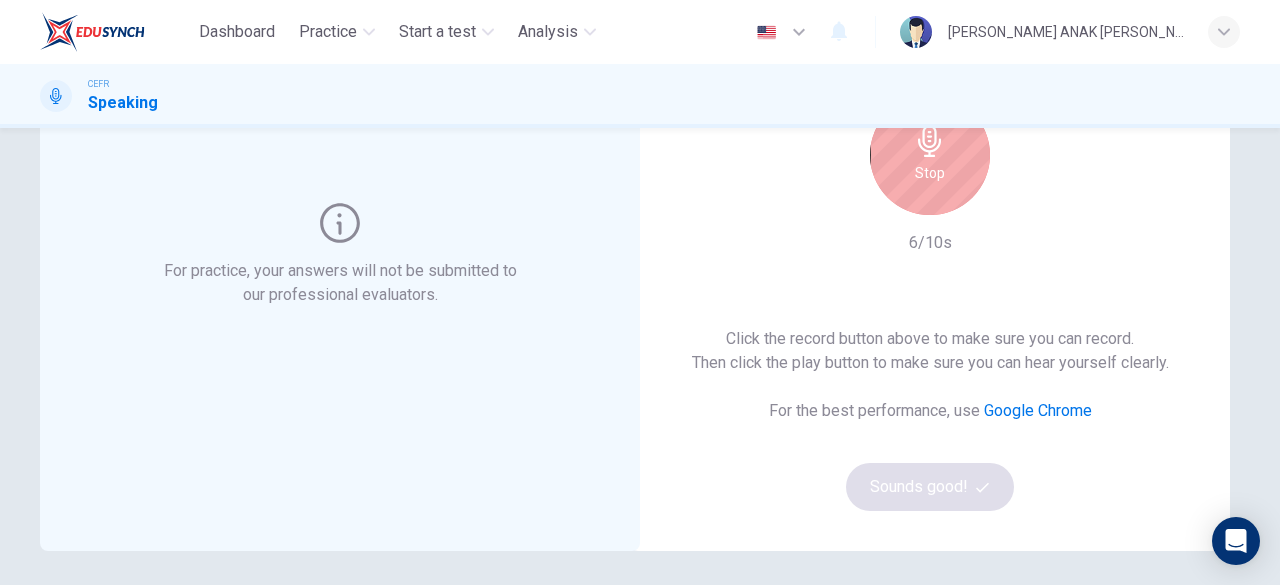 scroll, scrollTop: 139, scrollLeft: 0, axis: vertical 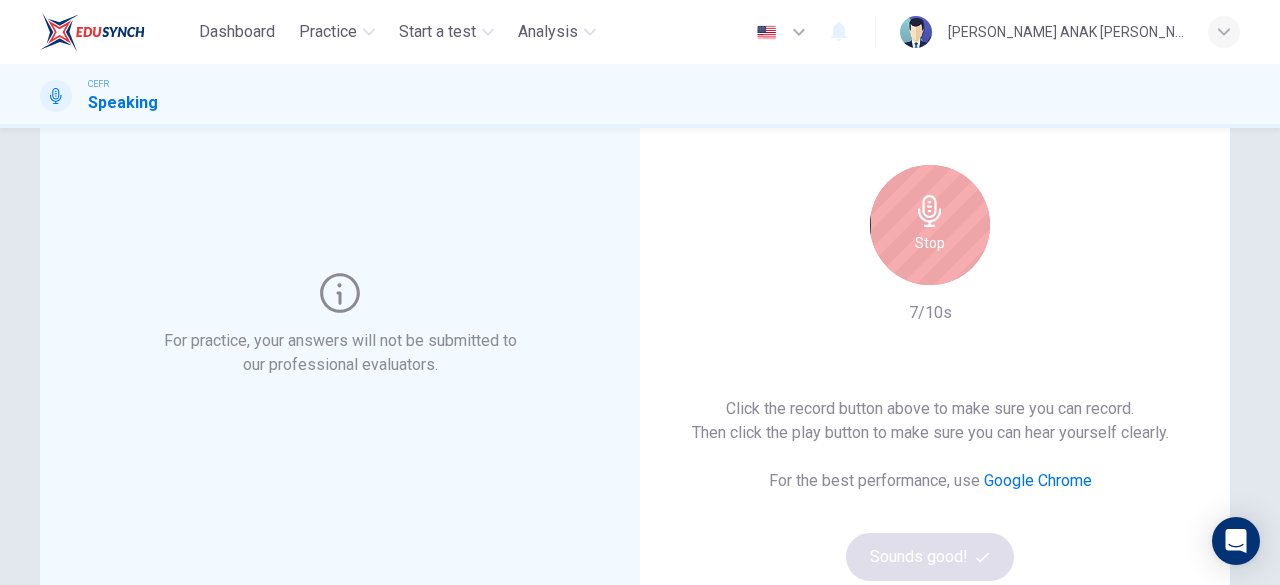 click 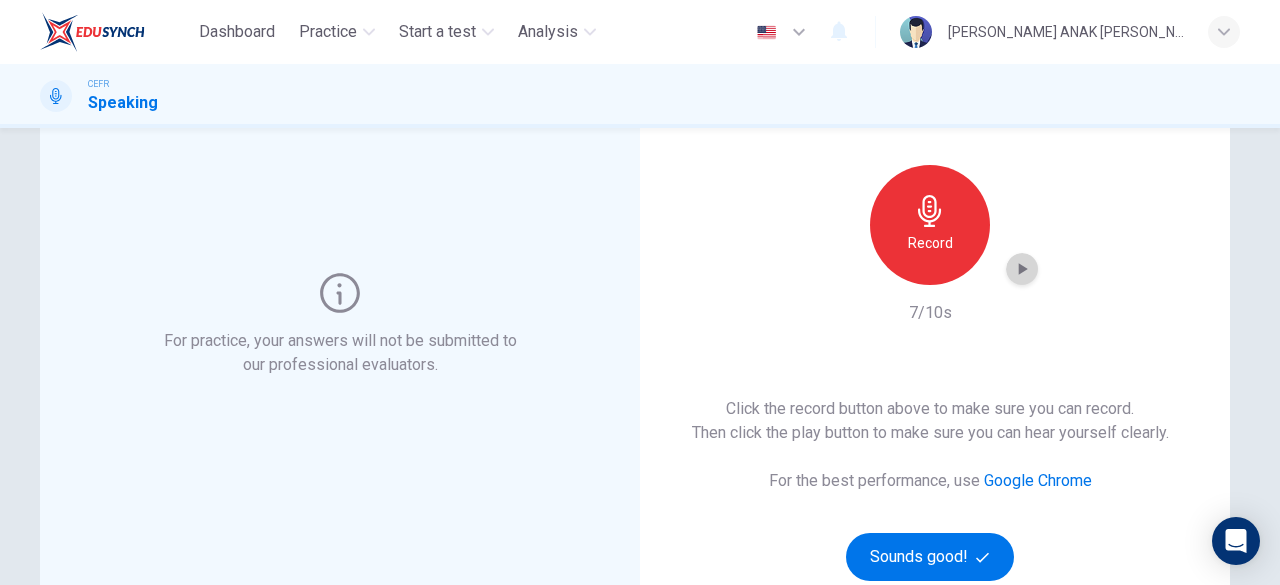 click 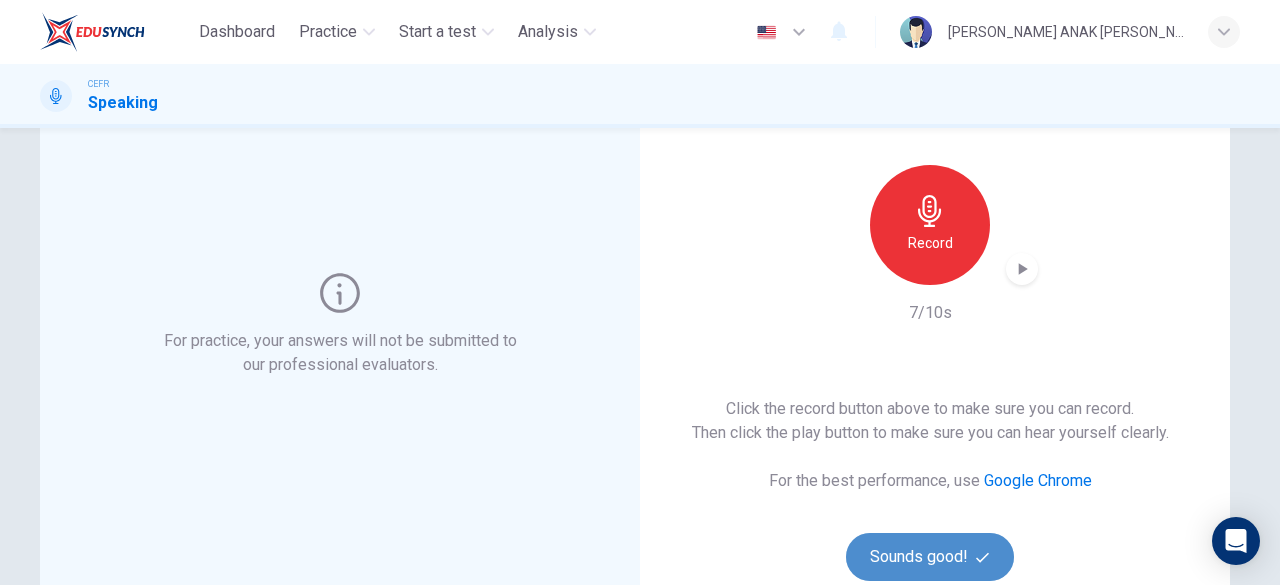 click on "Sounds good!" at bounding box center [930, 557] 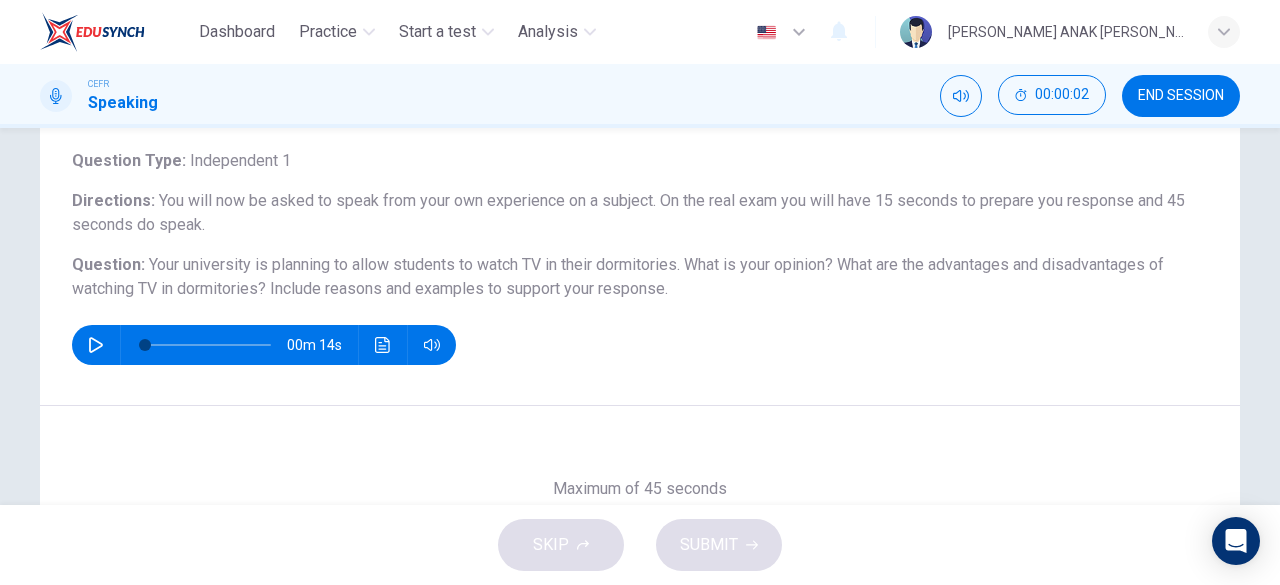scroll, scrollTop: 118, scrollLeft: 0, axis: vertical 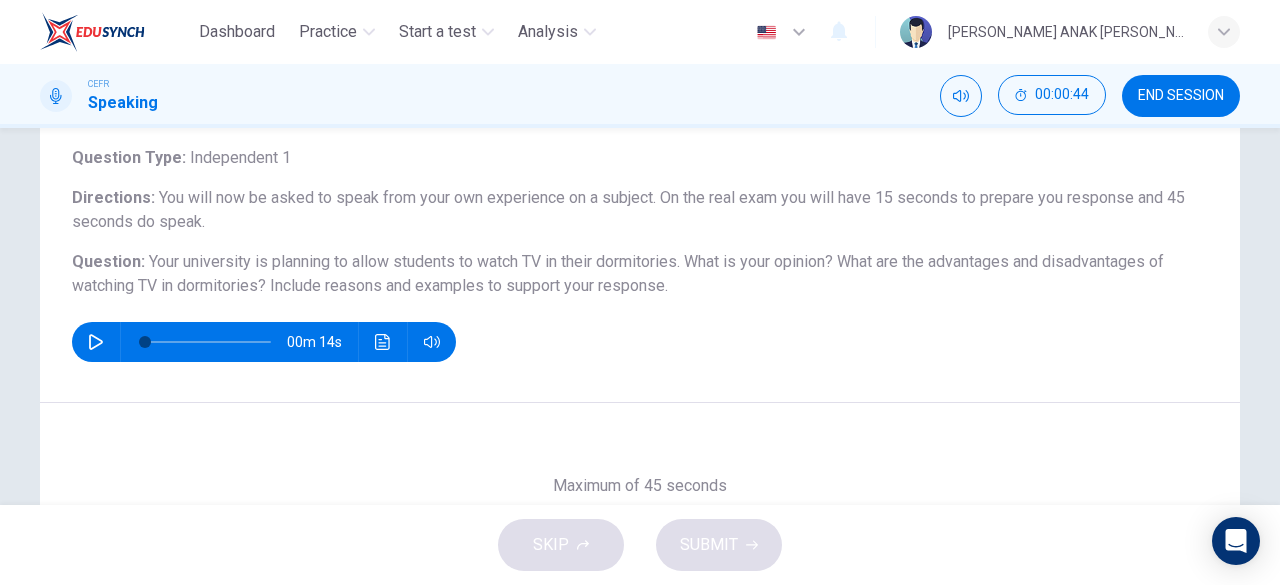 click 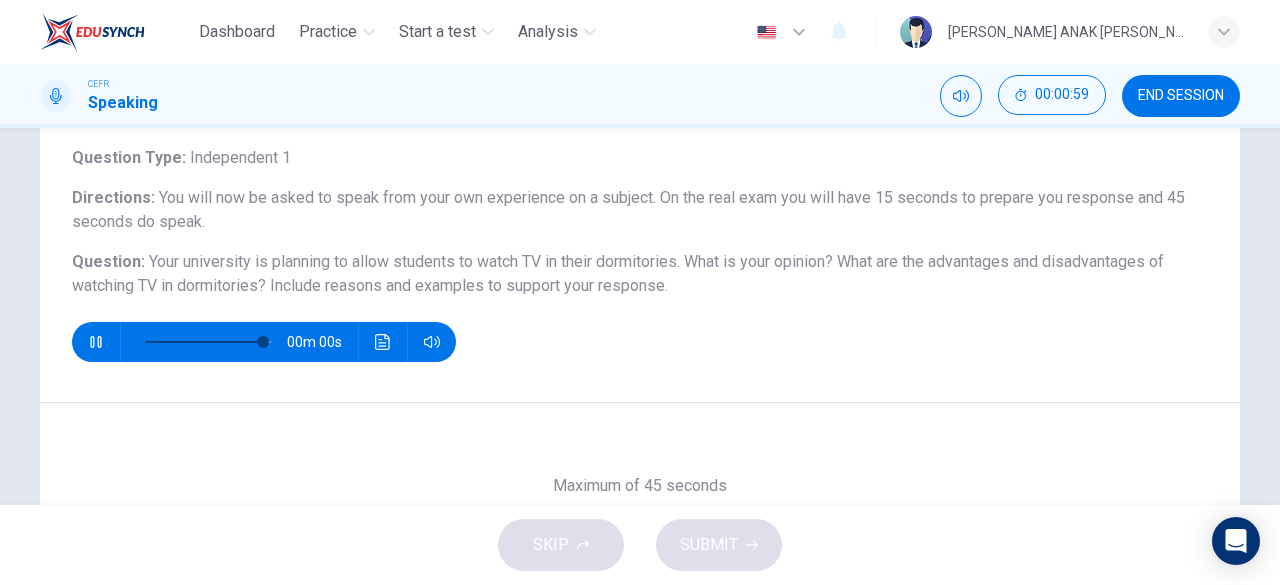 type on "0" 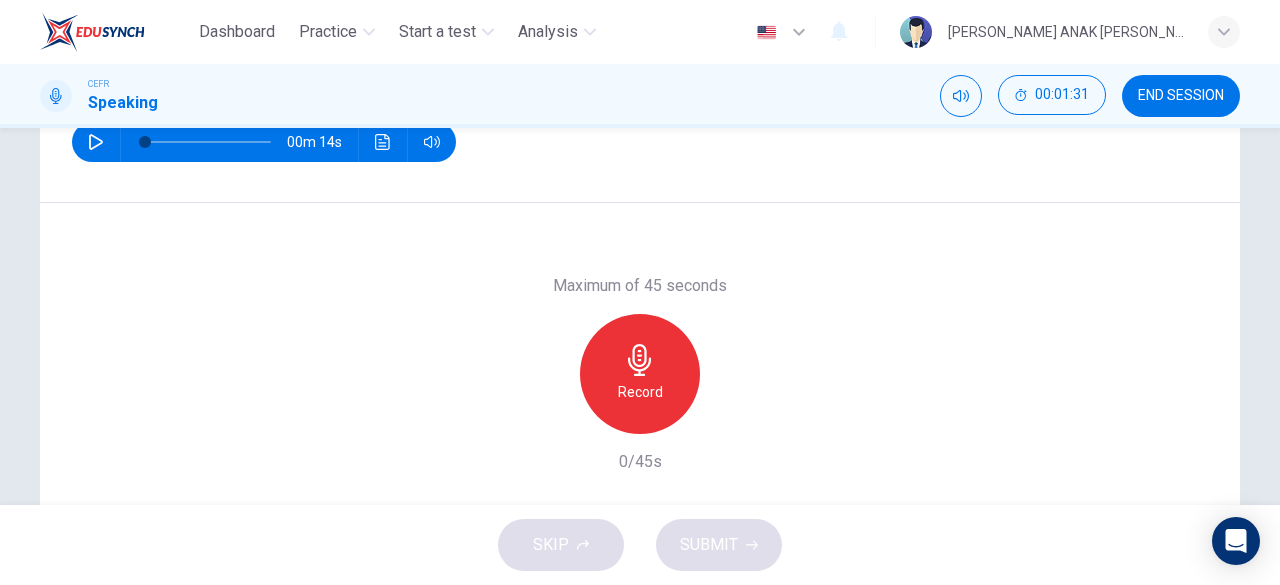 scroll, scrollTop: 218, scrollLeft: 0, axis: vertical 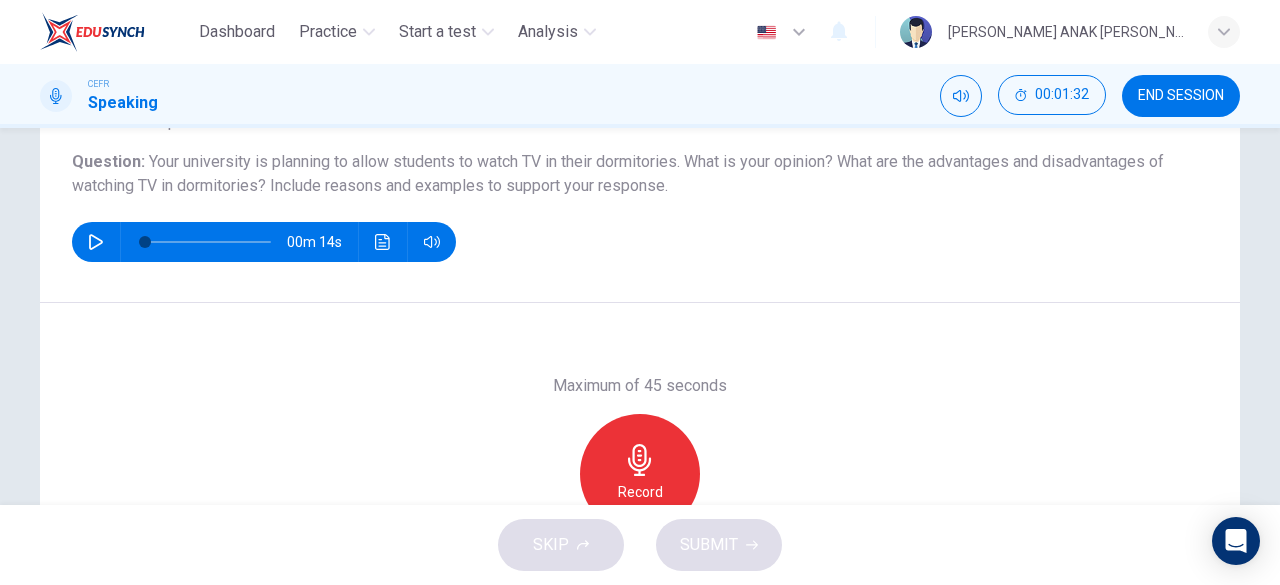 click on "Record" at bounding box center (640, 474) 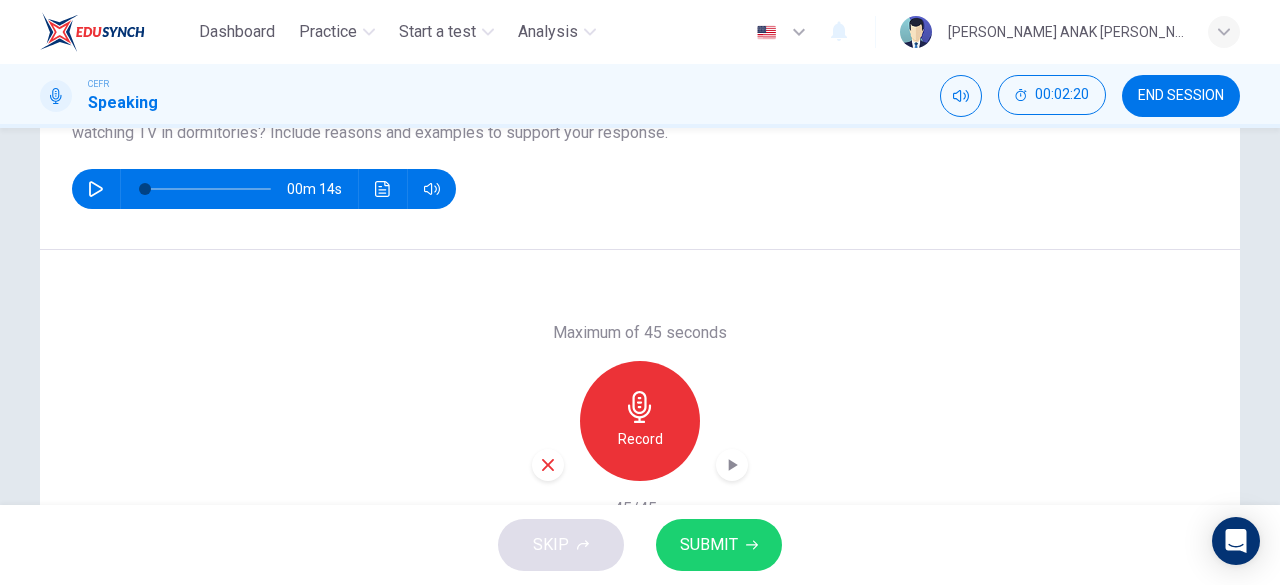 scroll, scrollTop: 348, scrollLeft: 0, axis: vertical 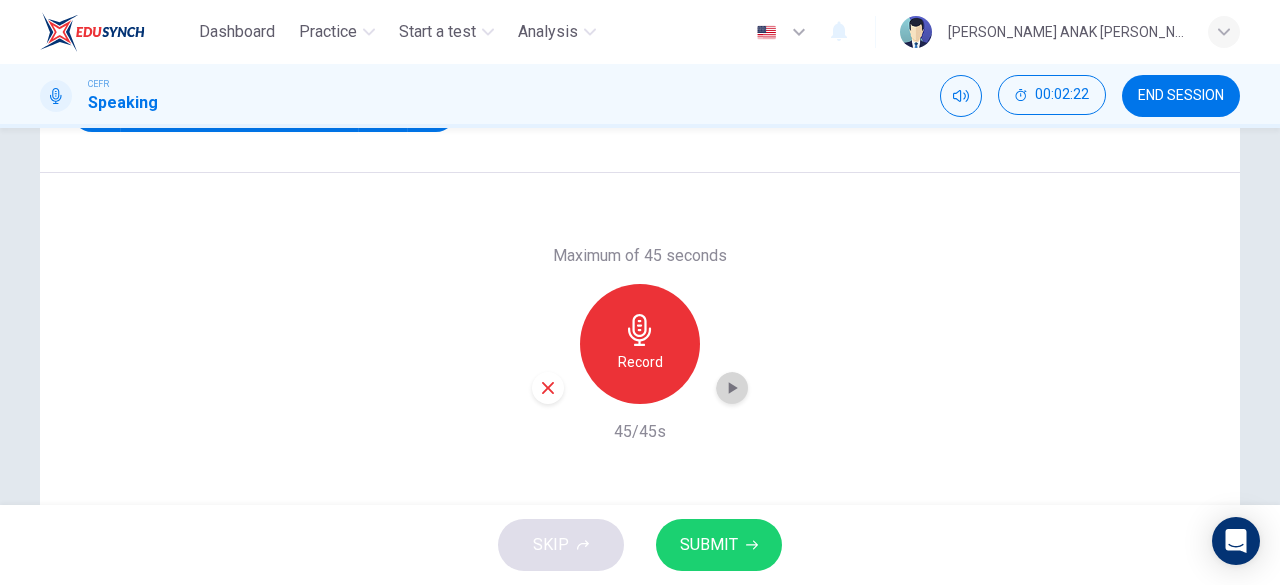 click 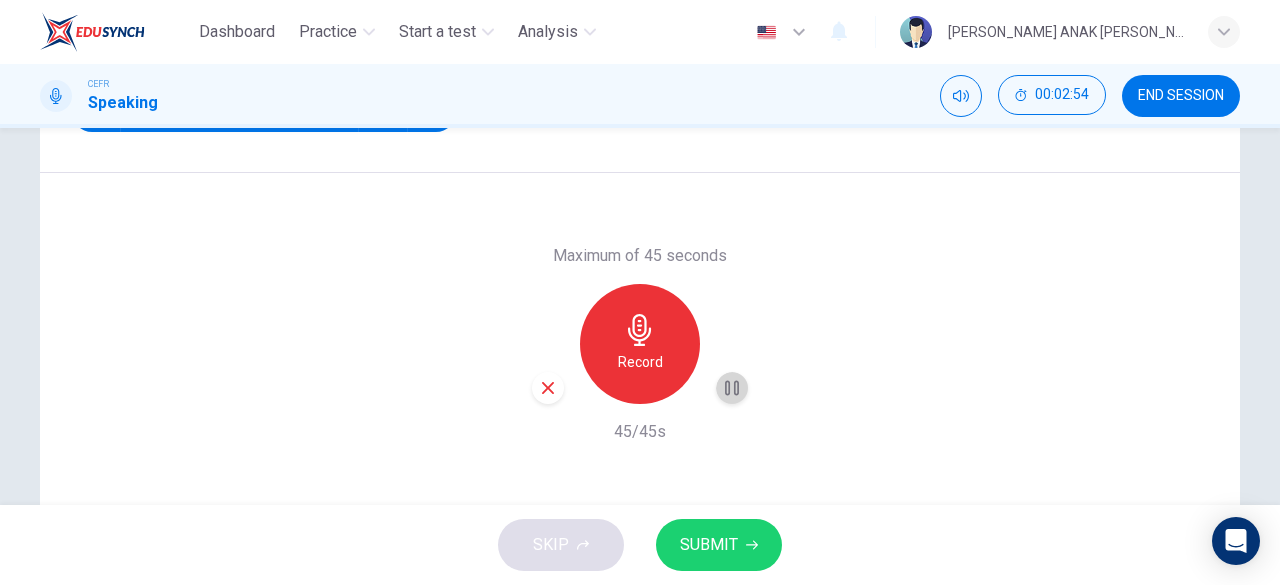 click 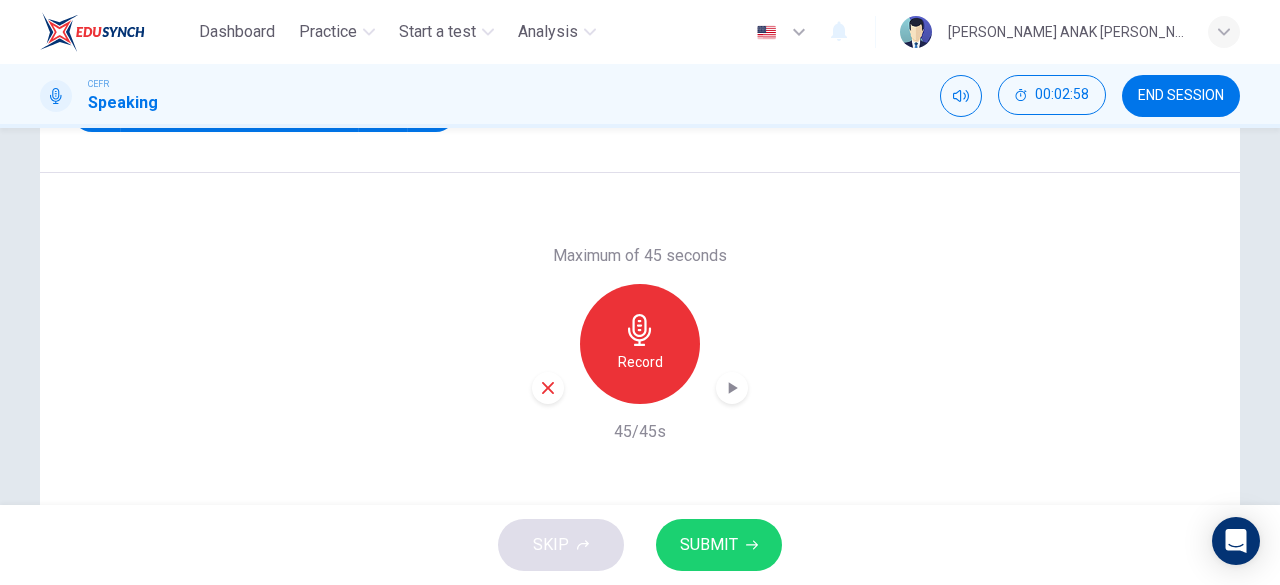 click 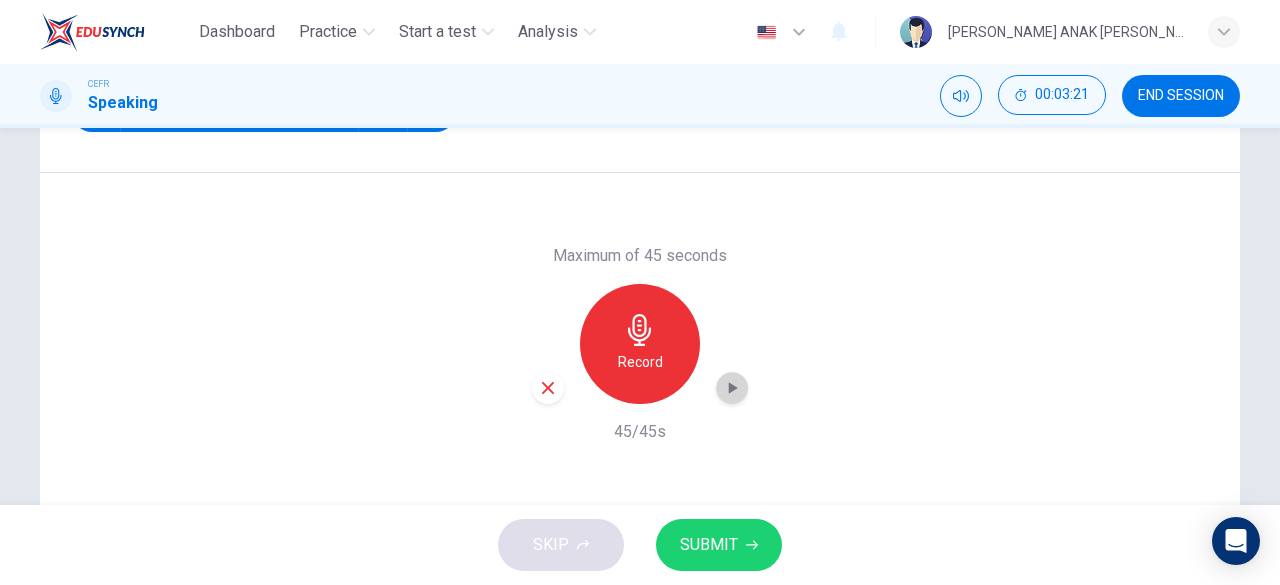 click 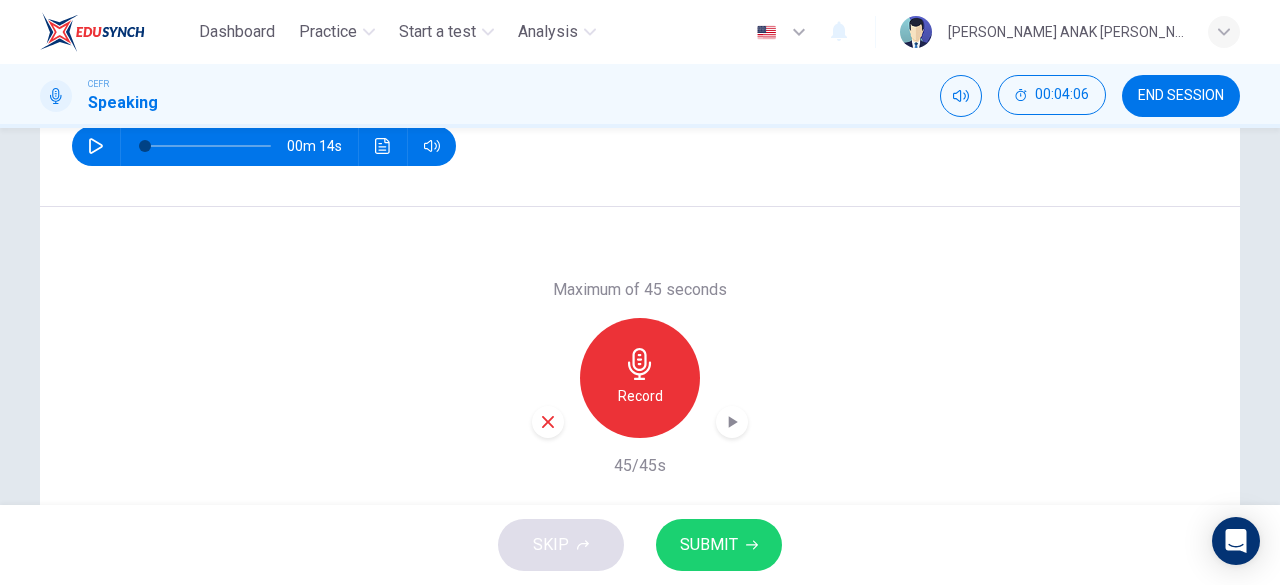 scroll, scrollTop: 315, scrollLeft: 0, axis: vertical 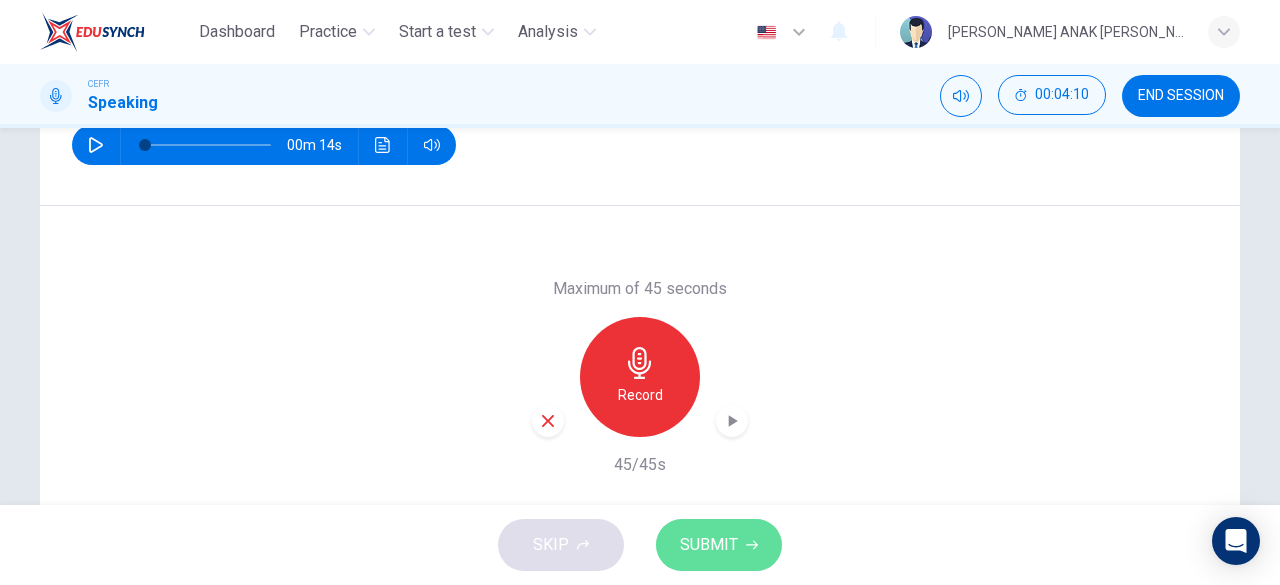 click on "SUBMIT" at bounding box center [709, 545] 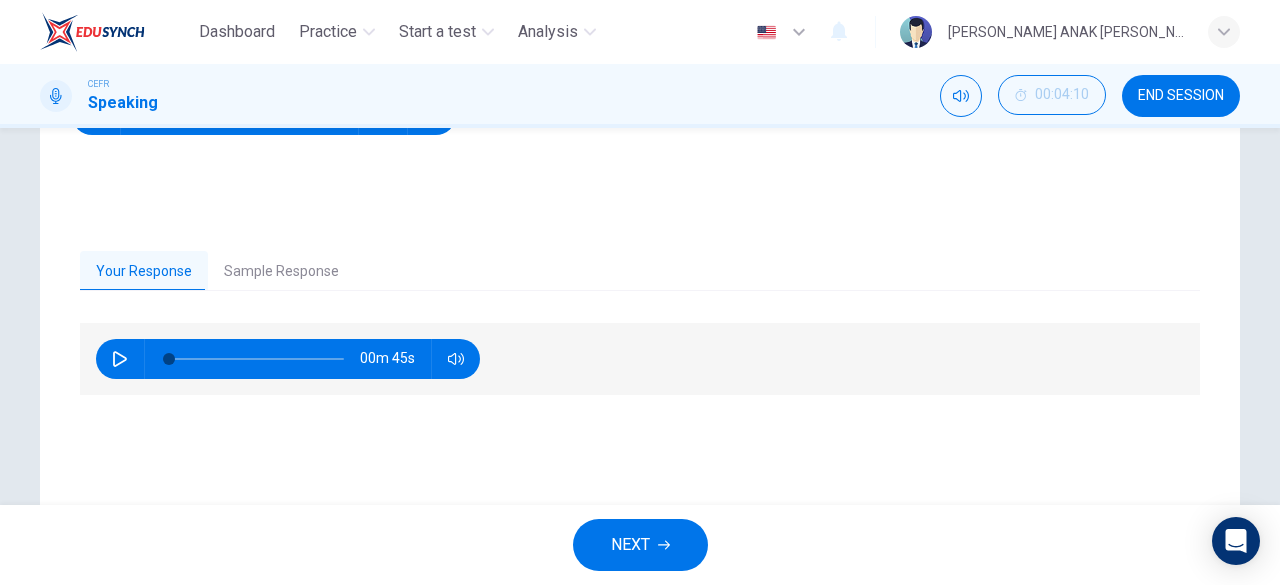 scroll, scrollTop: 374, scrollLeft: 0, axis: vertical 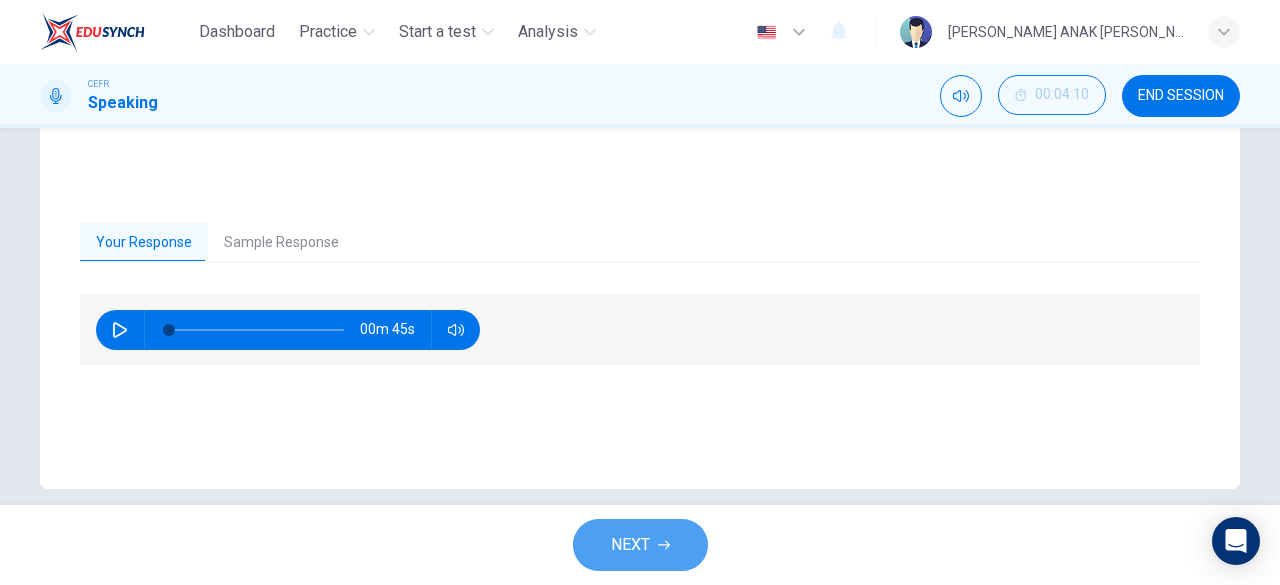click on "NEXT" at bounding box center (640, 545) 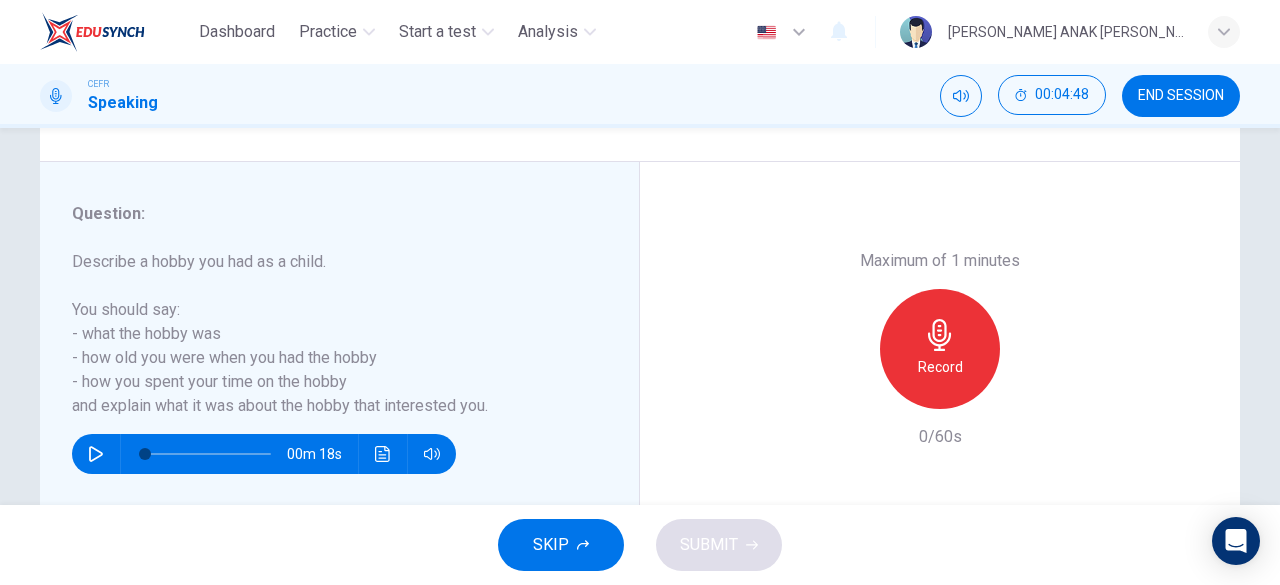 scroll, scrollTop: 345, scrollLeft: 0, axis: vertical 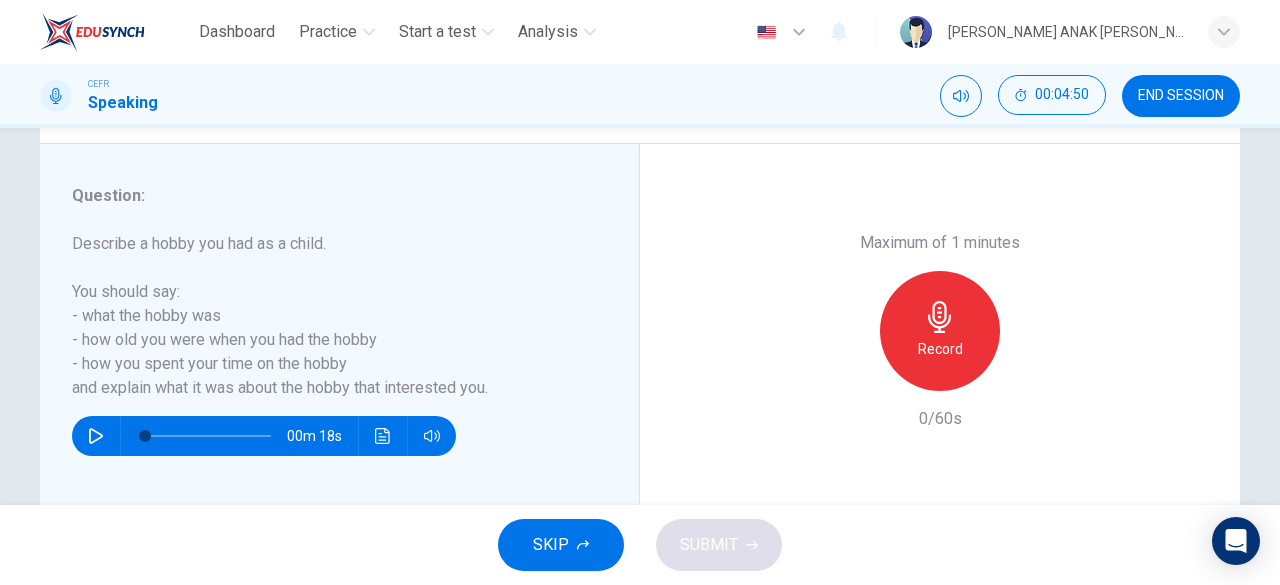 click at bounding box center (96, 436) 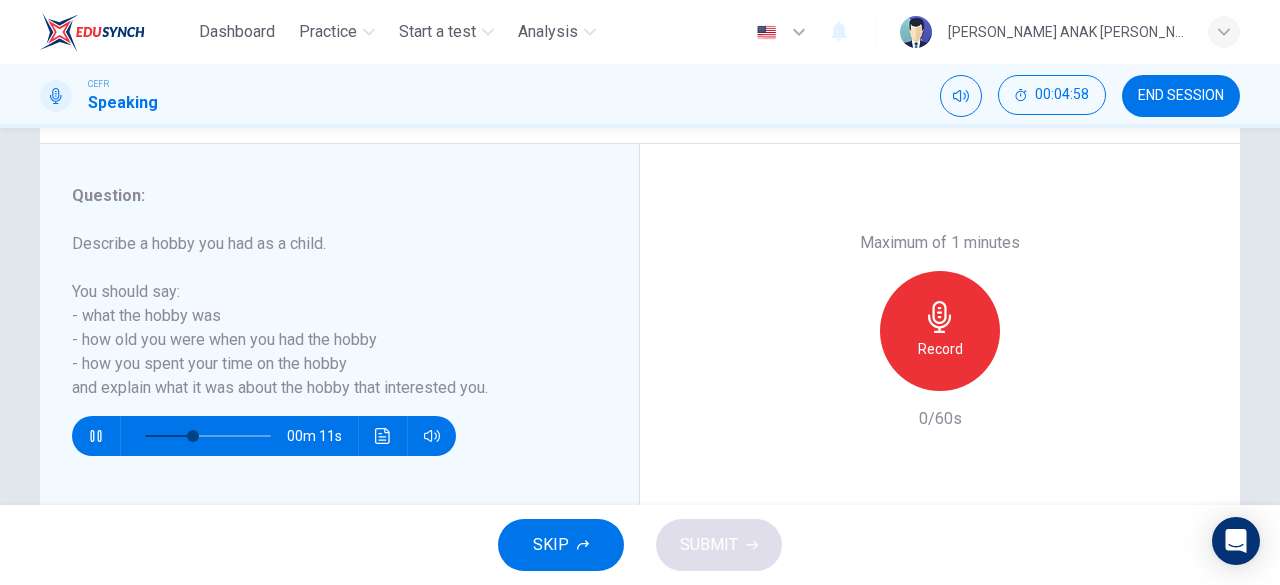 type on "44" 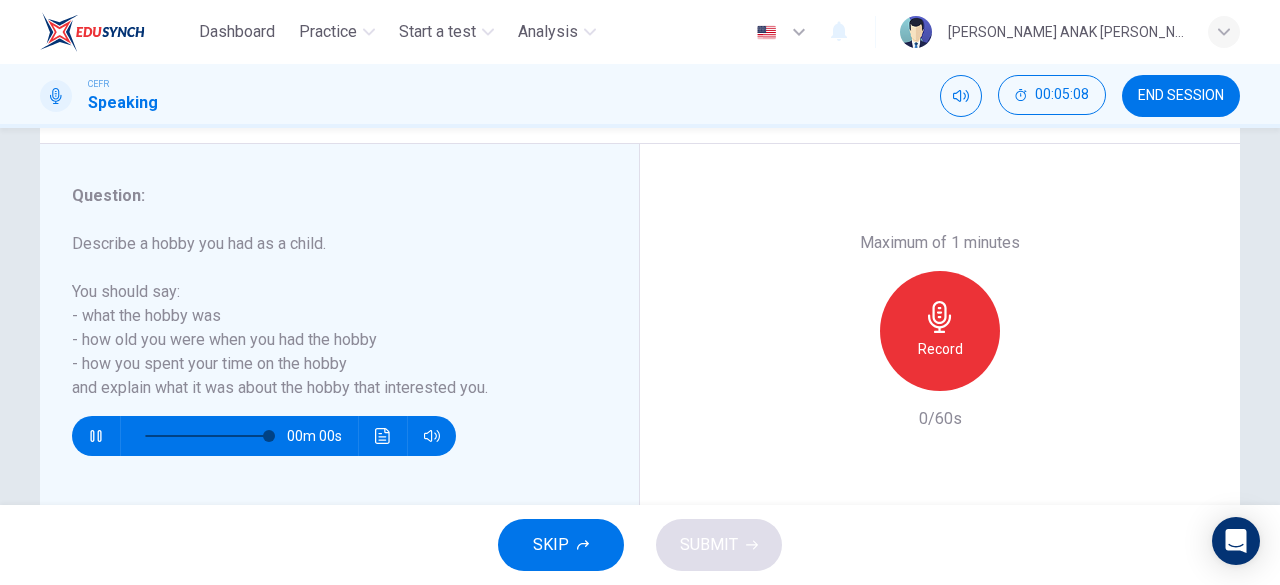 type on "0" 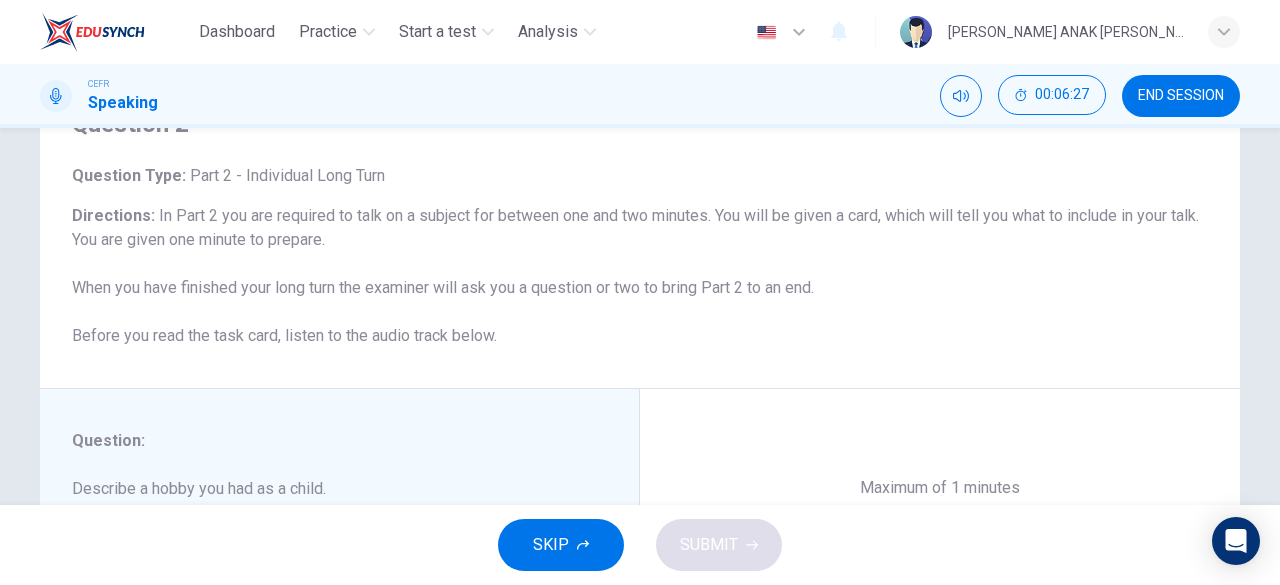 scroll, scrollTop: 398, scrollLeft: 0, axis: vertical 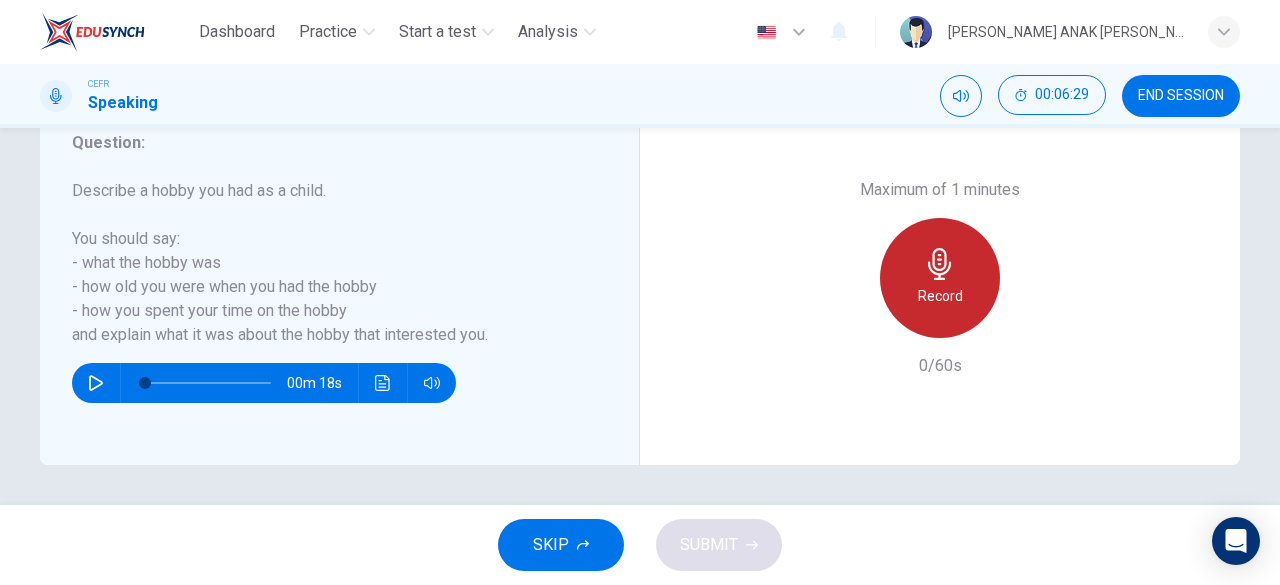 click on "Record" at bounding box center [940, 296] 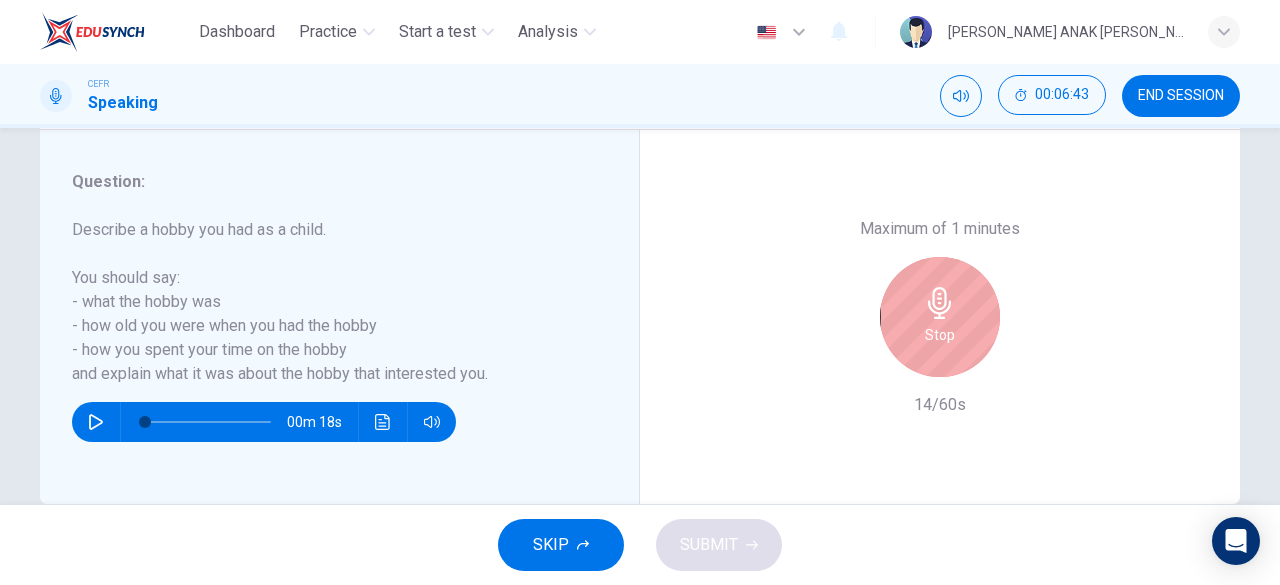 scroll, scrollTop: 362, scrollLeft: 0, axis: vertical 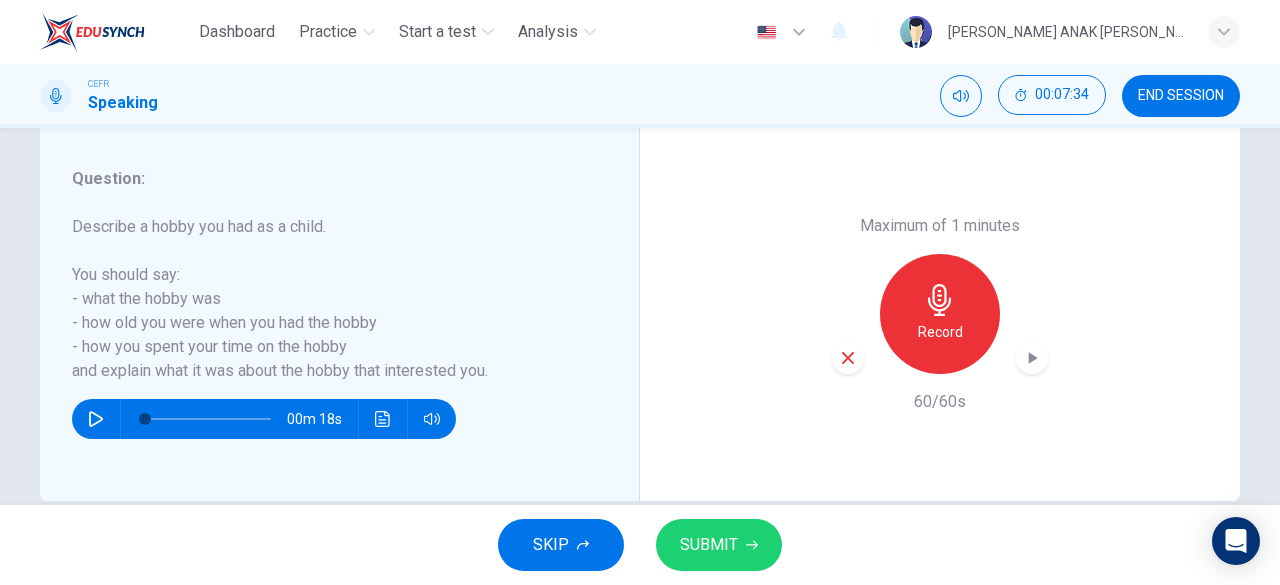 click 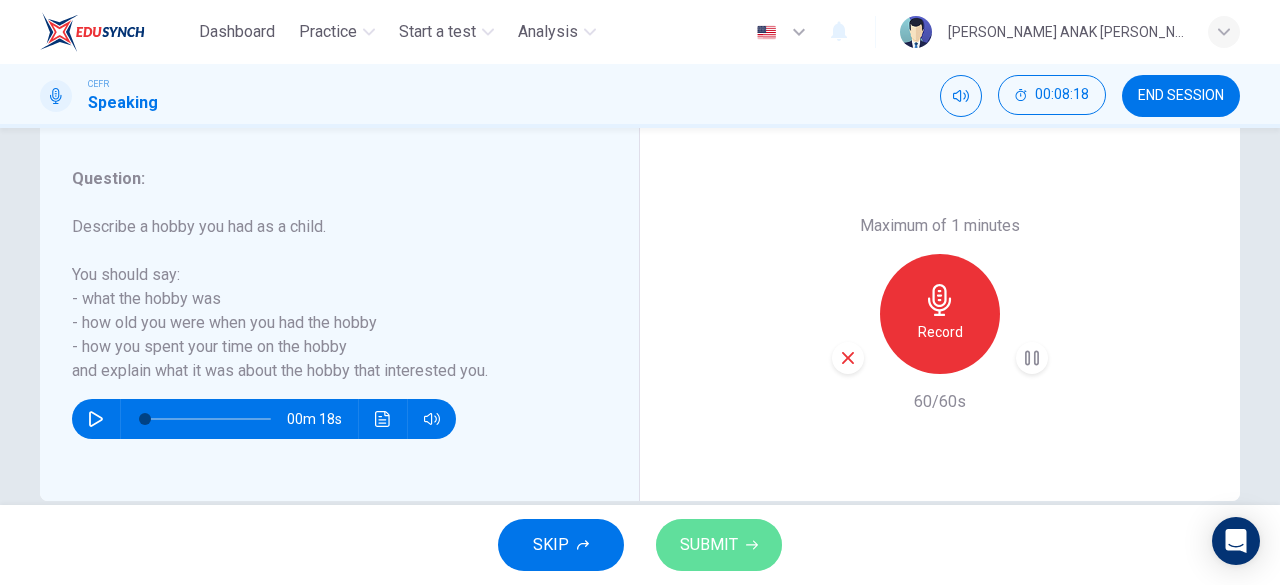 click 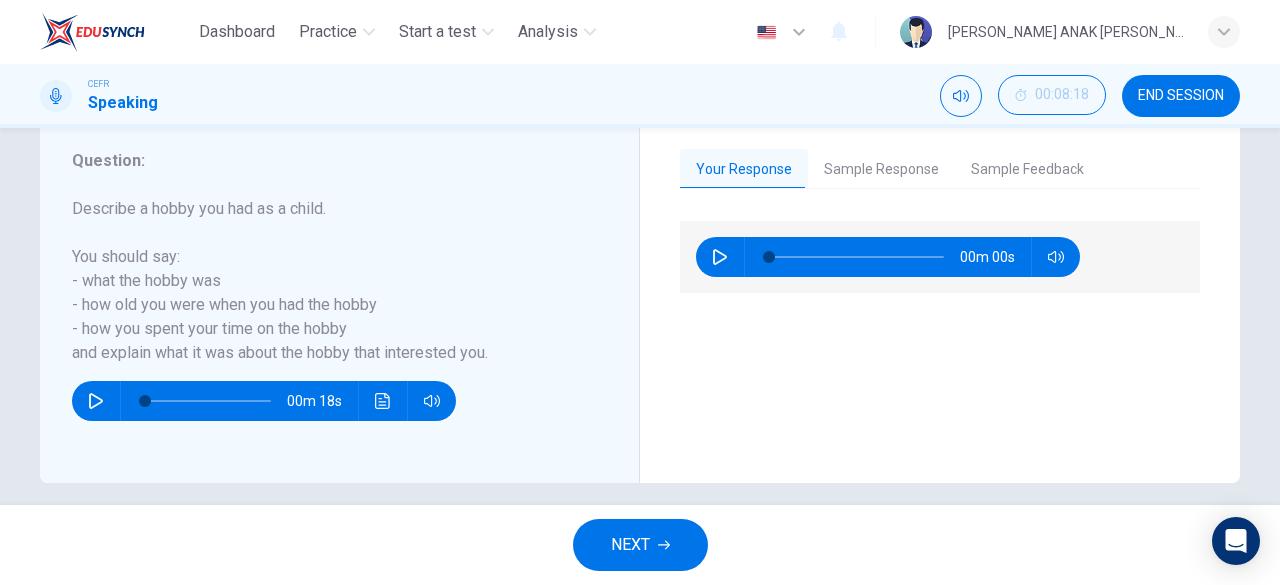 scroll, scrollTop: 398, scrollLeft: 0, axis: vertical 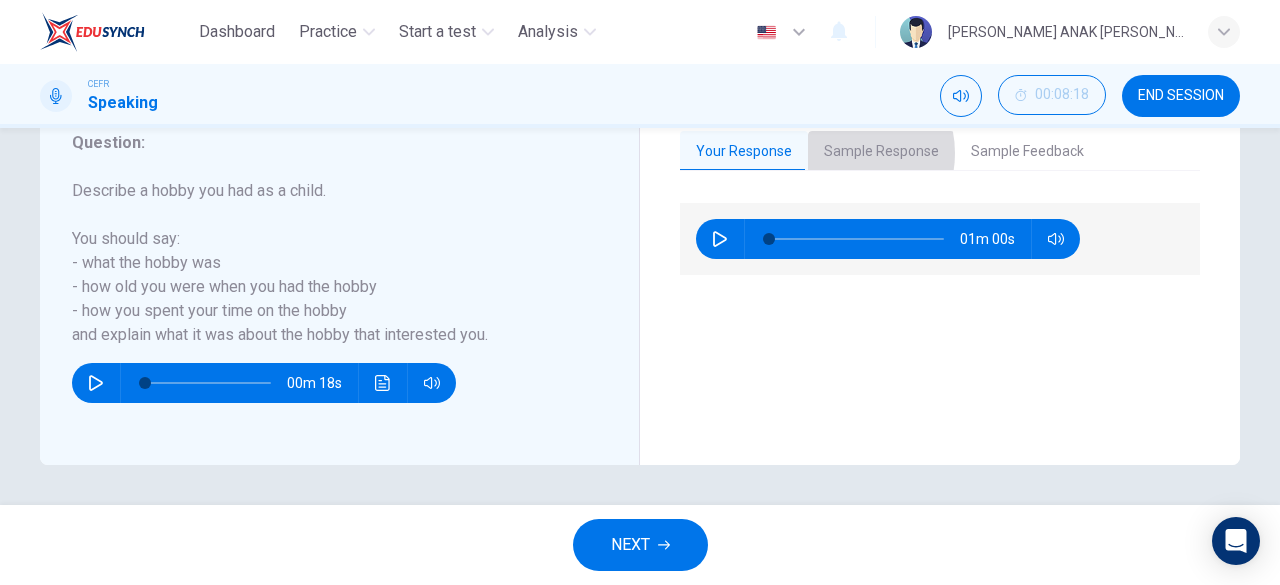 click on "Sample Response" at bounding box center [881, 152] 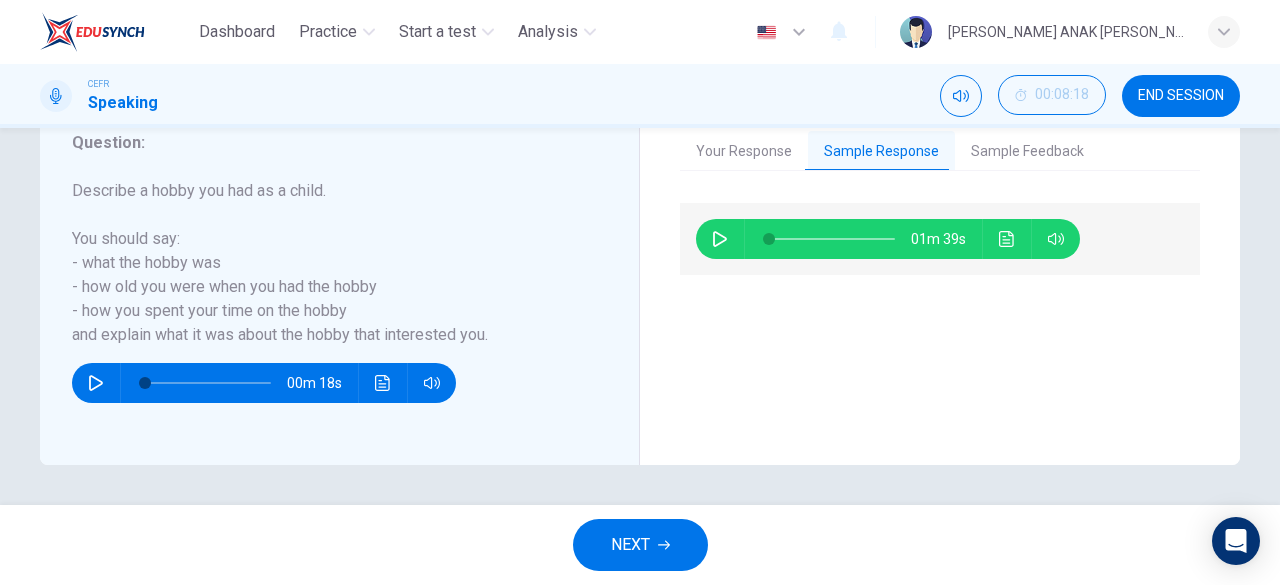 click 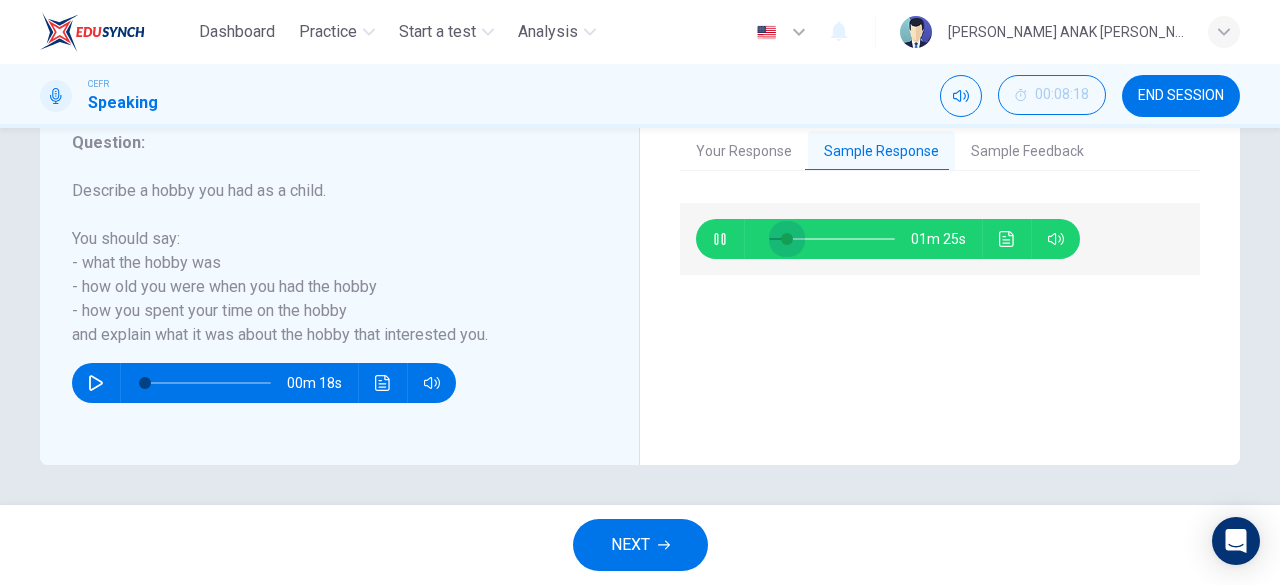 click at bounding box center (787, 239) 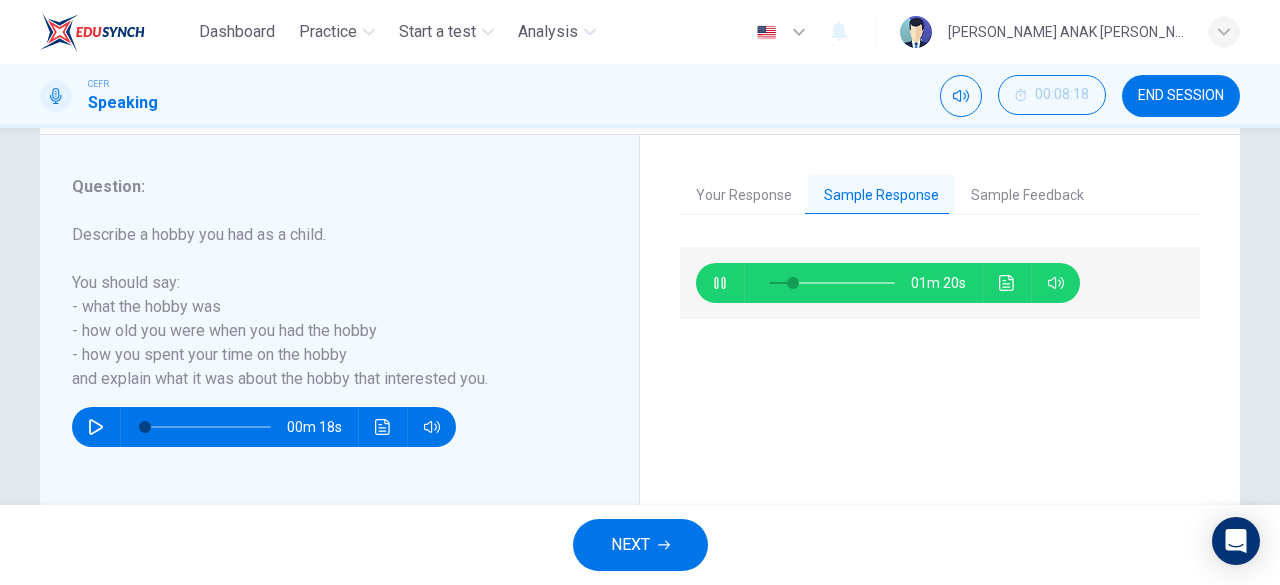scroll, scrollTop: 398, scrollLeft: 0, axis: vertical 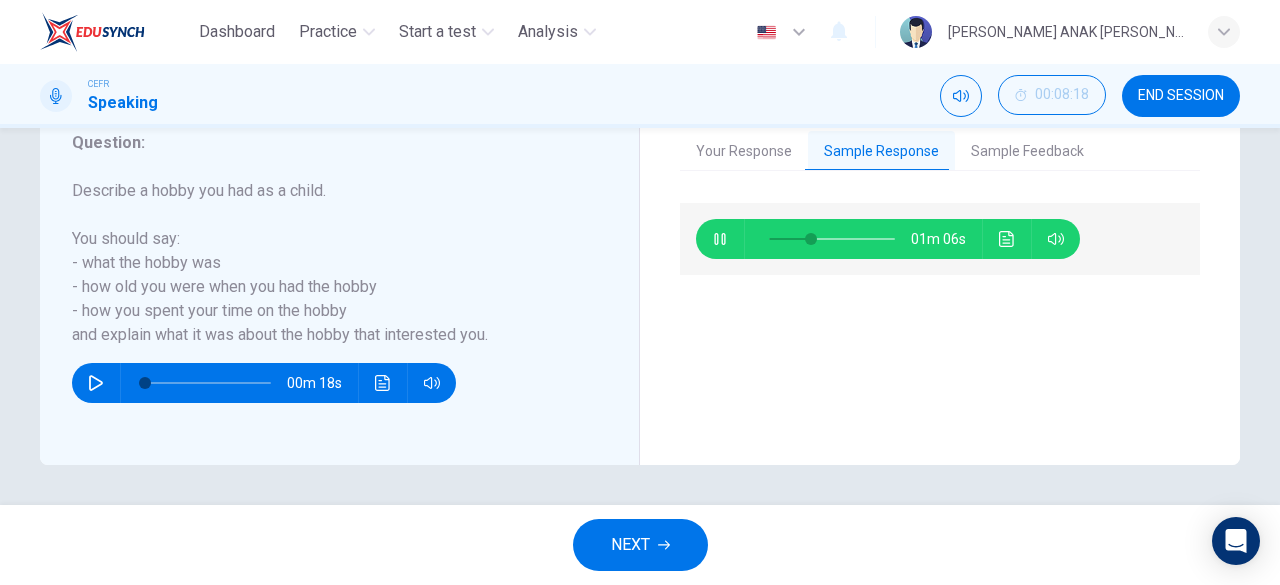 click 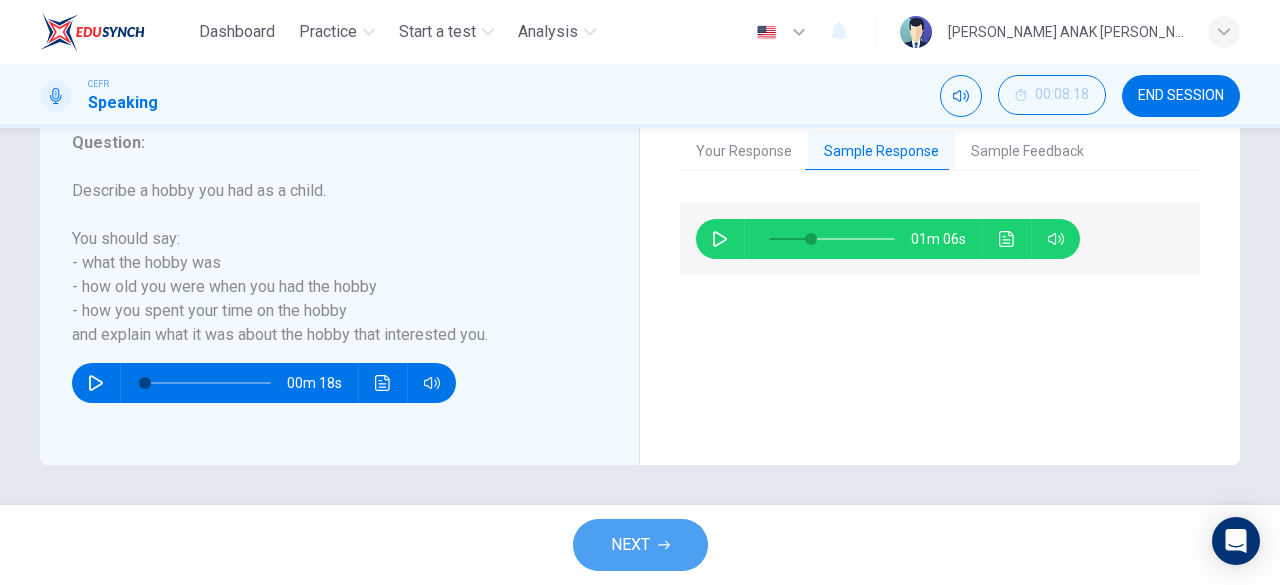 click on "NEXT" at bounding box center [640, 545] 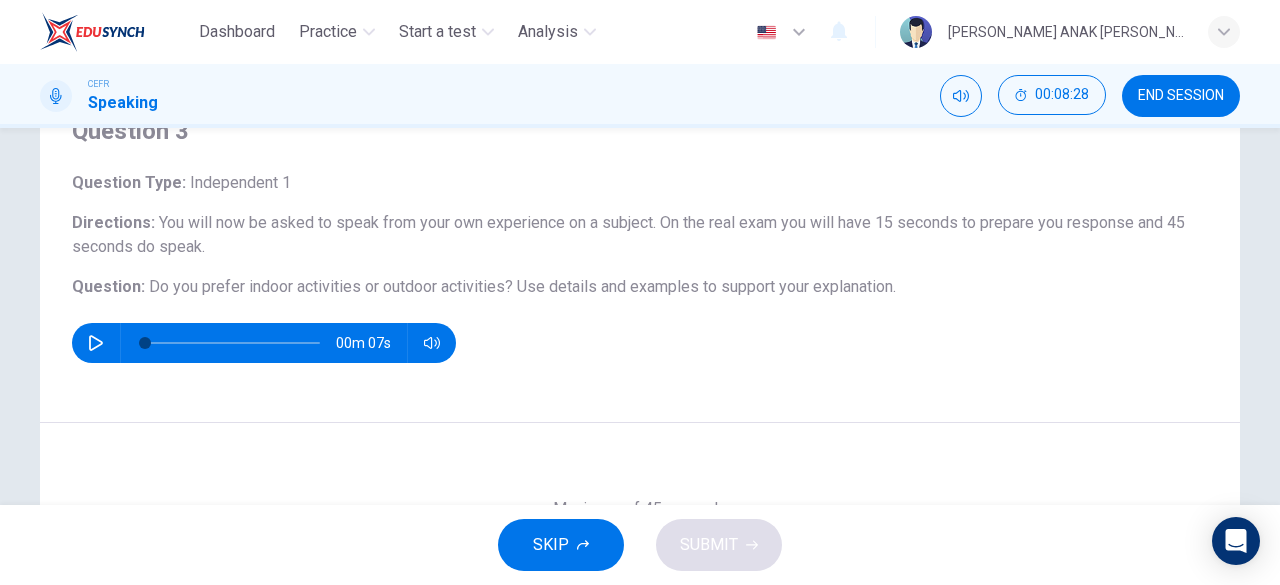 scroll, scrollTop: 200, scrollLeft: 0, axis: vertical 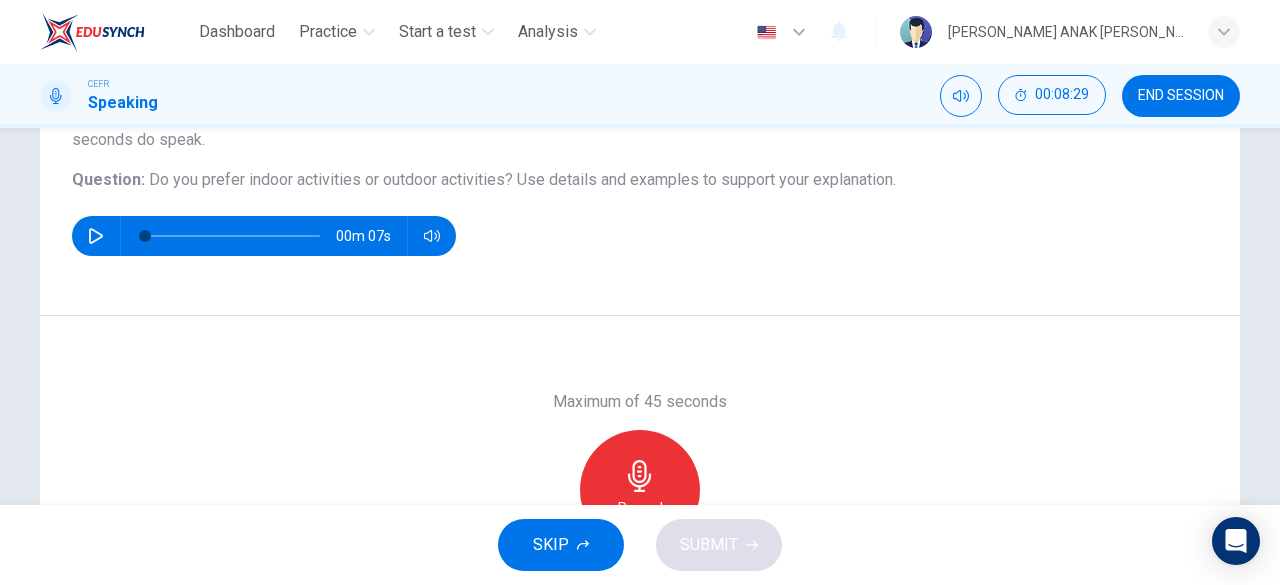 drag, startPoint x: 1158, startPoint y: 107, endPoint x: 742, endPoint y: 129, distance: 416.58133 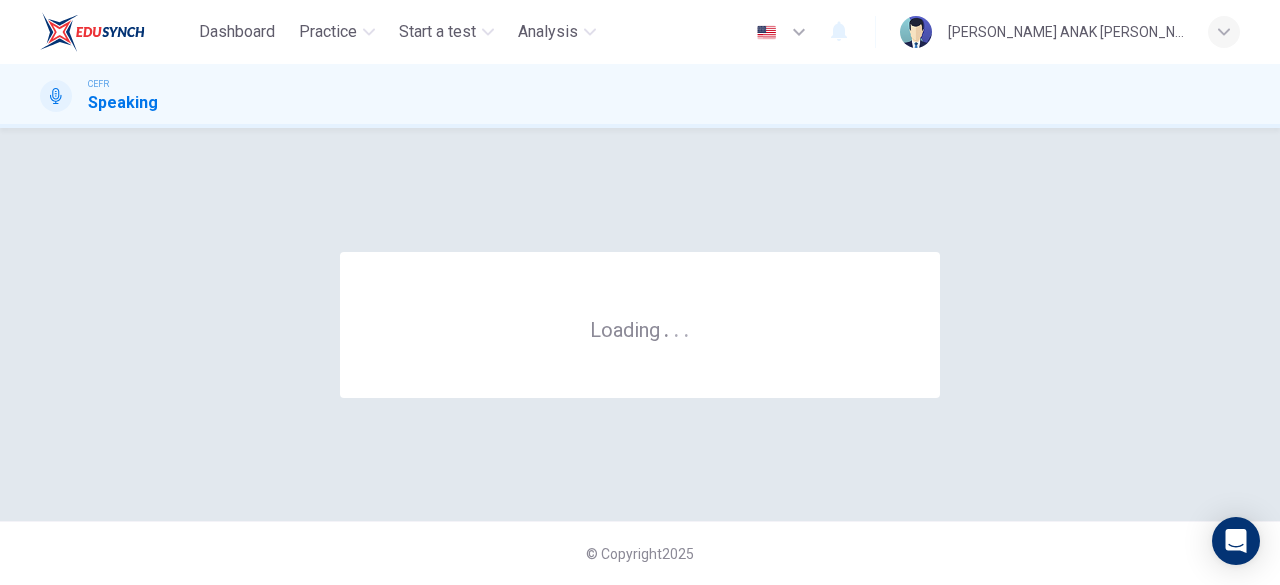 scroll, scrollTop: 0, scrollLeft: 0, axis: both 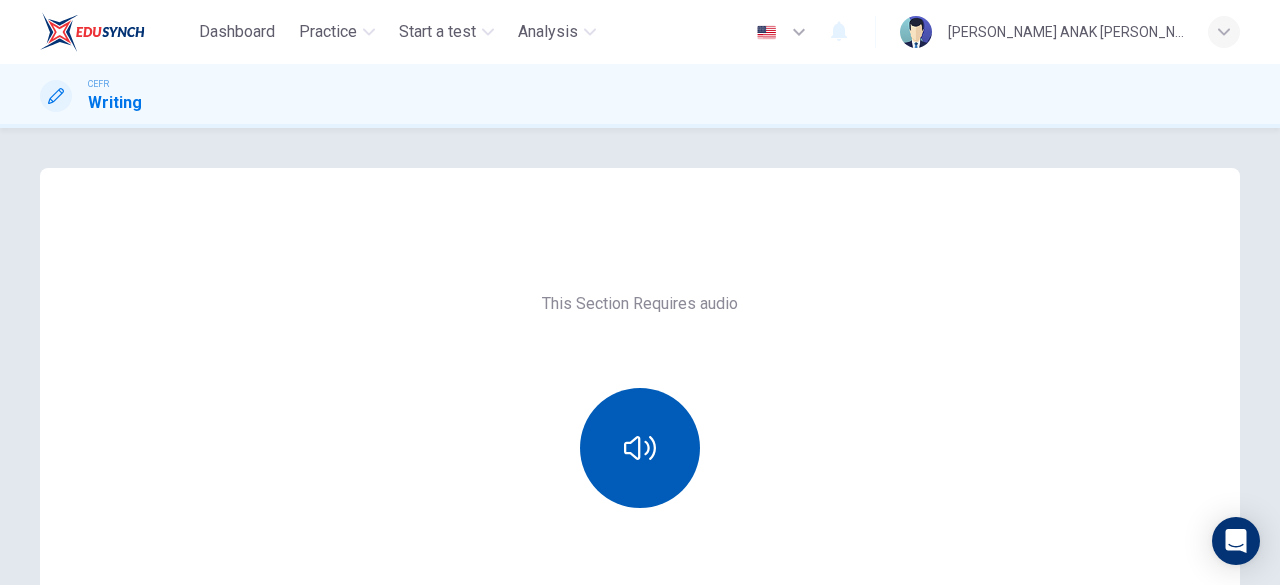 click at bounding box center [640, 448] 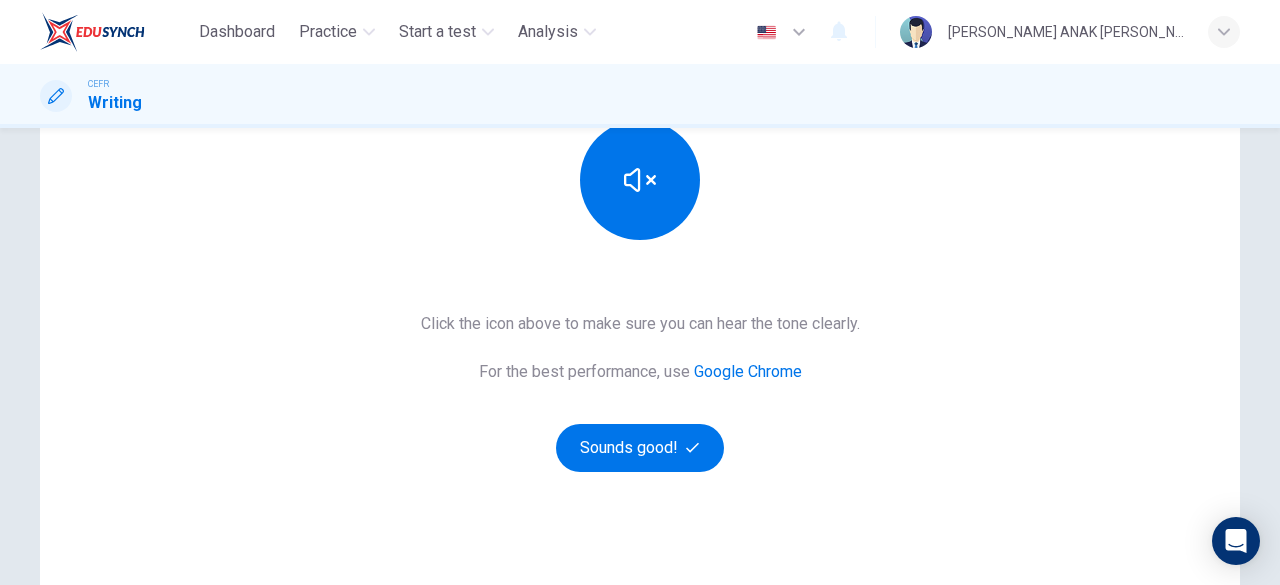 scroll, scrollTop: 382, scrollLeft: 0, axis: vertical 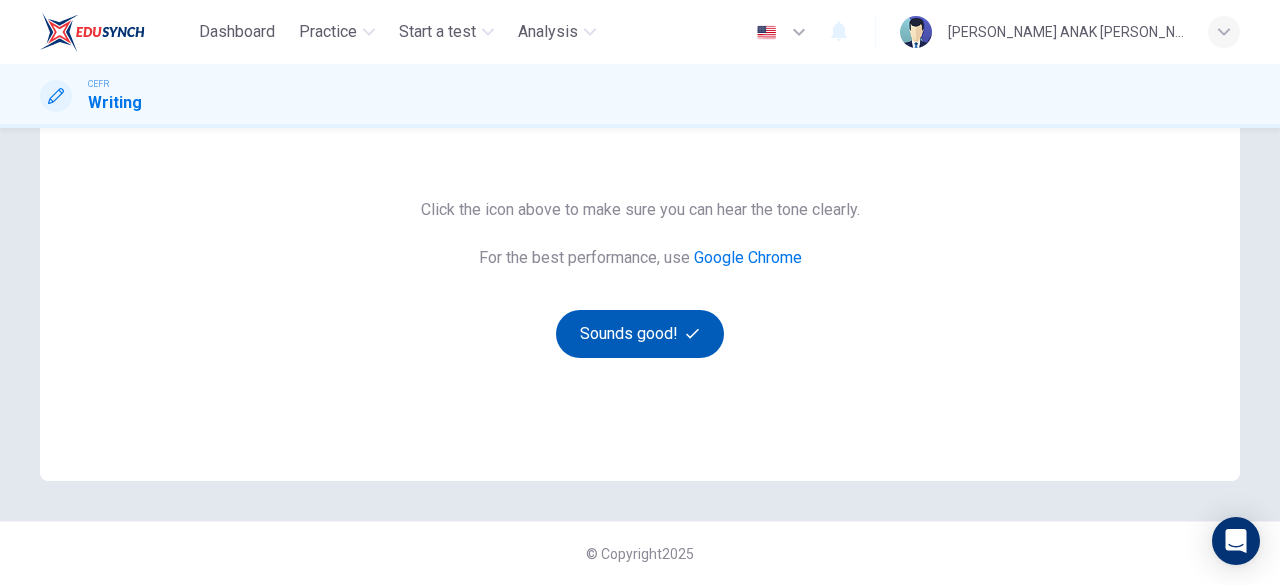 click on "Sounds good!" at bounding box center (640, 334) 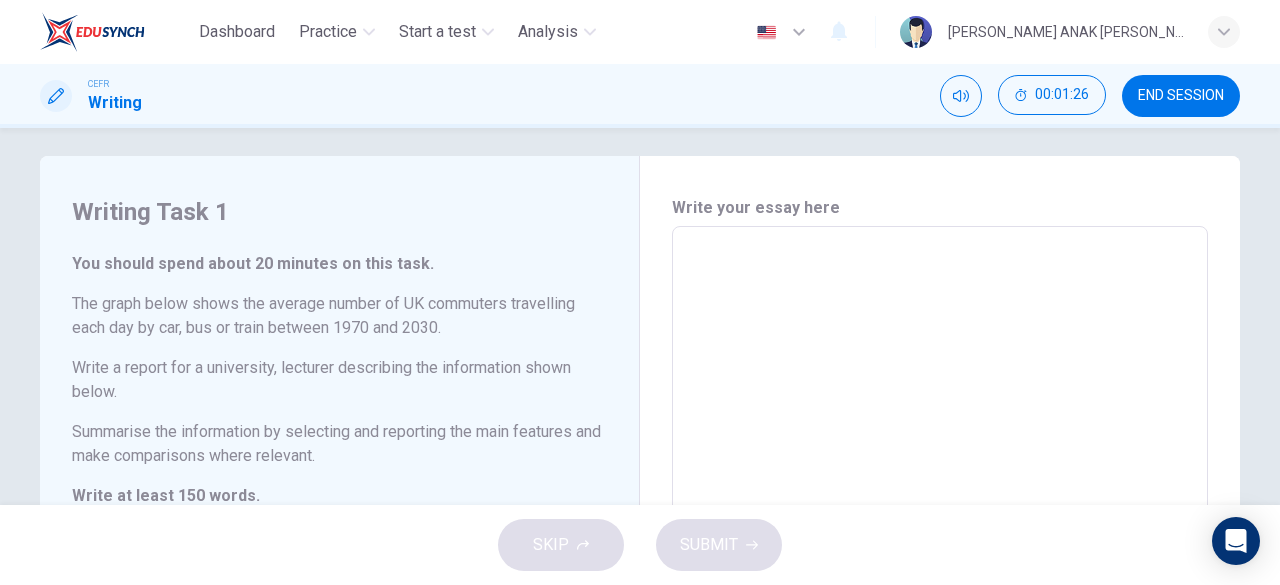 scroll, scrollTop: 0, scrollLeft: 0, axis: both 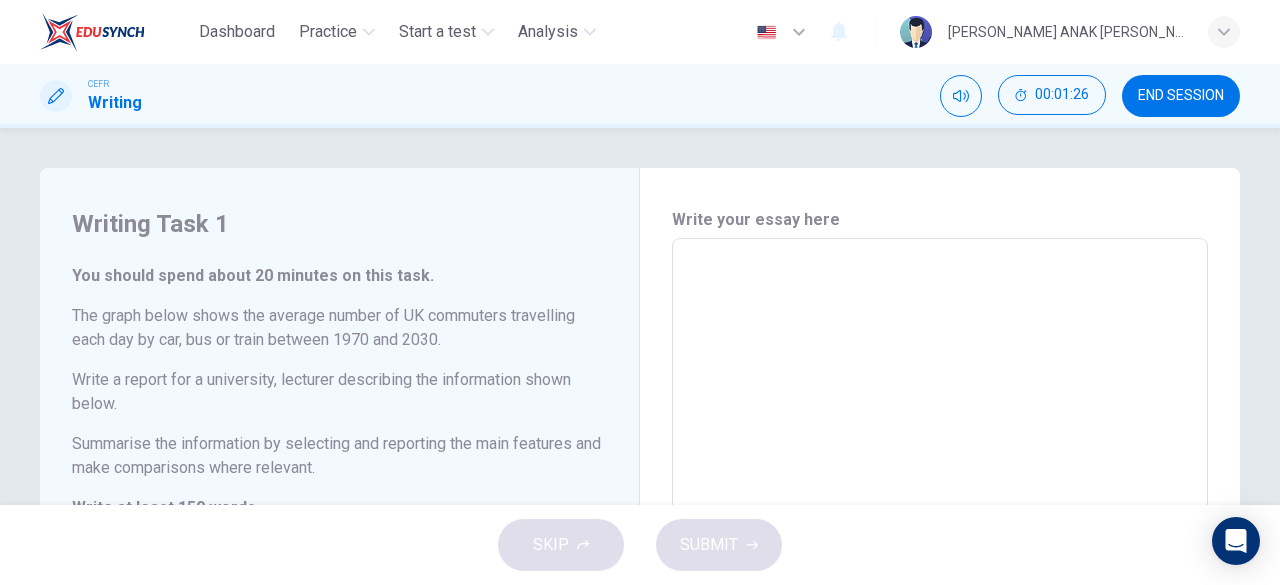 click at bounding box center (940, 566) 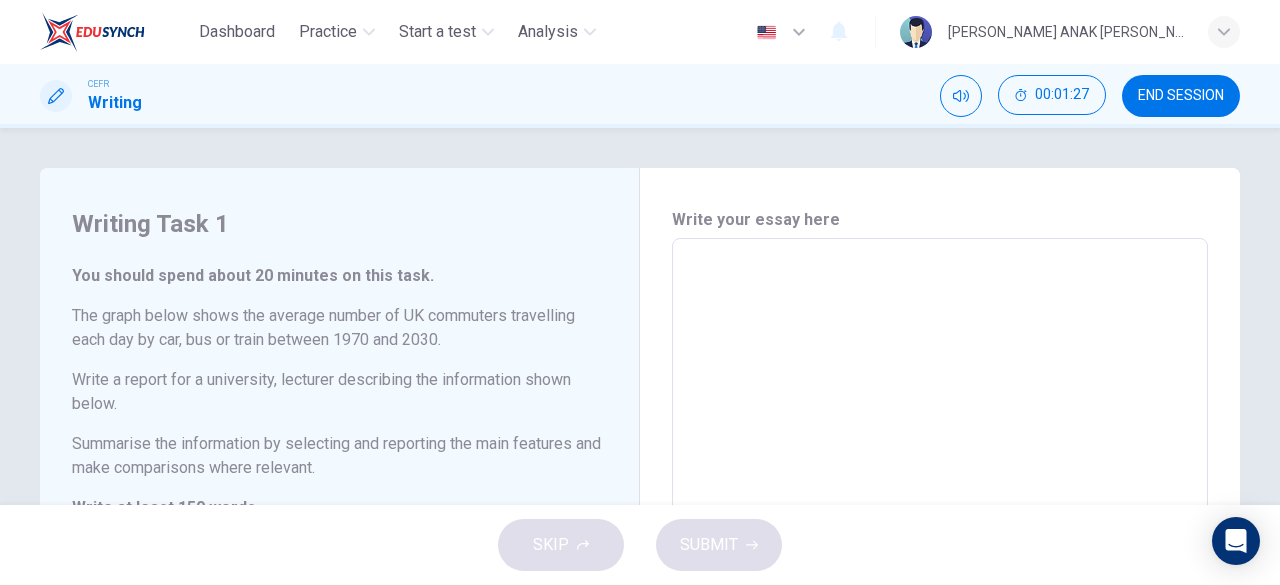 type on "t" 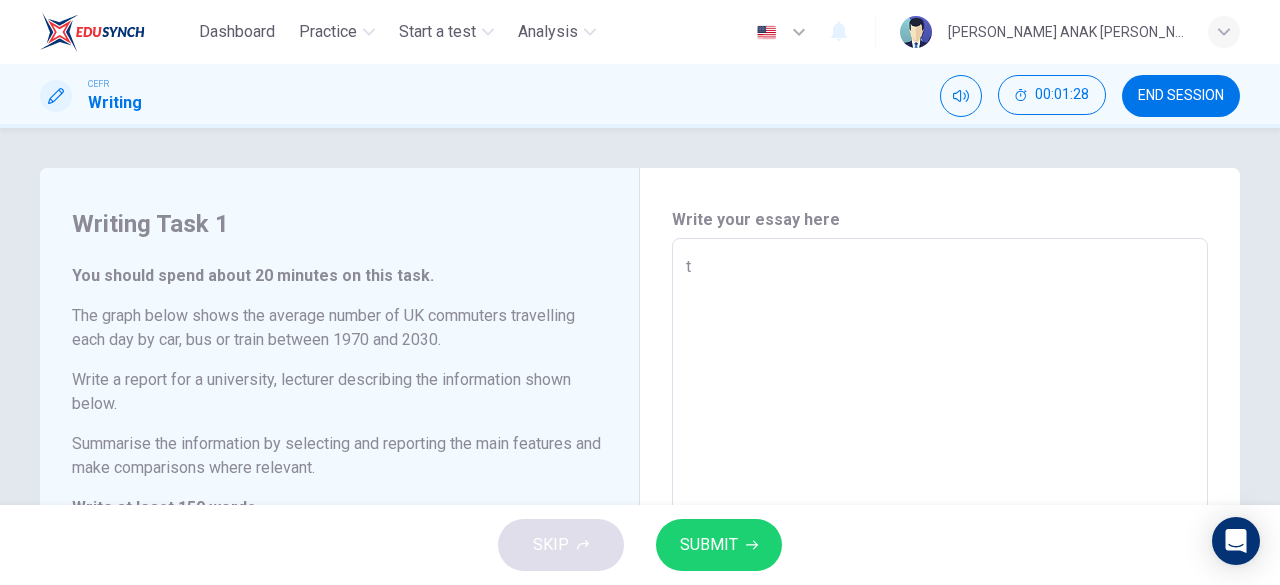 type on "tH" 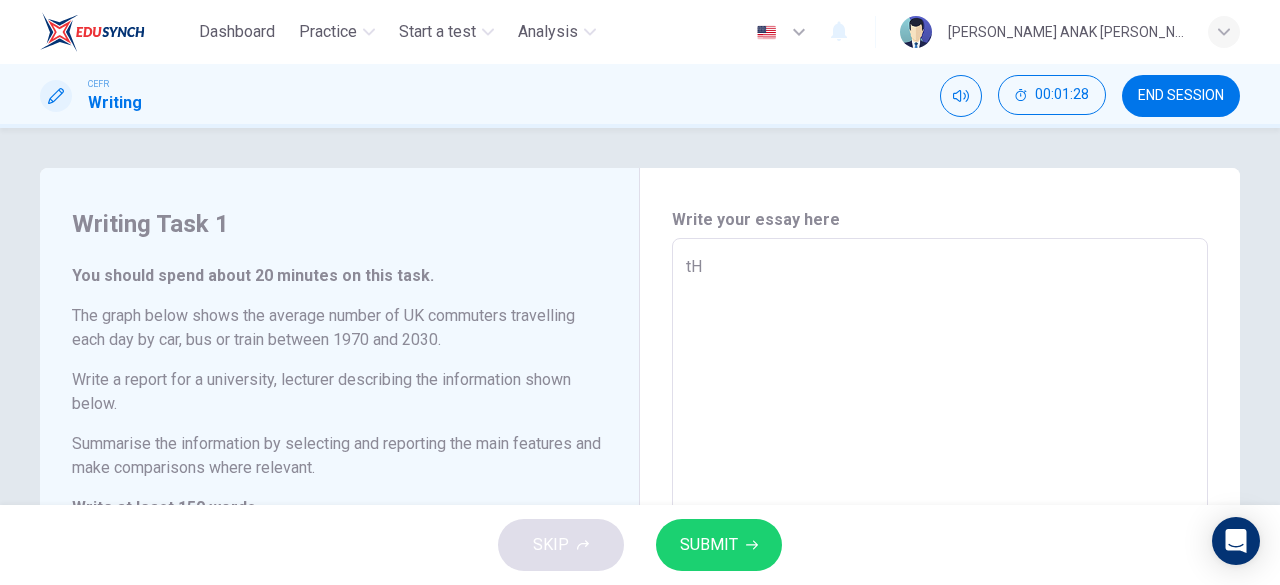 type on "x" 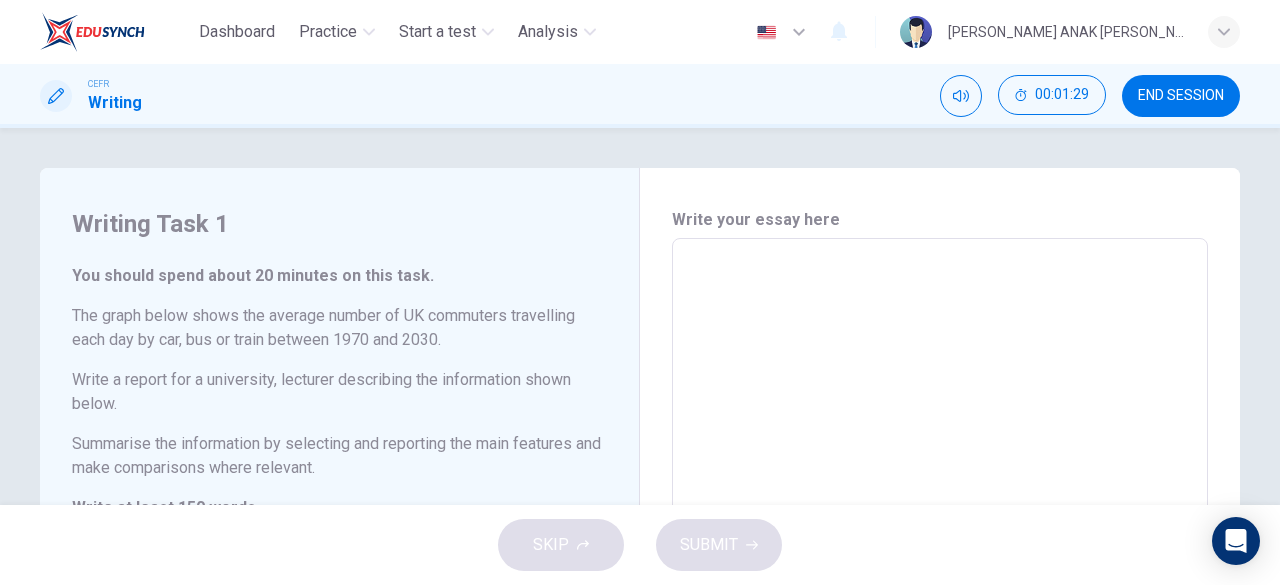 type on "T" 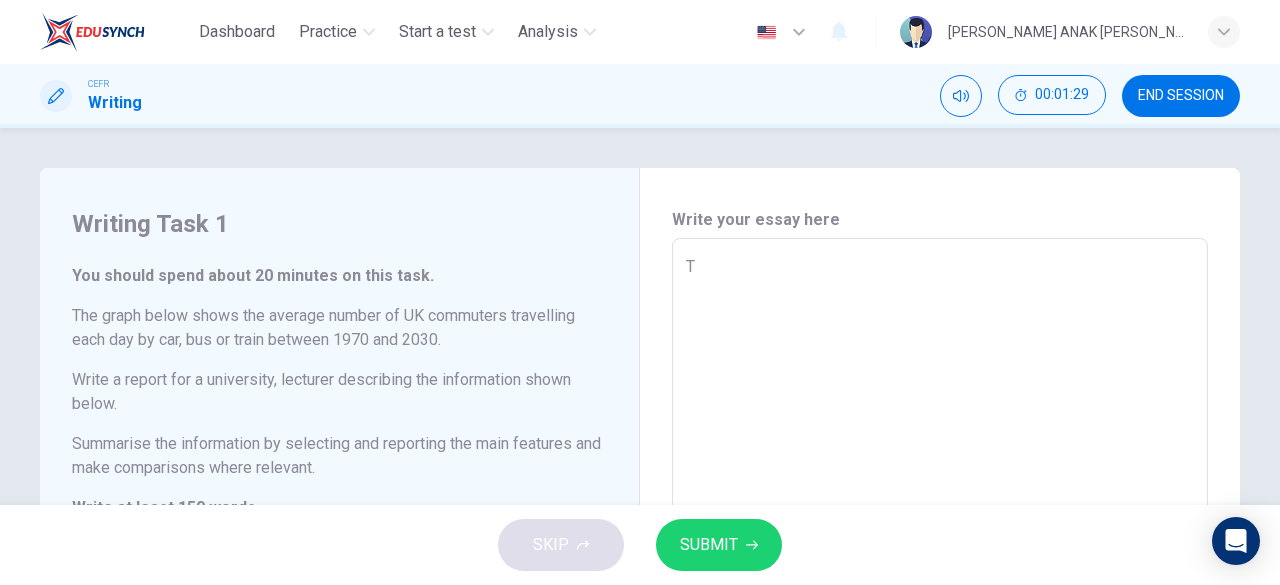 type on "Th" 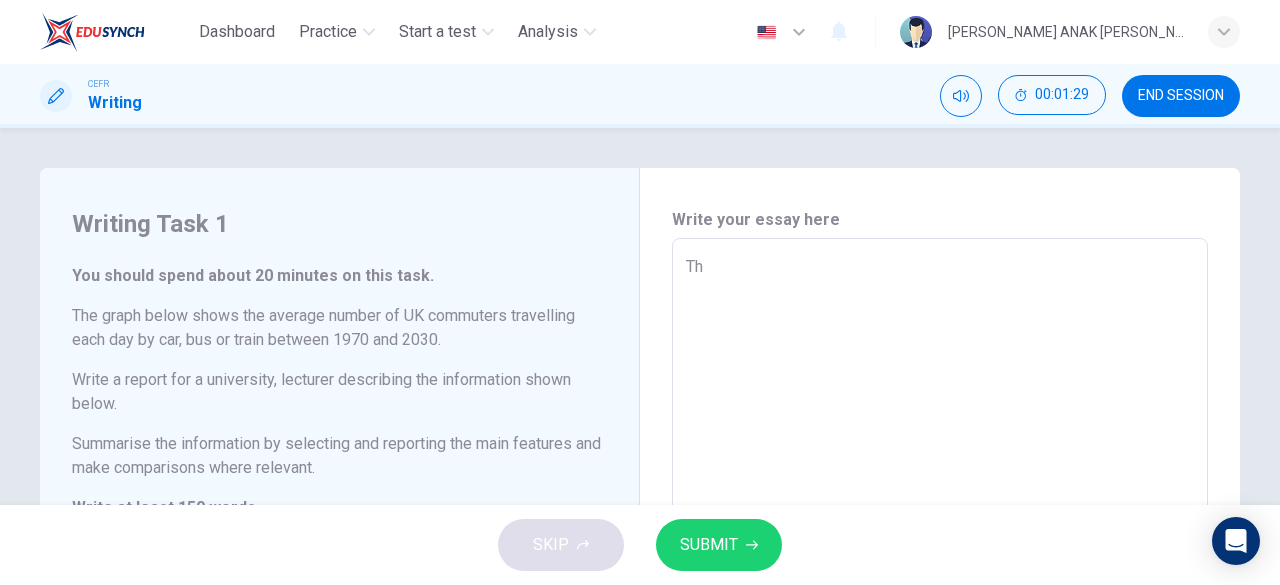 type on "x" 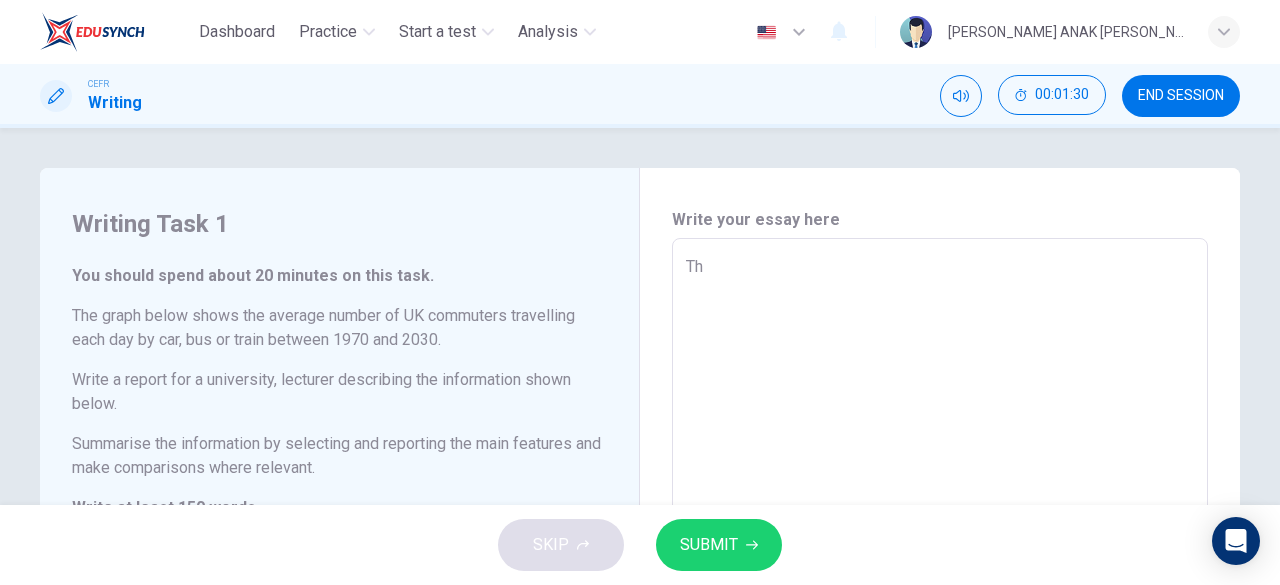 type on "The" 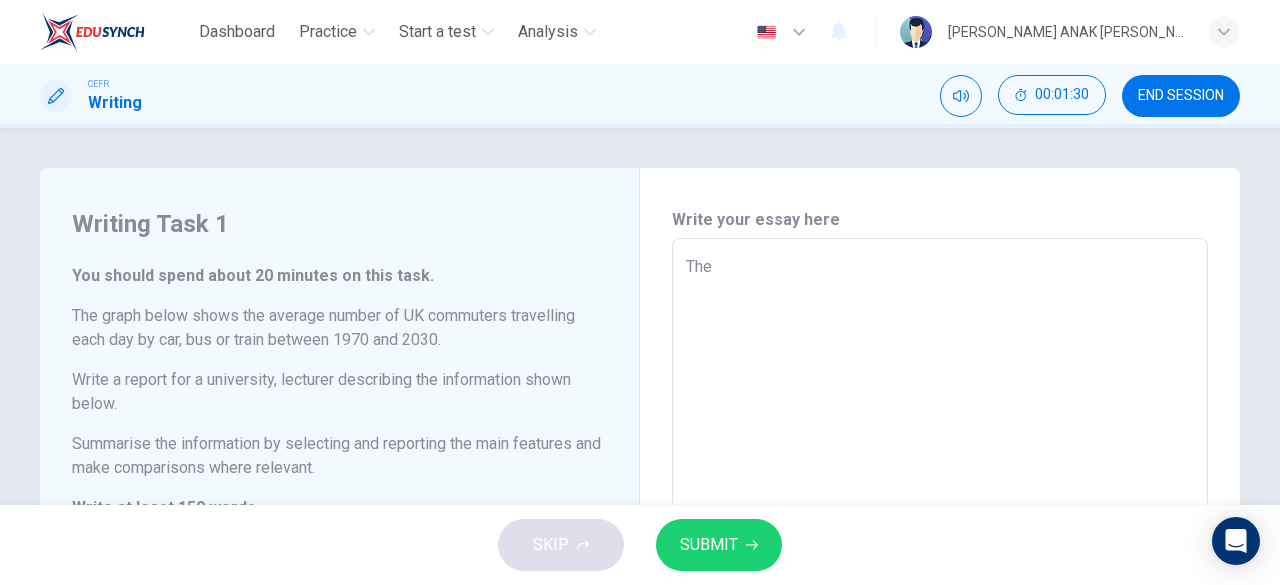 type on "x" 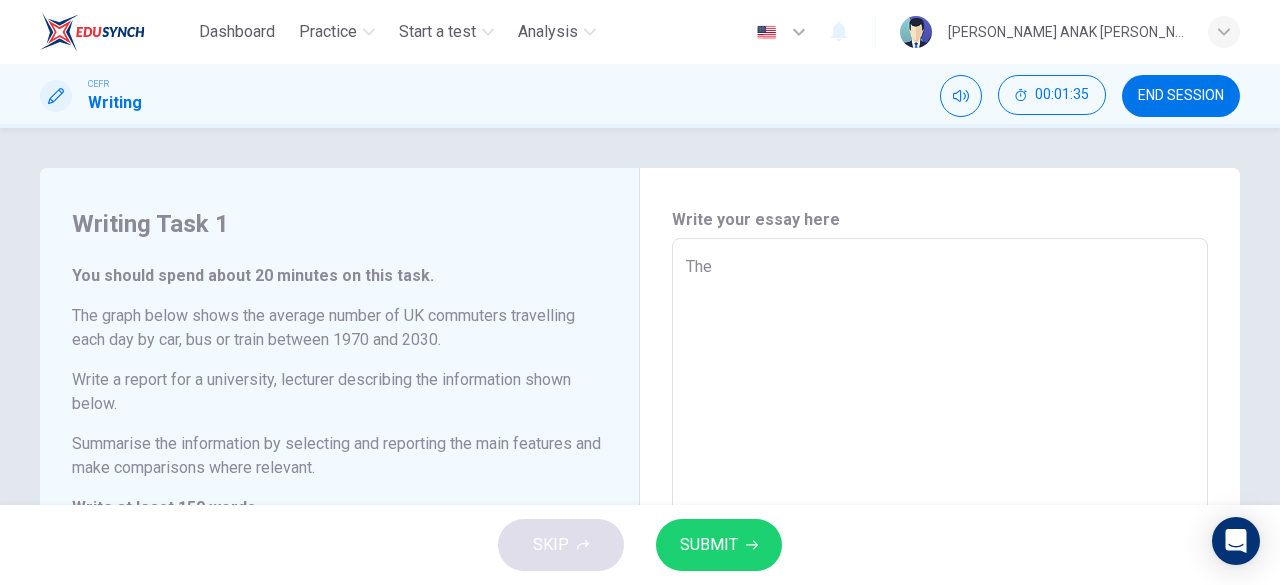 type on "The f" 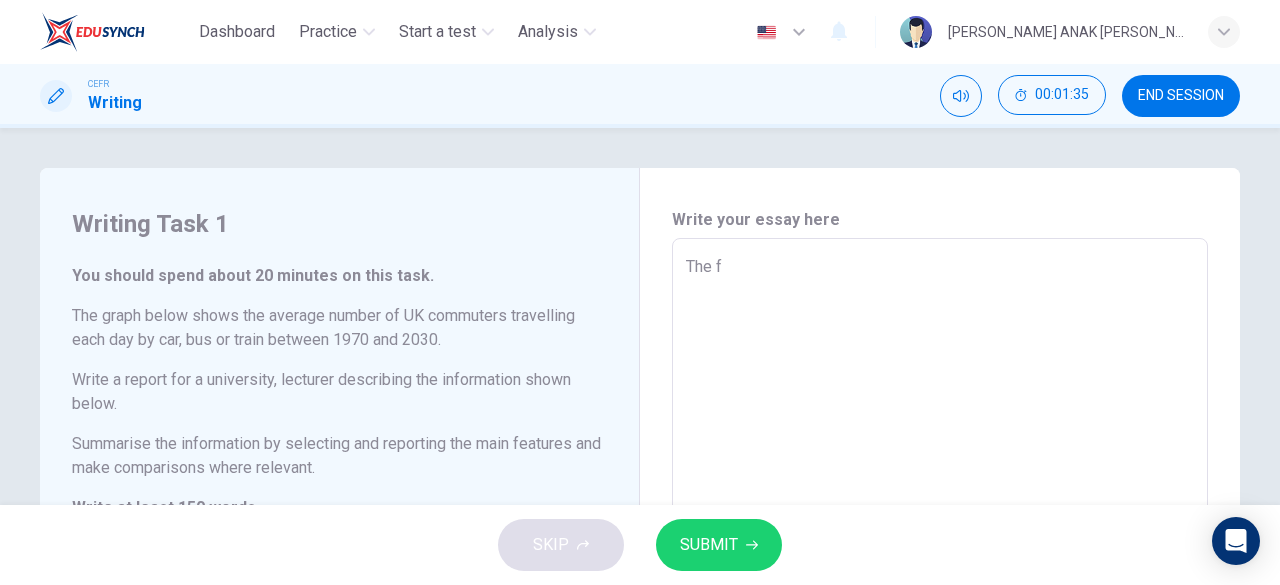 type on "The" 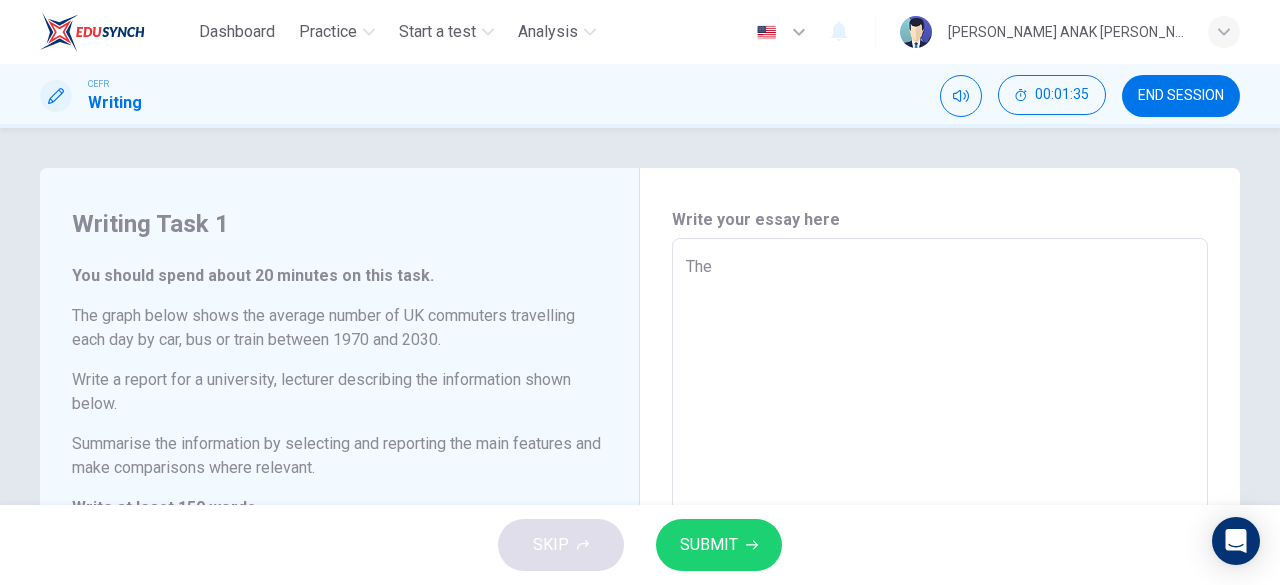 type on "The g" 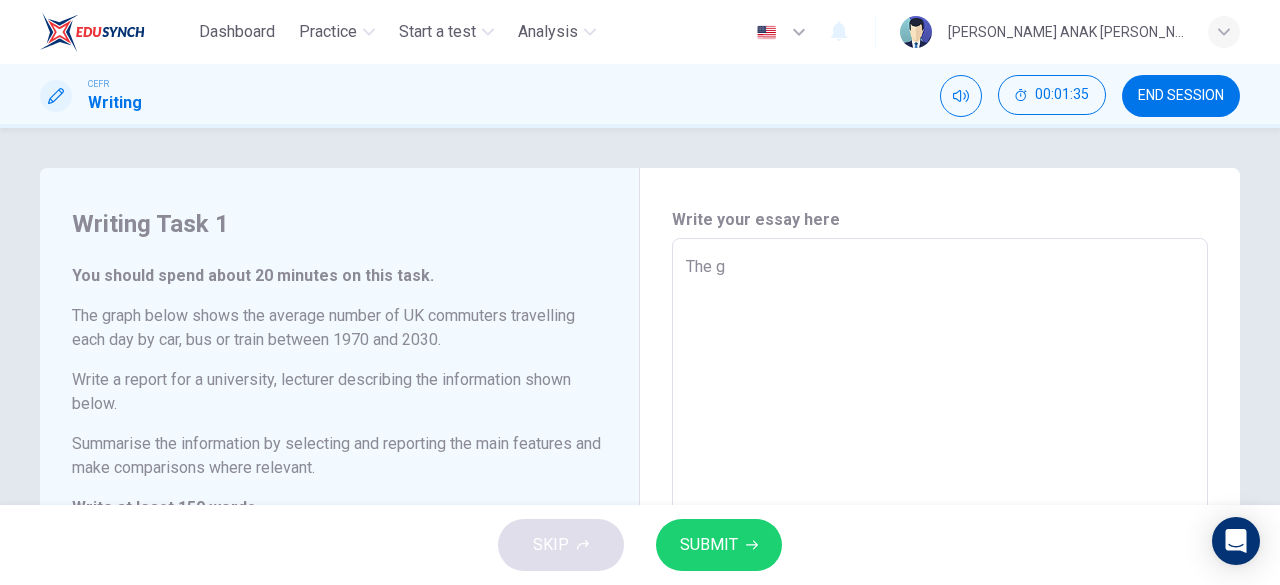 type on "x" 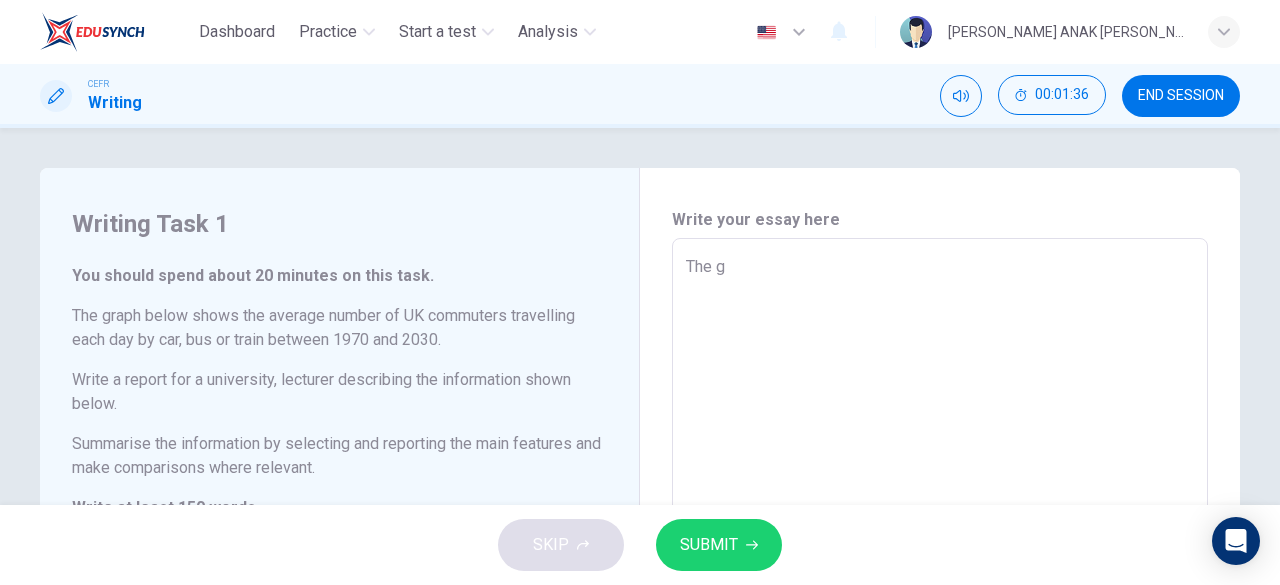 type on "The gr" 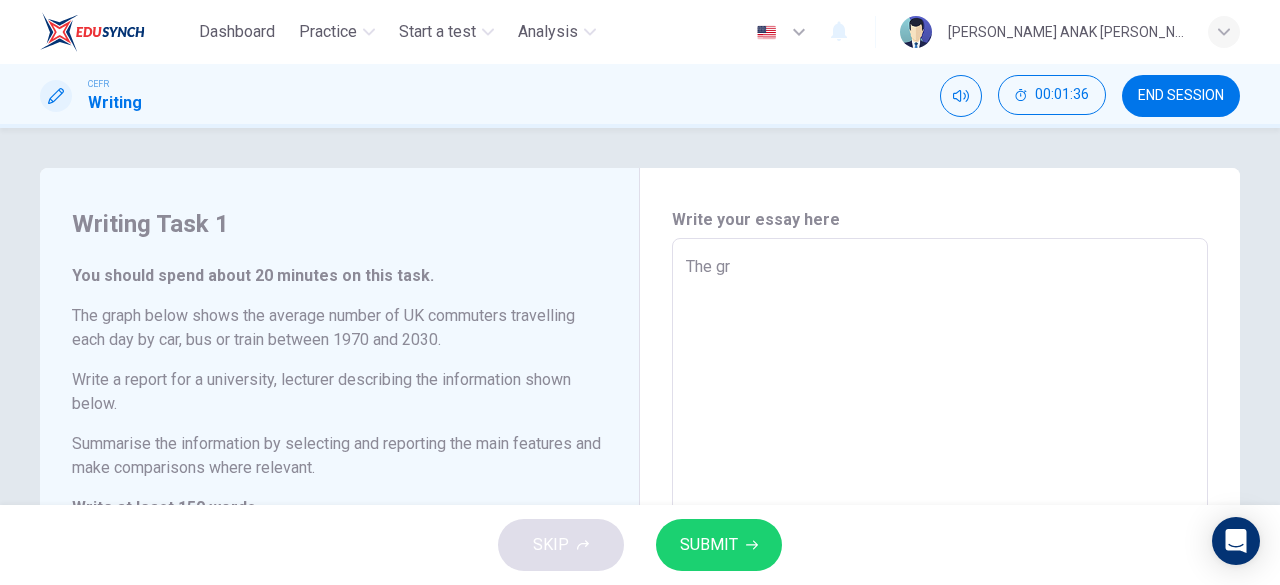 type on "x" 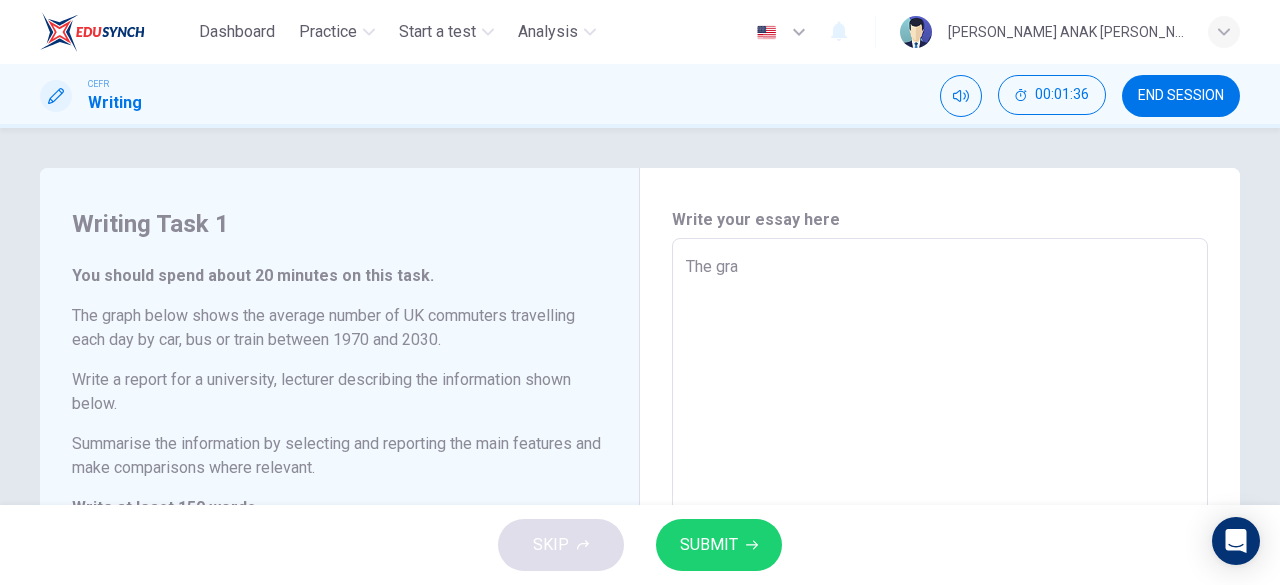 type on "x" 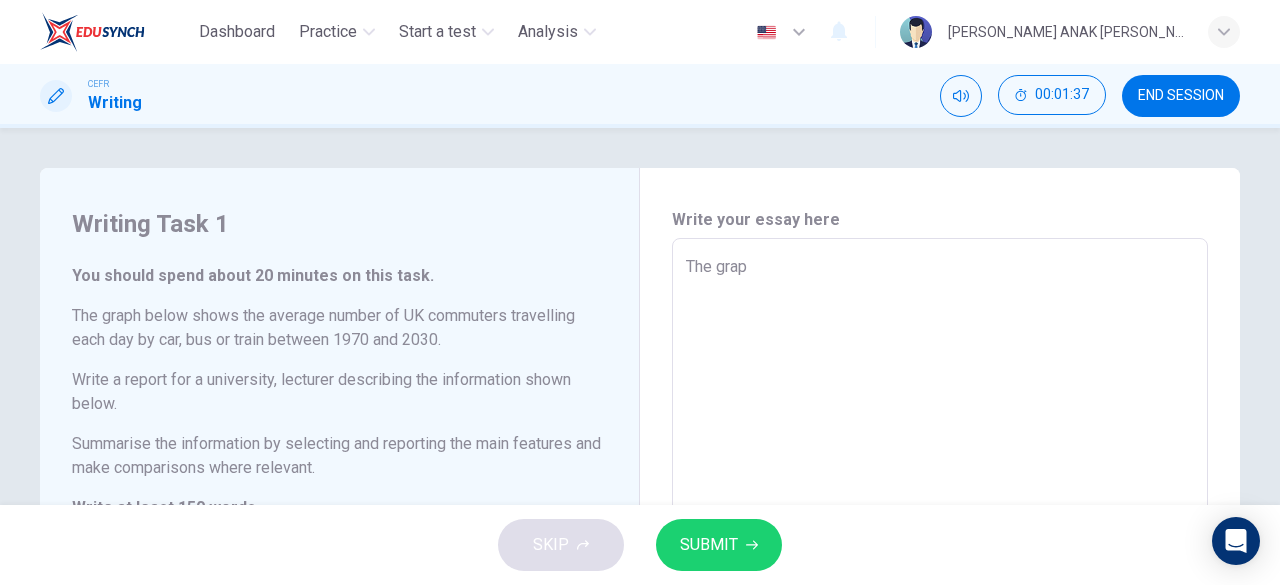 type on "The graph" 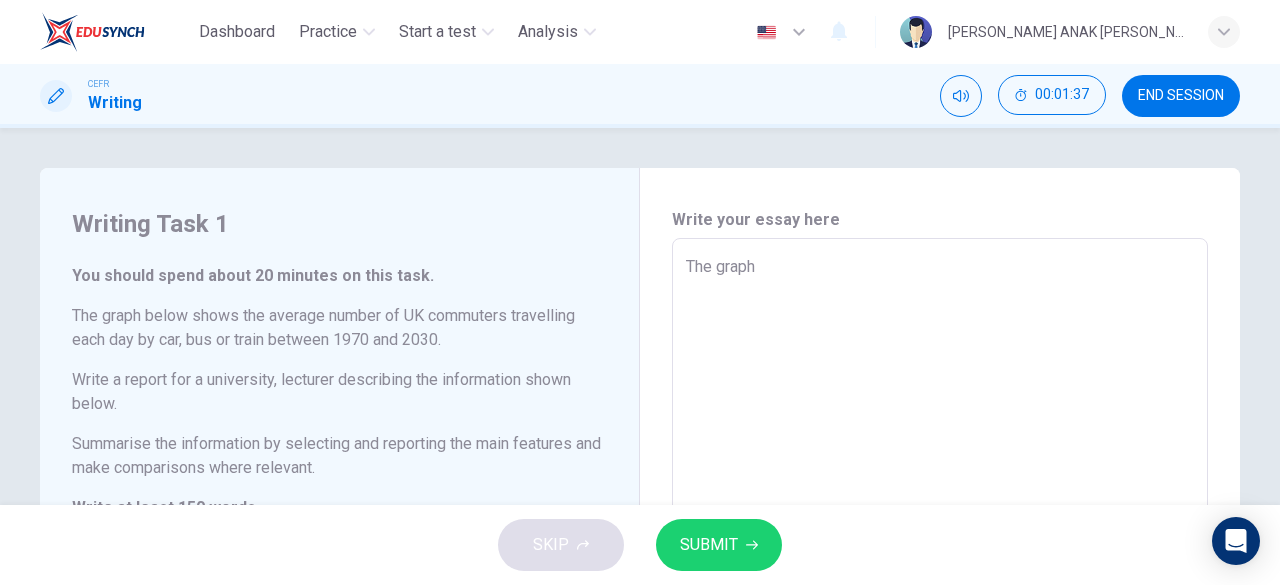 type on "x" 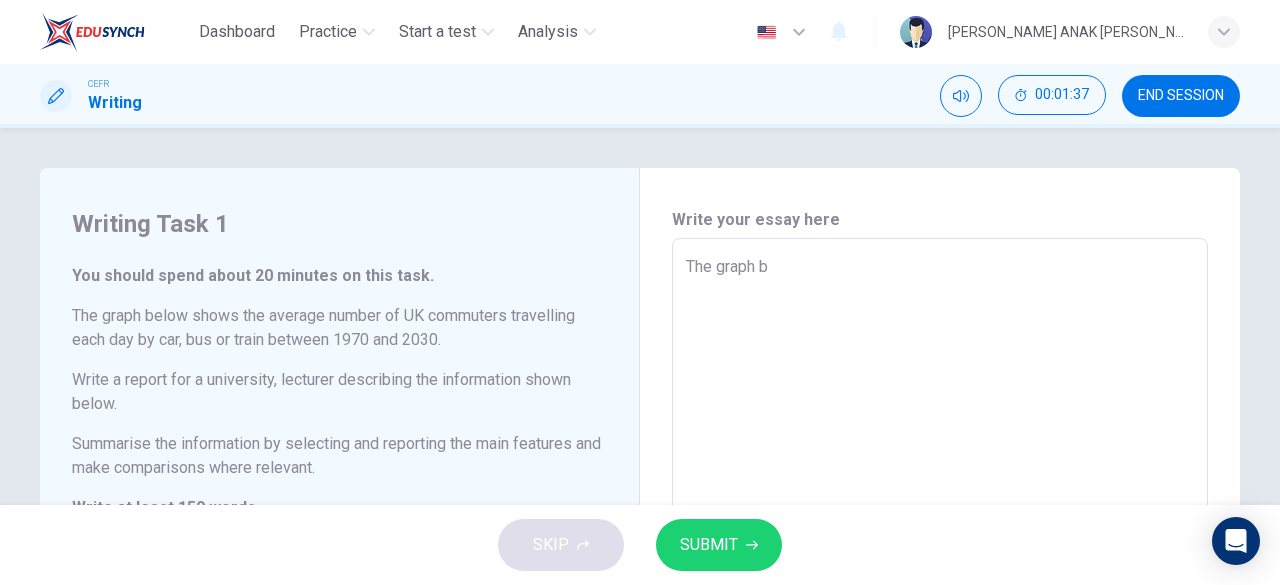 type on "x" 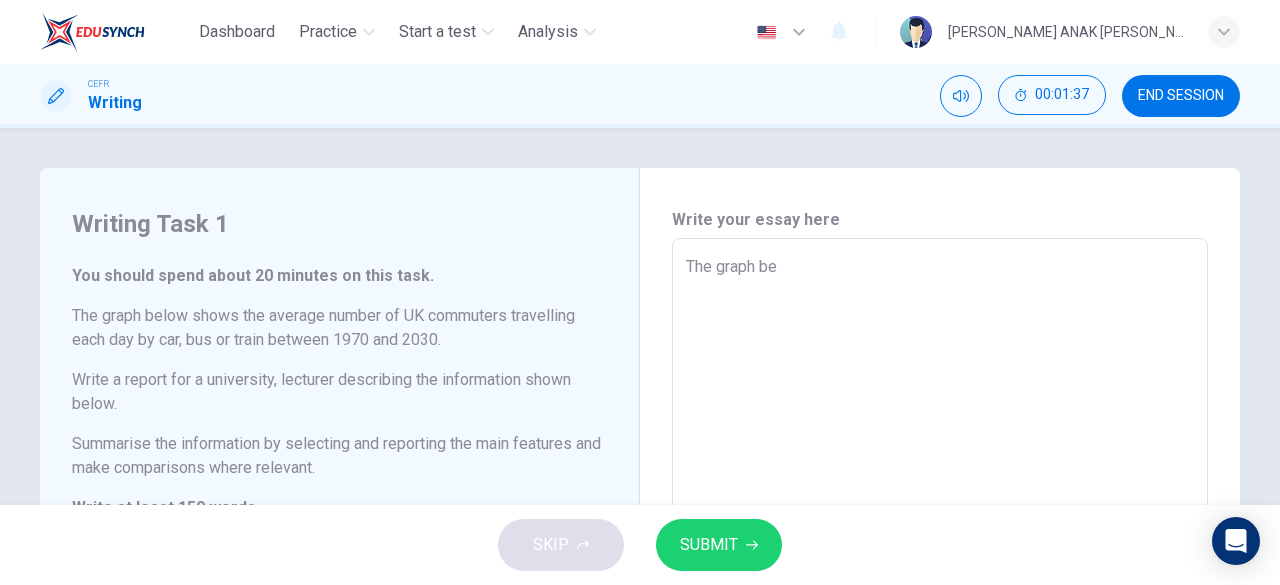 type on "x" 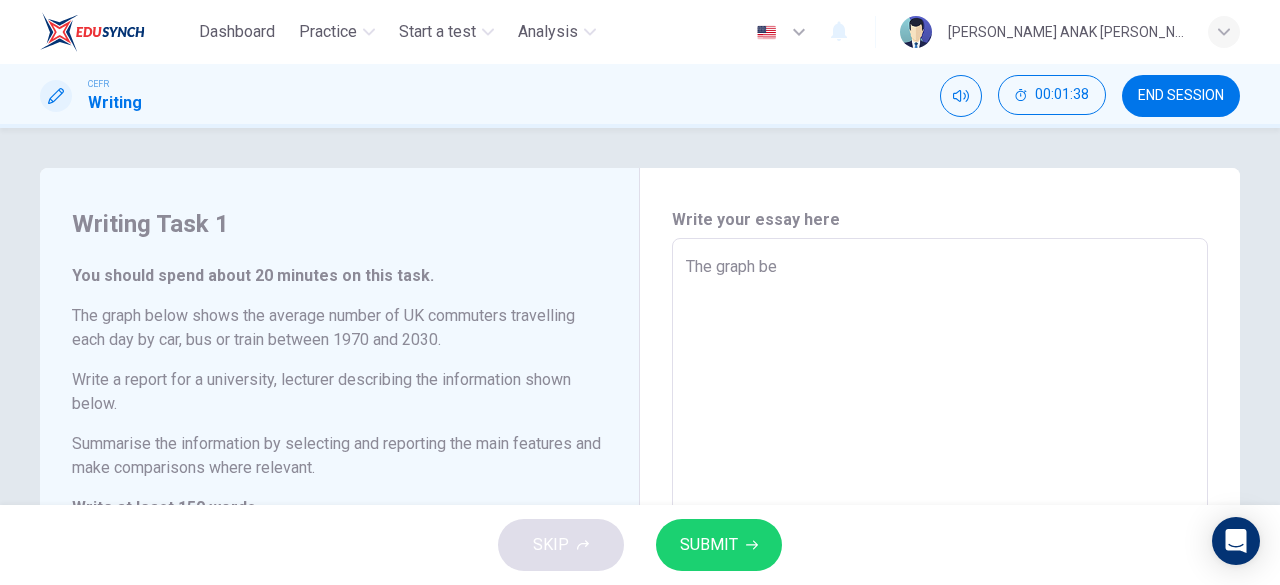type on "The graph bel" 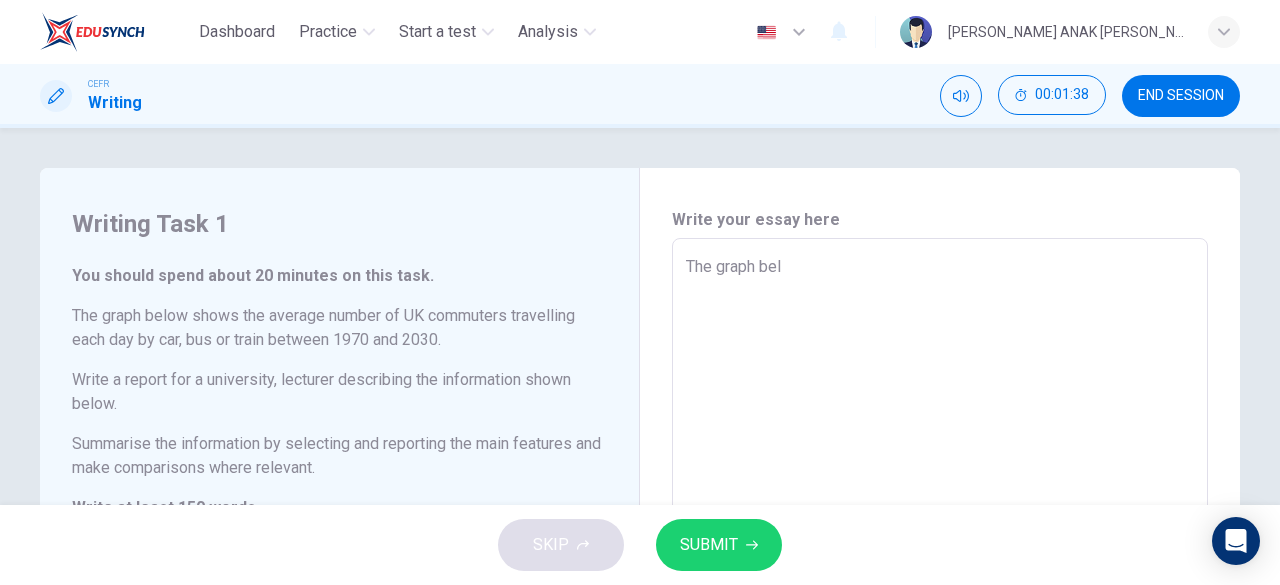 type on "x" 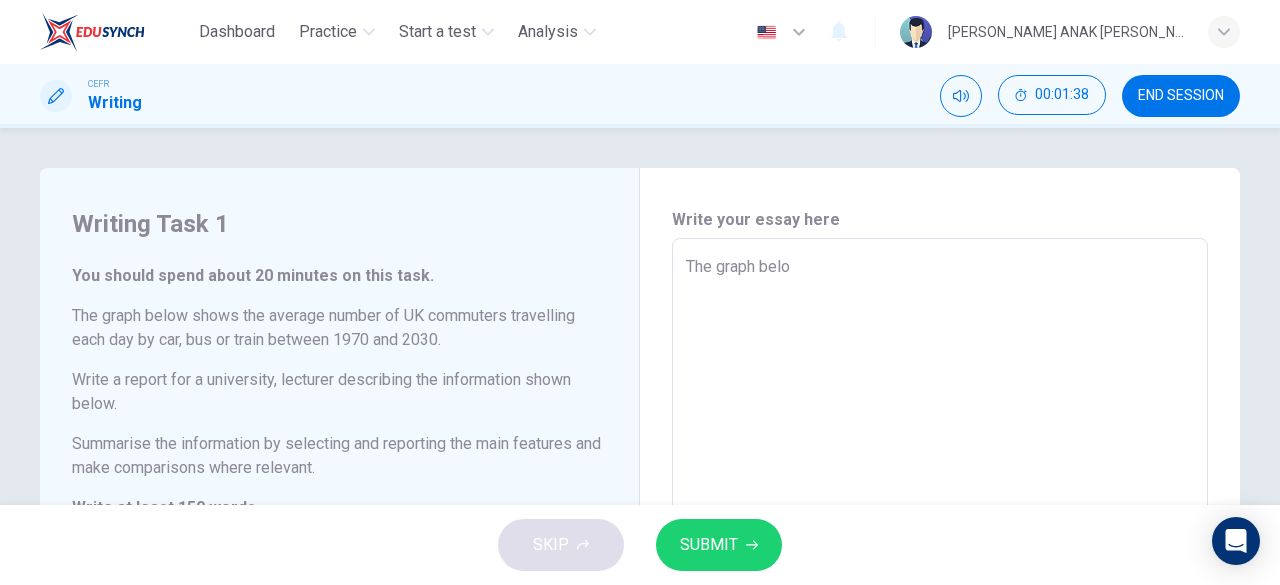 type on "x" 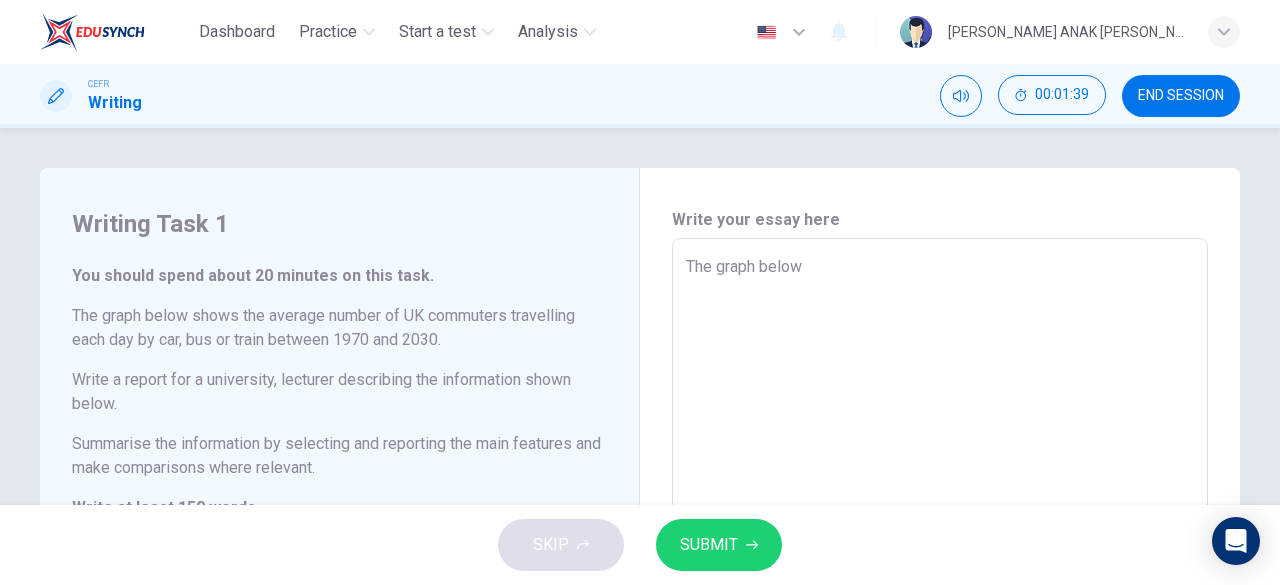 type on "The graph belows" 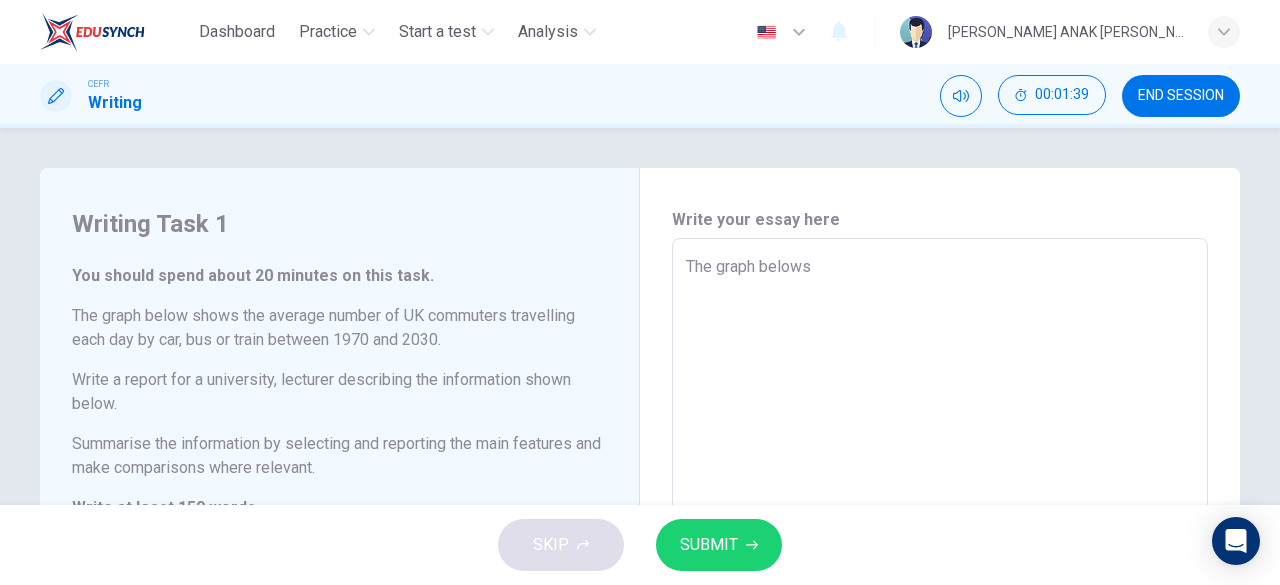 type on "The graph belows" 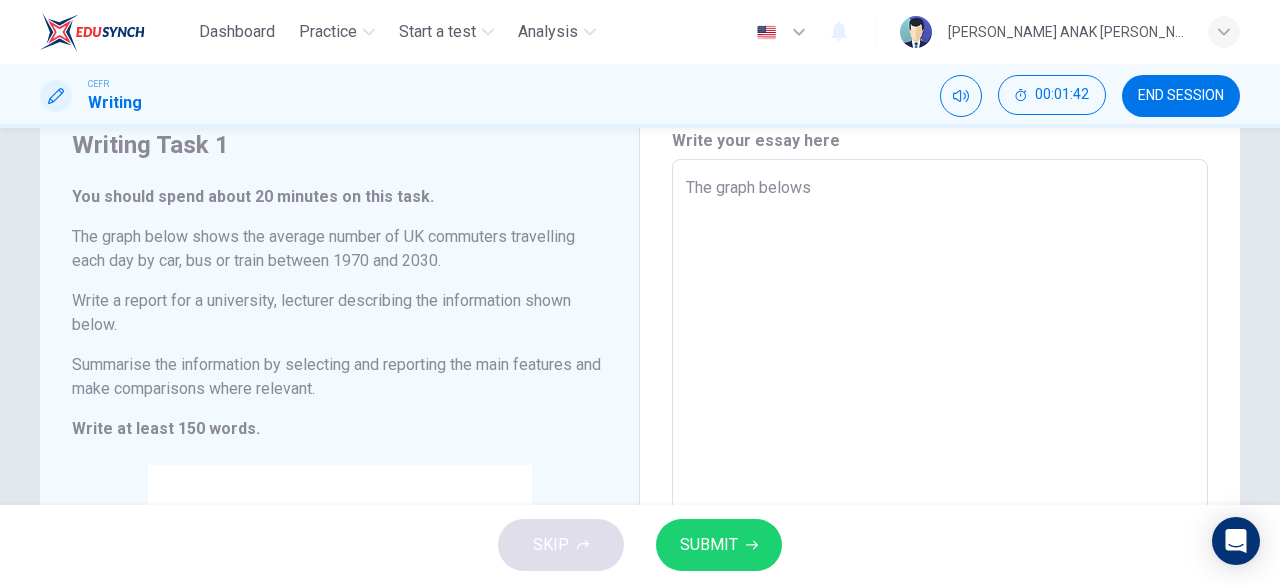 scroll, scrollTop: 80, scrollLeft: 0, axis: vertical 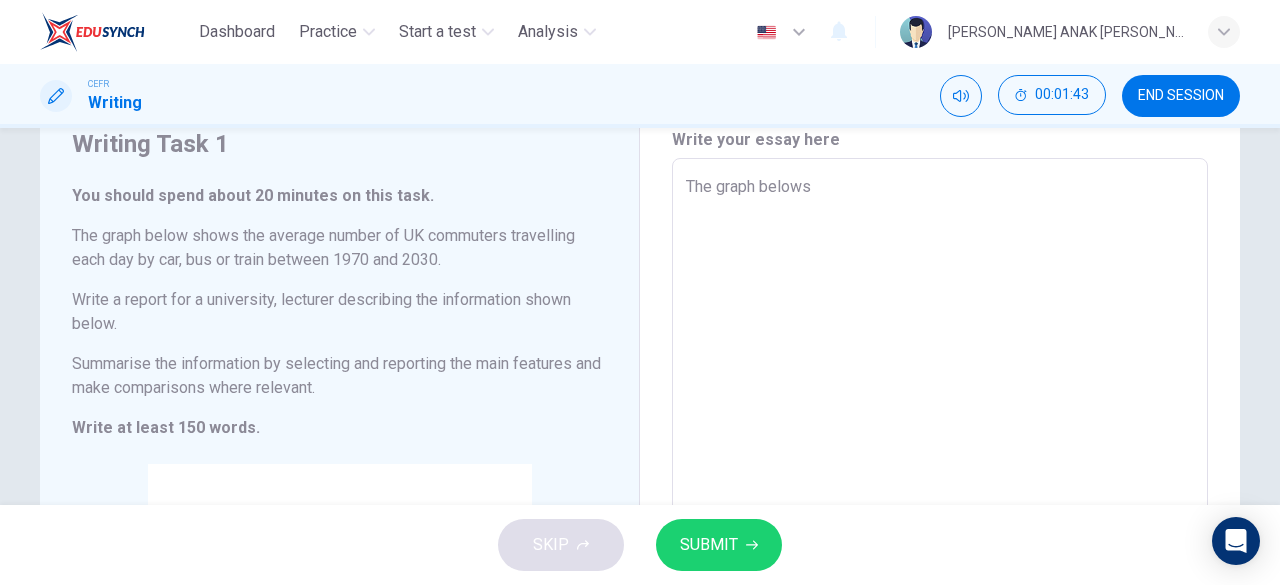 type on "The graph belows c" 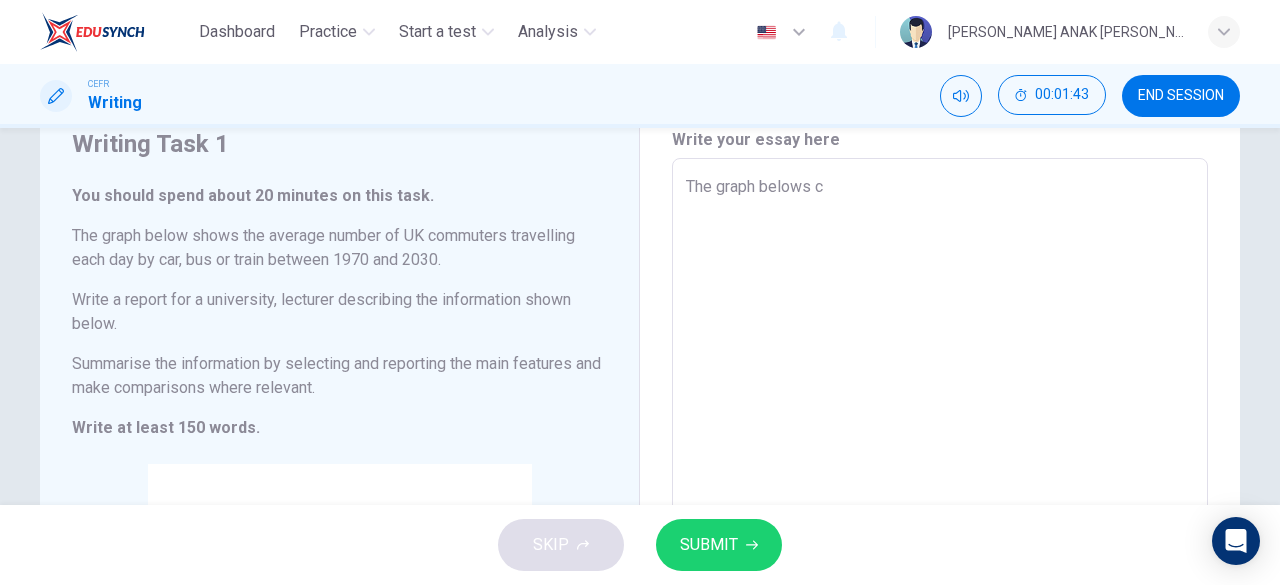 type on "The graph belows co" 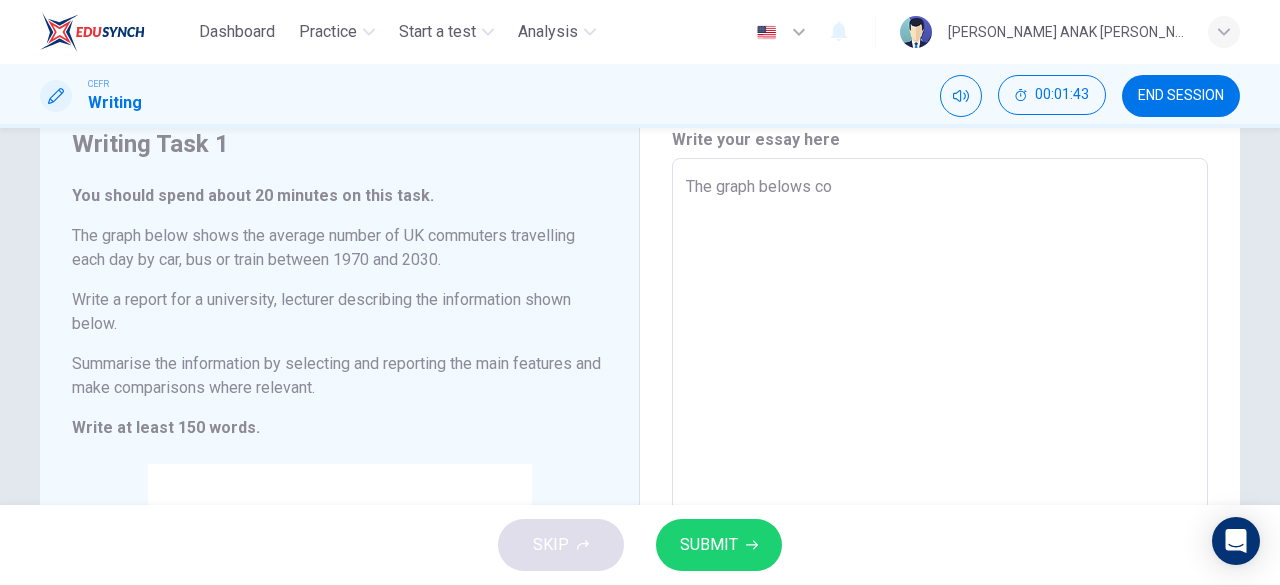 type on "x" 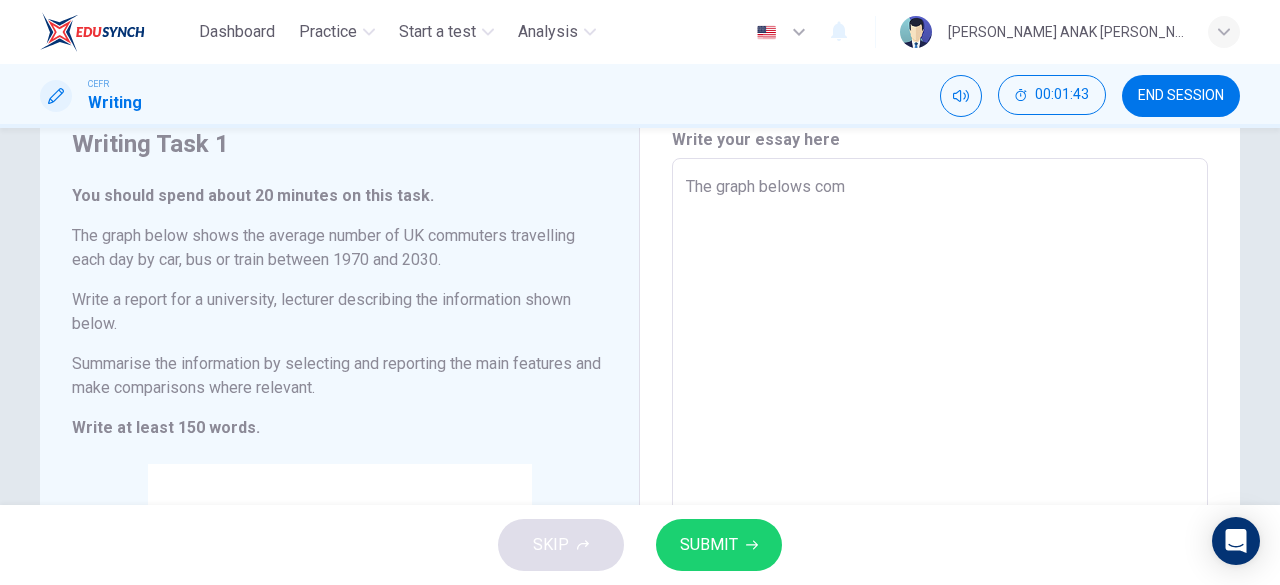 type on "x" 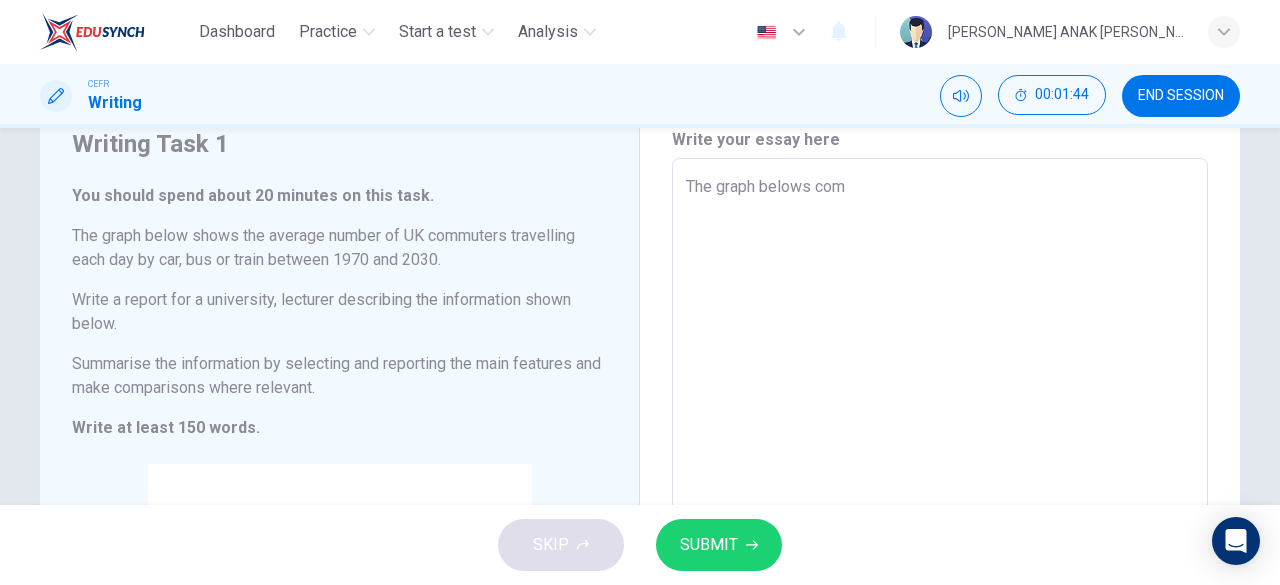type on "The graph belows comp" 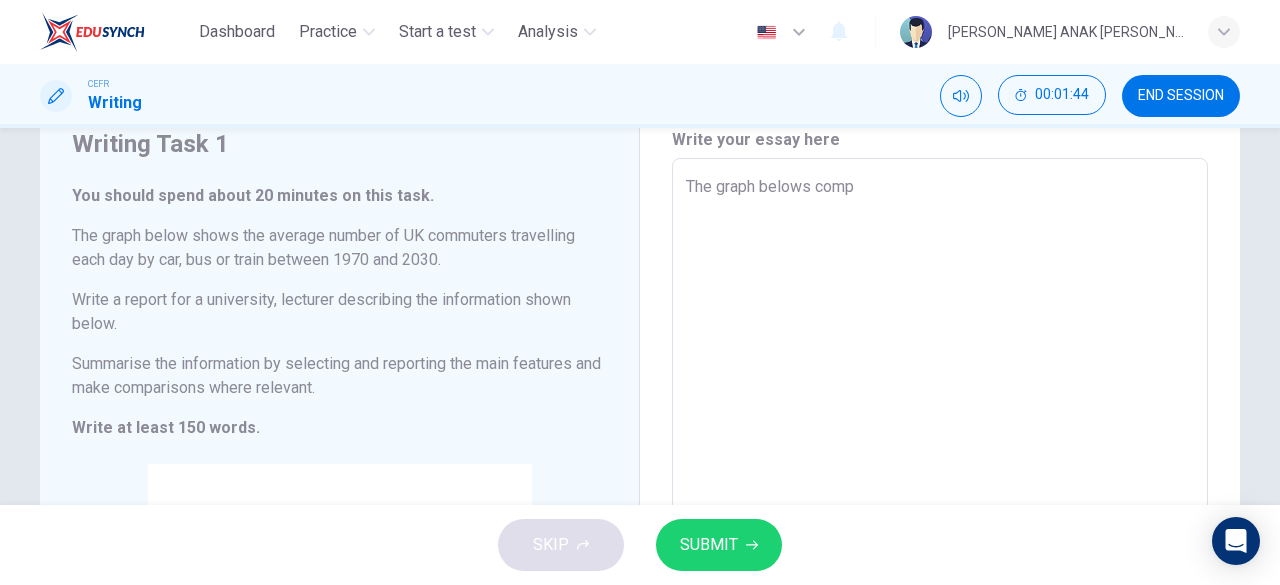 type on "x" 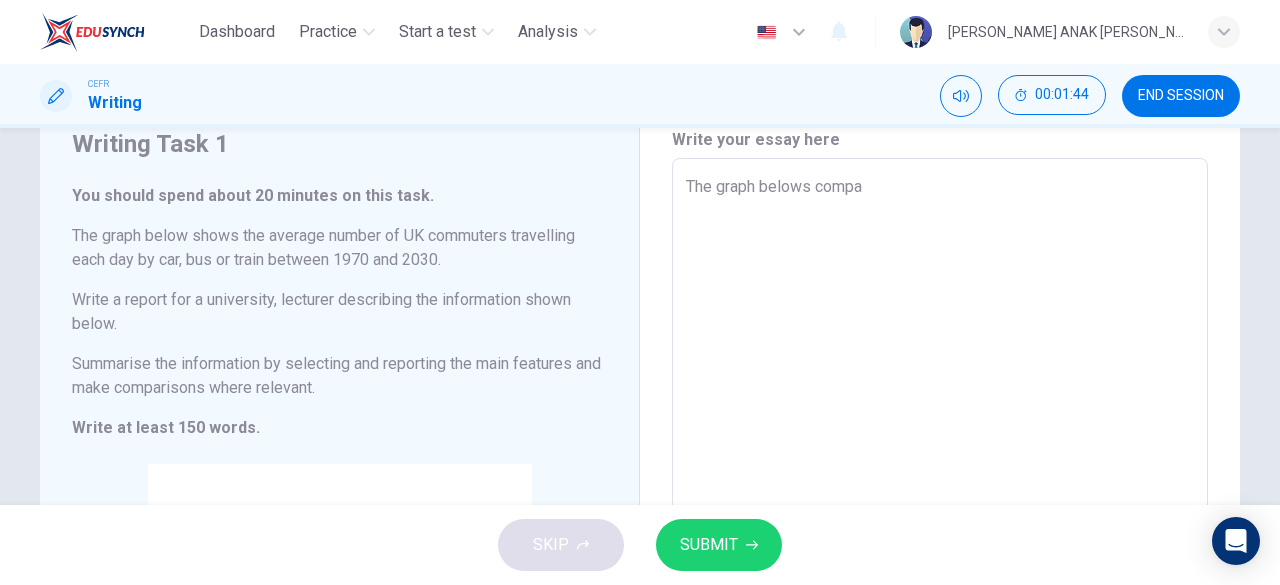 type on "x" 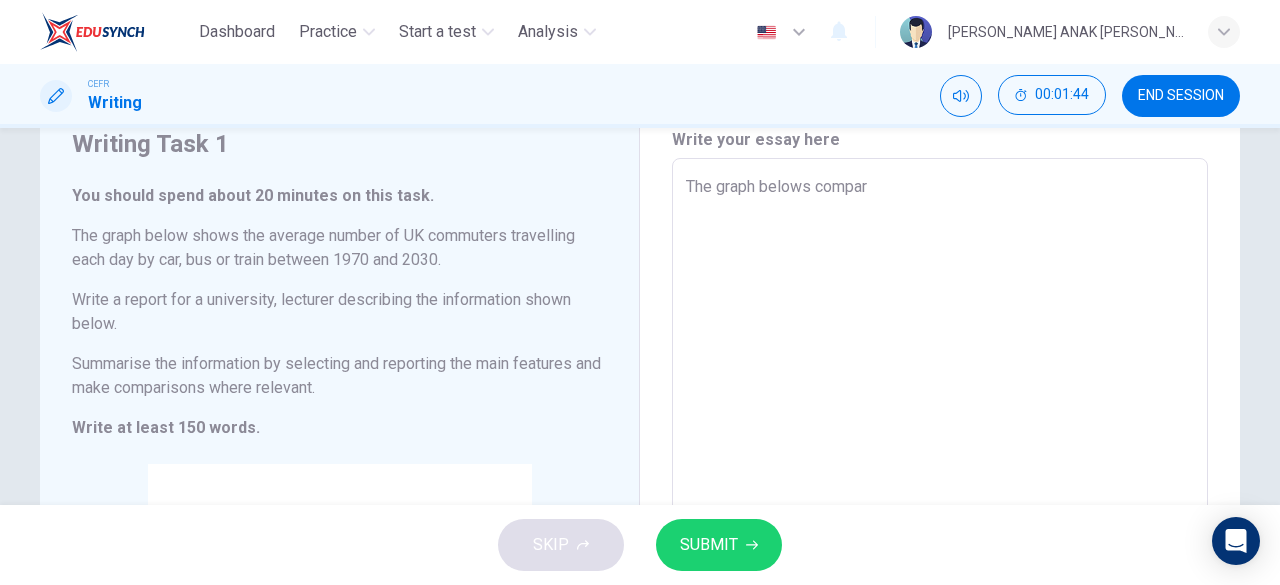 type on "The graph belows compare" 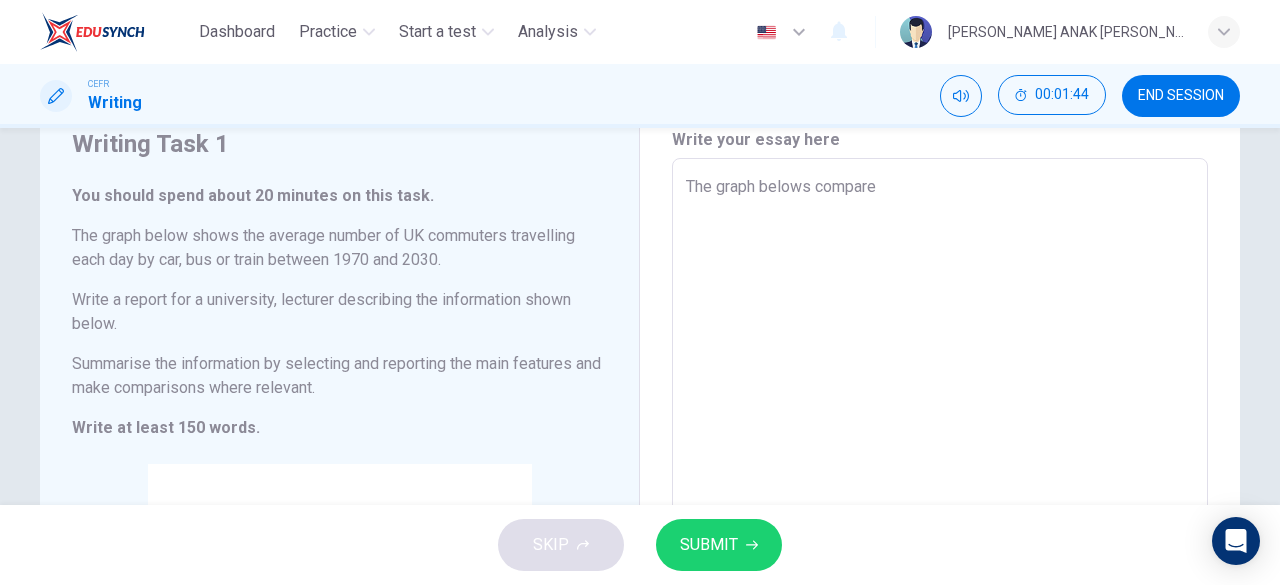 type on "x" 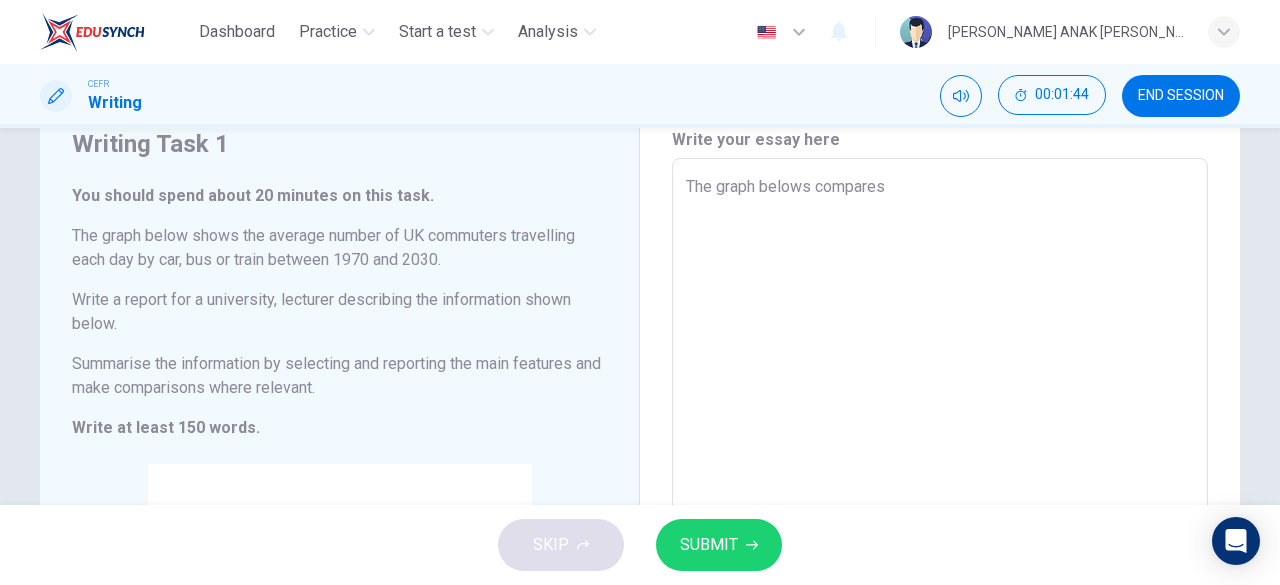 type on "x" 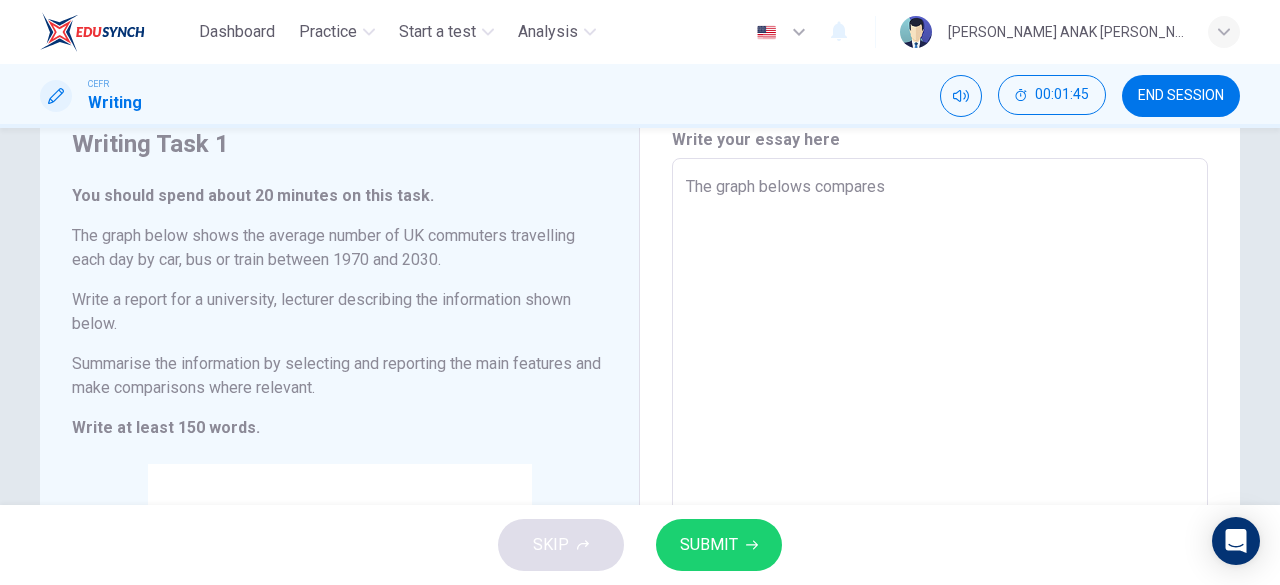 type on "The graph belows compares t" 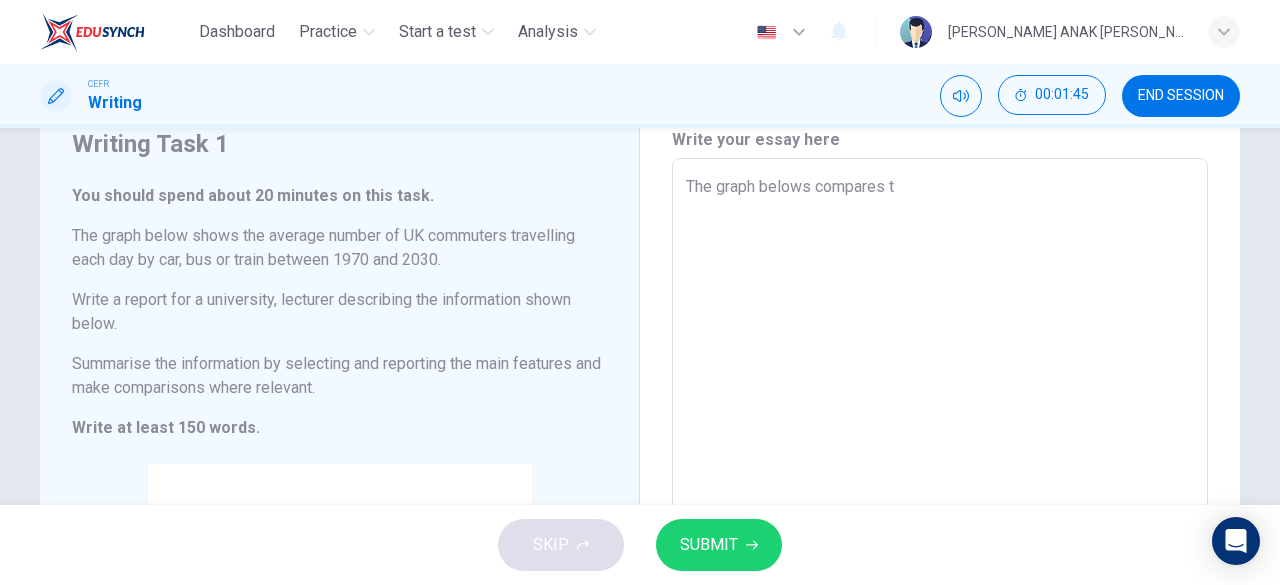 type on "The graph belows compares th" 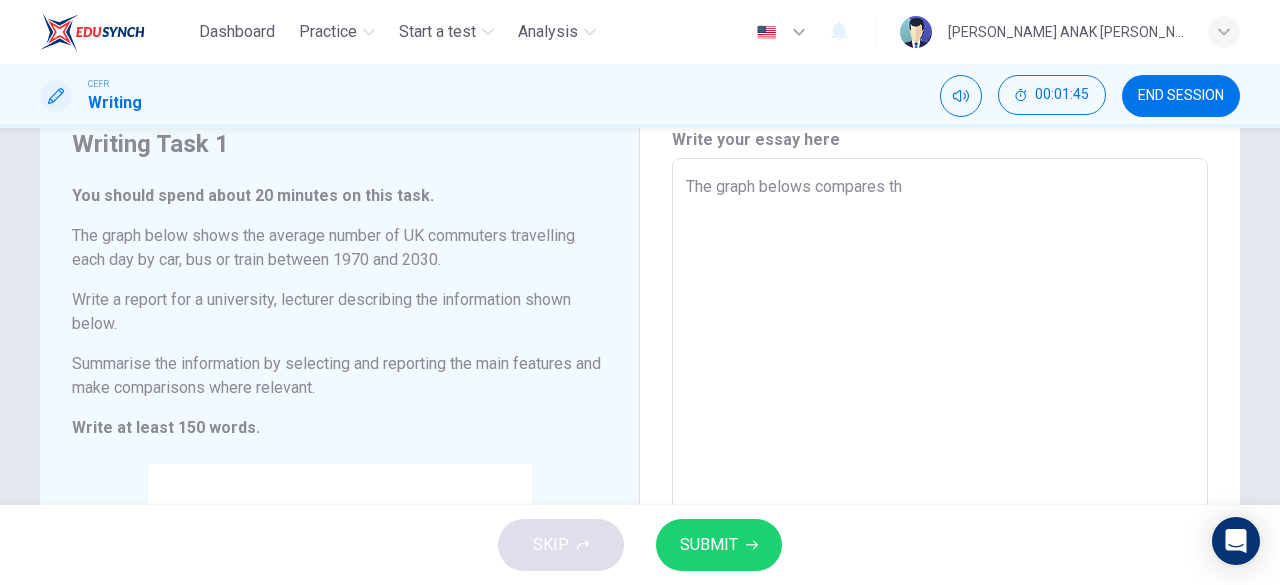 type on "x" 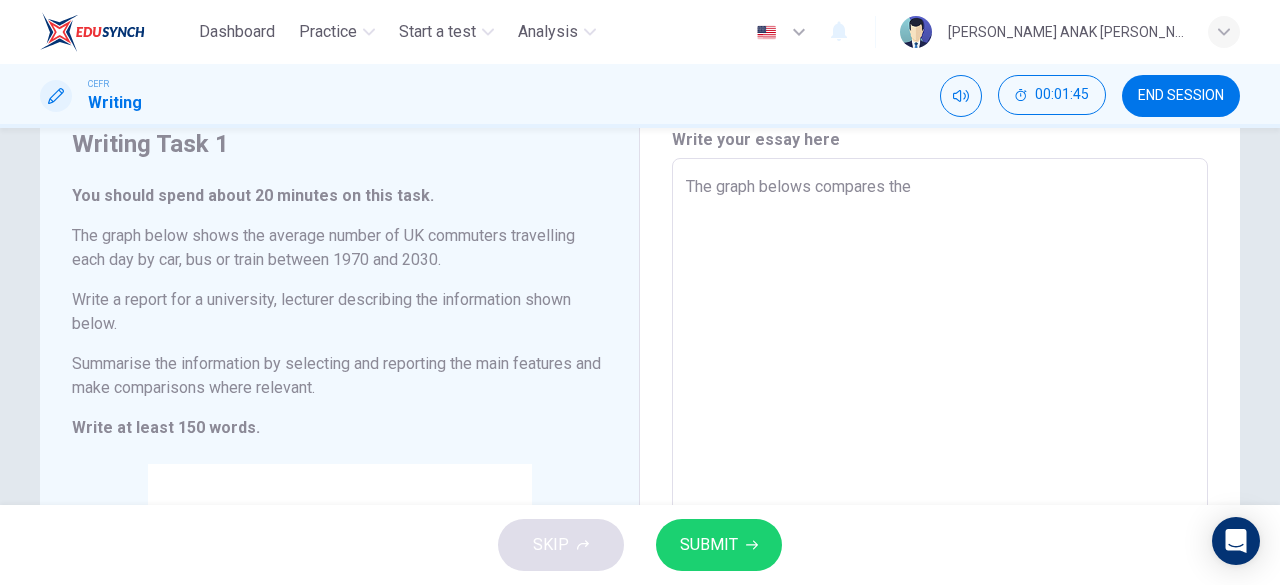 type on "x" 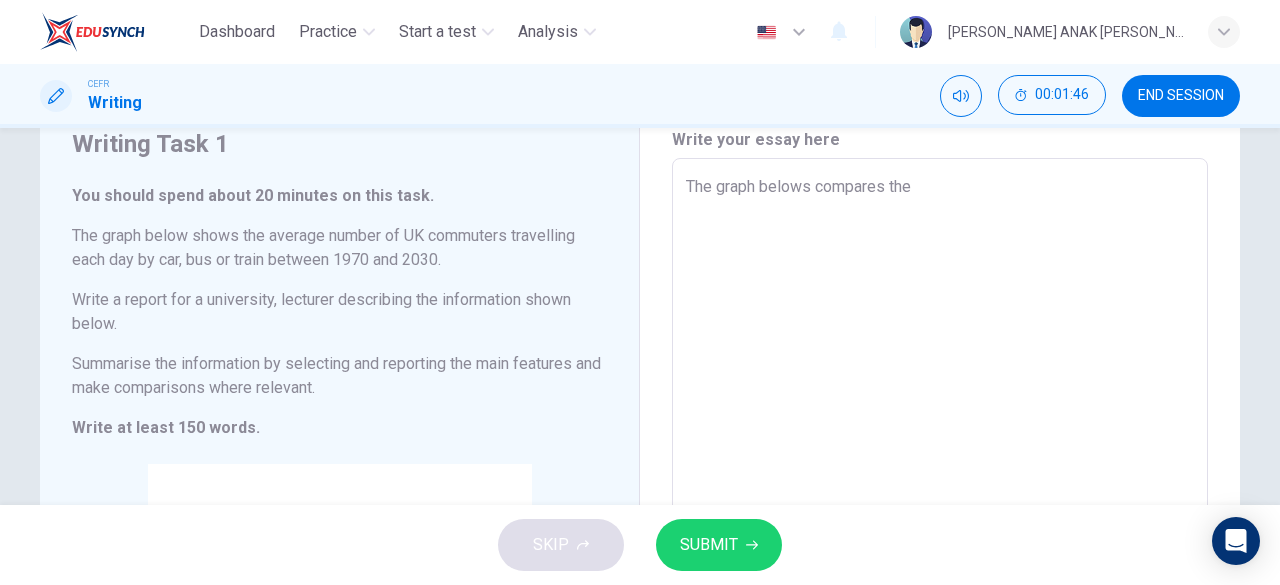 type on "The graph belows compares the" 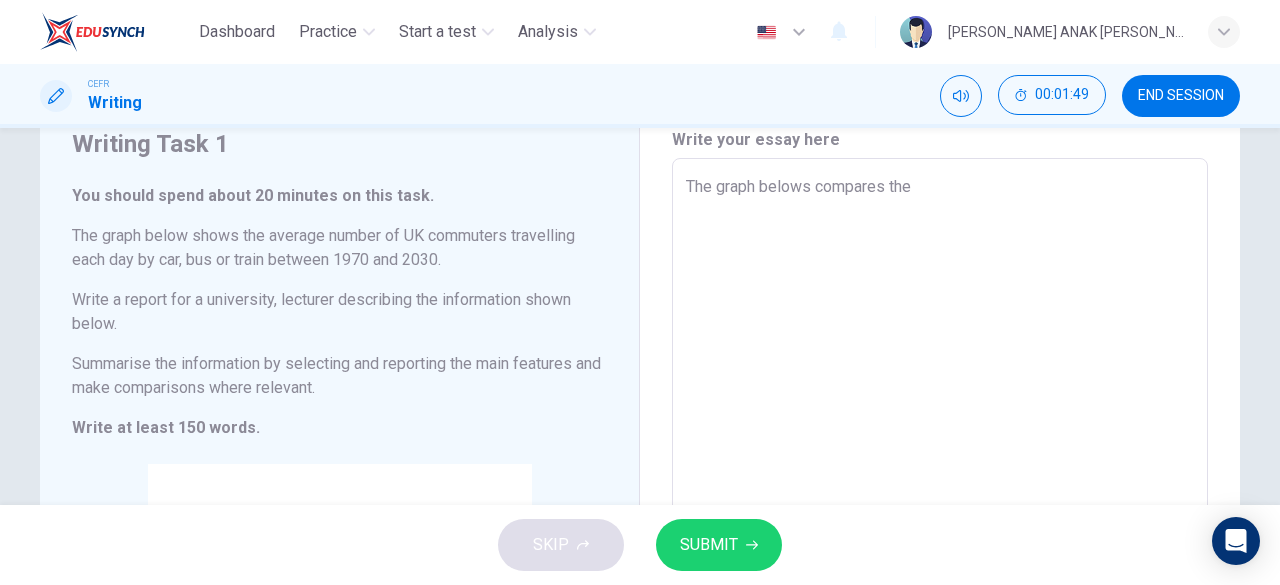 type on "The graph belows compares the a" 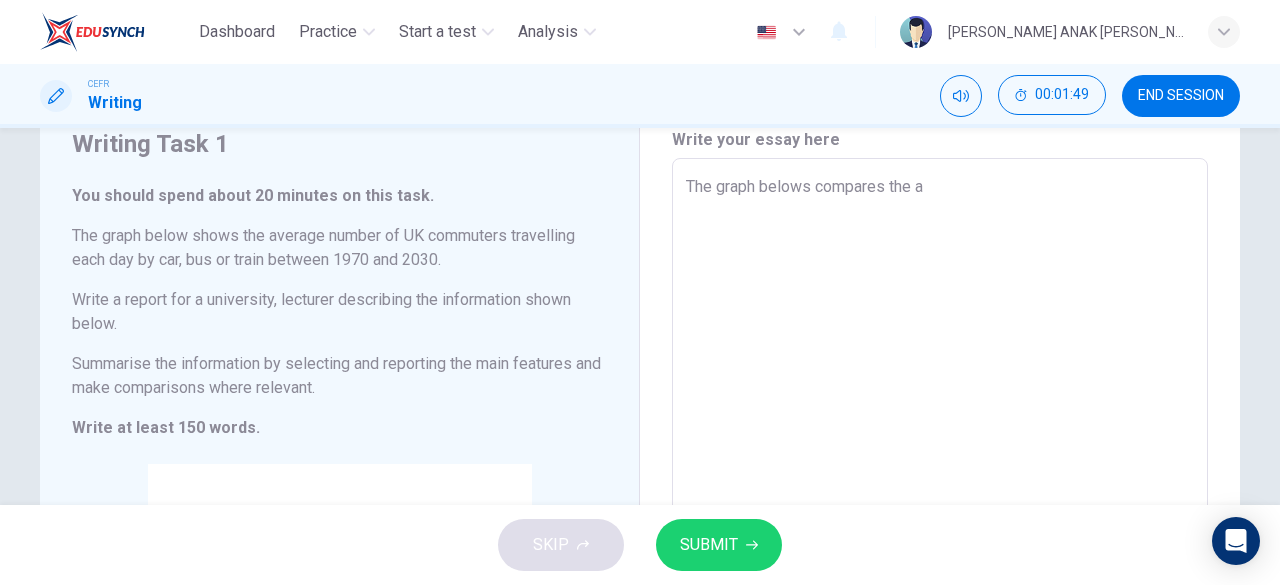 type on "The graph belows compares the av" 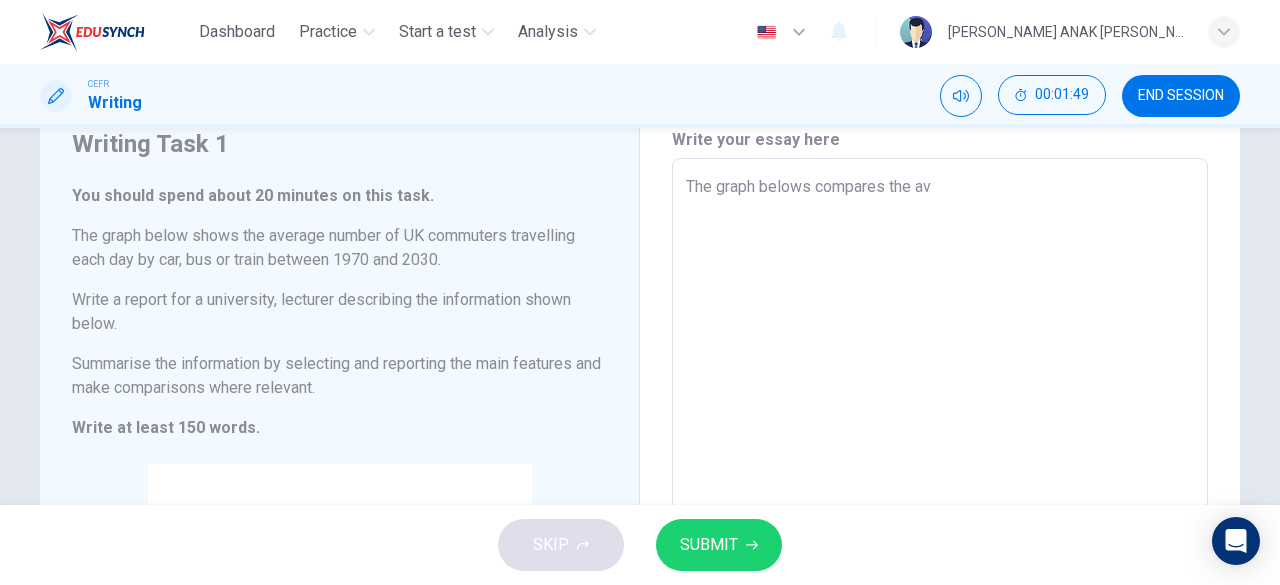 type on "x" 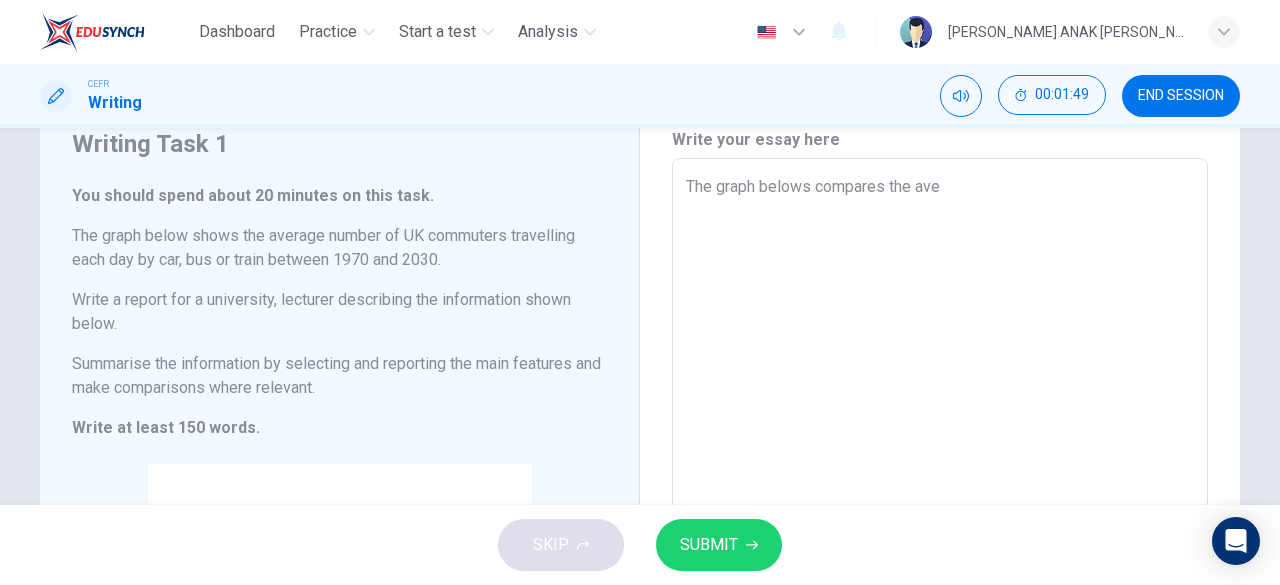 type on "x" 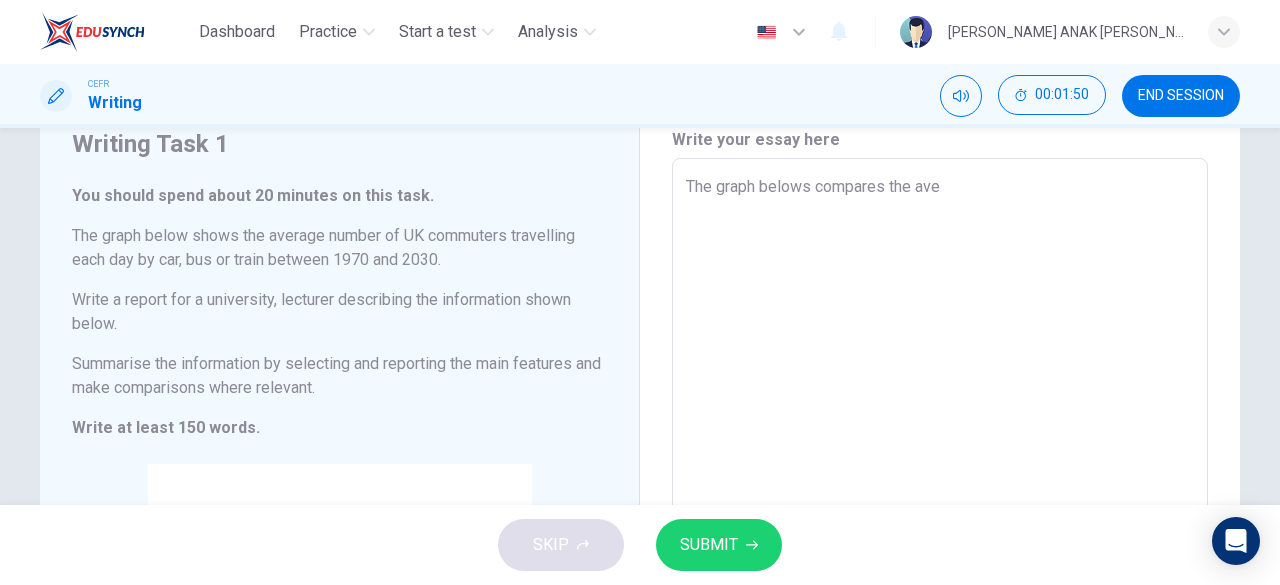 type on "The graph belows compares the aver" 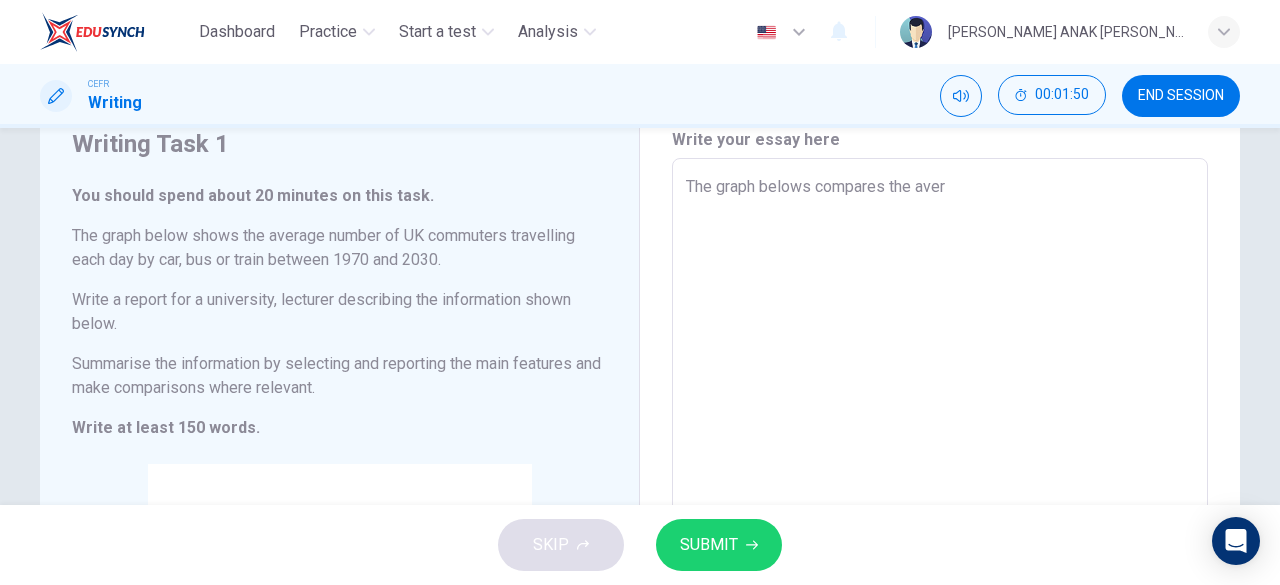 type on "x" 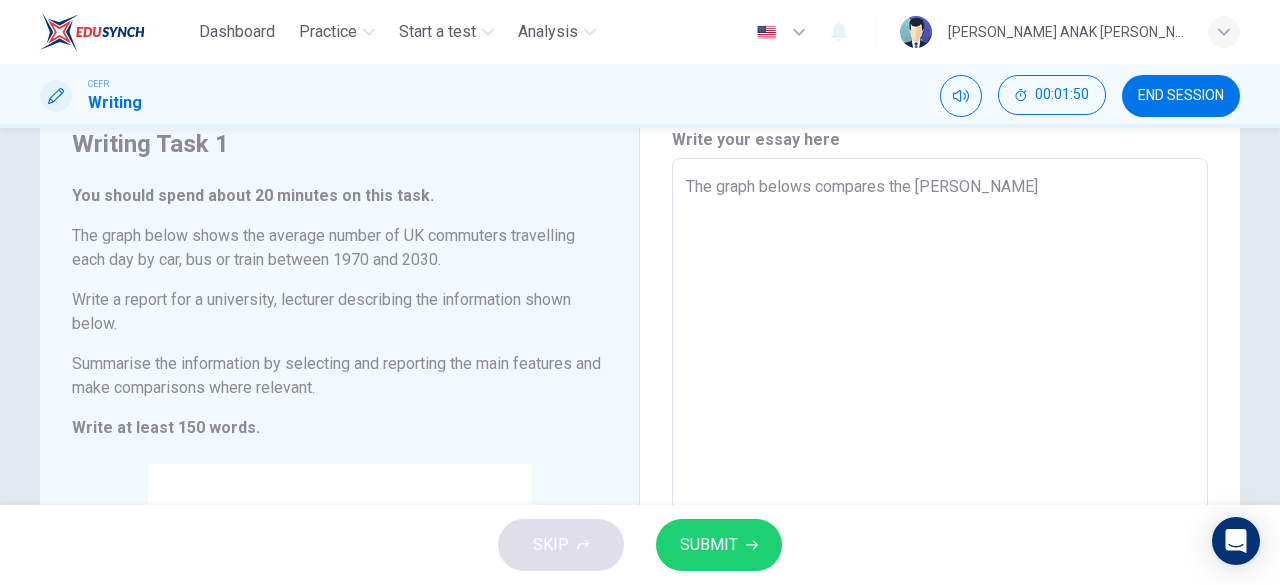type on "x" 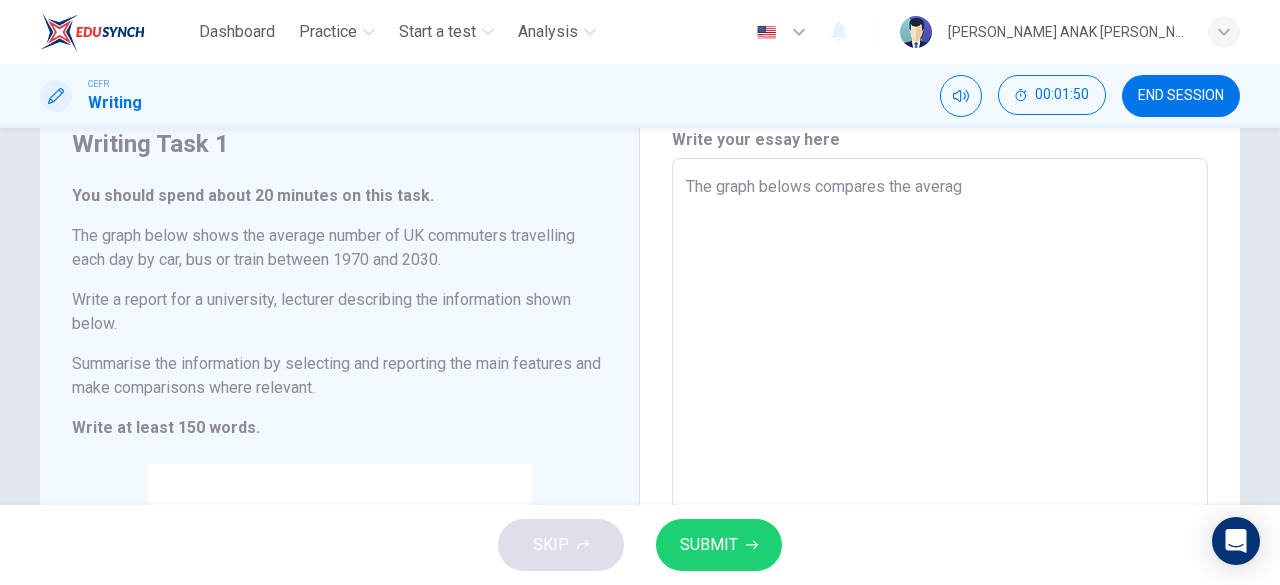 type on "x" 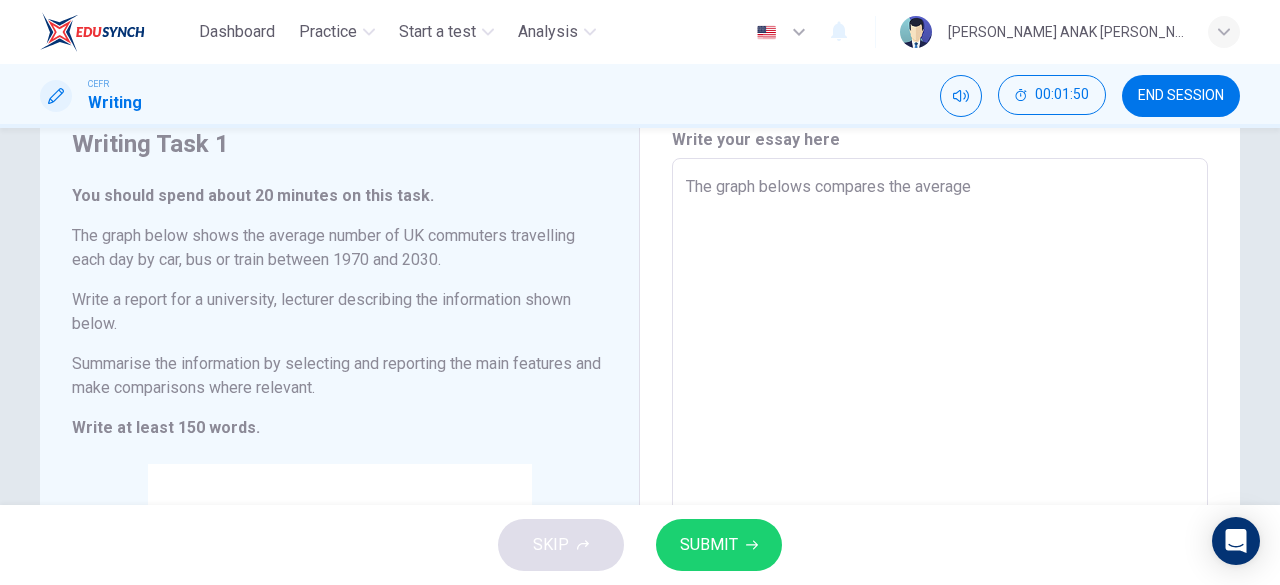 type on "The graph belows compares the average" 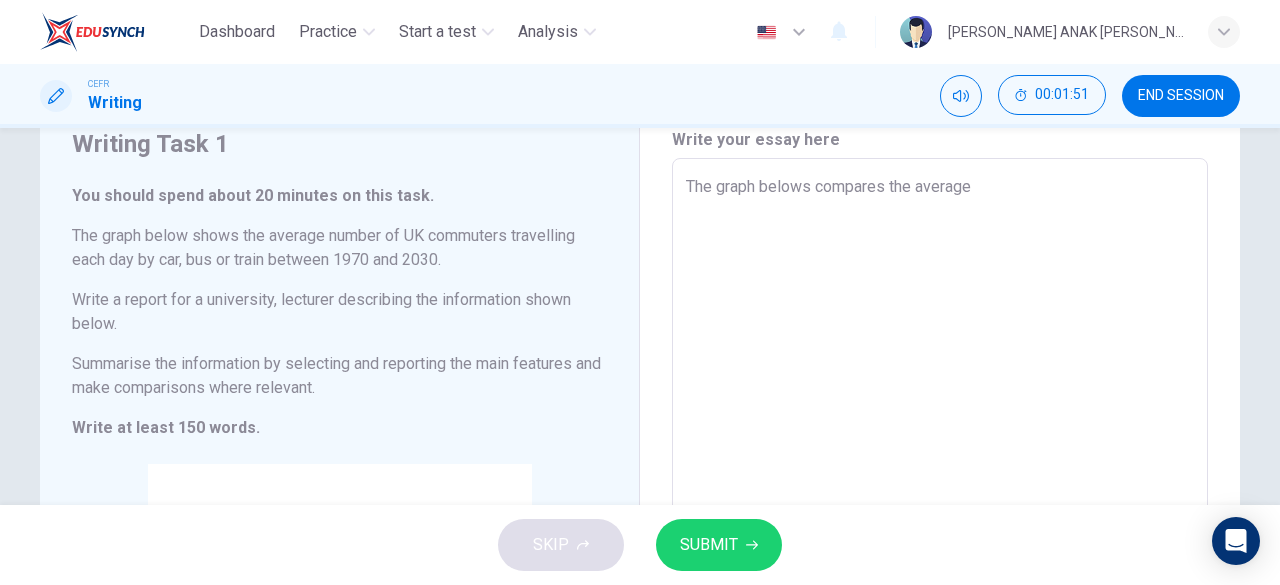 type on "The graph belows compares the average n" 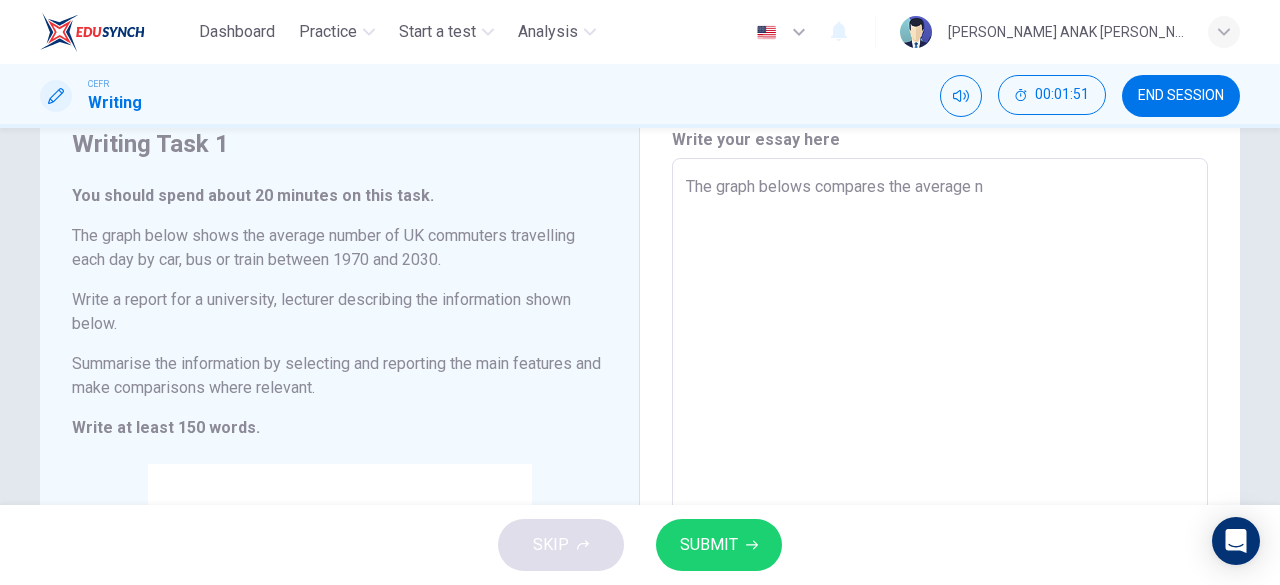 type on "The graph belows compares the average nu" 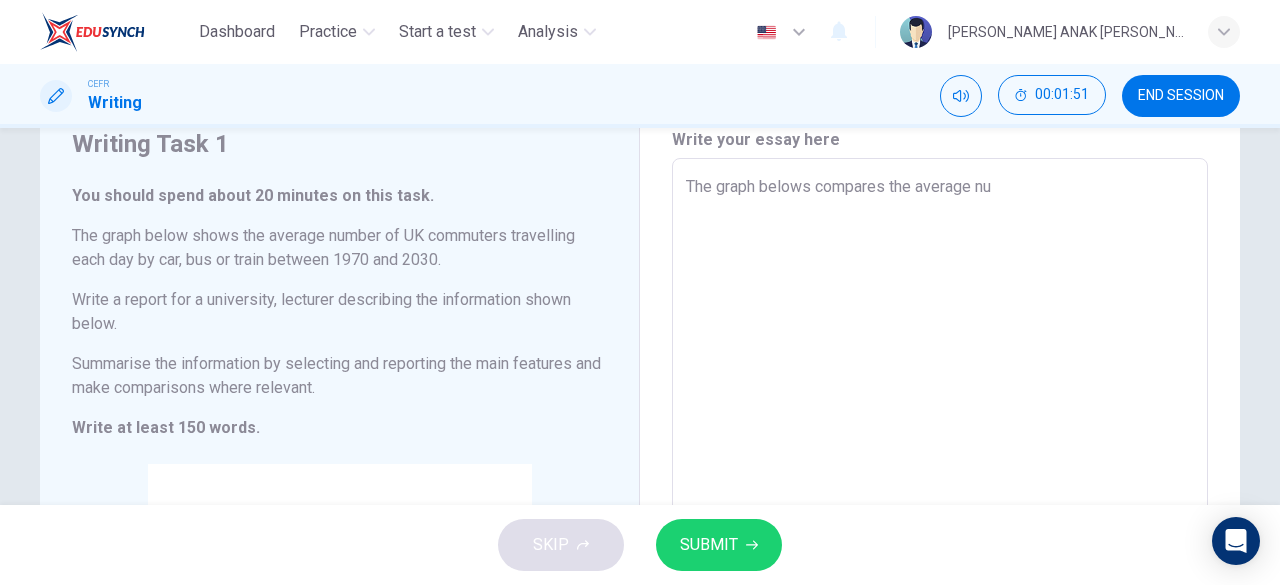 type on "x" 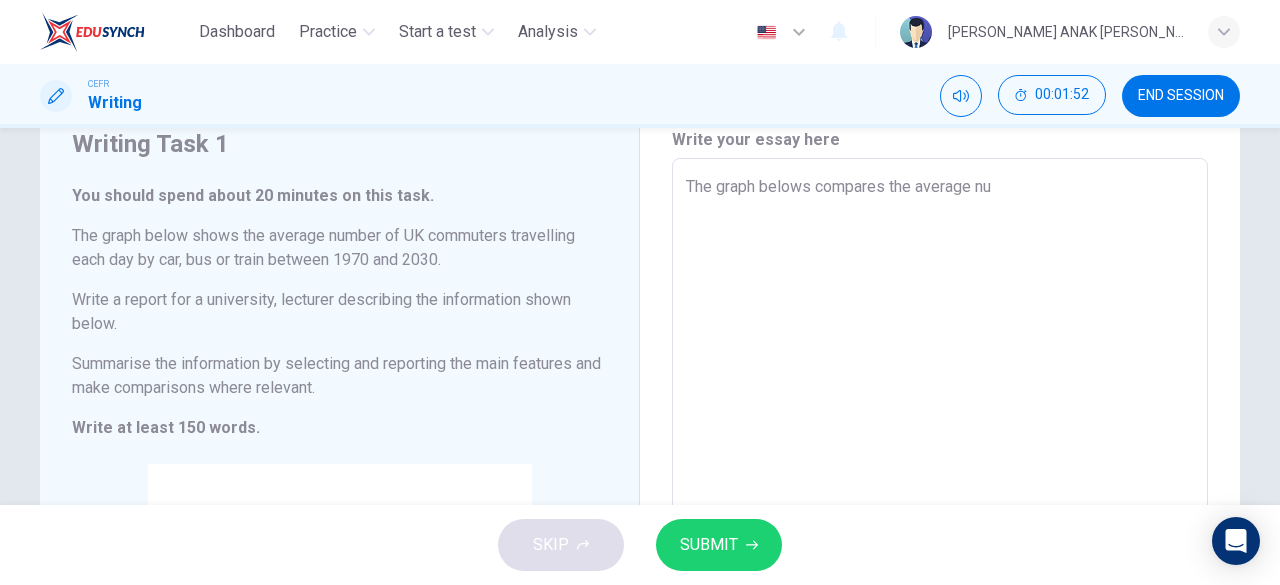 type on "The graph belows compares the average num" 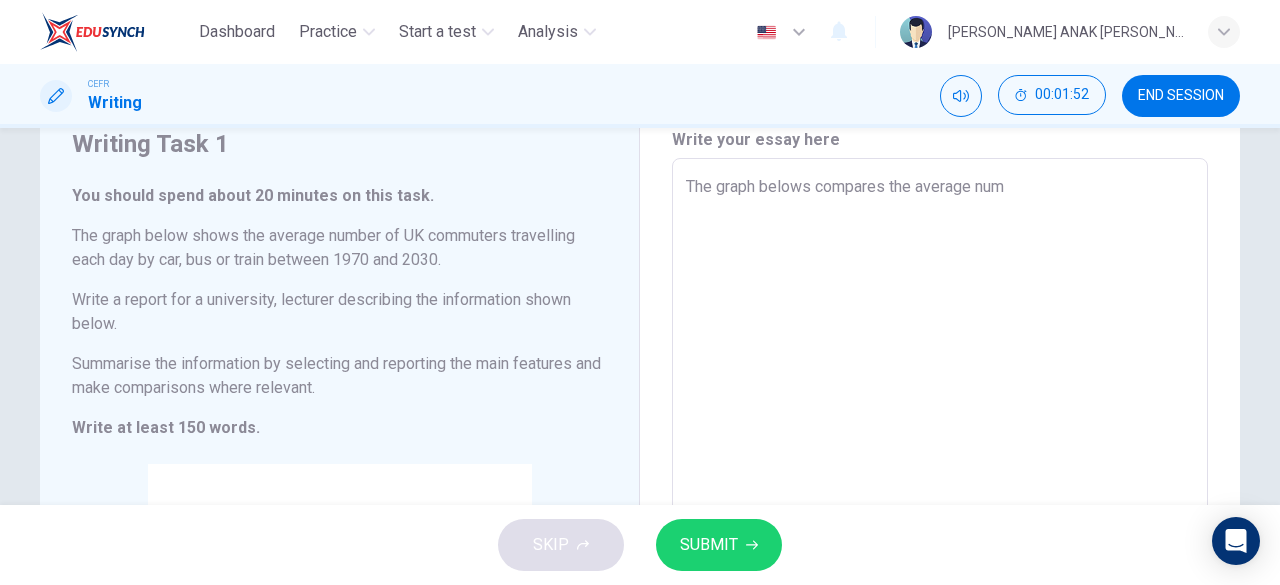 type on "x" 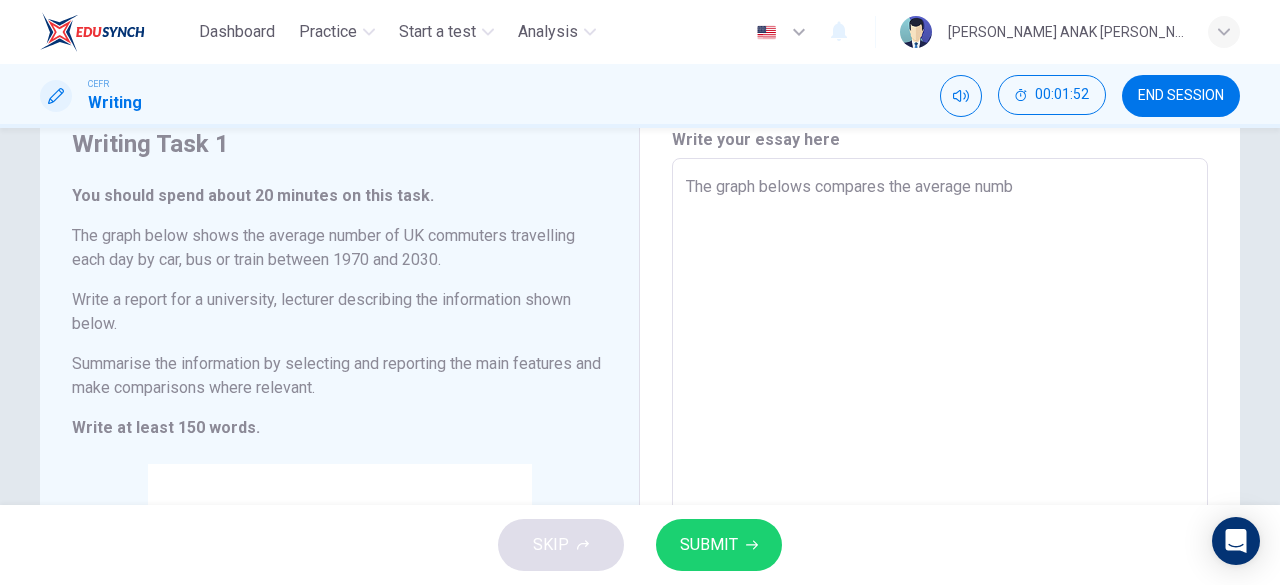 type on "x" 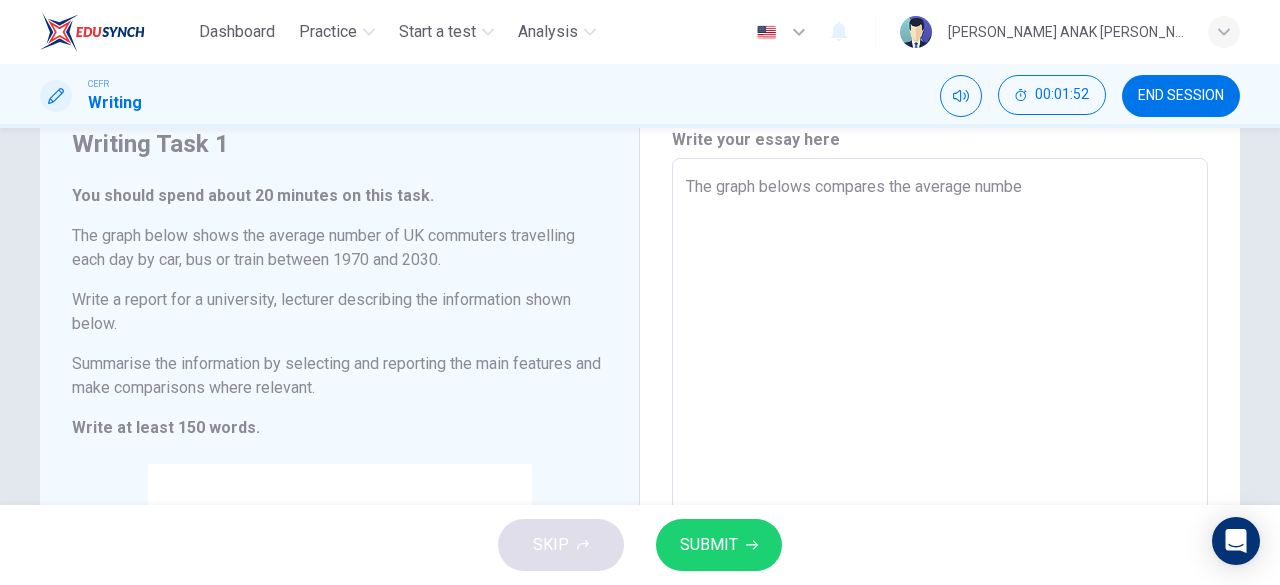 type on "The graph belows compares the average number" 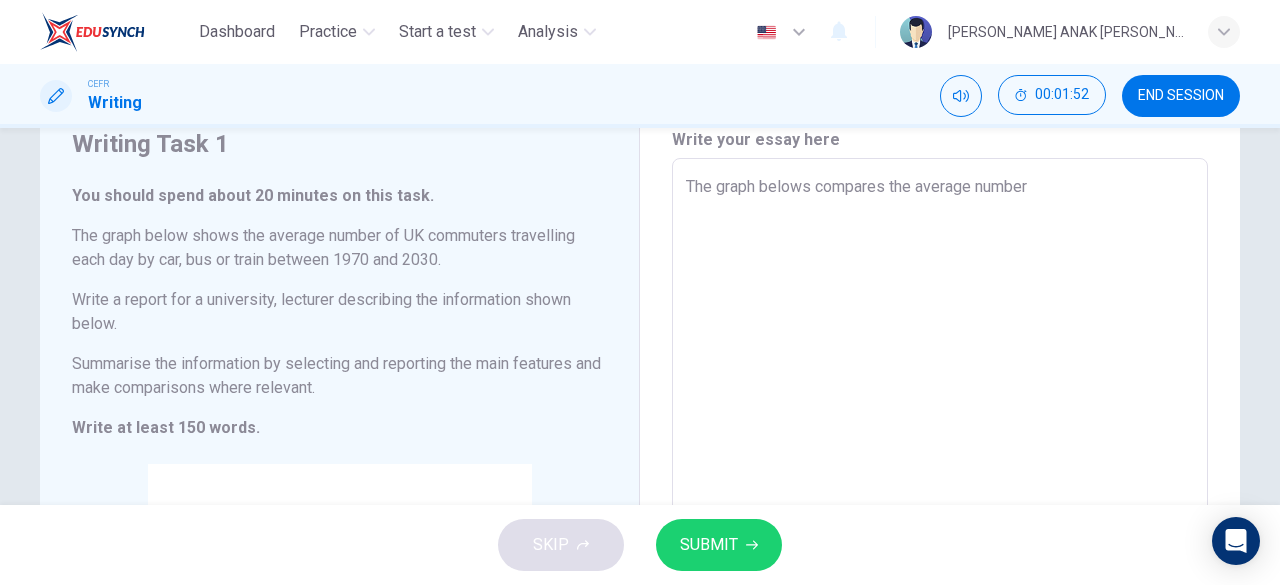 type on "x" 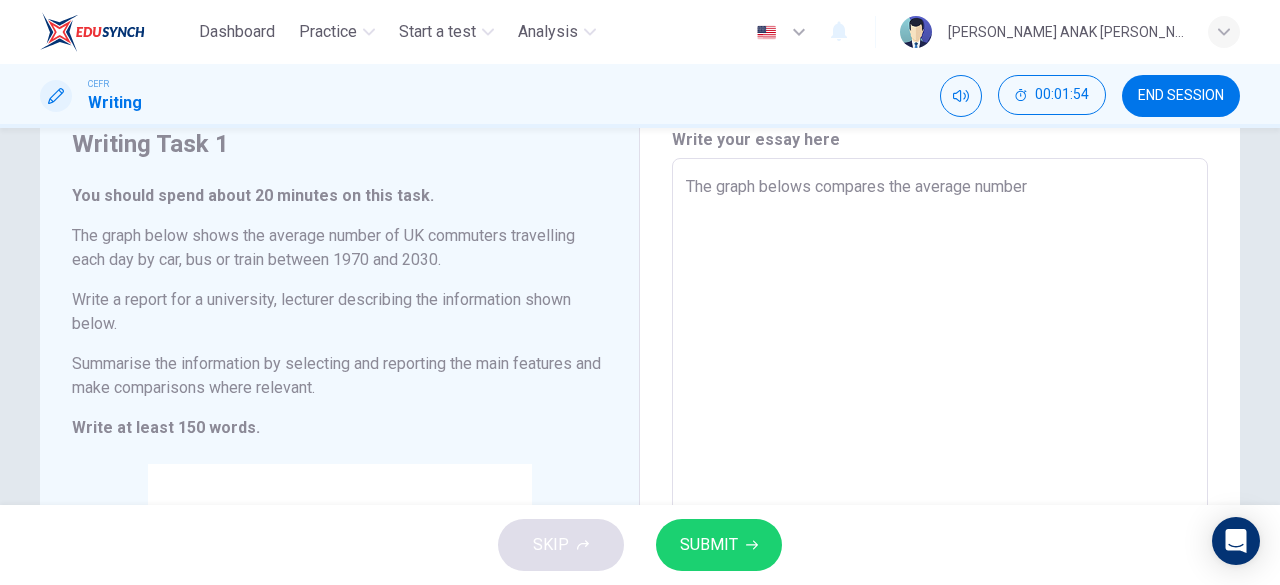 type on "The graph belows compares the average number" 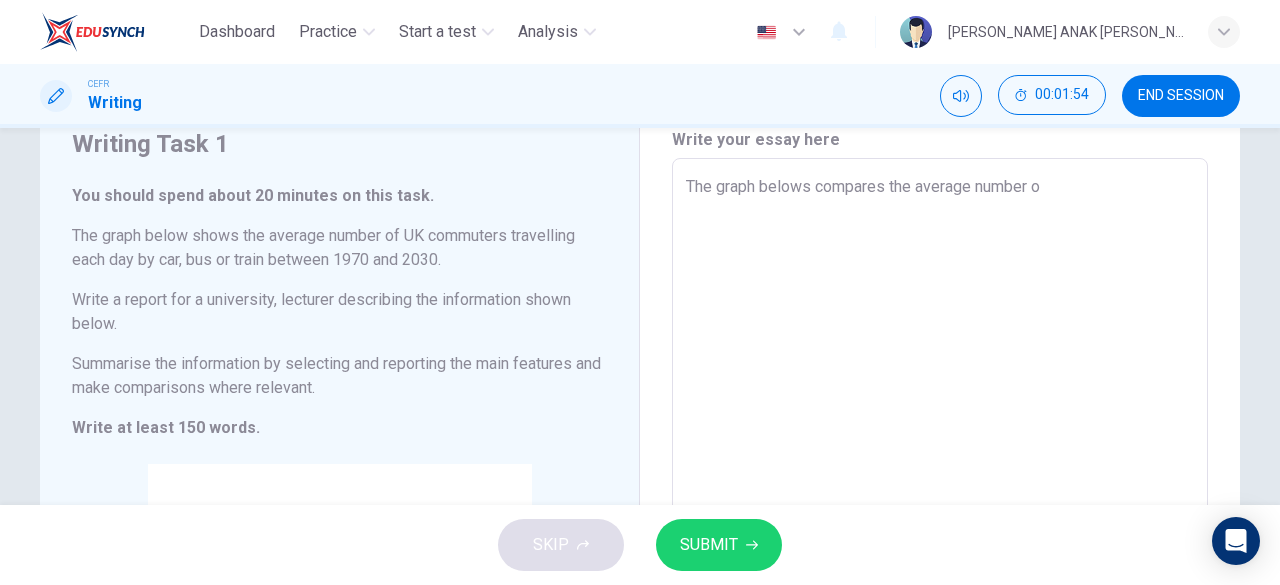 type on "The graph belows compares the average number of" 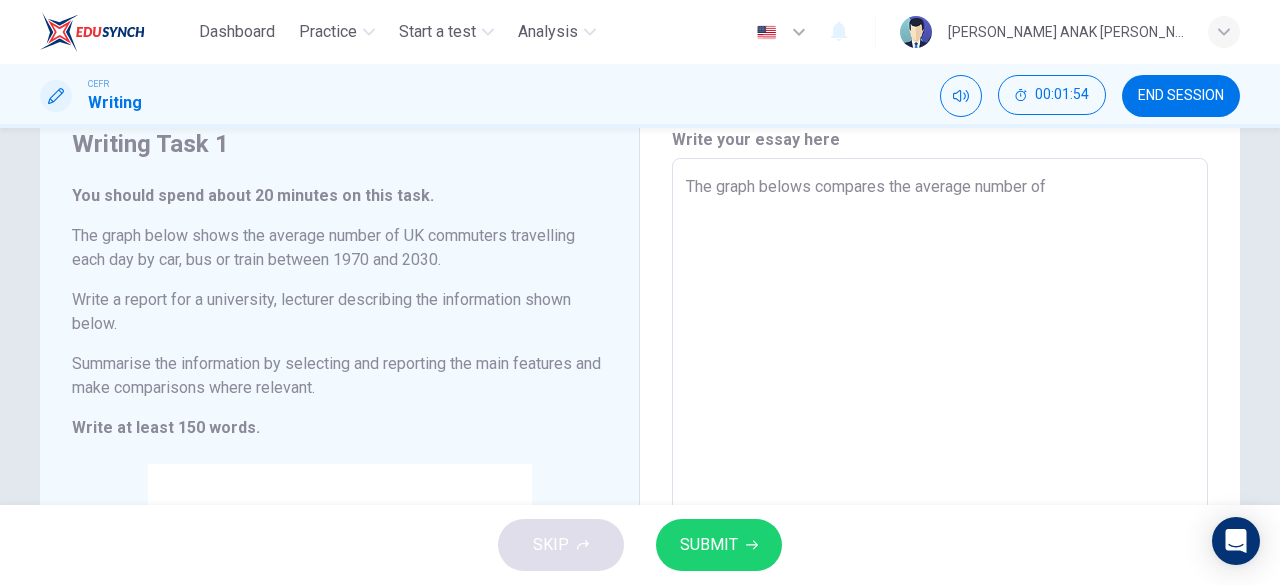 type on "x" 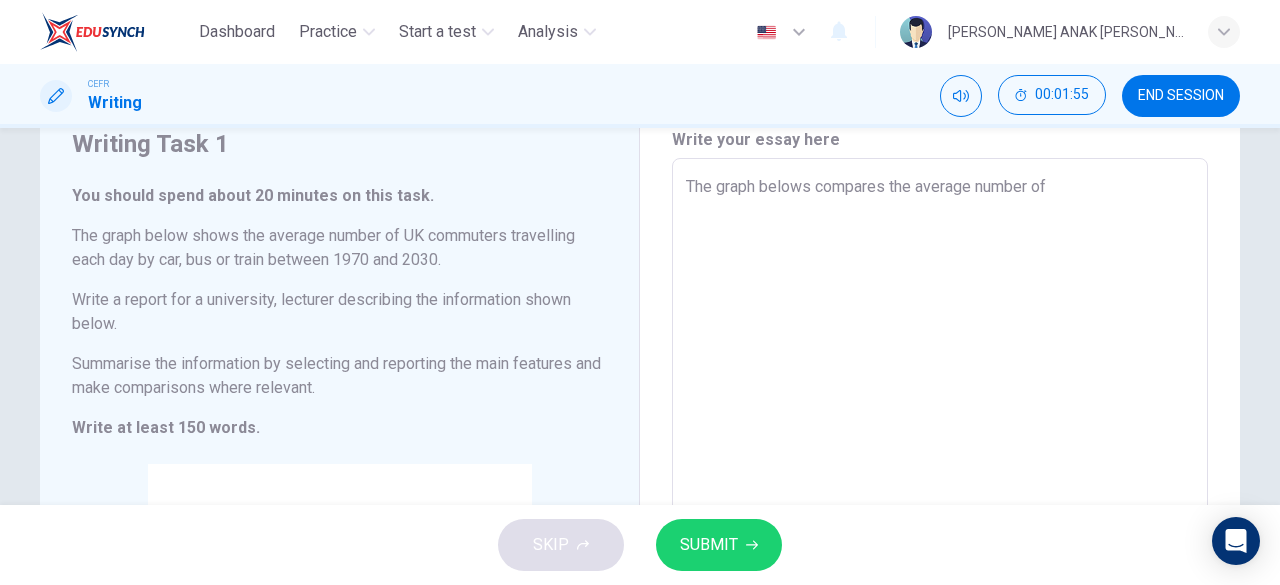 type on "The graph belows compares the average number of U" 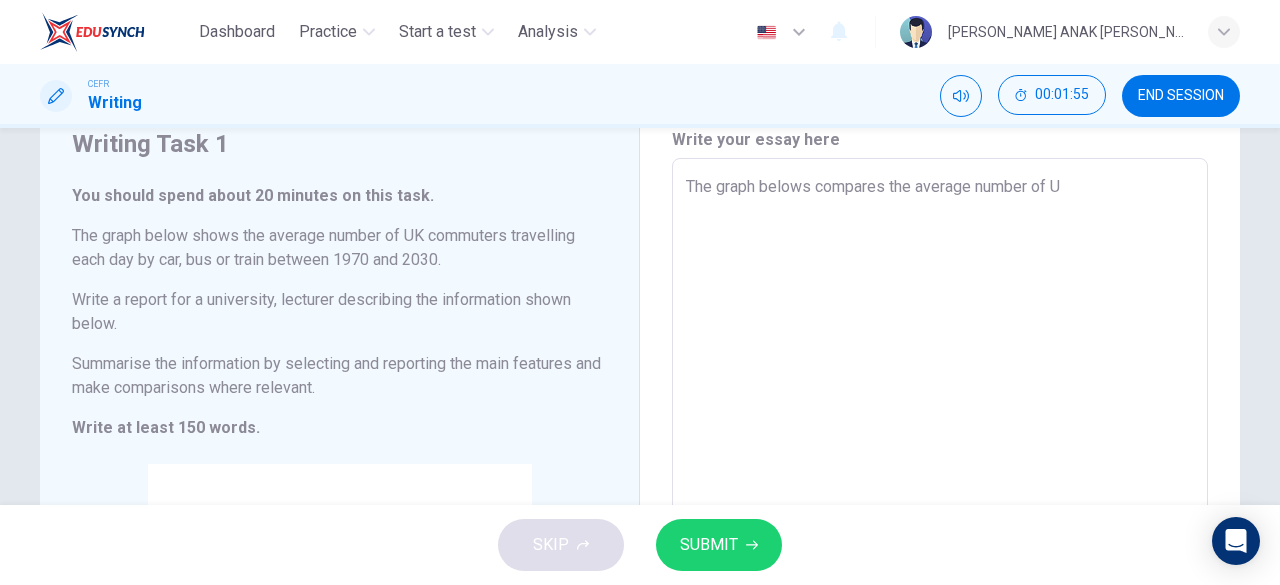 type on "The graph belows compares the average number of UK" 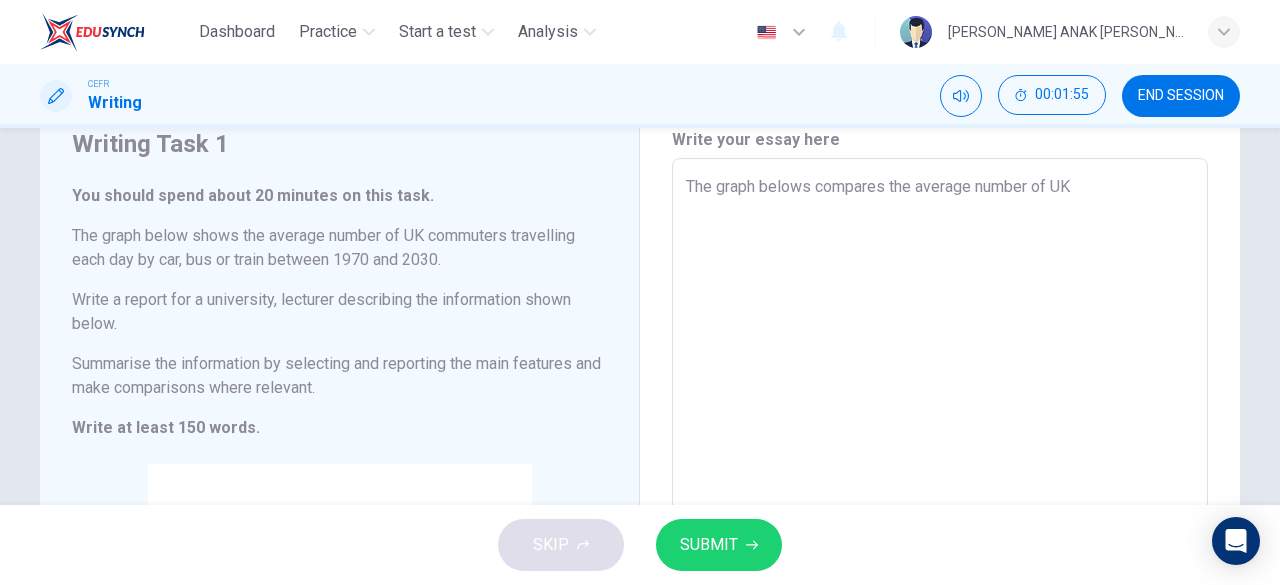 type on "x" 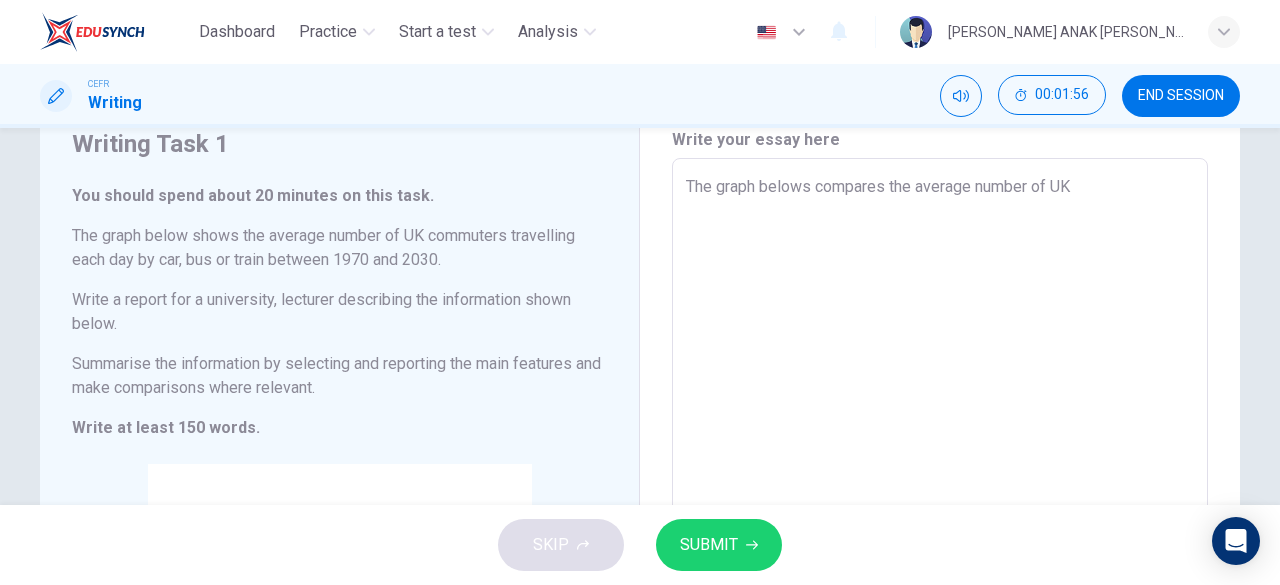 type on "The graph belows compares the average number of UK" 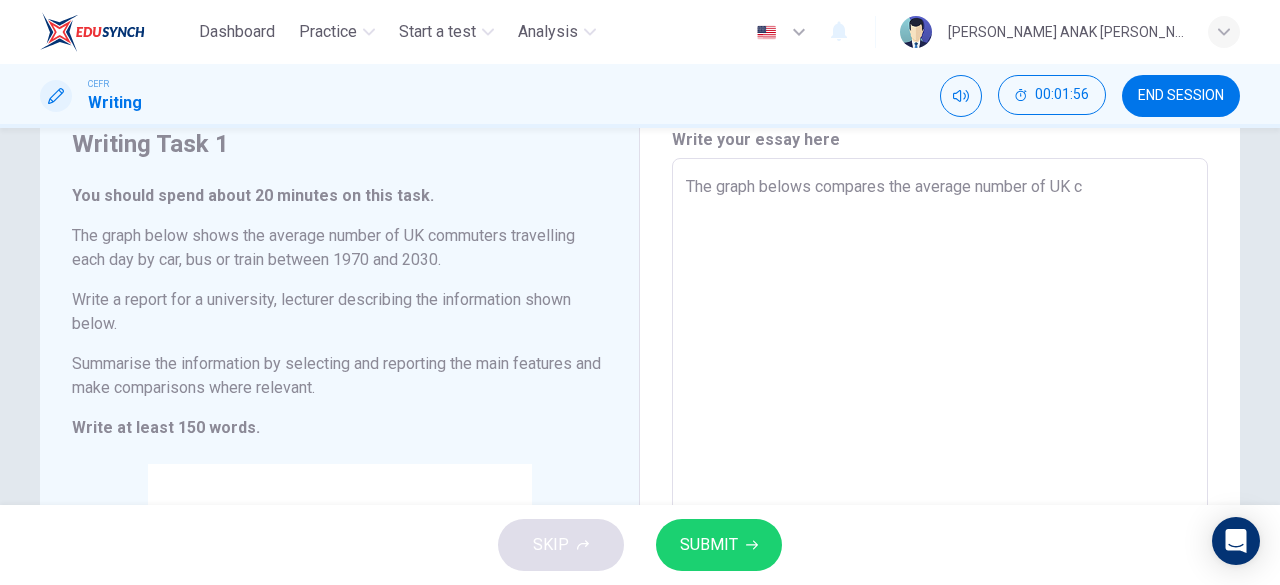 type on "x" 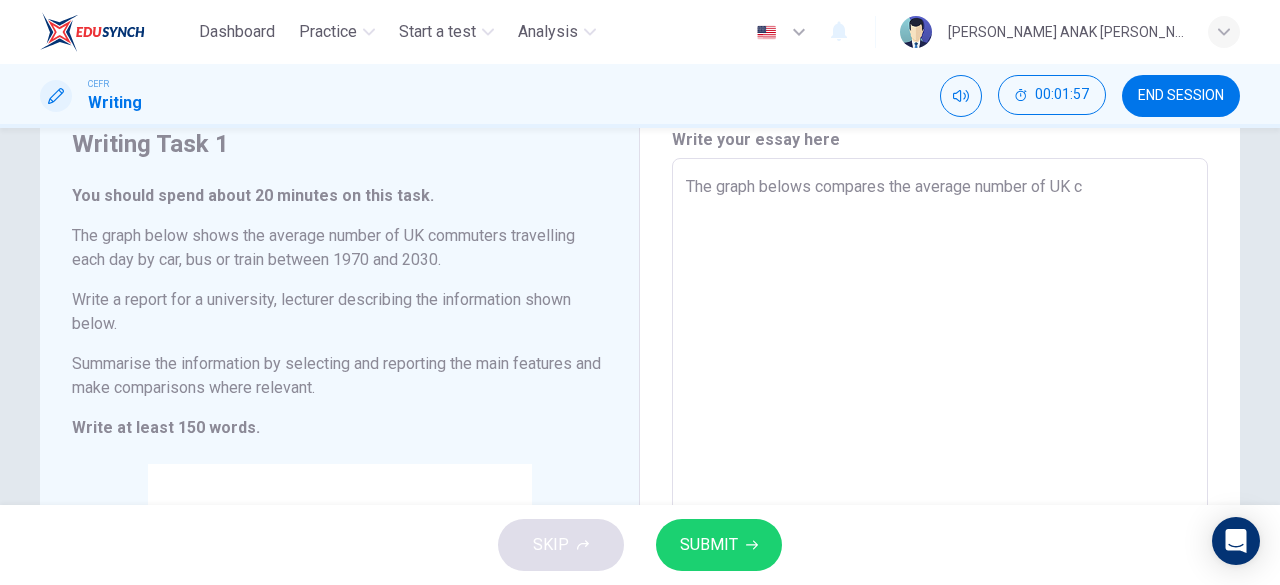 type on "The graph belows compares the average number of UK co" 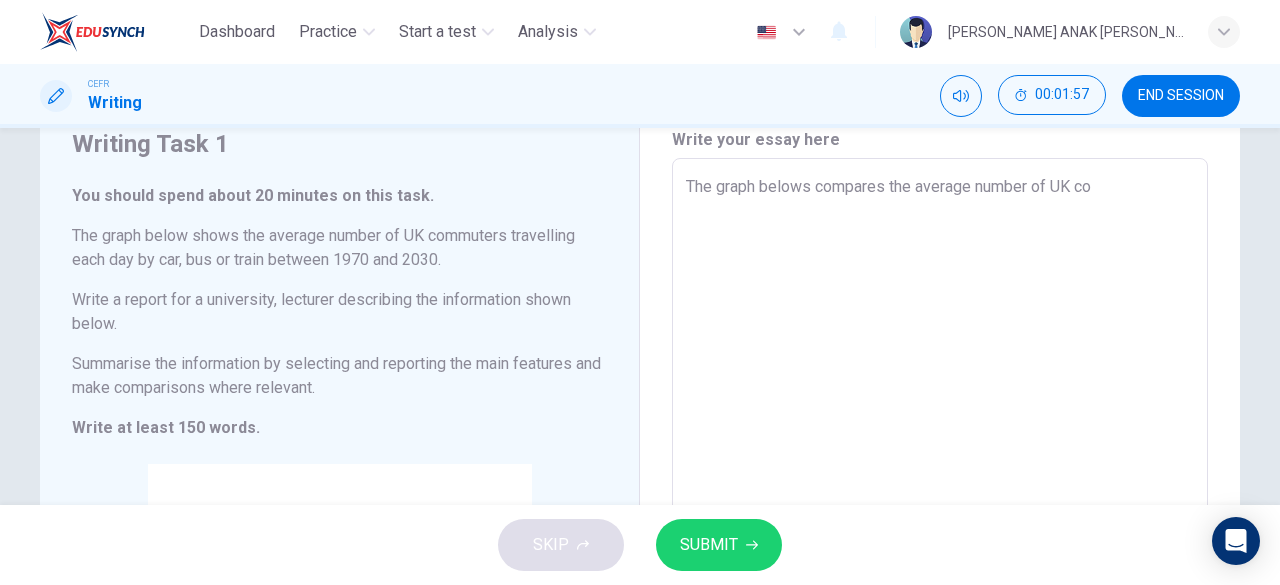 type on "x" 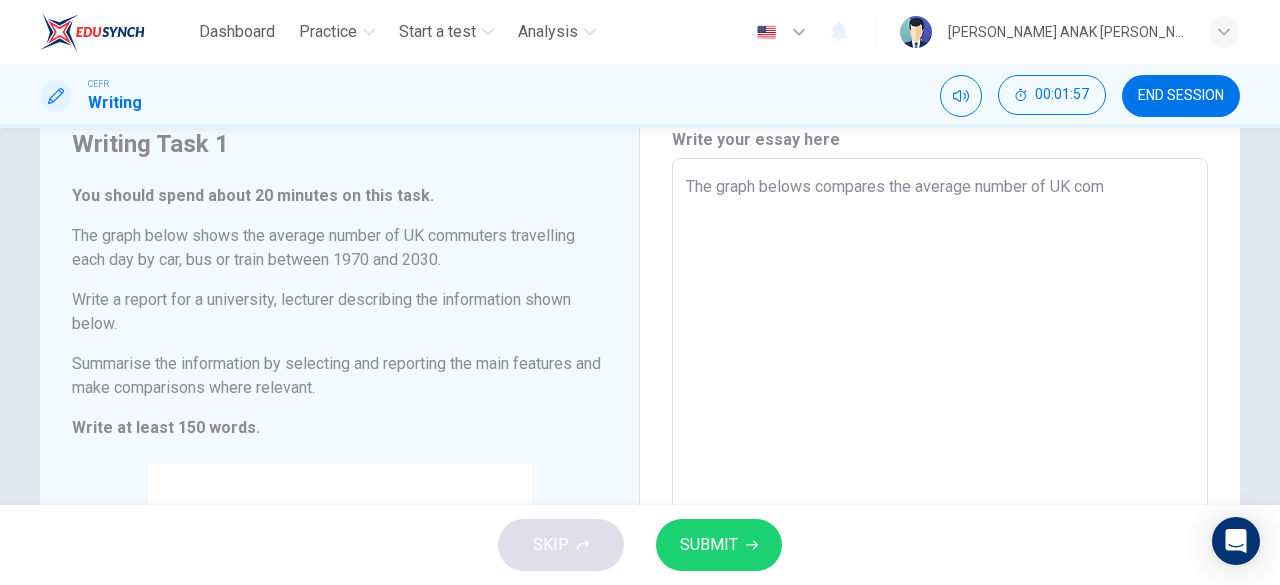 type on "x" 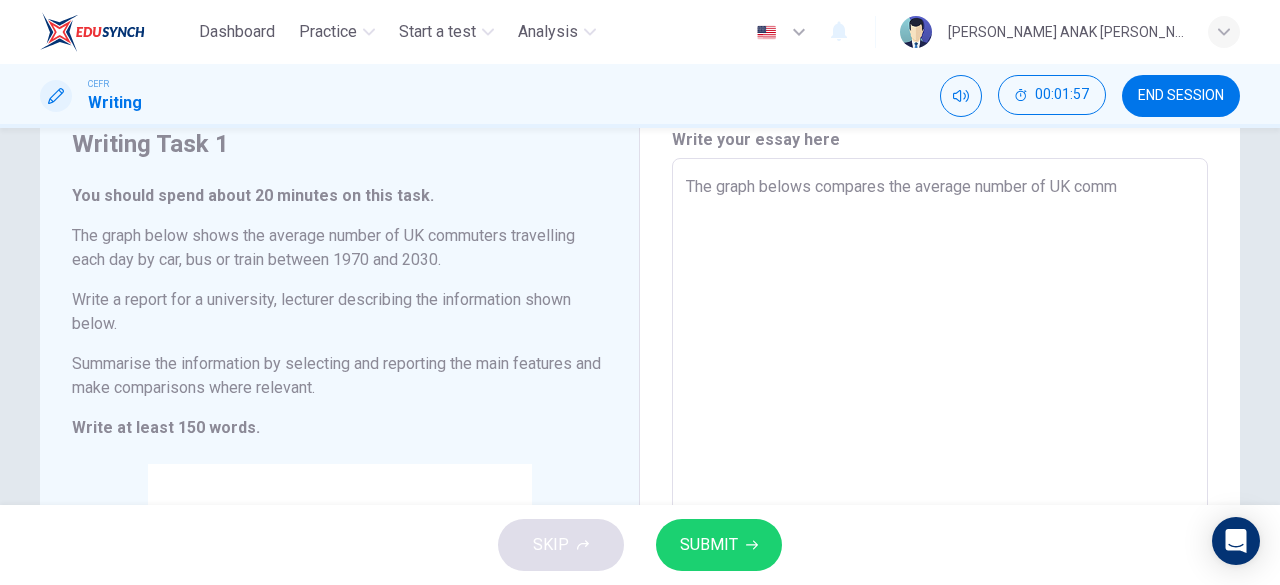 type on "The graph belows compares the average number of UK commu" 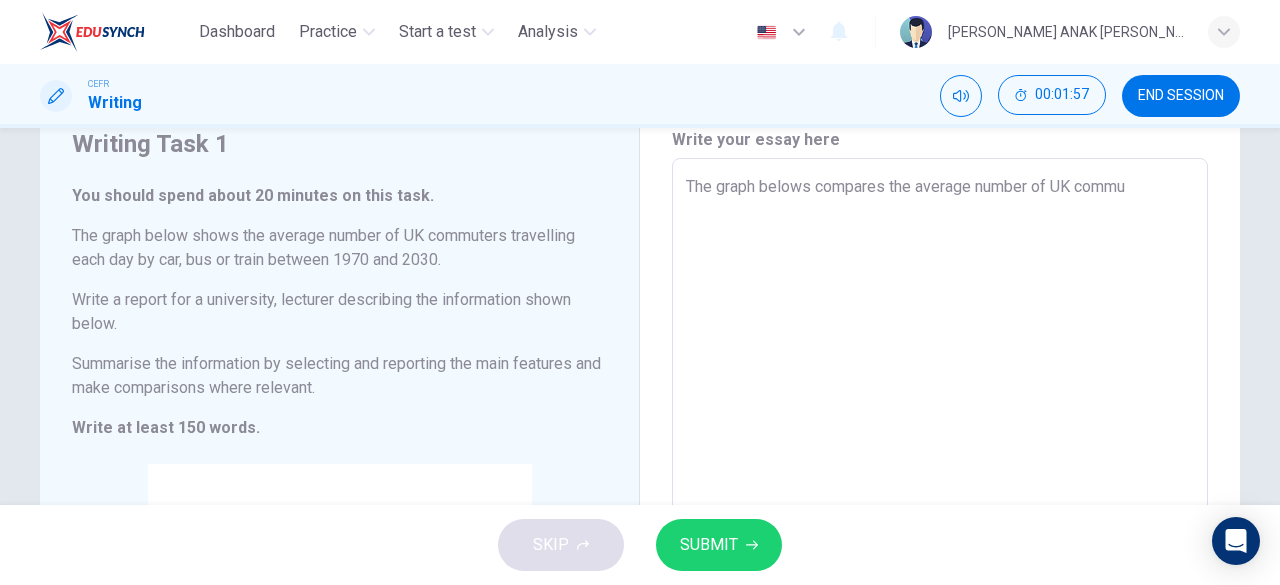type on "x" 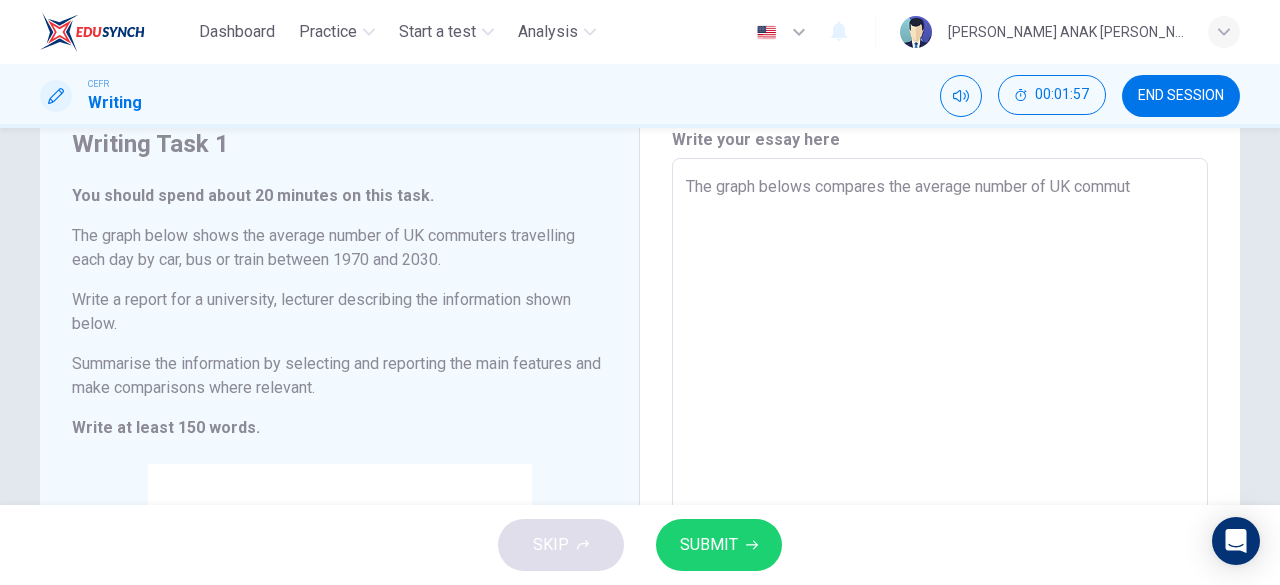 type on "x" 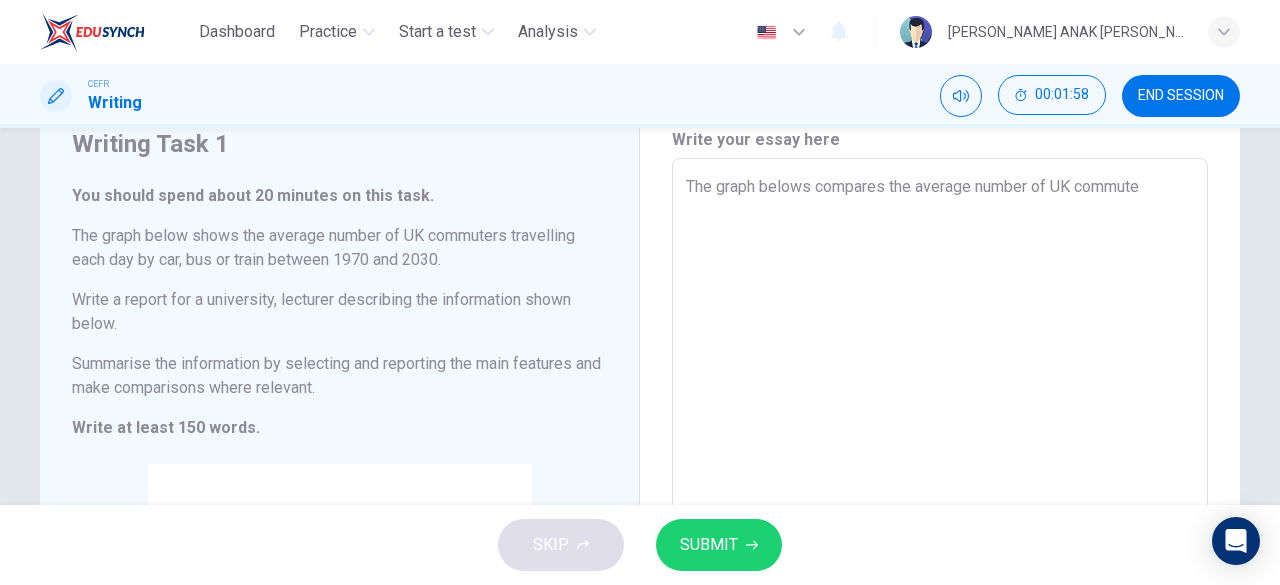 type on "x" 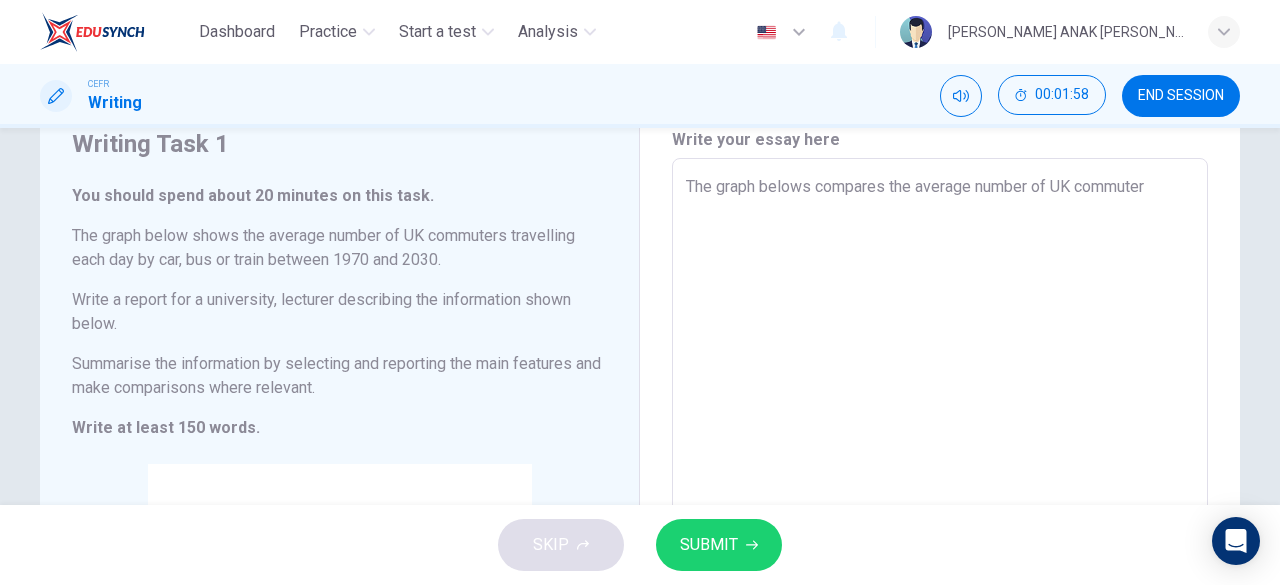 type on "x" 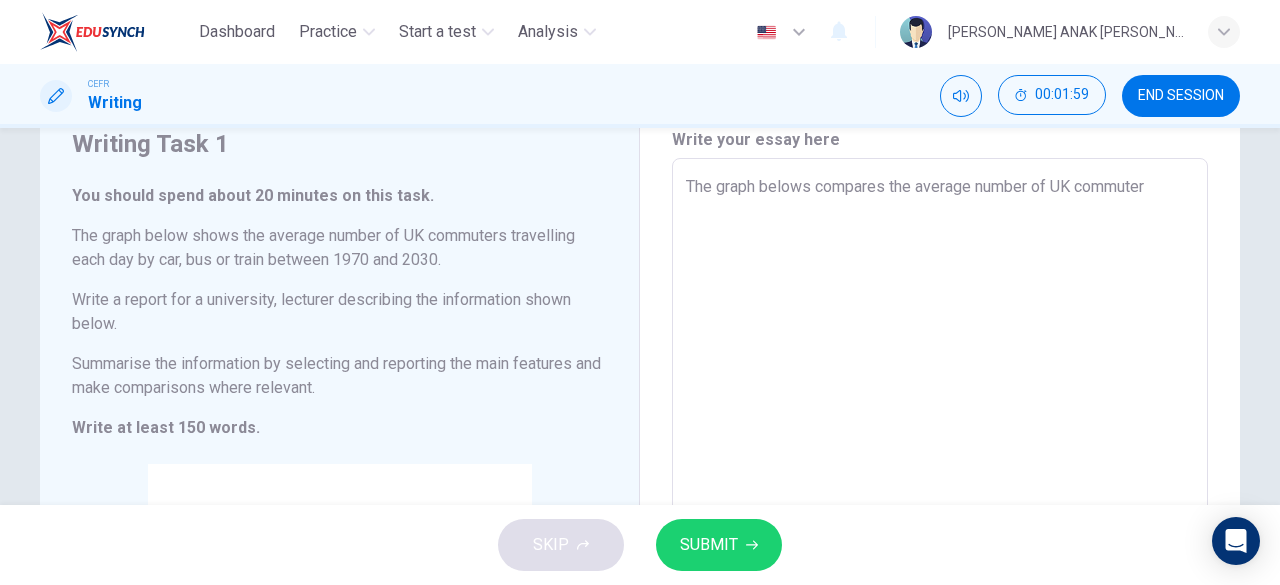 type on "The graph belows compares the average number of UK commuters" 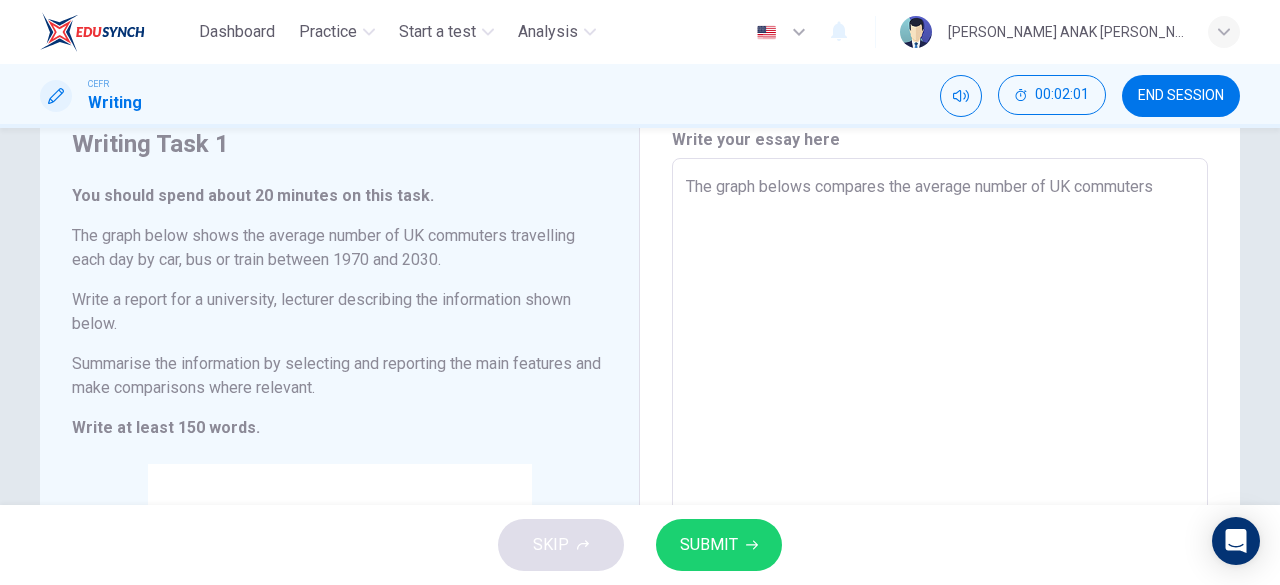 type on "The graph belows compares the average number of UK commuters" 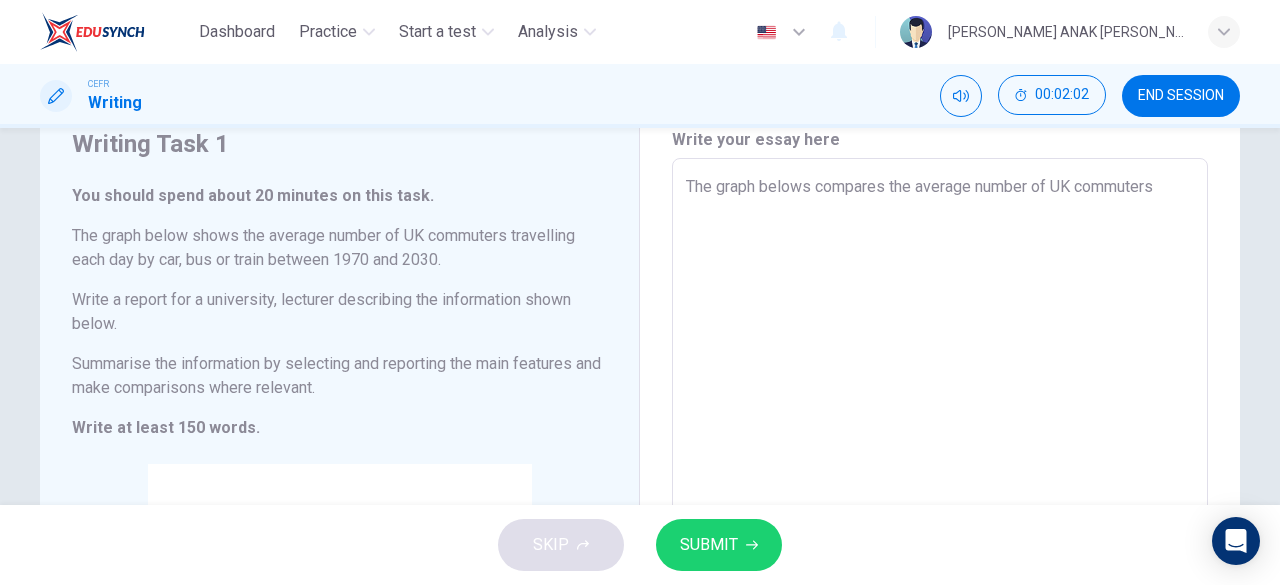type on "The graph belows compares the average number of UK commuters t" 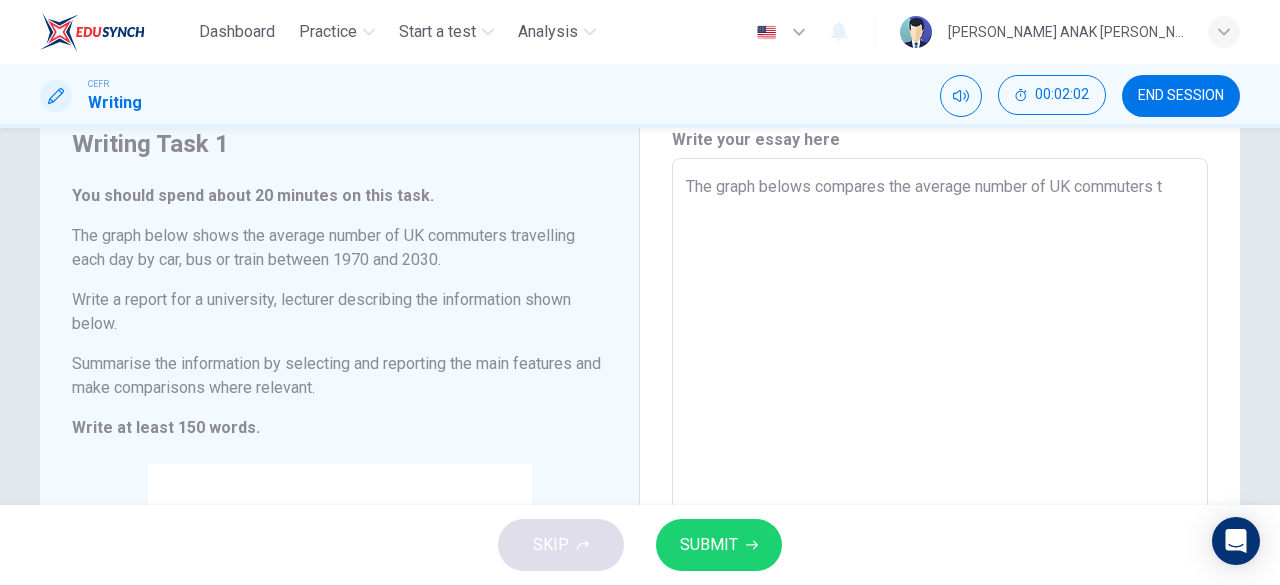 type on "The graph belows compares the average number of UK commuters tr" 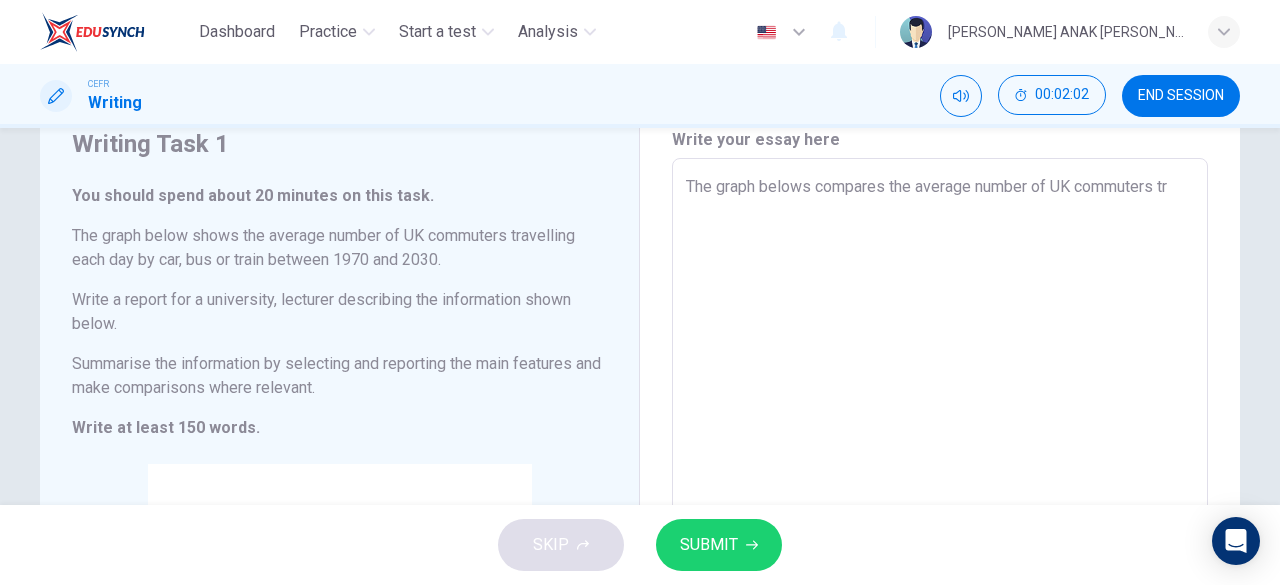 type on "x" 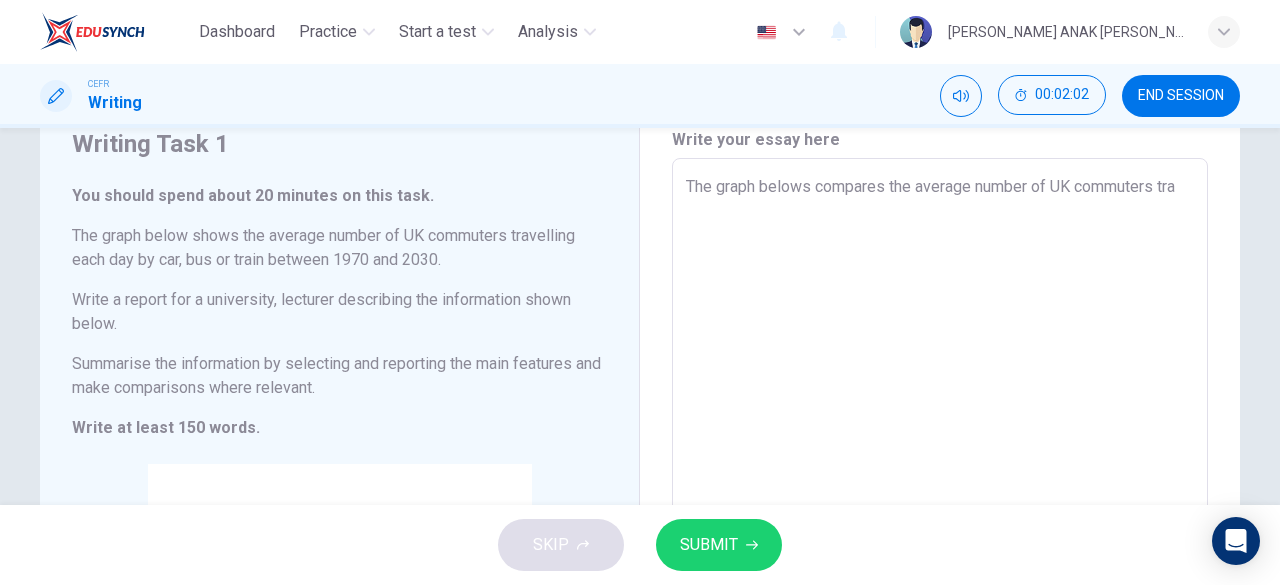 type on "x" 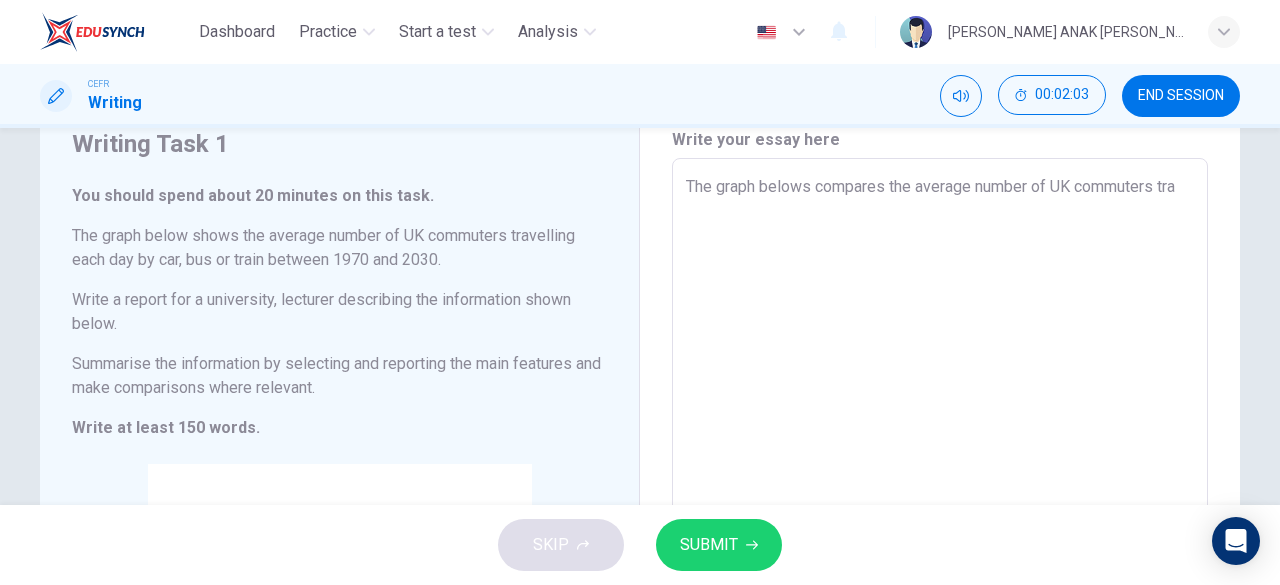 type on "The graph belows compares the average number of UK commuters trav" 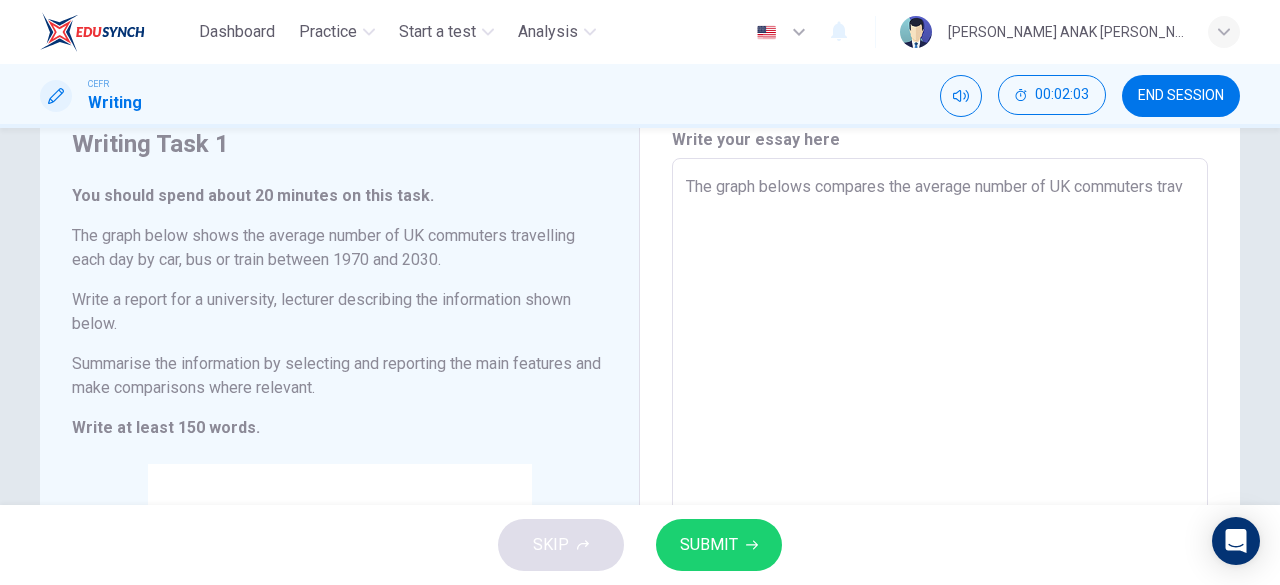 type on "x" 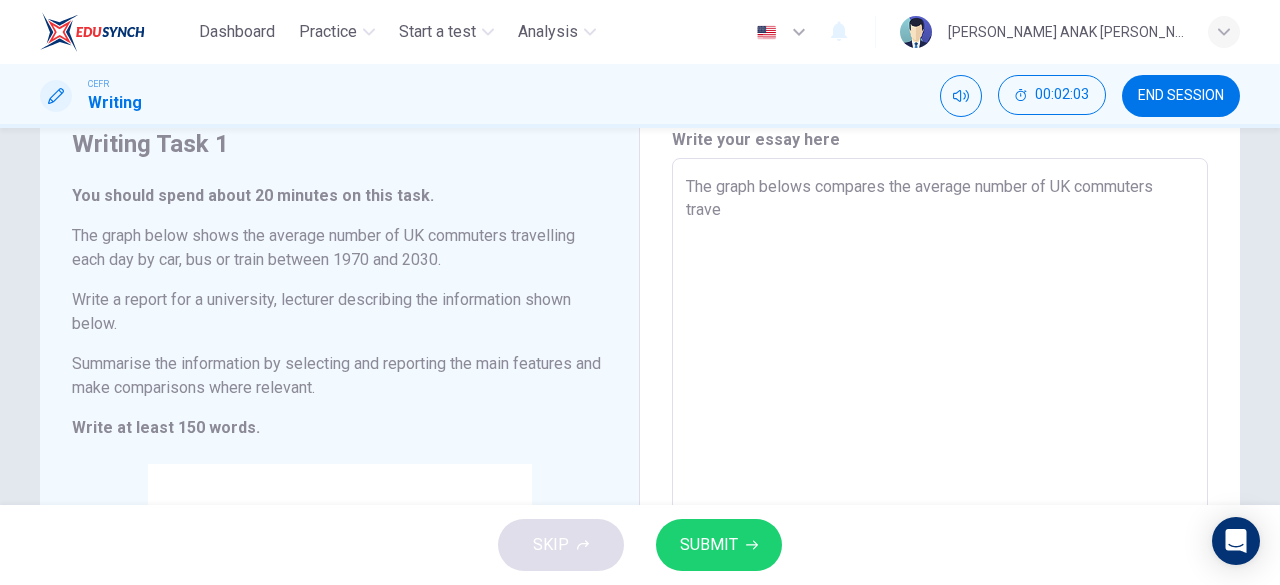 type on "x" 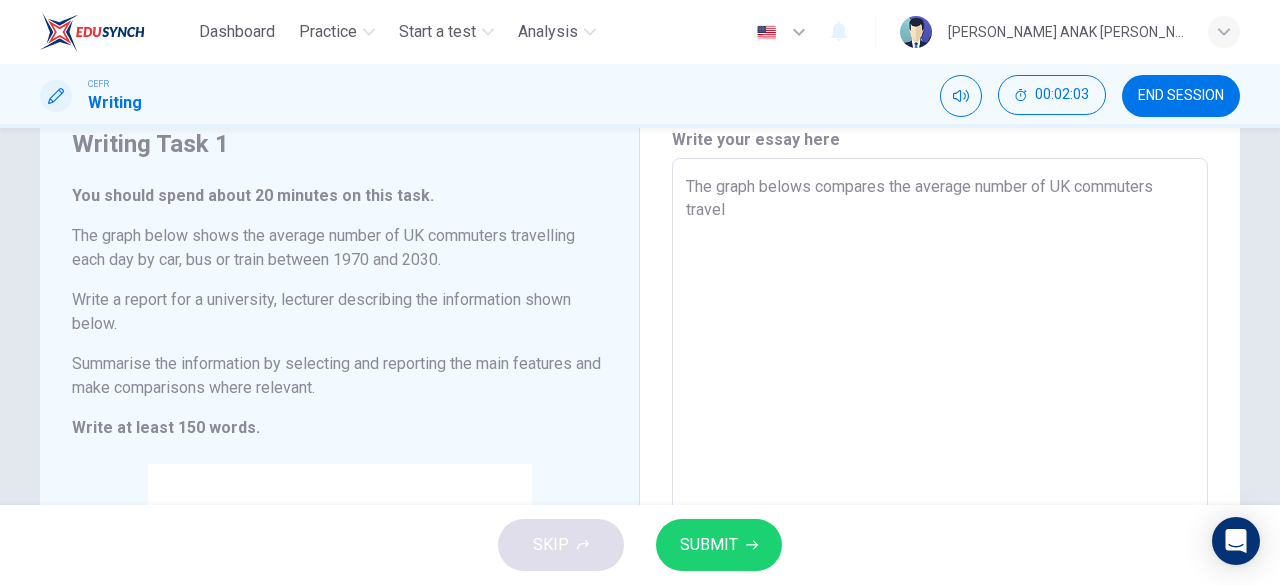 type on "The graph belows compares the average number of UK commuters travell" 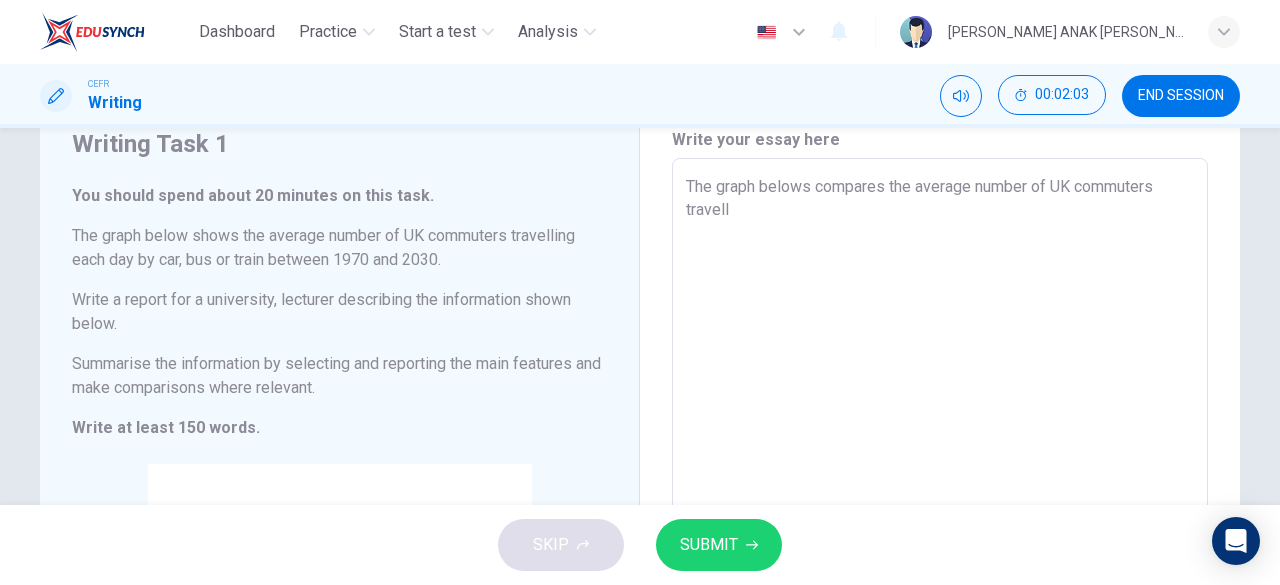 type on "x" 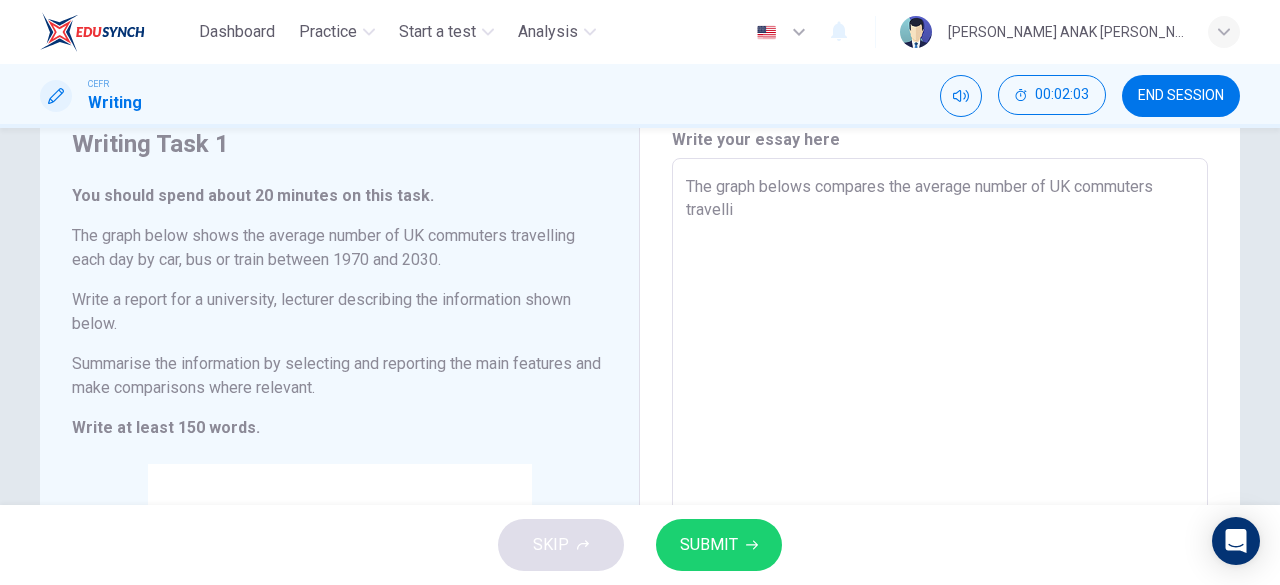 type on "x" 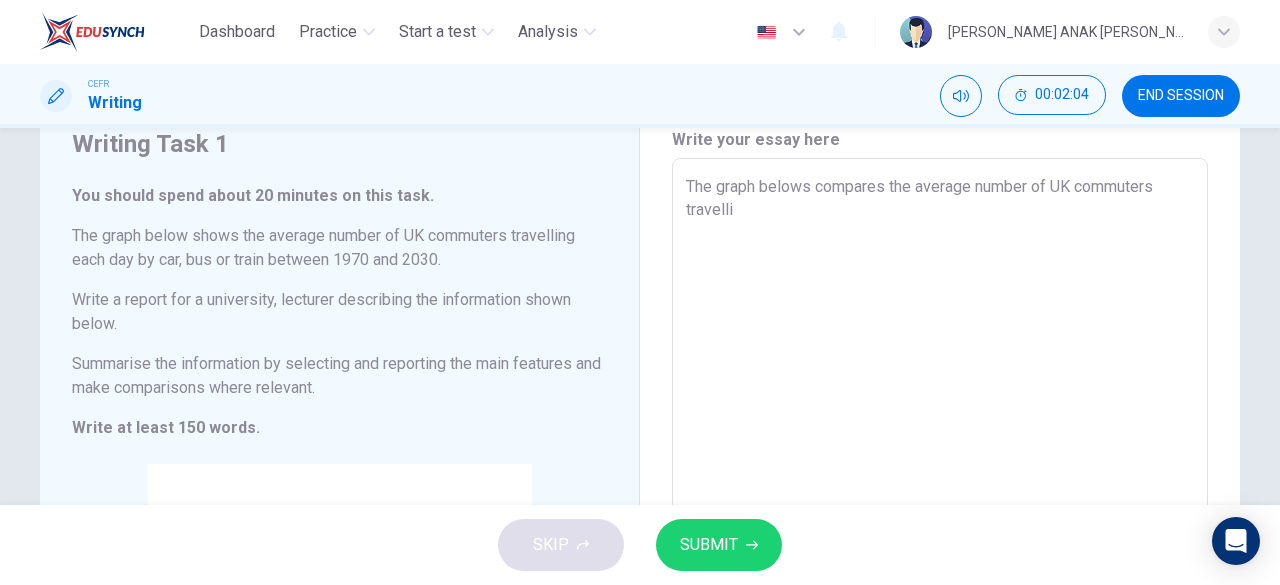 type on "The graph belows compares the average number of UK commuters travelli" 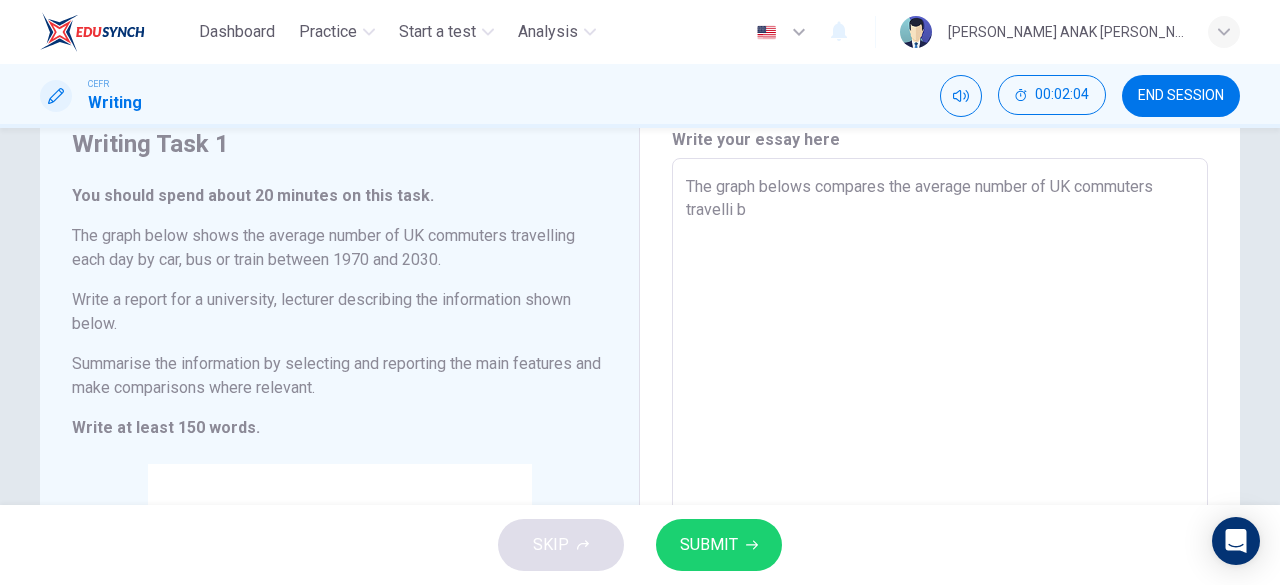 type on "x" 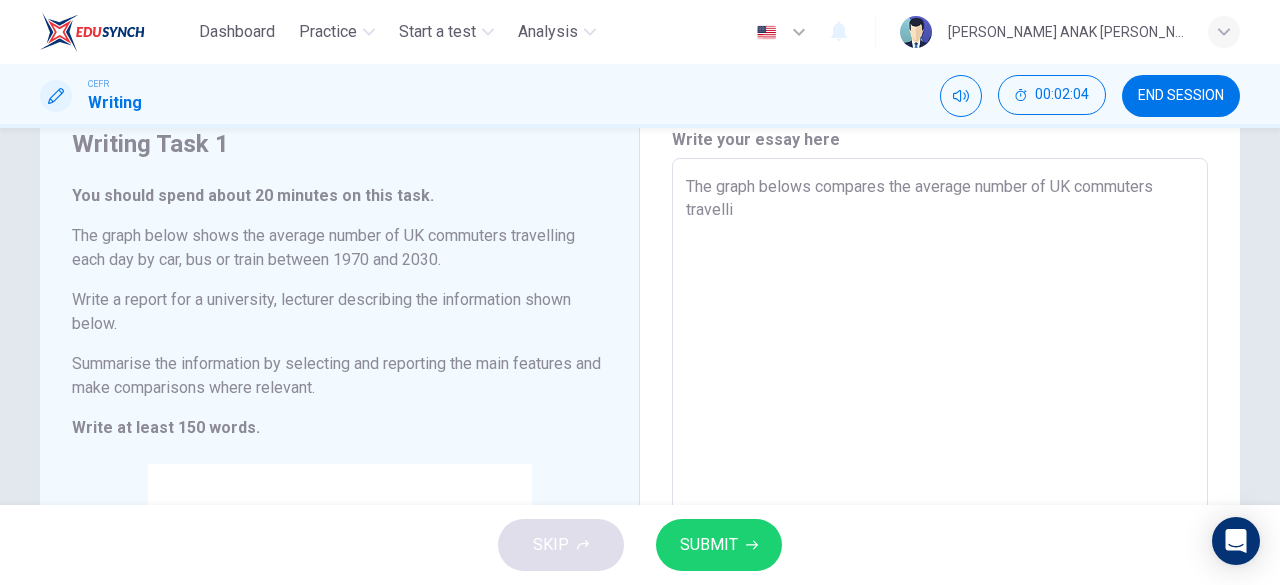 type on "The graph belows compares the average number of UK commuters travelli" 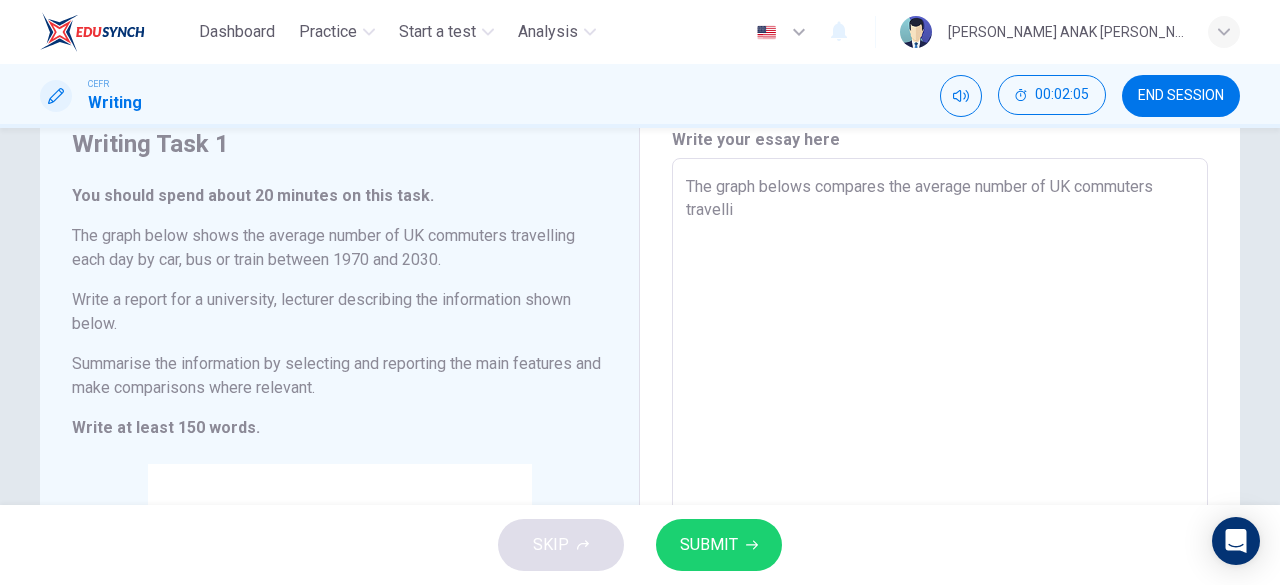 type on "The graph belows compares the average number of UK commuters travellin" 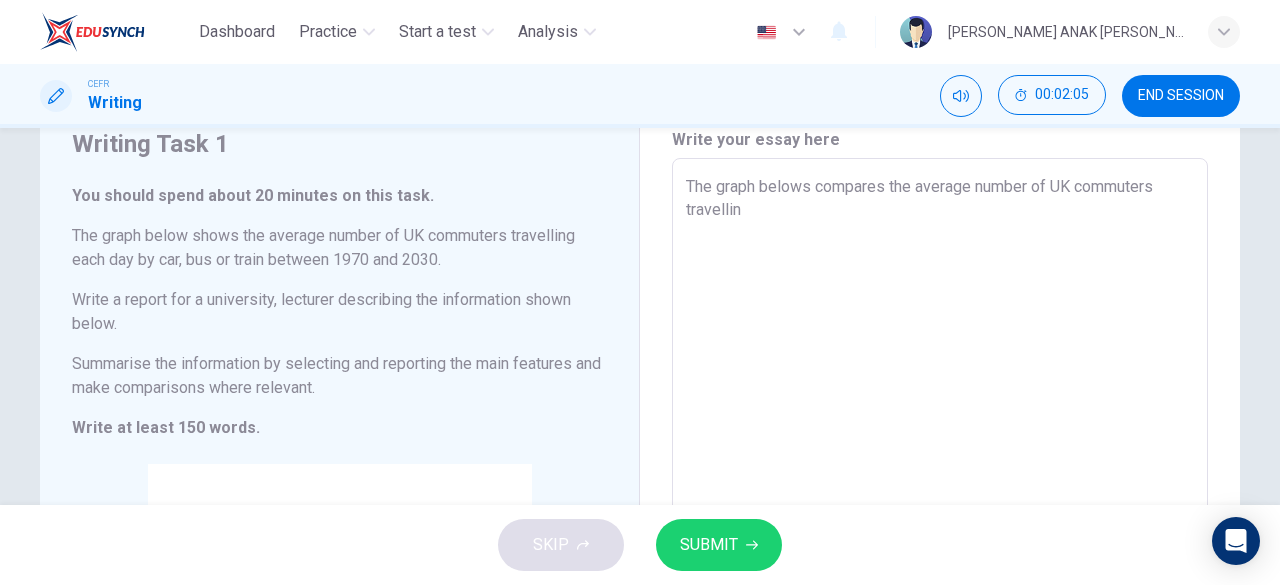 type on "x" 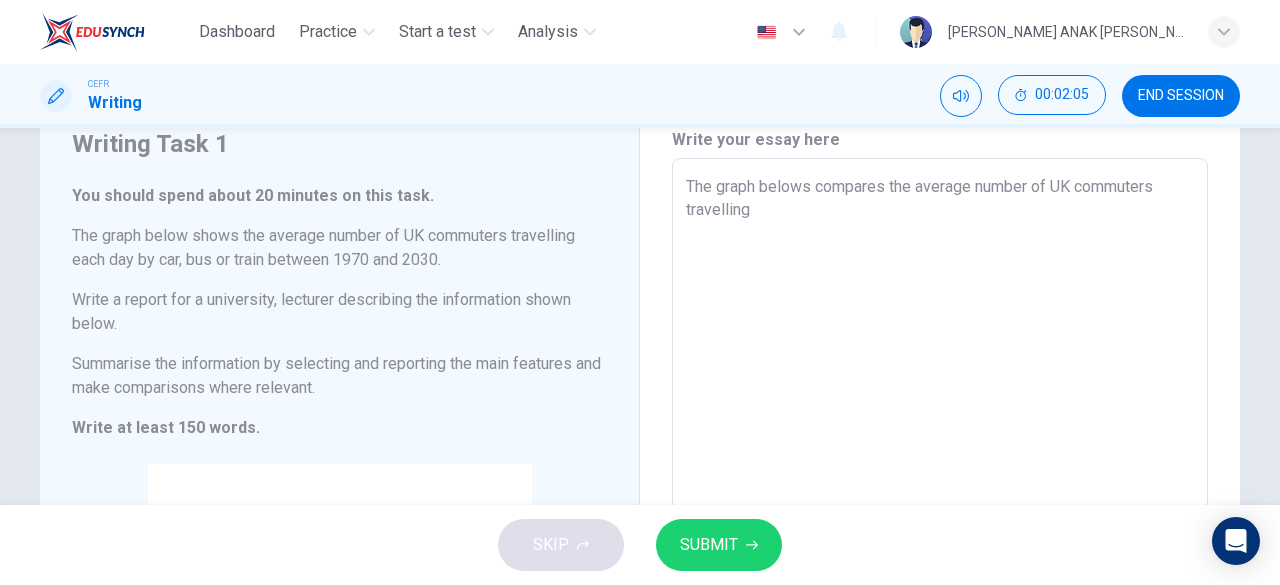 type on "The graph belows compares the average number of UK commuters travelling" 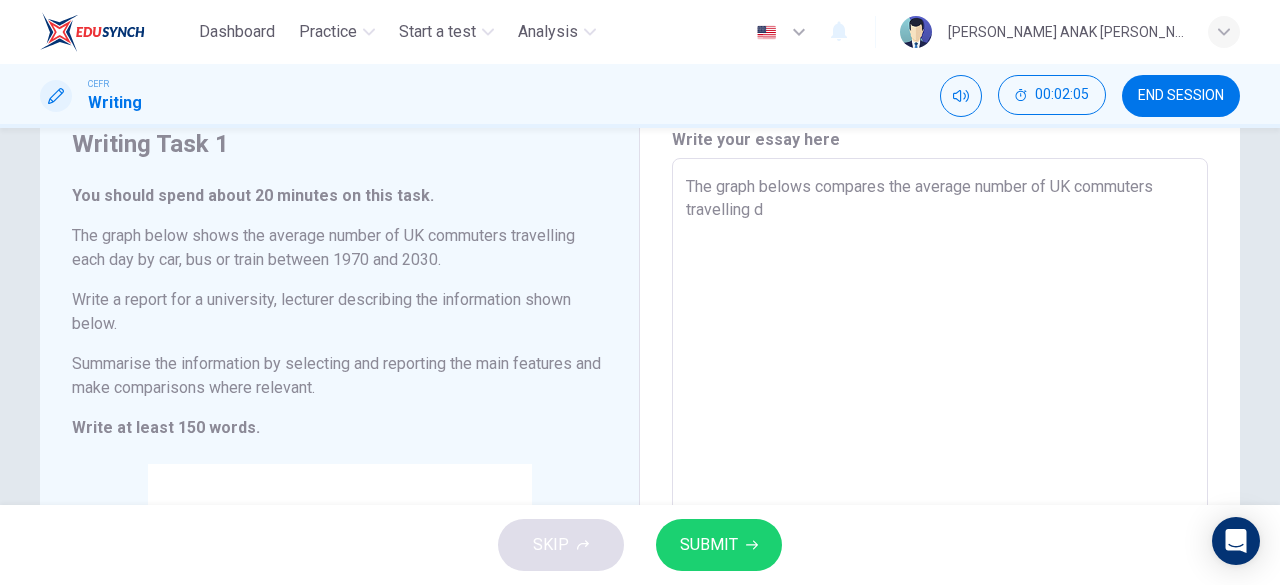 type on "x" 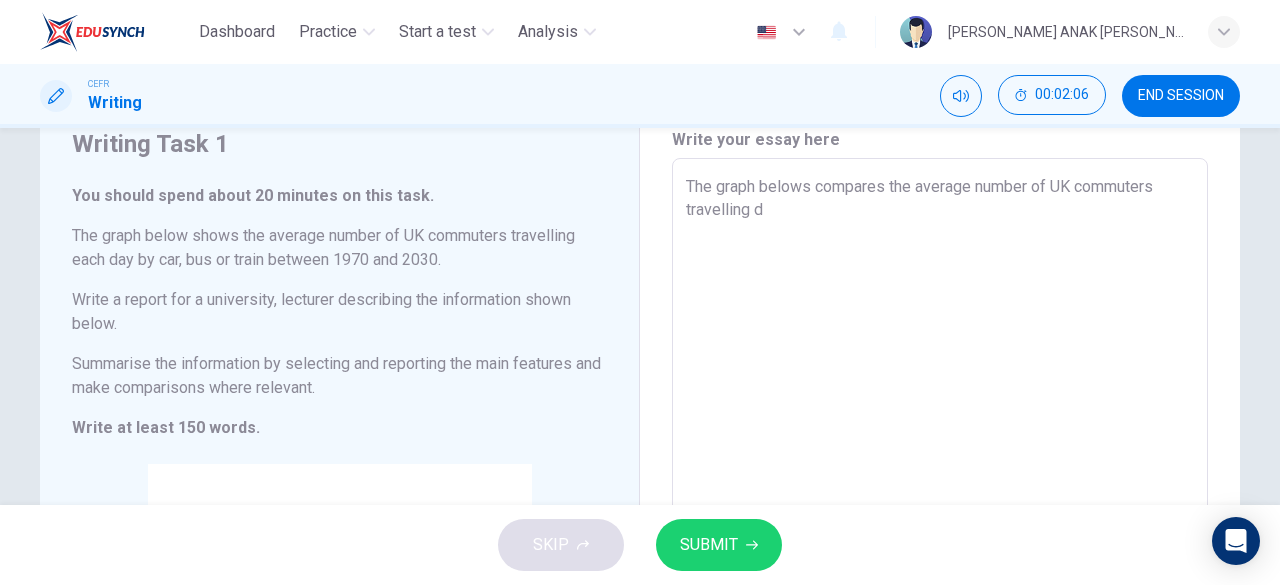 type on "The graph belows compares the average number of [DEMOGRAPHIC_DATA] commuters travelling da" 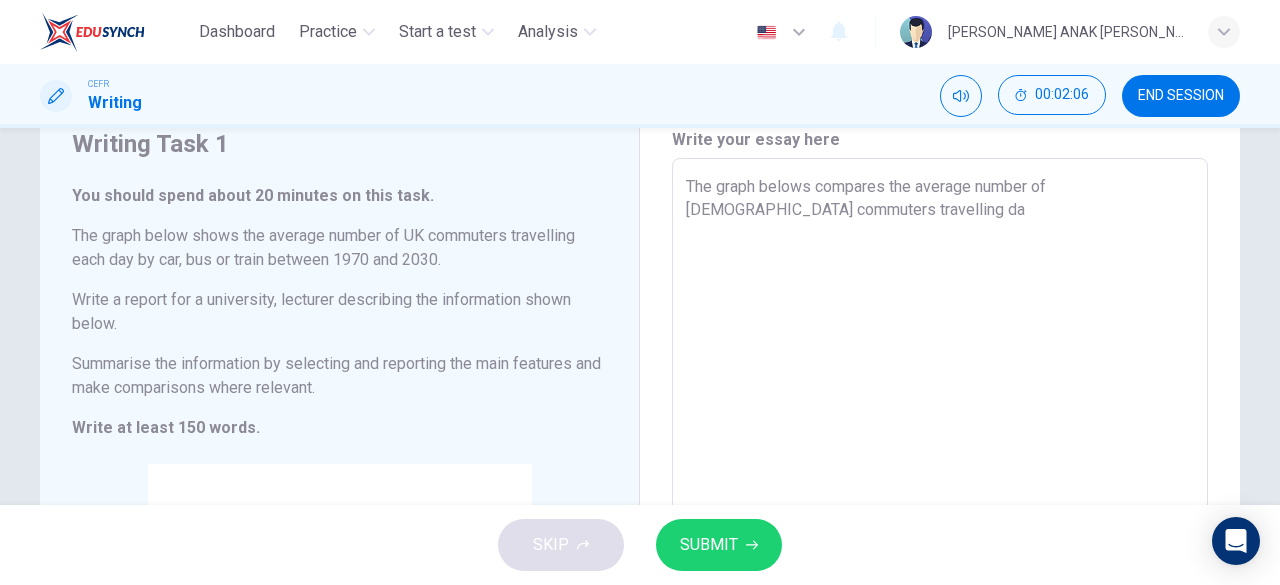 type on "x" 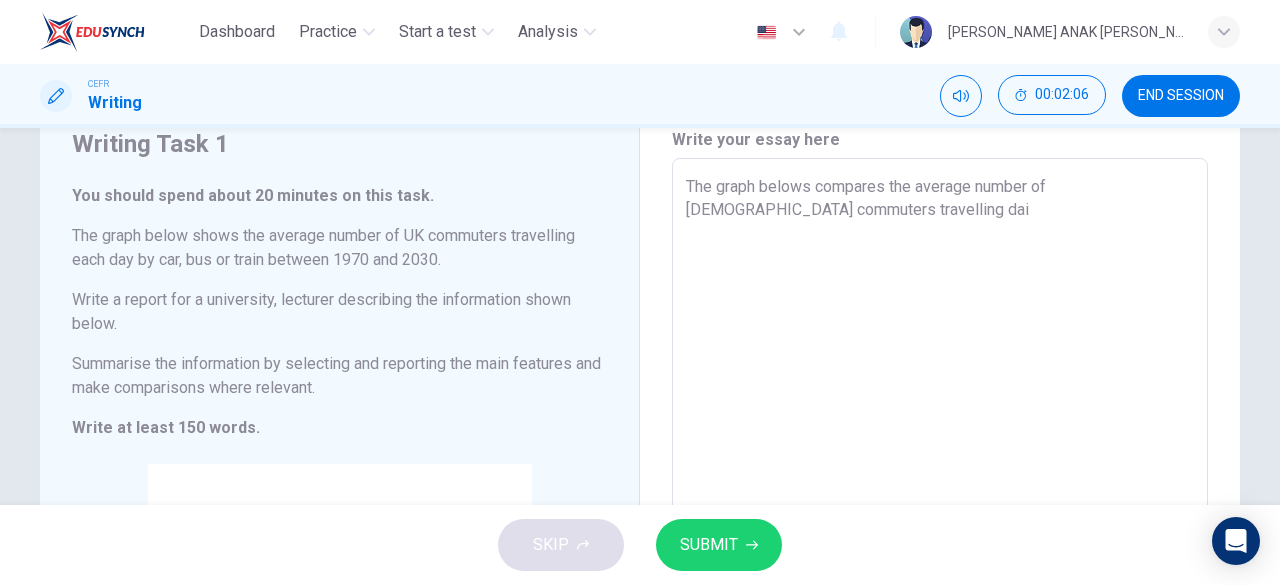 type on "x" 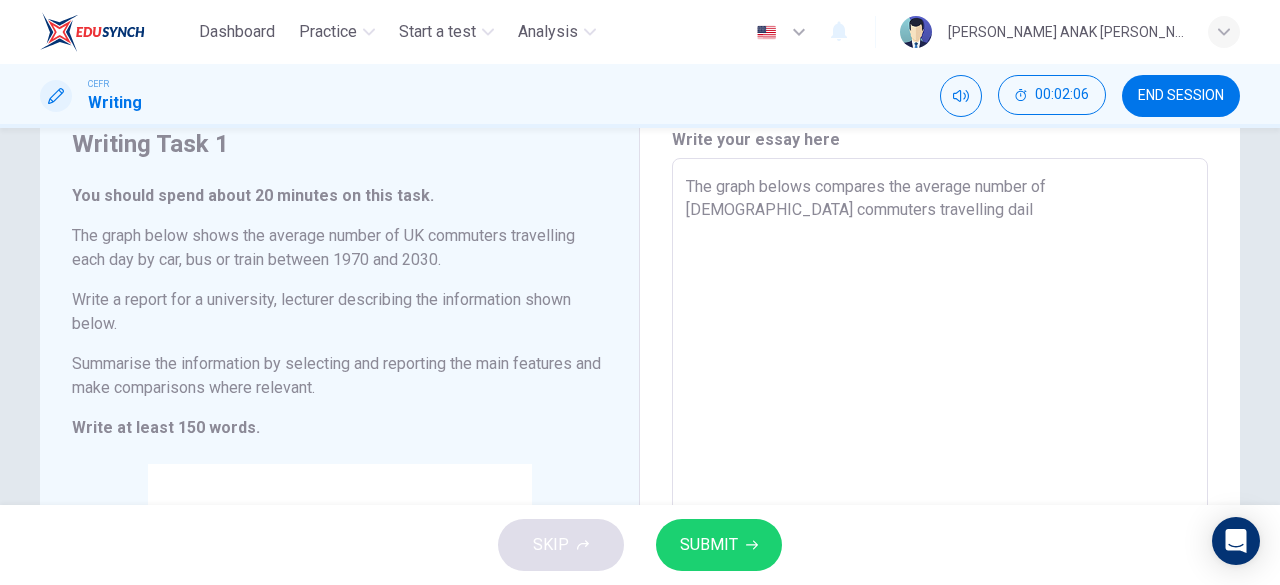 type on "The graph belows compares the average number of UK commuters travelling daily" 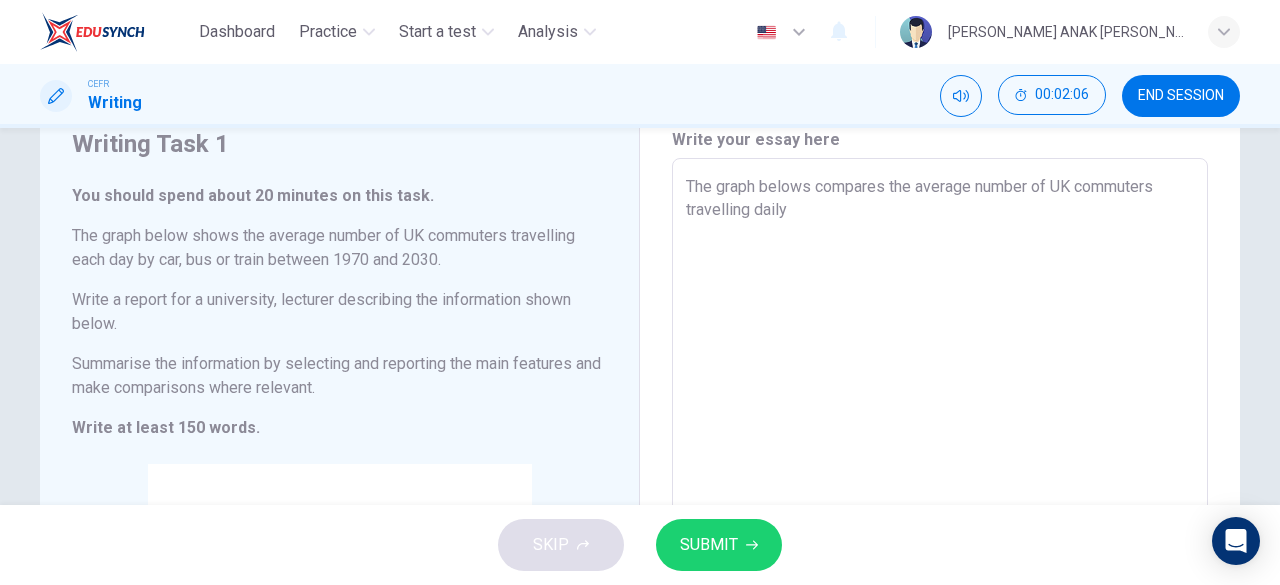 type on "x" 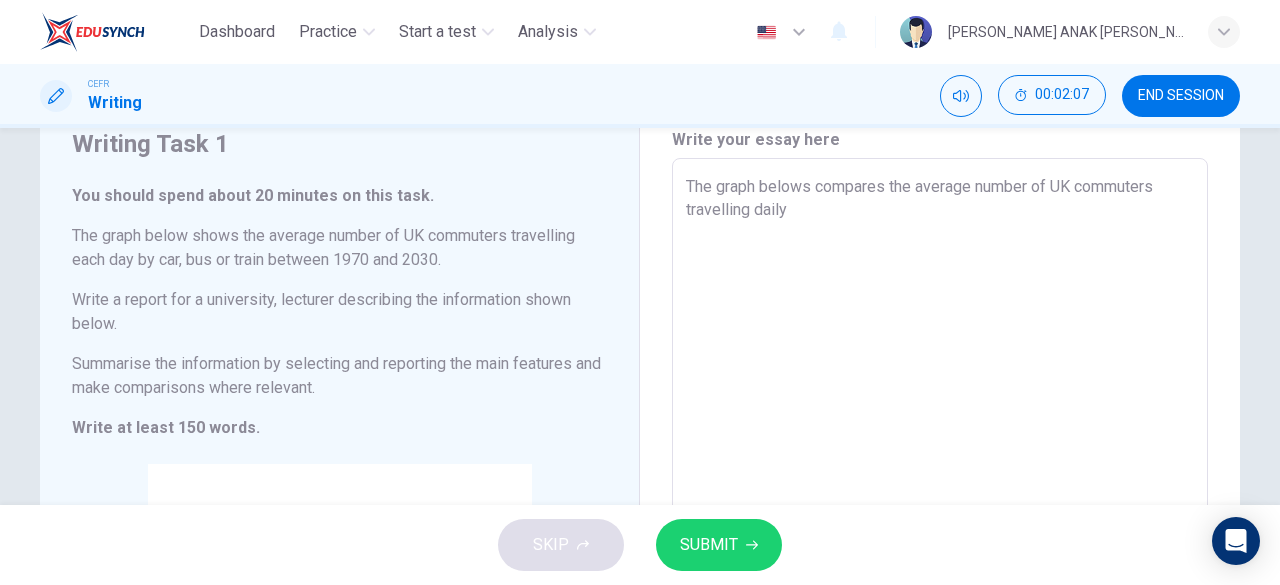 type on "The graph belows compares the average number of UK commuters travelling daily" 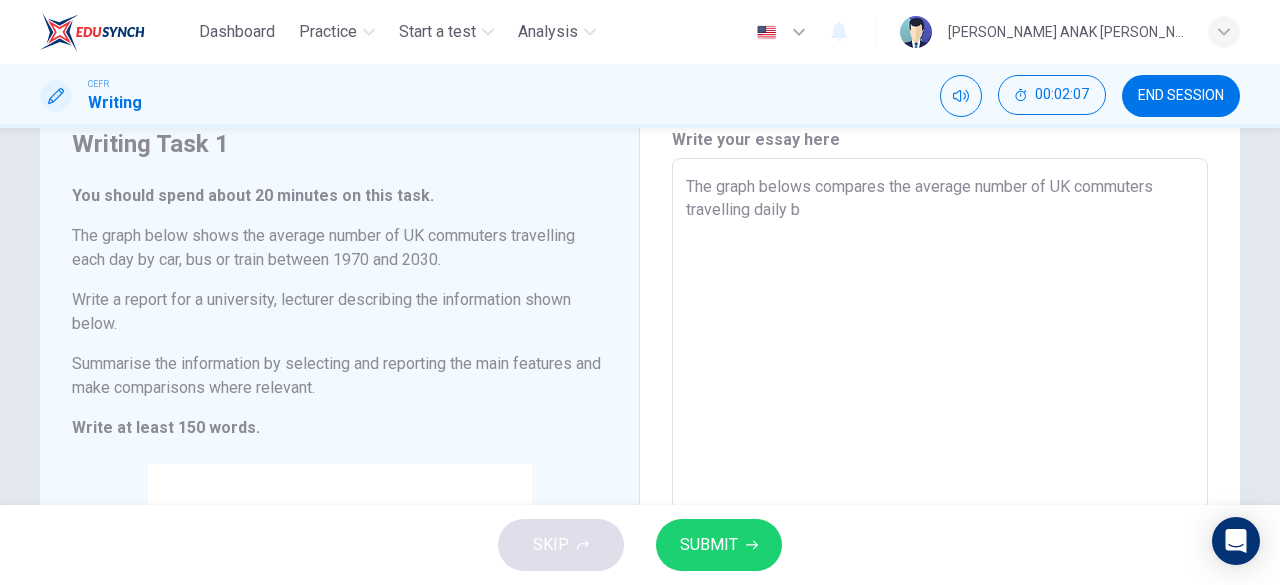type on "The graph belows compares the average number of UK commuters travelling daily by" 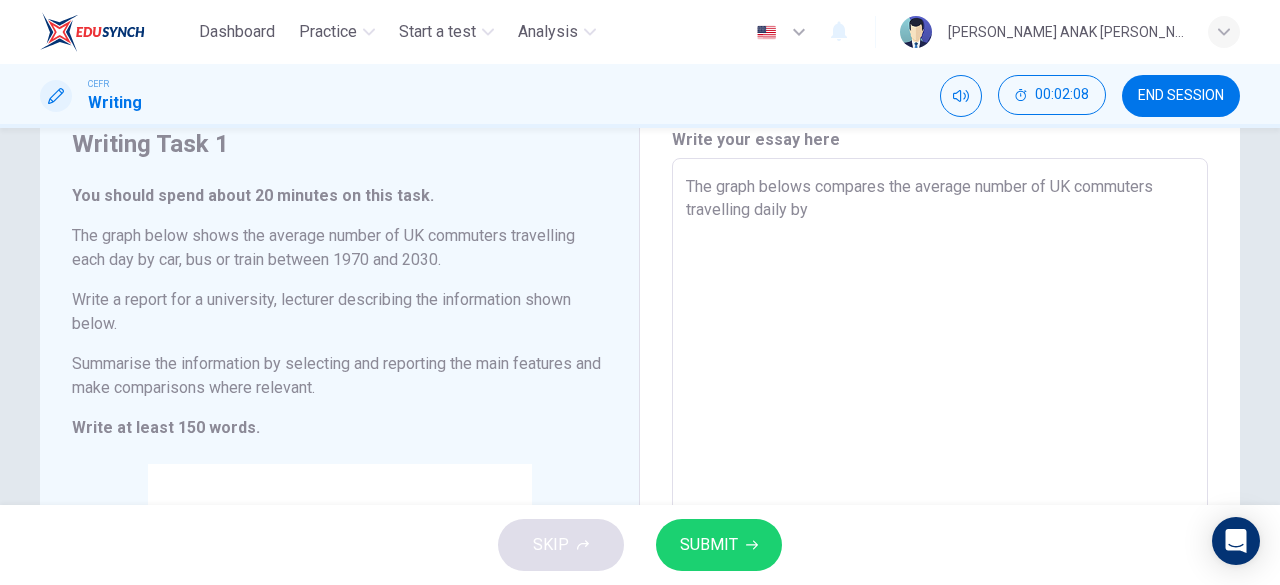 type on "The graph belows compares the average number of UK commuters travelling daily by" 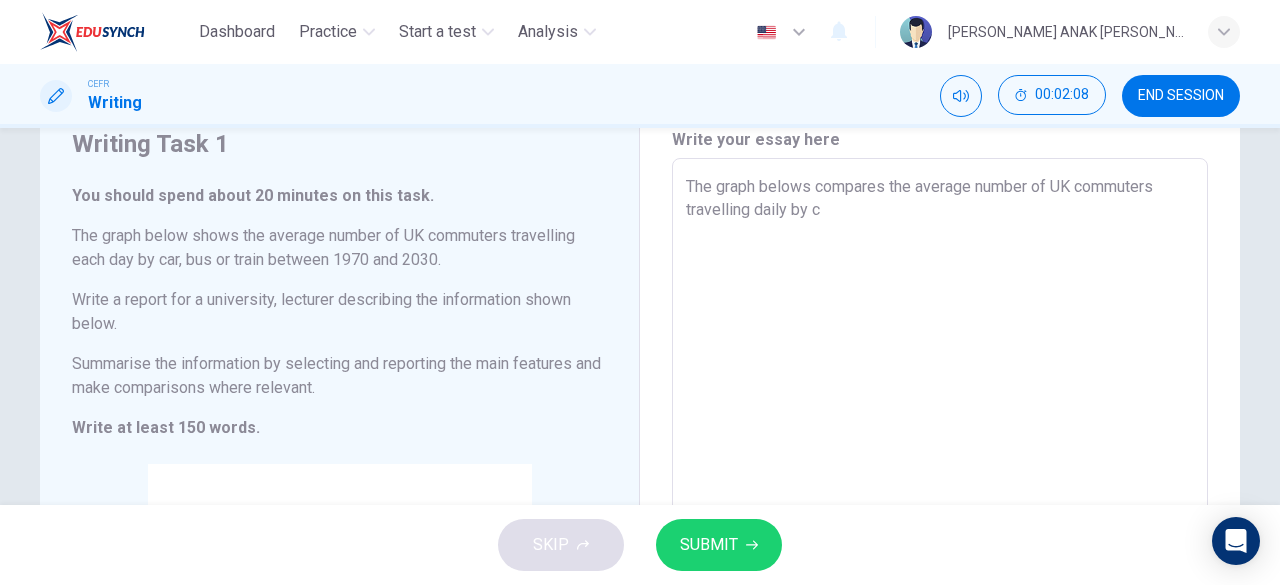 type on "The graph belows compares the average number of UK commuters travelling daily by ca" 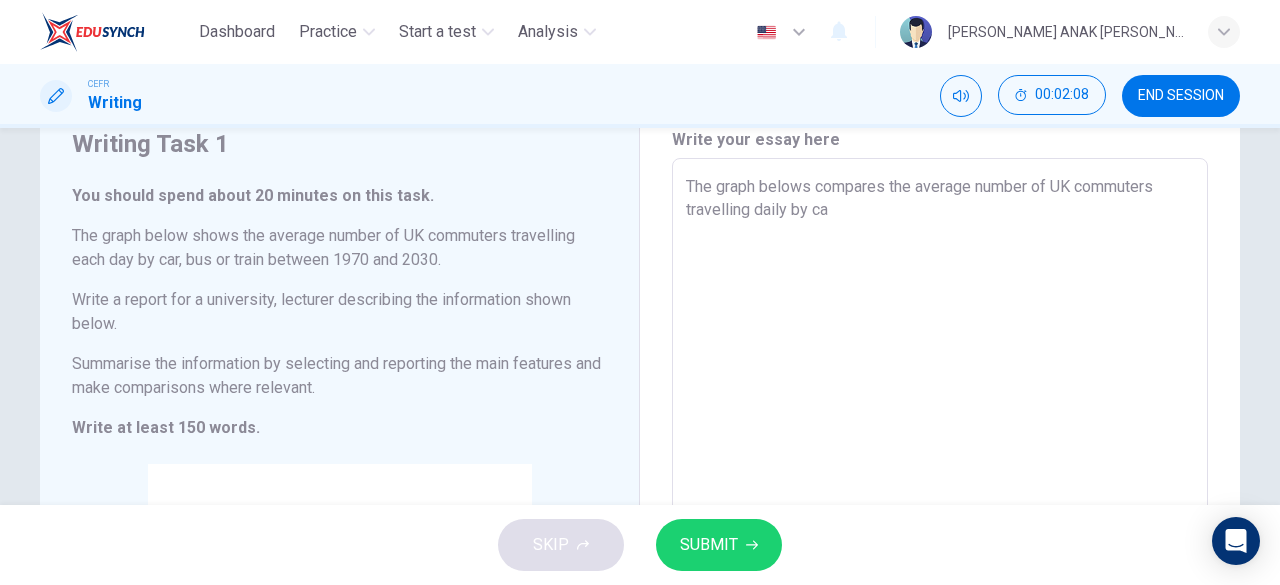 type on "x" 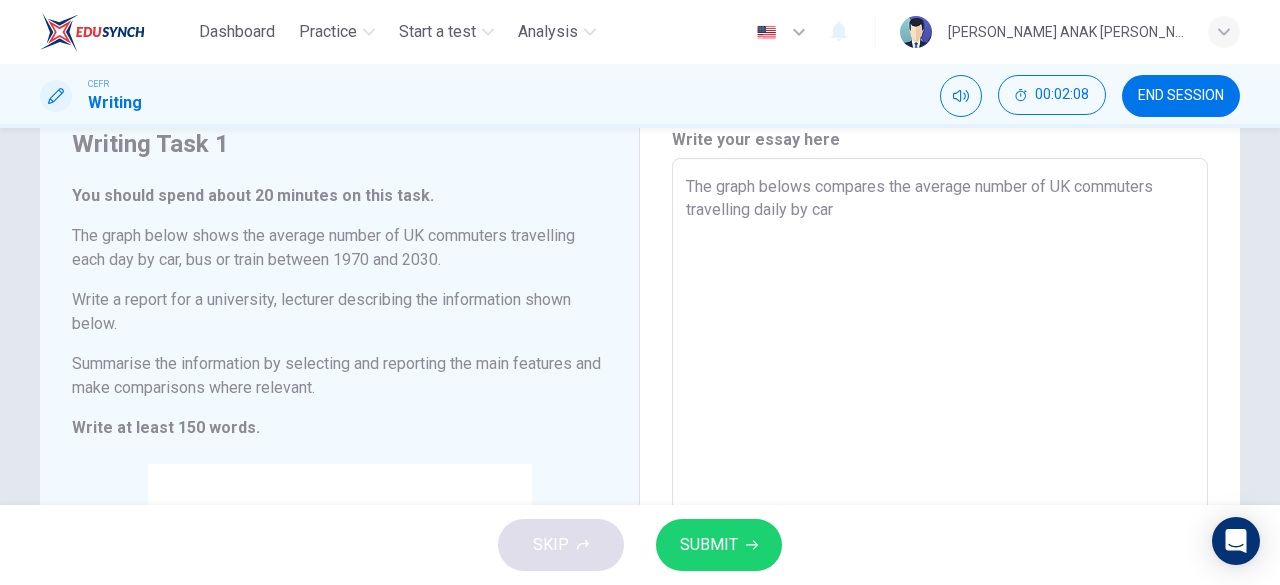 type on "x" 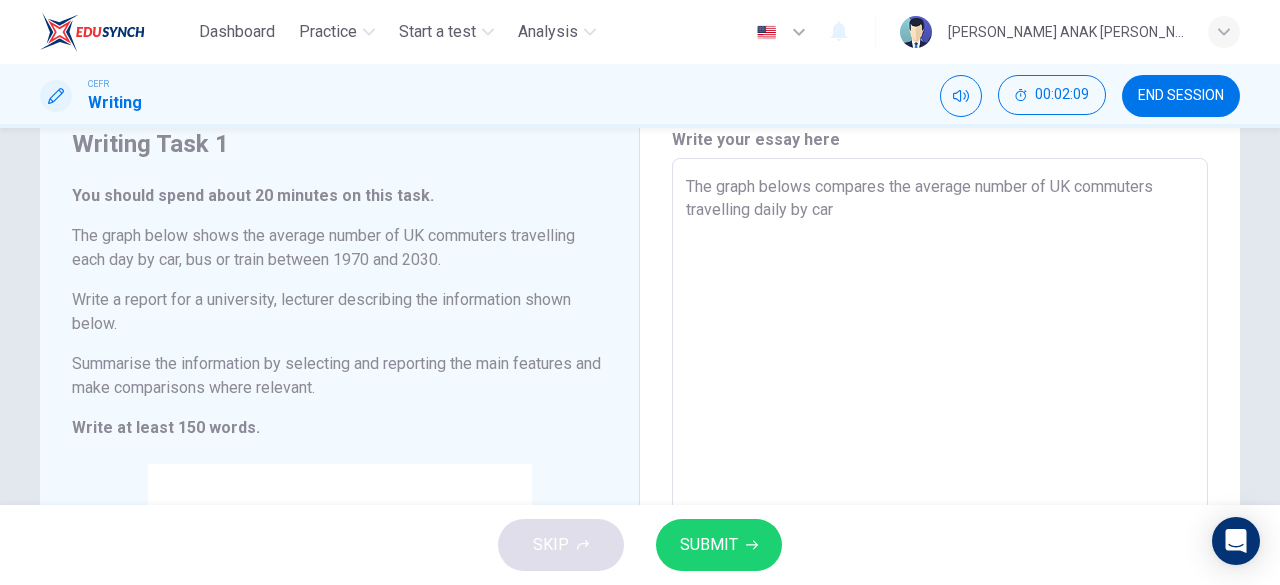 type on "The graph belows compares the average number of UK commuters travelling daily by car" 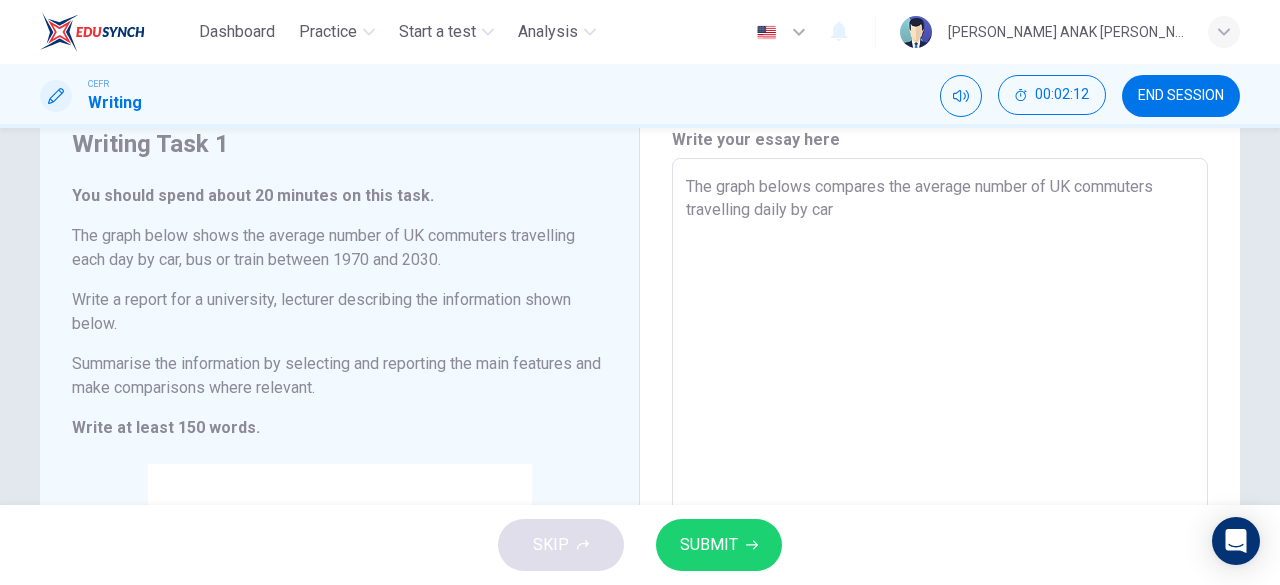 type on "The graph belows compares the average number of UK commuters travelling daily by car" 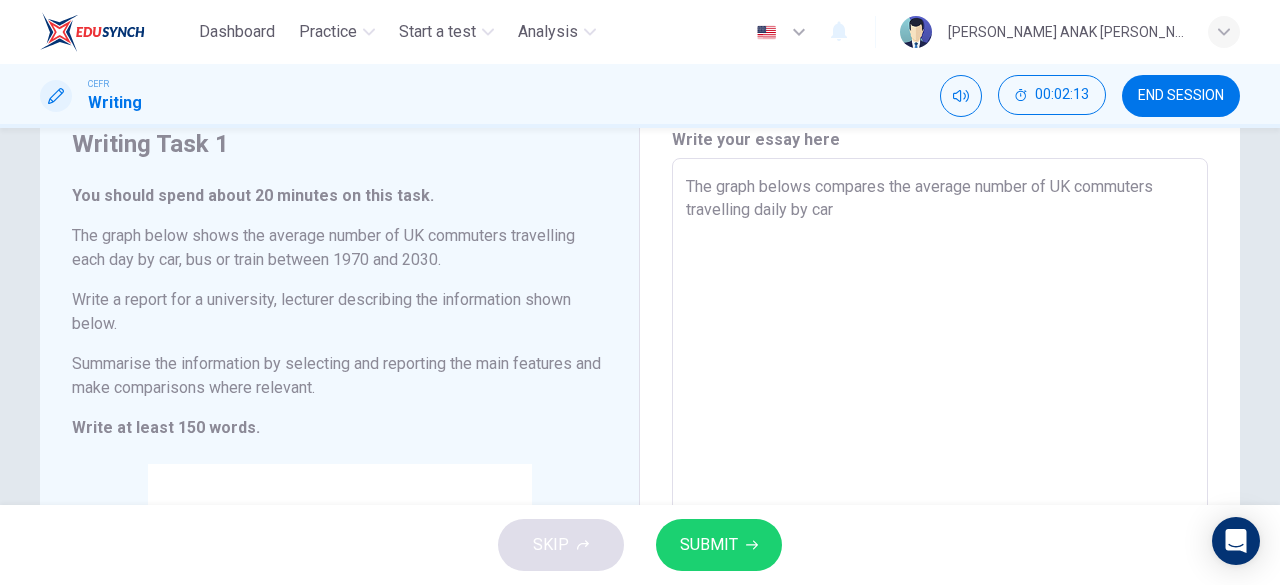 type on "The graph belows compares the average number of UK commuters travelling daily by car," 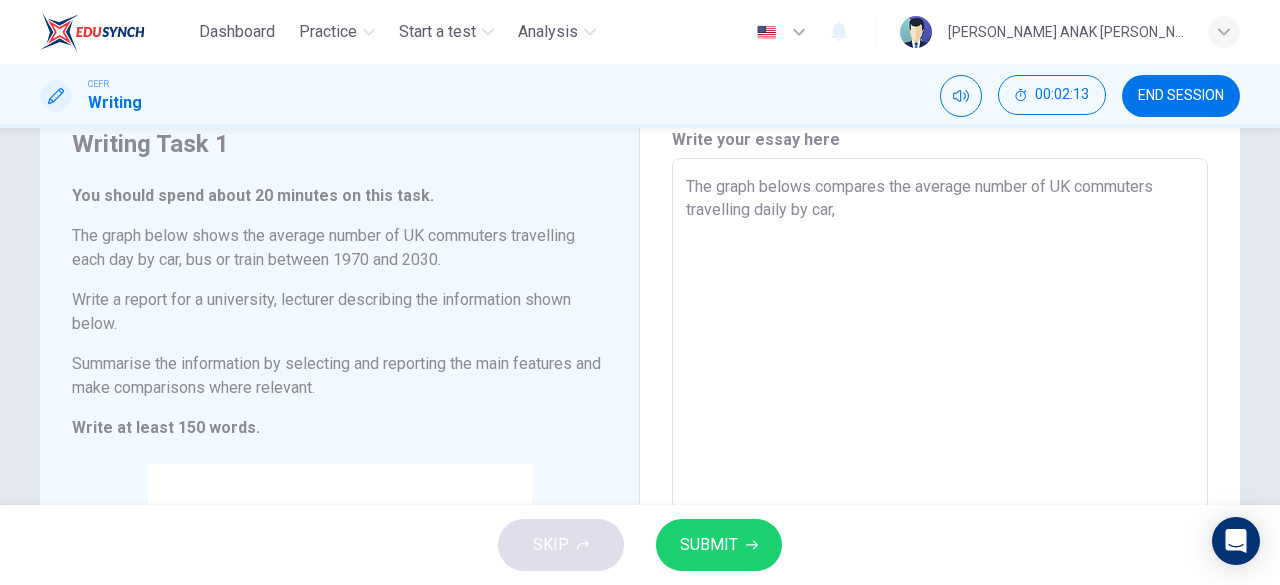 type on "x" 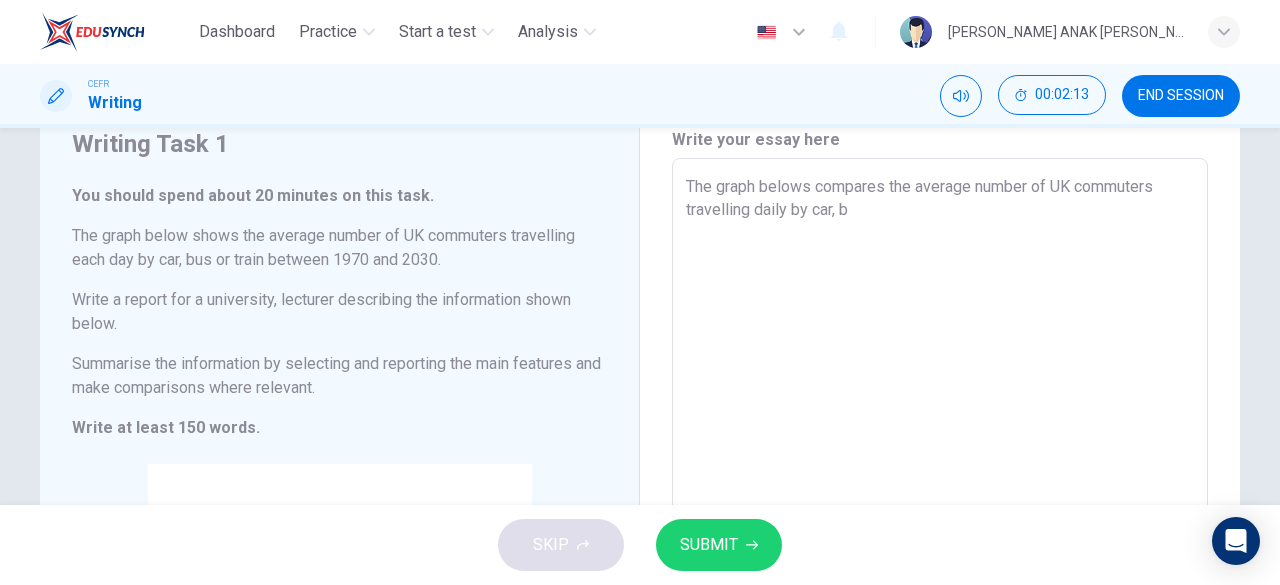 type on "x" 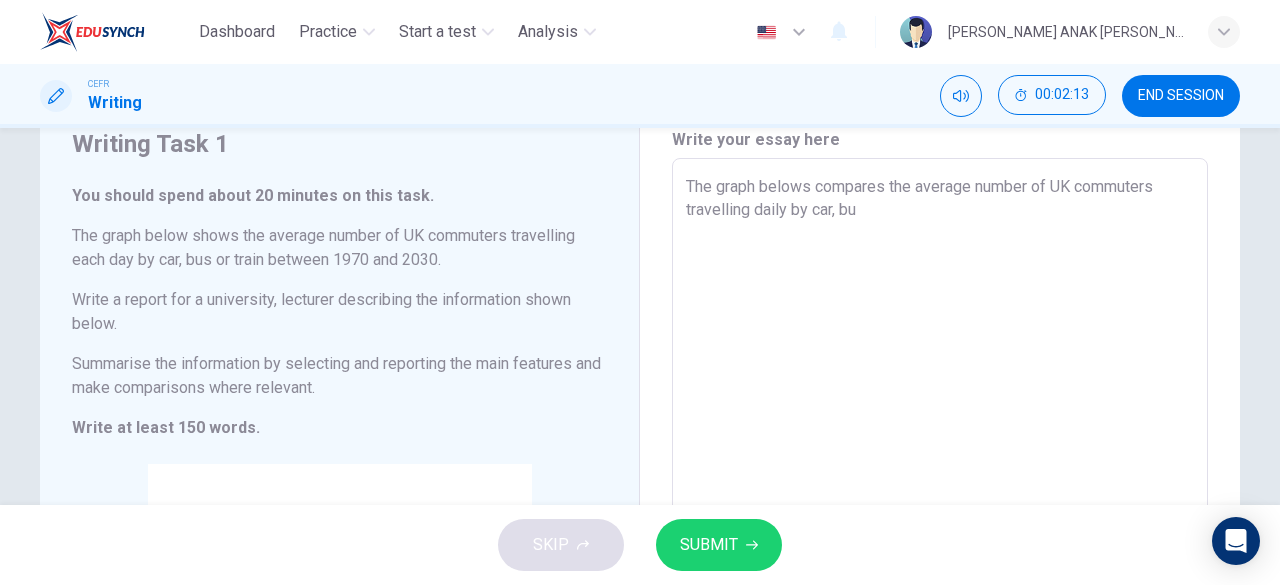 type on "x" 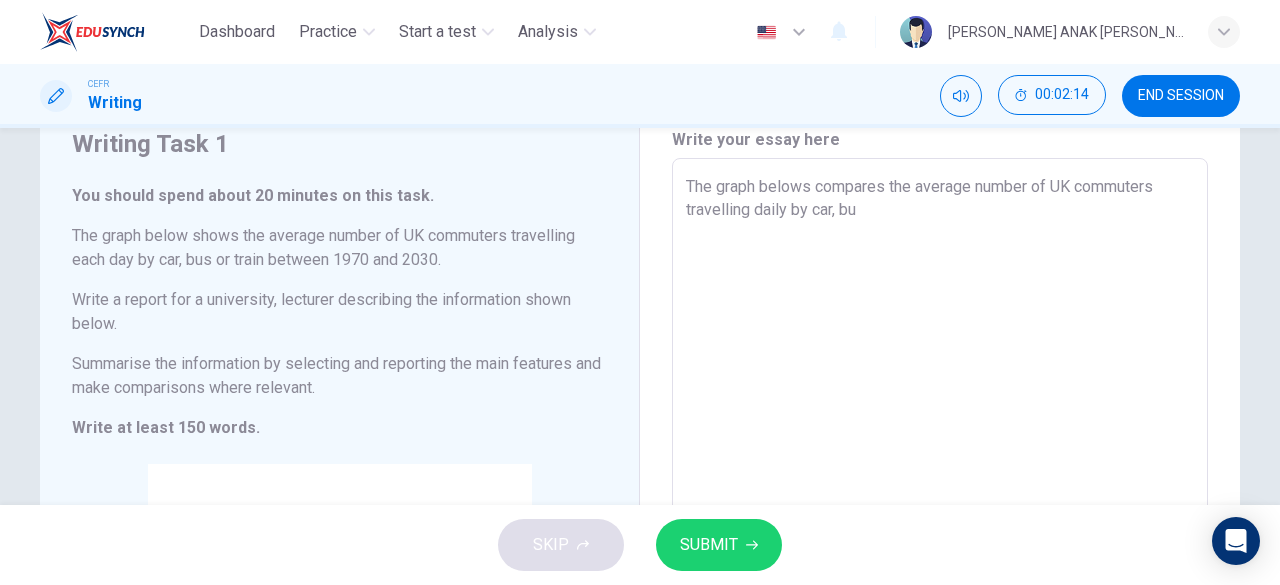 type on "The graph belows compares the average number of UK commuters travelling daily by car, bus" 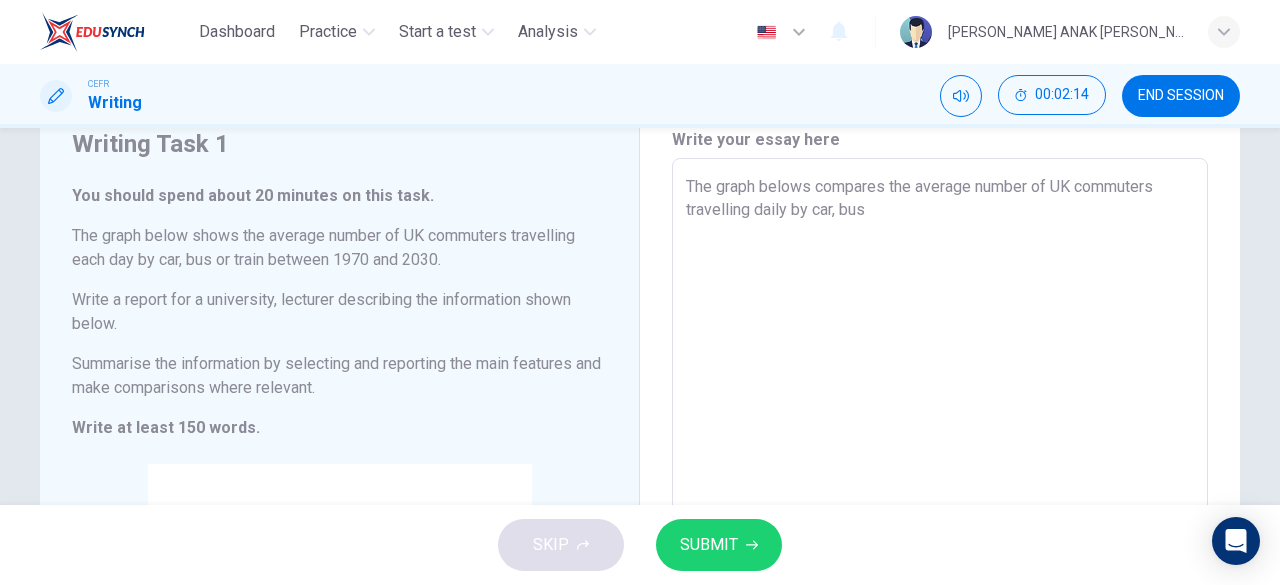 type on "x" 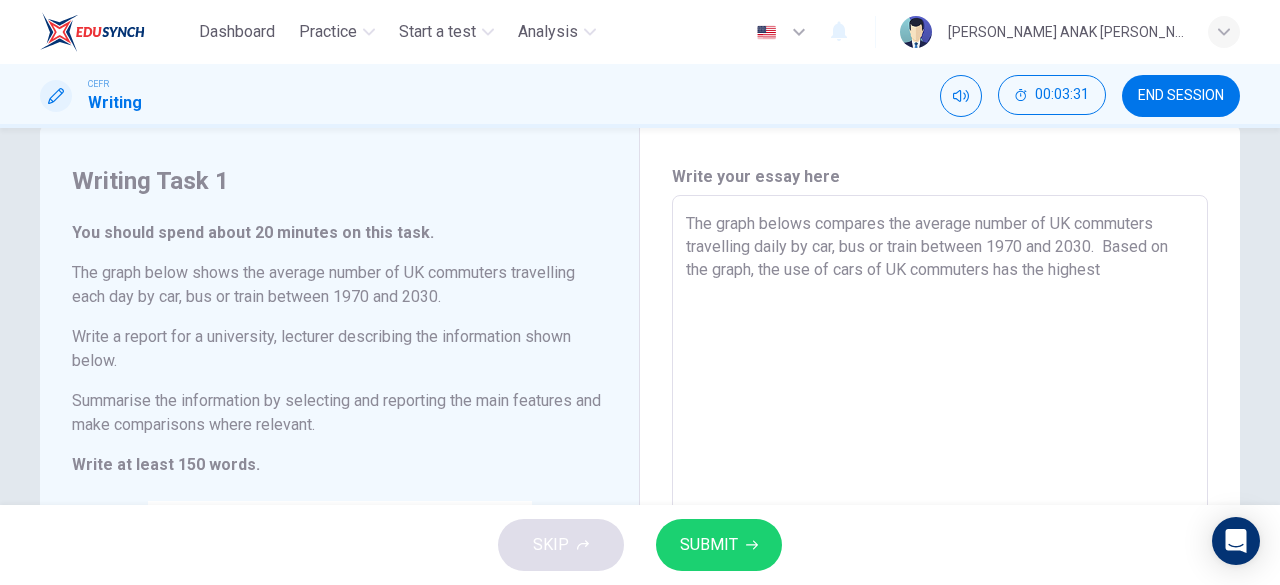 scroll, scrollTop: 38, scrollLeft: 0, axis: vertical 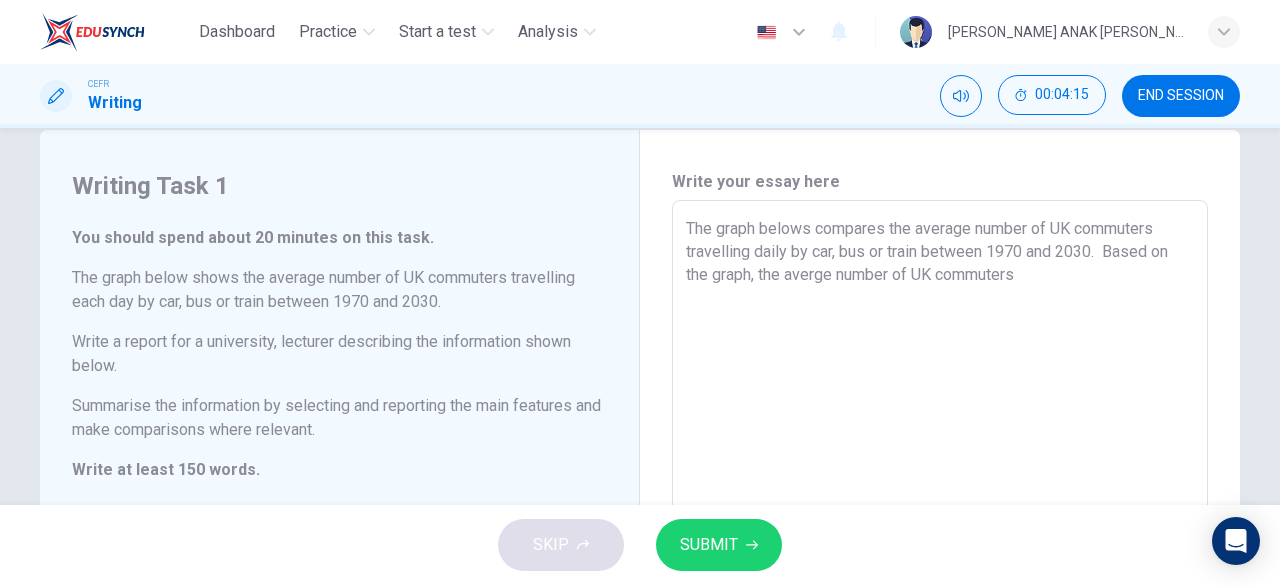 click on "The graph belows compares the average number of UK commuters travelling daily by car, bus or train between 1970 and 2030.  Based on the graph, the averge number of UK commuters" at bounding box center [940, 528] 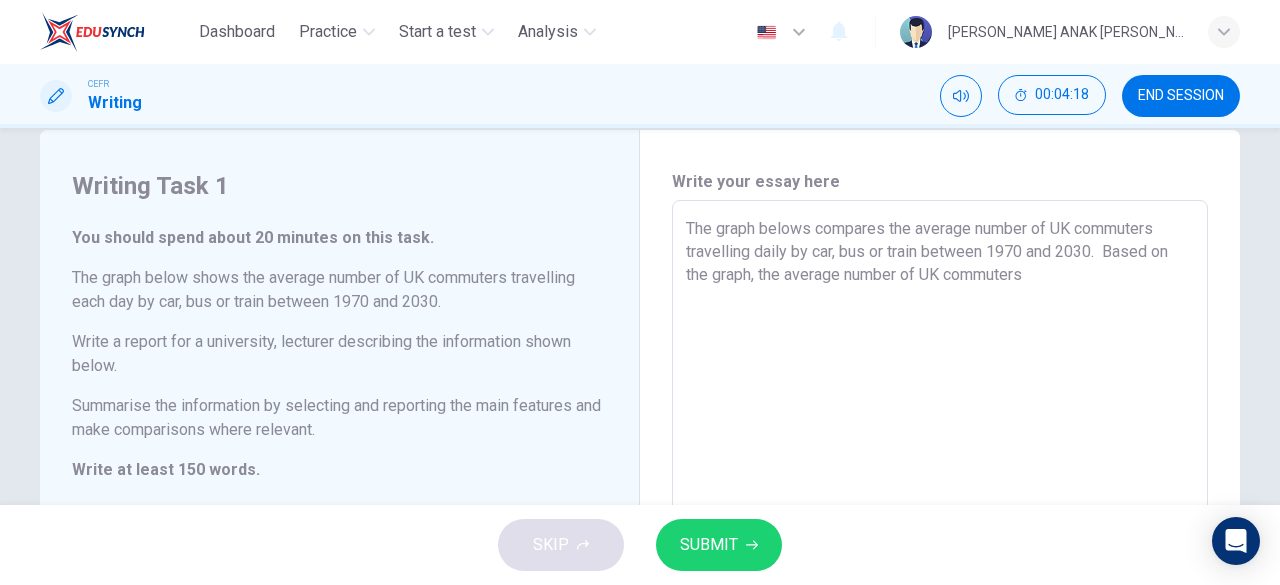 click on "The graph belows compares the average number of UK commuters travelling daily by car, bus or train between 1970 and 2030.  Based on the graph, the average number of UK commuters" at bounding box center [940, 528] 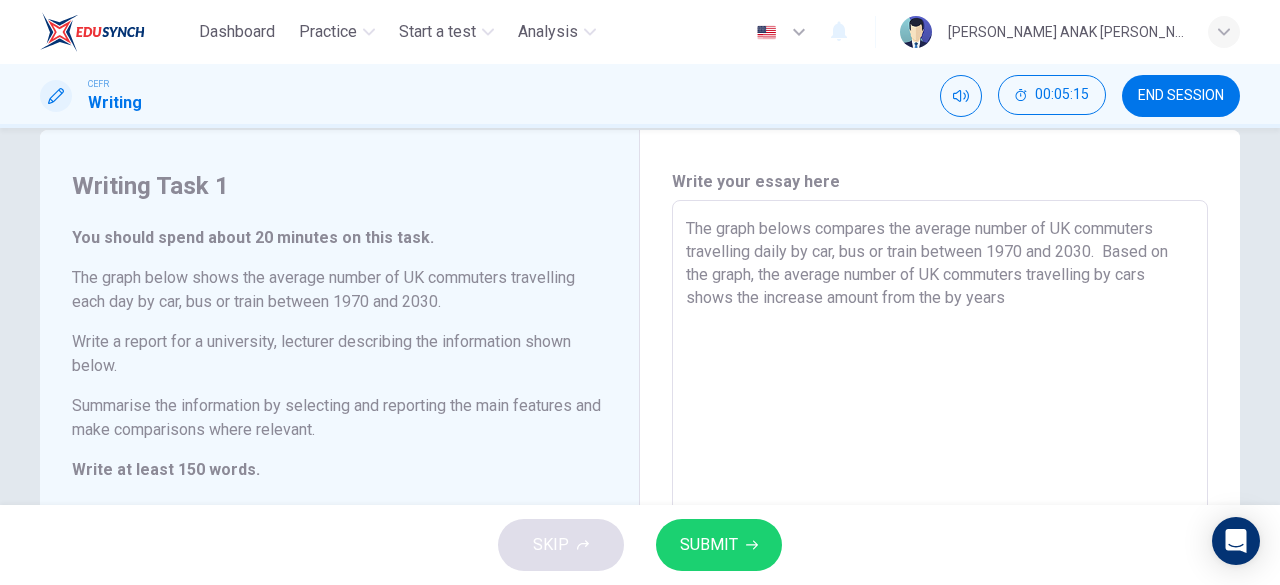 click on "The graph belows compares the average number of UK commuters travelling daily by car, bus or train between 1970 and 2030.  Based on the graph, the average number of UK commuters travelling by cars shows the increase amount from the by years" at bounding box center (940, 528) 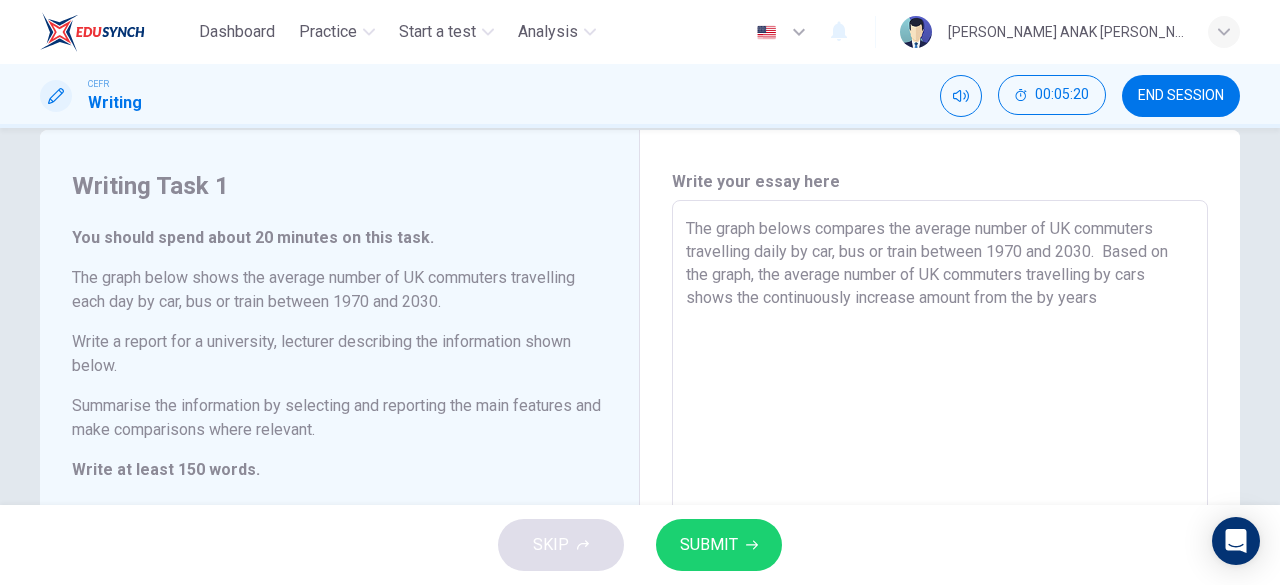 click on "The graph belows compares the average number of UK commuters travelling daily by car, bus or train between 1970 and 2030.  Based on the graph, the average number of UK commuters travelling by cars shows the continuously increase amount from the by years" at bounding box center [940, 528] 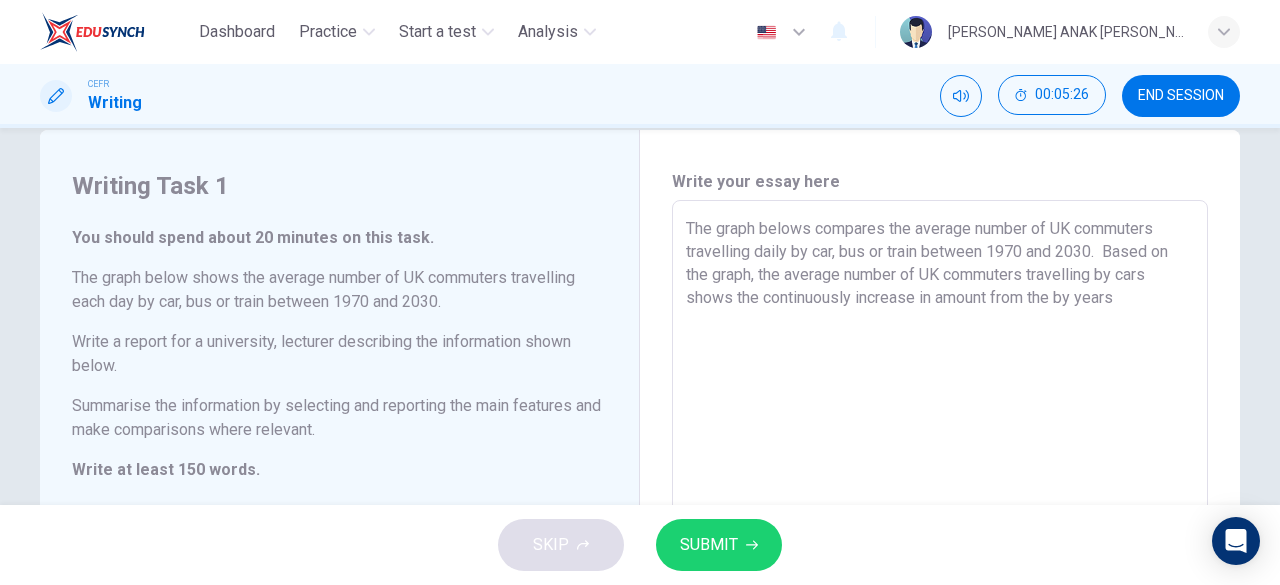 drag, startPoint x: 1050, startPoint y: 294, endPoint x: 992, endPoint y: 292, distance: 58.034473 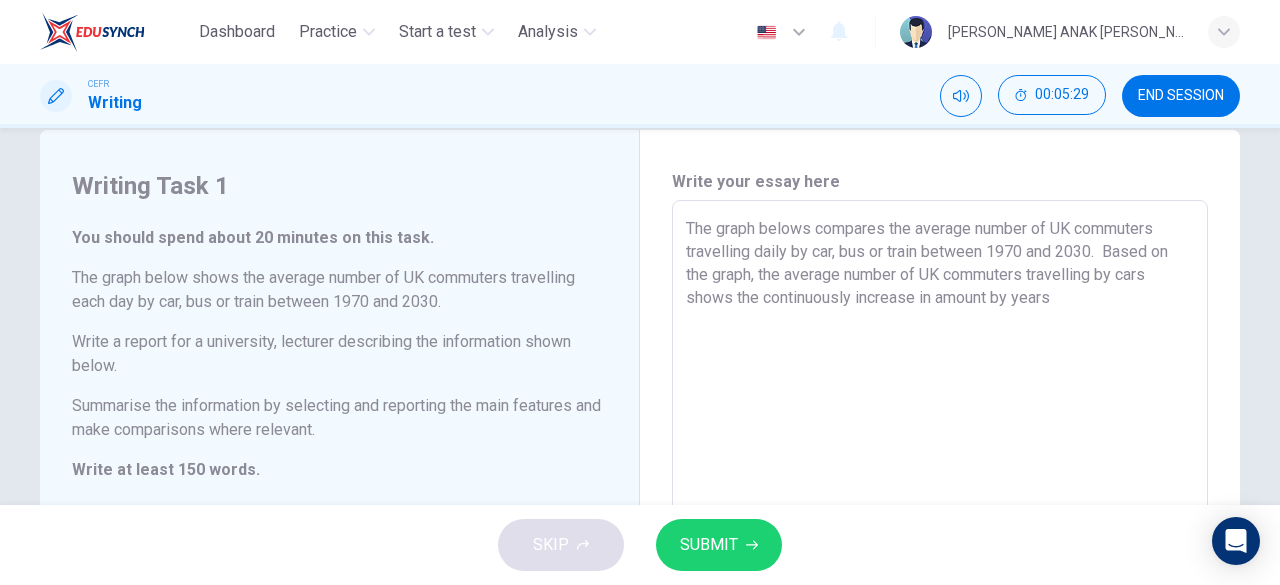 click on "The graph belows compares the average number of UK commuters travelling daily by car, bus or train between 1970 and 2030.  Based on the graph, the average number of UK commuters travelling by cars shows the continuously increase in amount by years" at bounding box center [940, 528] 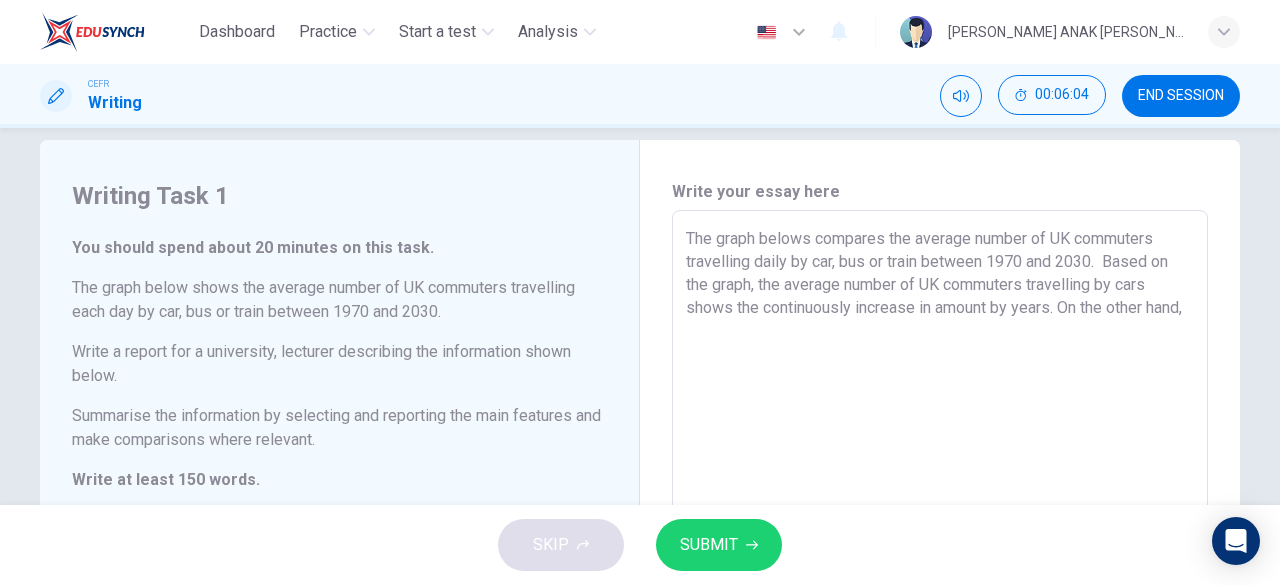 scroll, scrollTop: 26, scrollLeft: 0, axis: vertical 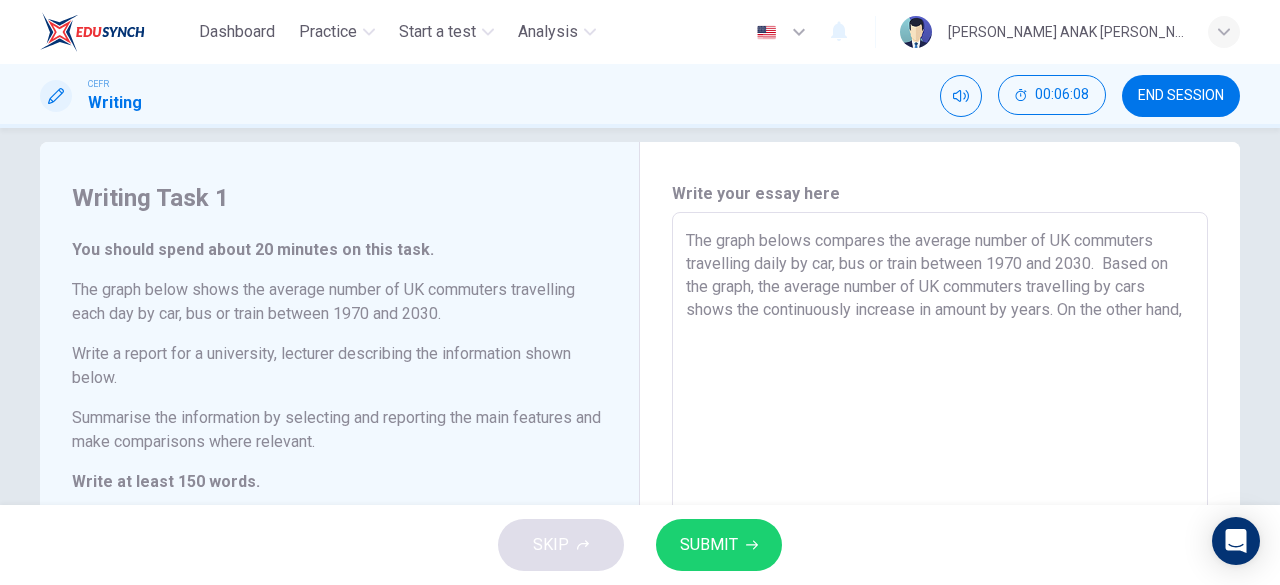 click on "The graph belows compares the average number of UK commuters travelling daily by car, bus or train between 1970 and 2030.  Based on the graph, the average number of UK commuters travelling by cars shows the continuously increase in amount by years. On the other hand," at bounding box center [940, 540] 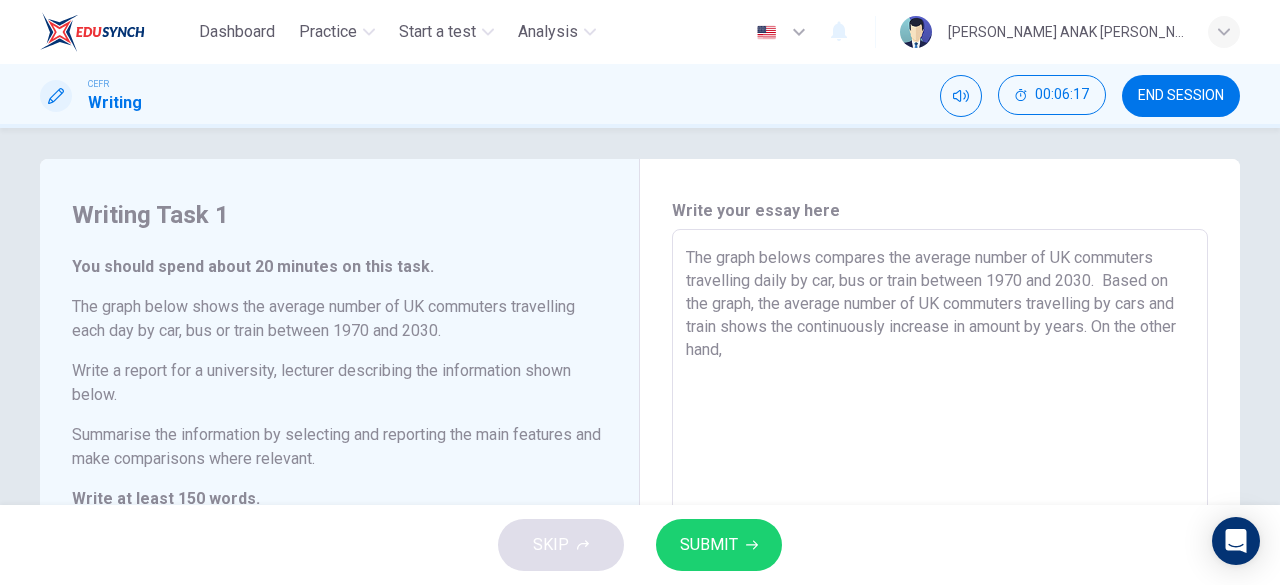scroll, scrollTop: 8, scrollLeft: 0, axis: vertical 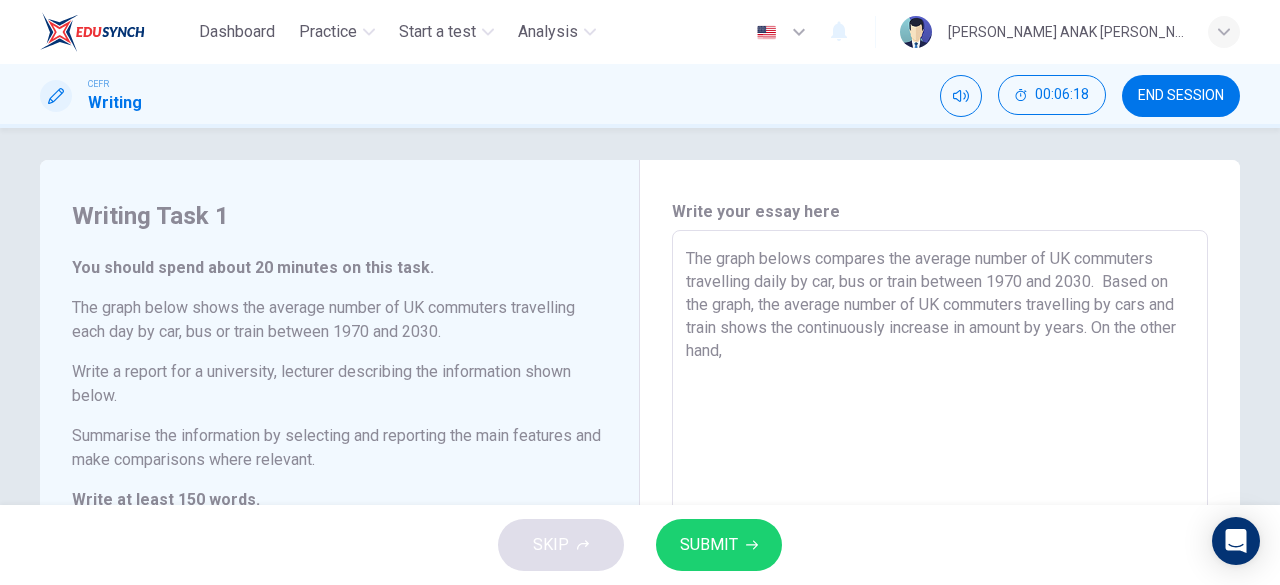 click on "The graph belows compares the average number of UK commuters travelling daily by car, bus or train between 1970 and 2030.  Based on the graph, the average number of UK commuters travelling by cars and train shows the continuously increase in amount by years. On the other hand," at bounding box center [940, 558] 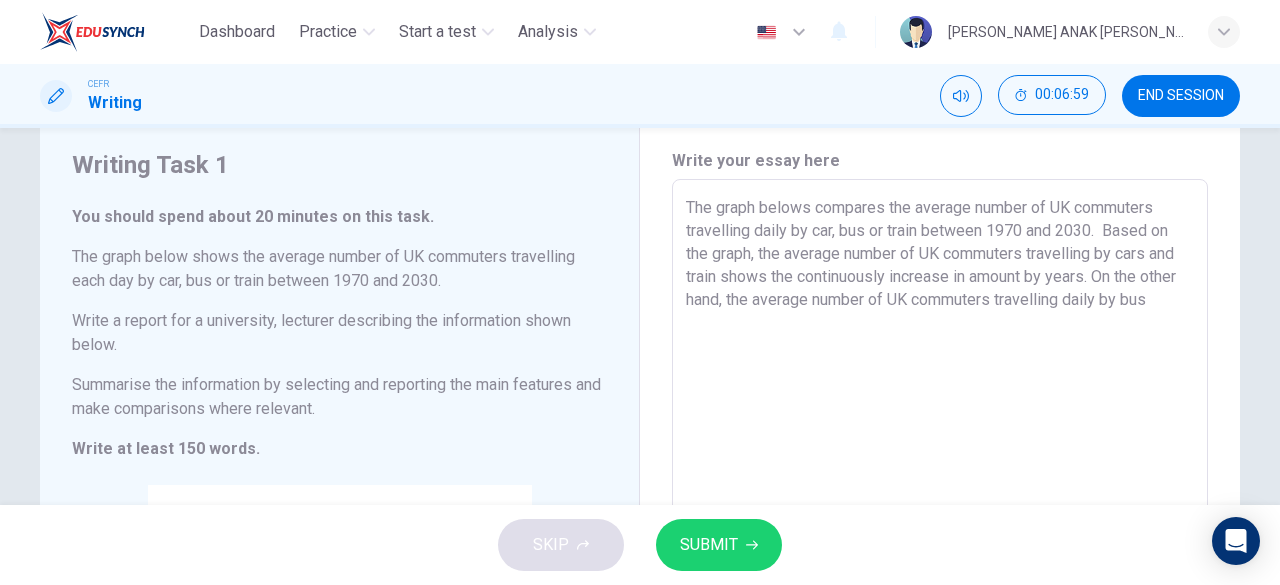 scroll, scrollTop: 55, scrollLeft: 0, axis: vertical 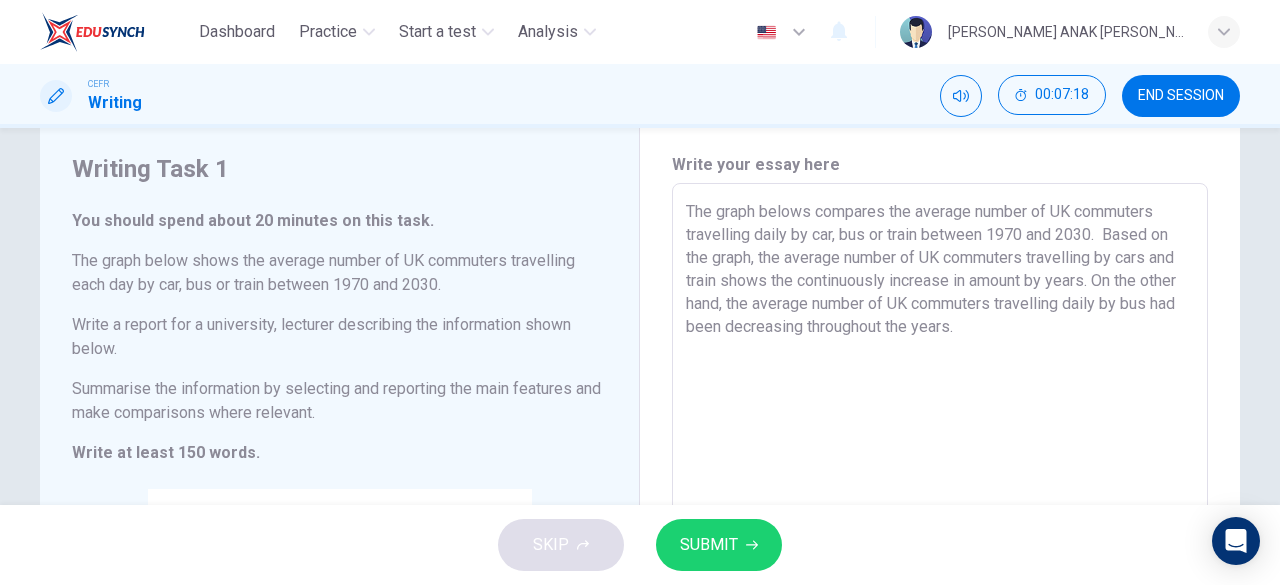 click on "The graph belows compares the average number of UK commuters travelling daily by car, bus or train between 1970 and 2030.  Based on the graph, the average number of UK commuters travelling by cars and train shows the continuously increase in amount by years. On the other hand, the average number of UK commuters travelling daily by bus had been decreasing throughout the years." at bounding box center (940, 511) 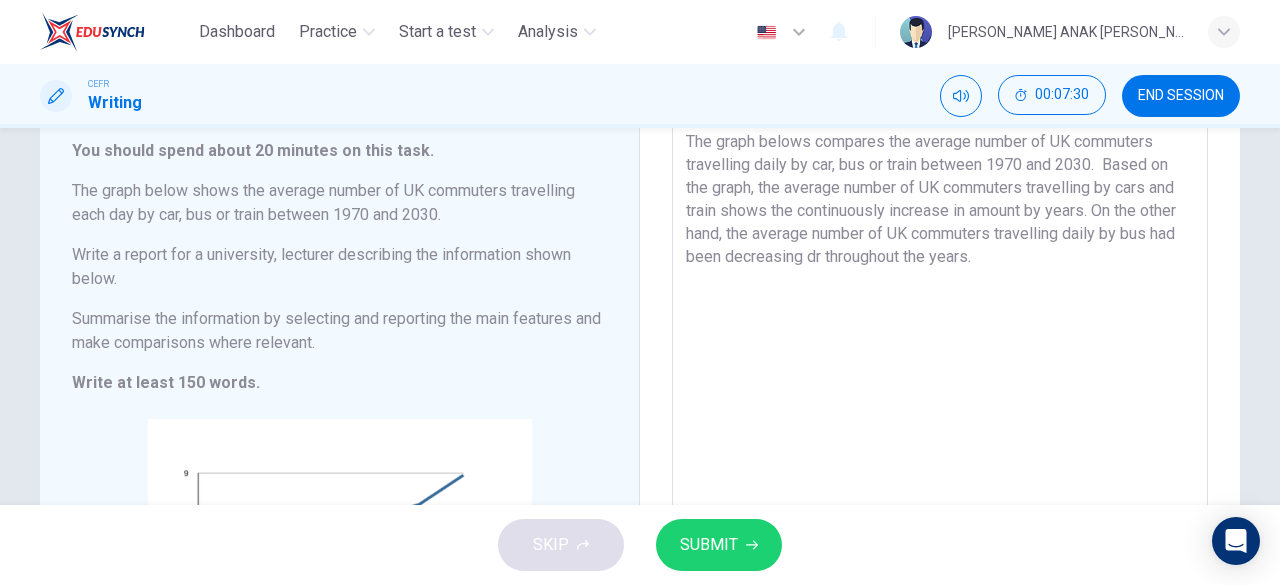 scroll, scrollTop: 102, scrollLeft: 0, axis: vertical 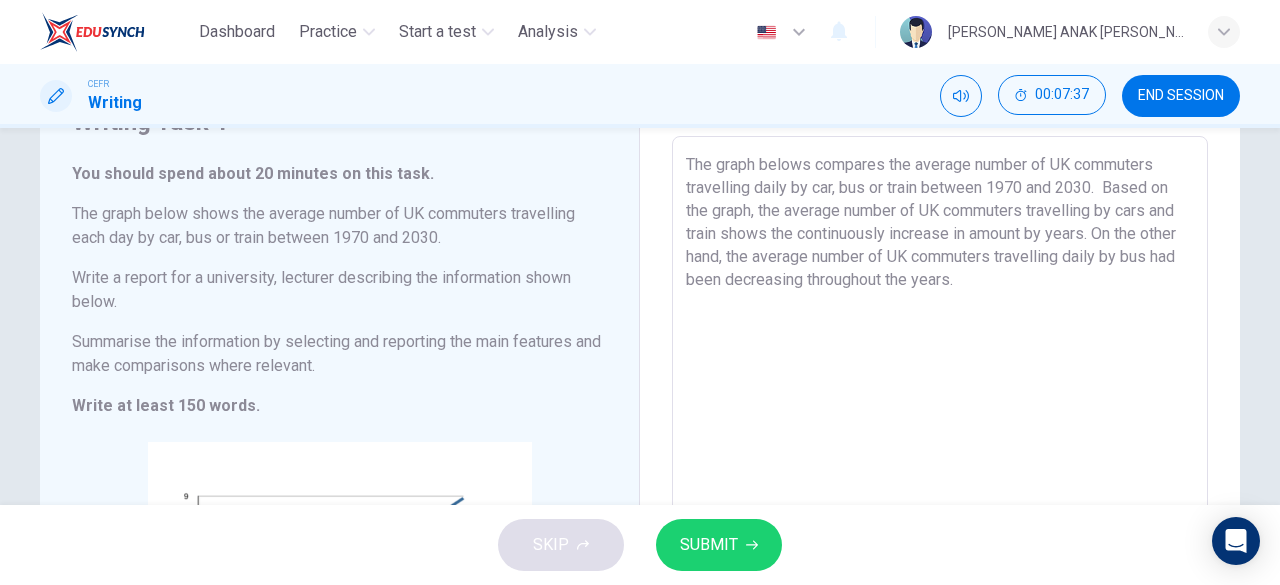 drag, startPoint x: 886, startPoint y: 230, endPoint x: 797, endPoint y: 227, distance: 89.050545 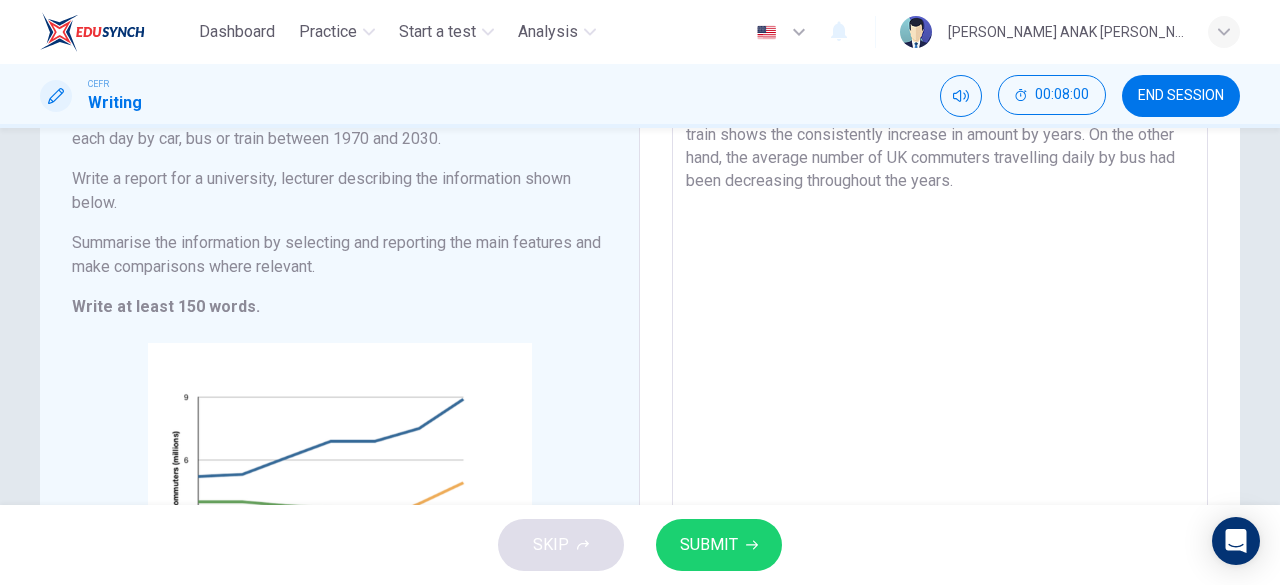 scroll, scrollTop: 202, scrollLeft: 0, axis: vertical 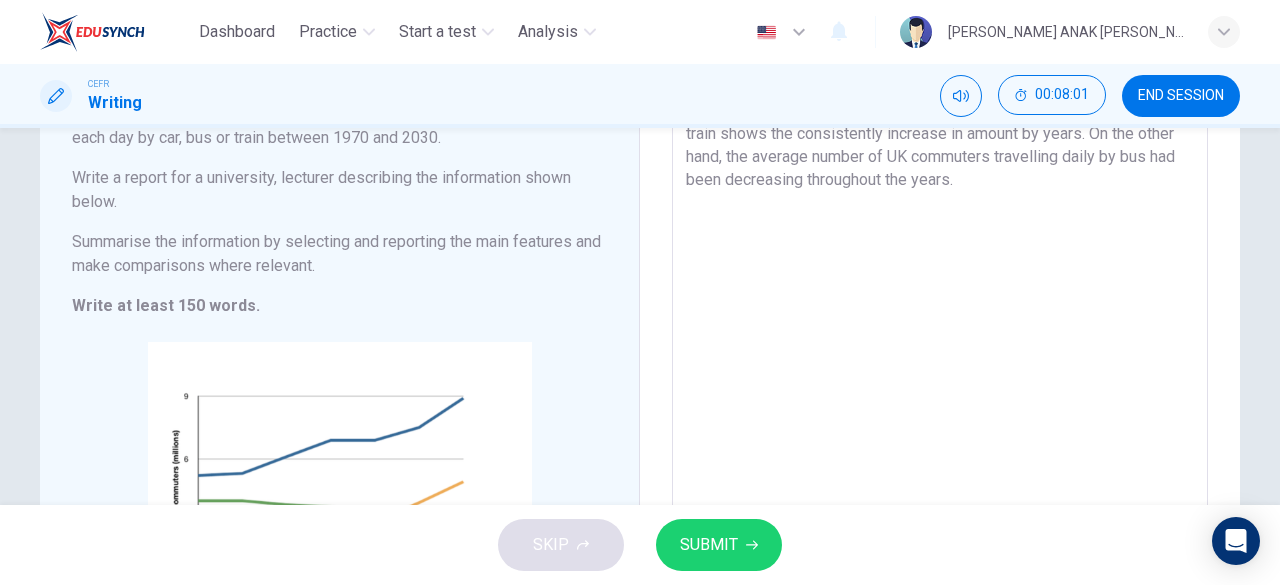 click on "The graph belows compares the average number of UK commuters travelling daily by car, bus or train between 1970 and 2030.  Based on the graph, the average number of UK commuters travelling by cars and train shows the consistently increase in amount by years. On the other hand, the average number of UK commuters travelling daily by bus had been decreasing throughout the years." at bounding box center (940, 364) 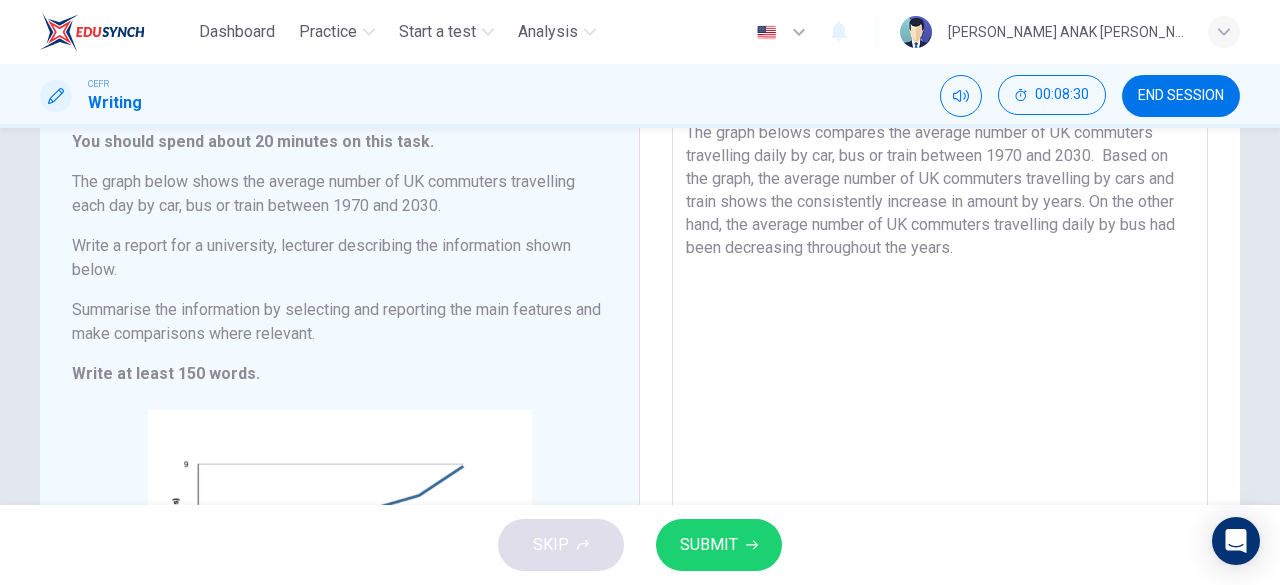 scroll, scrollTop: 131, scrollLeft: 0, axis: vertical 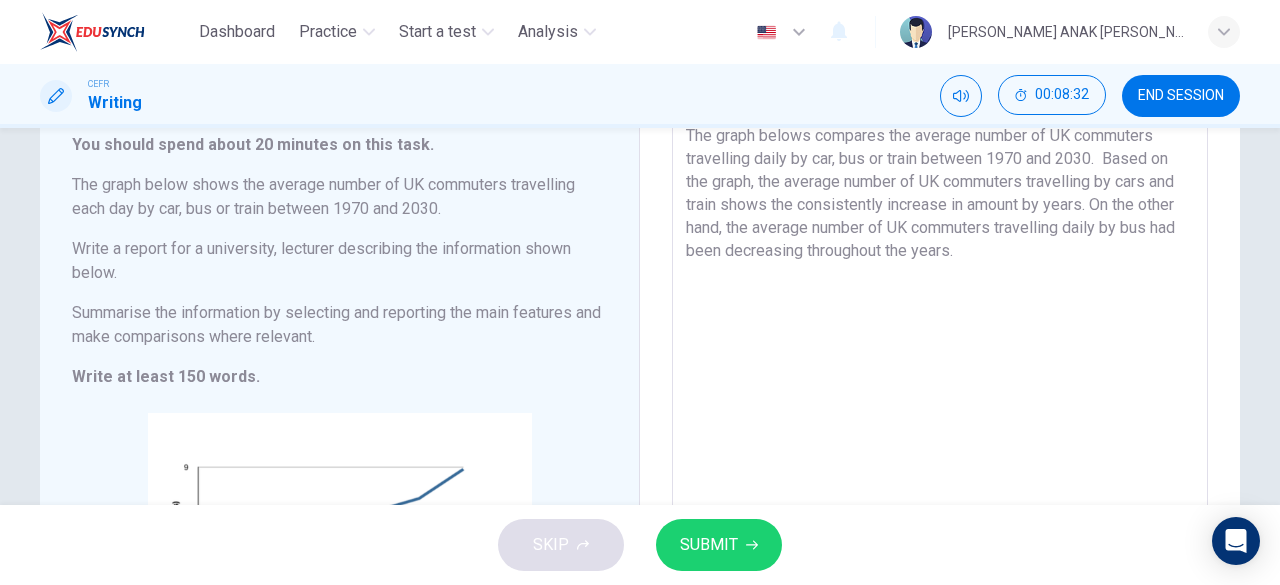 click on "The graph belows compares the average number of UK commuters travelling daily by car, bus or train between 1970 and 2030.  Based on the graph, the average number of UK commuters travelling by cars and train shows the consistently increase in amount by years. On the other hand, the average number of UK commuters travelling daily by bus had been decreasing throughout the years." at bounding box center [940, 435] 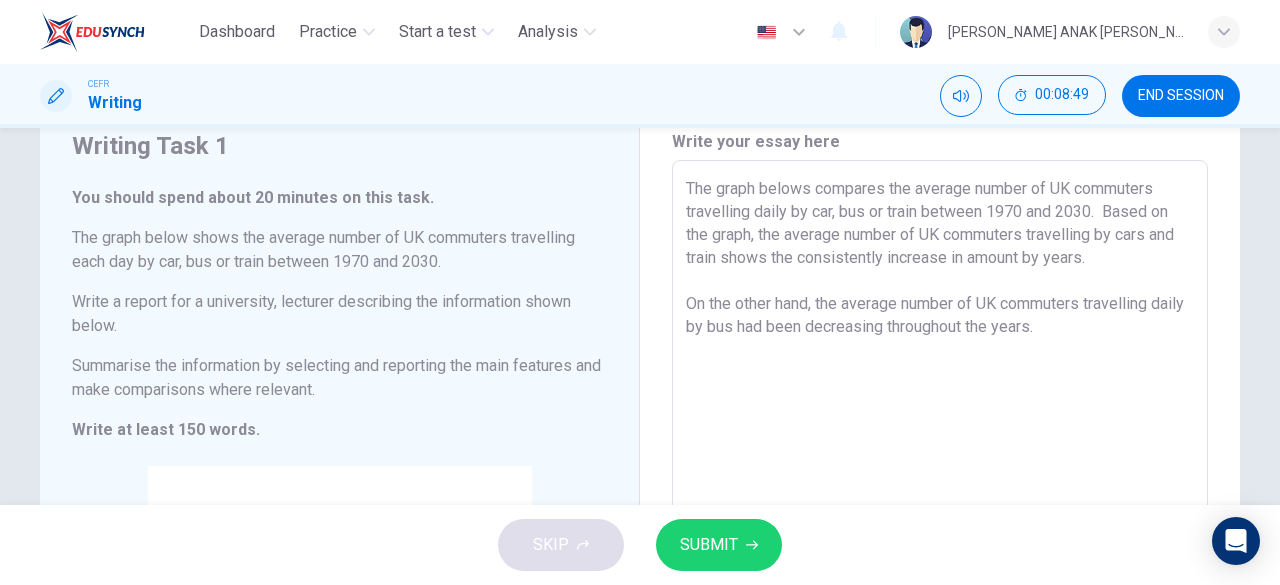 scroll, scrollTop: 77, scrollLeft: 0, axis: vertical 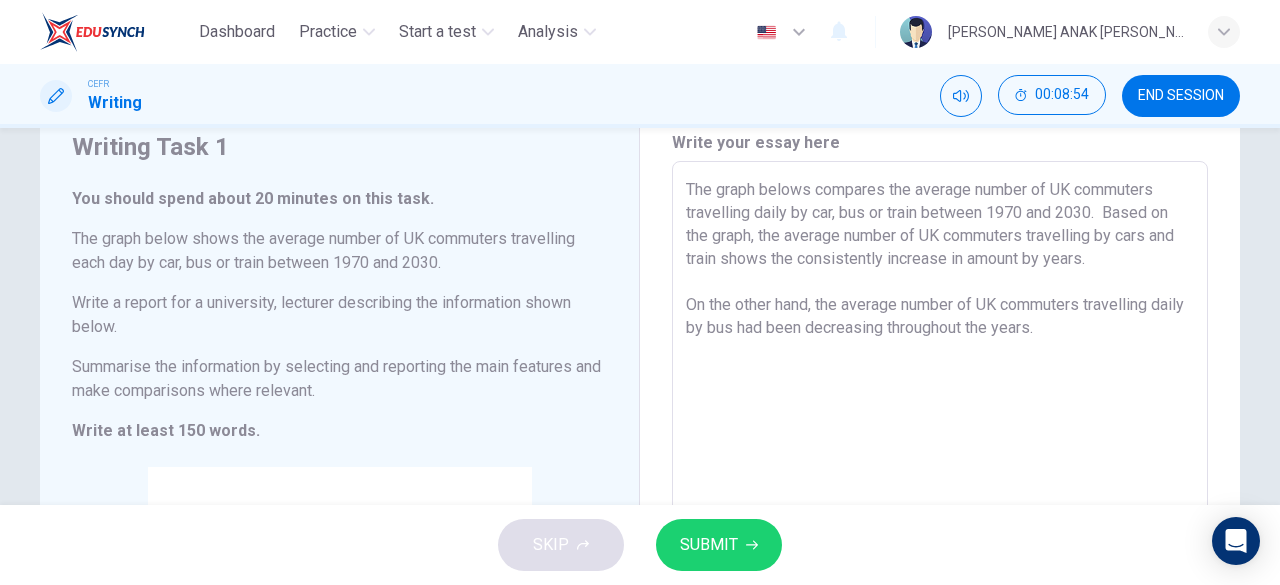 drag, startPoint x: 880, startPoint y: 255, endPoint x: 794, endPoint y: 258, distance: 86.05231 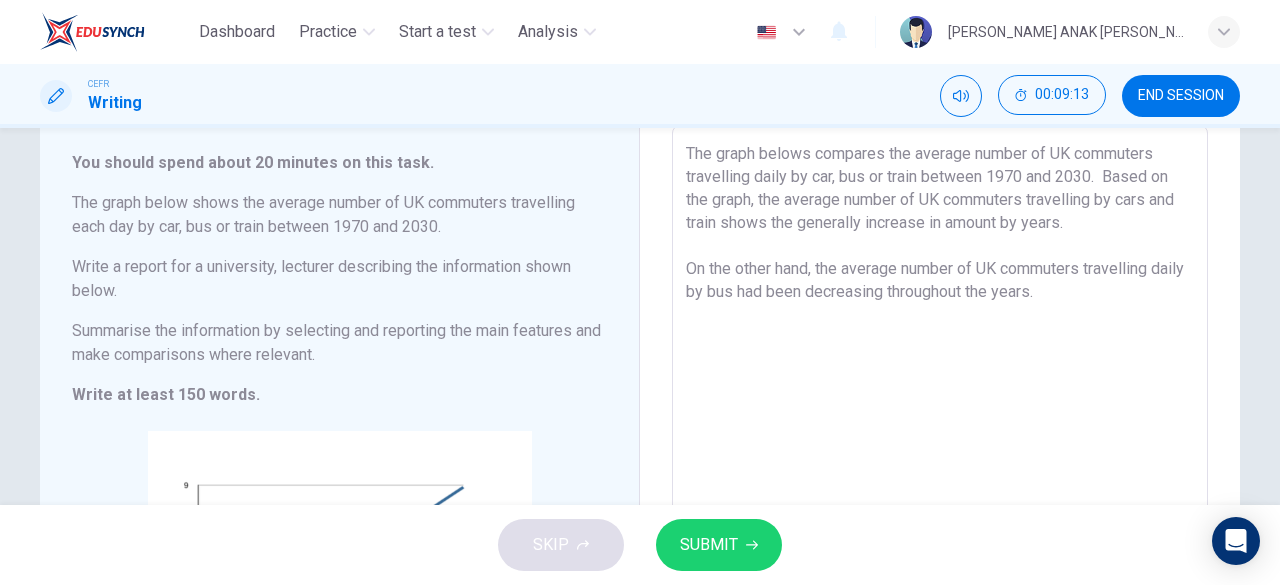 scroll, scrollTop: 114, scrollLeft: 0, axis: vertical 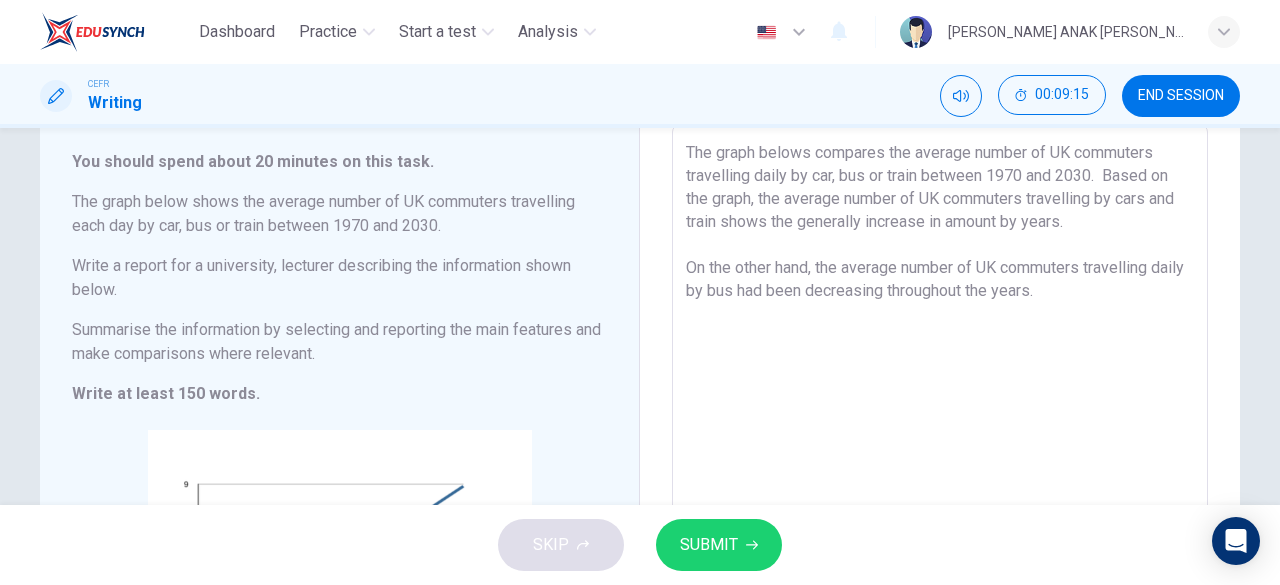 click on "The graph belows compares the average number of UK commuters travelling daily by car, bus or train between 1970 and 2030.  Based on the graph, the average number of UK commuters travelling by cars and train shows the generally increase in amount by years.
On the other hand, the average number of UK commuters travelling daily by bus had been decreasing throughout the years." at bounding box center (940, 452) 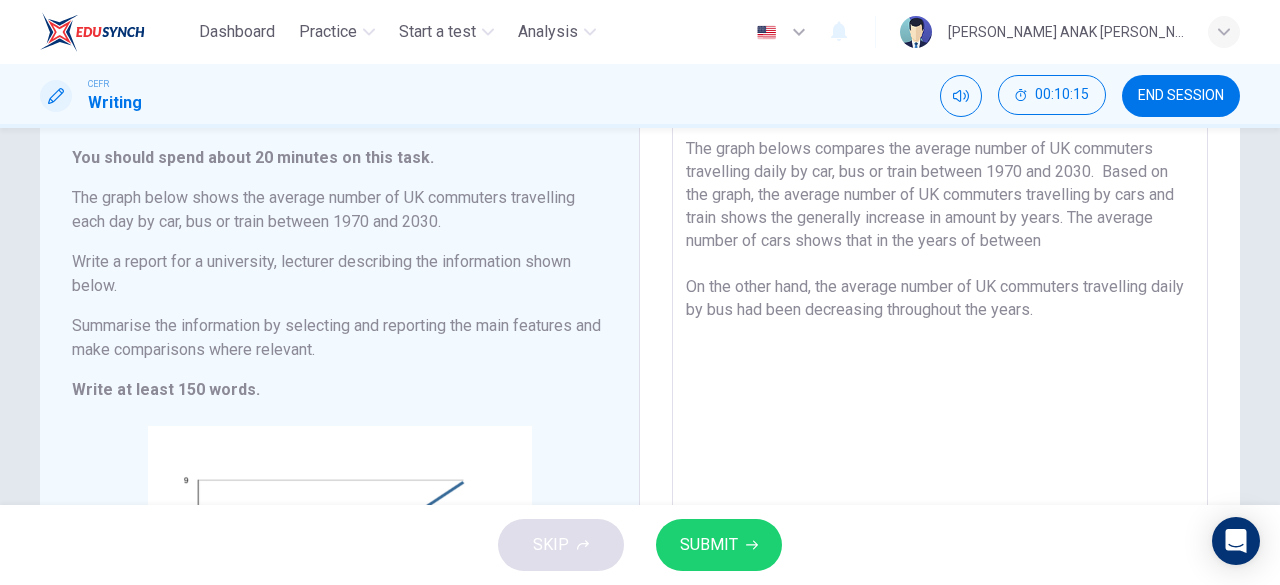 scroll, scrollTop: 114, scrollLeft: 0, axis: vertical 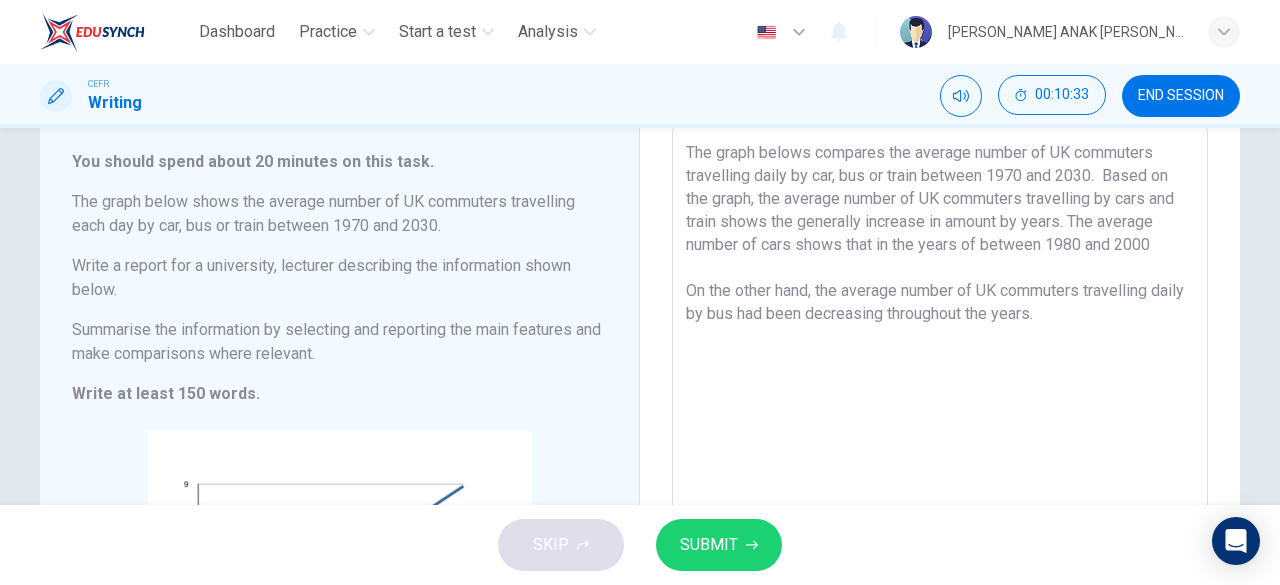drag, startPoint x: 792, startPoint y: 244, endPoint x: 872, endPoint y: 245, distance: 80.00625 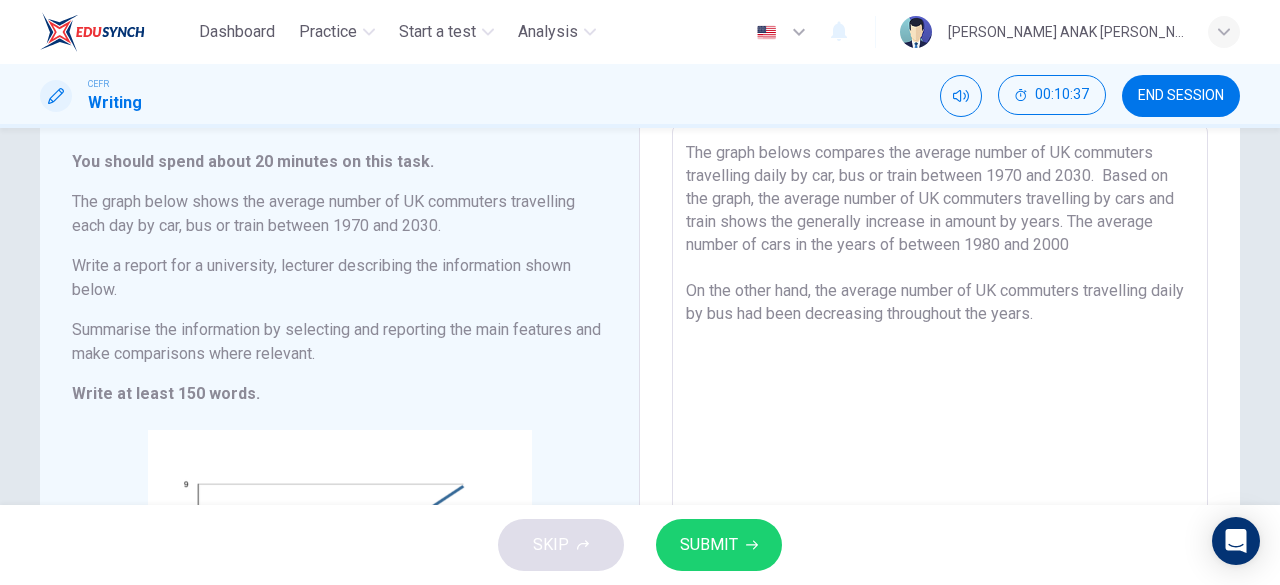 click on "The graph belows compares the average number of UK commuters travelling daily by car, bus or train between 1970 and 2030.  Based on the graph, the average number of UK commuters travelling by cars and train shows the generally increase in amount by years. The average number of cars in the years of between 1980 and 2000
On the other hand, the average number of UK commuters travelling daily by bus had been decreasing throughout the years." at bounding box center (940, 452) 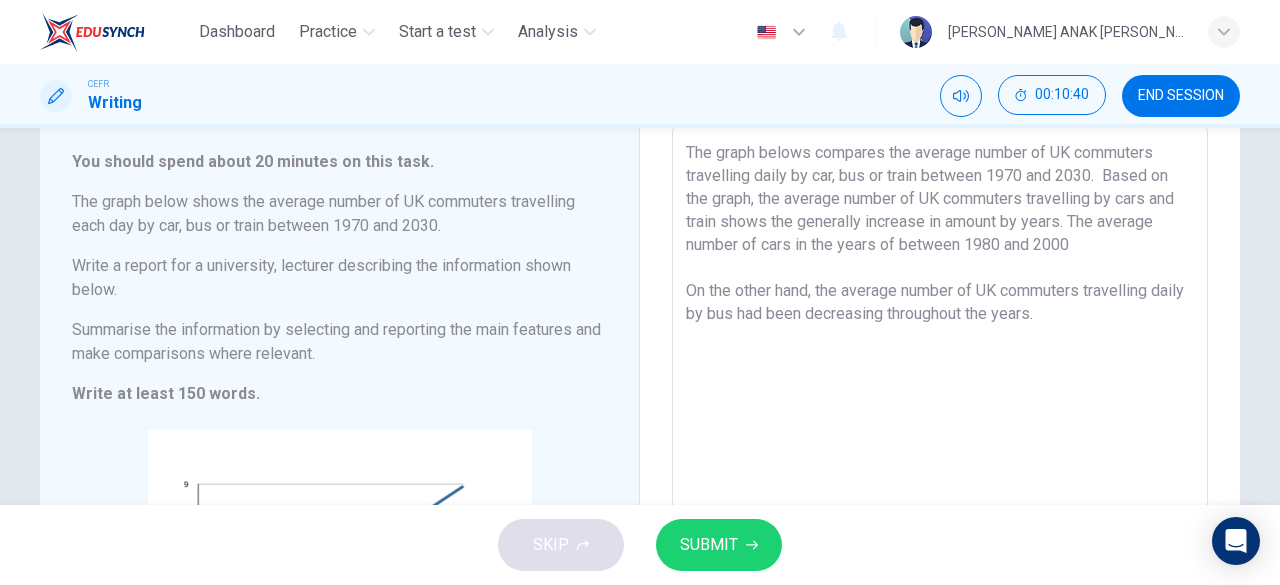 paste on "a" 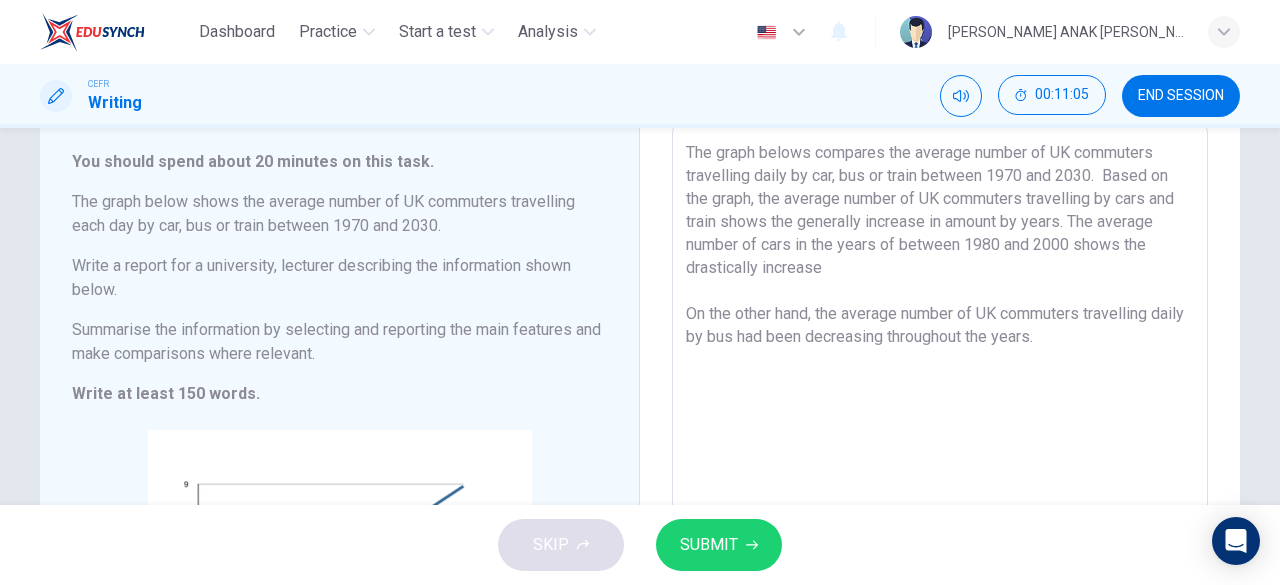 drag, startPoint x: 1120, startPoint y: 243, endPoint x: 1160, endPoint y: 244, distance: 40.012497 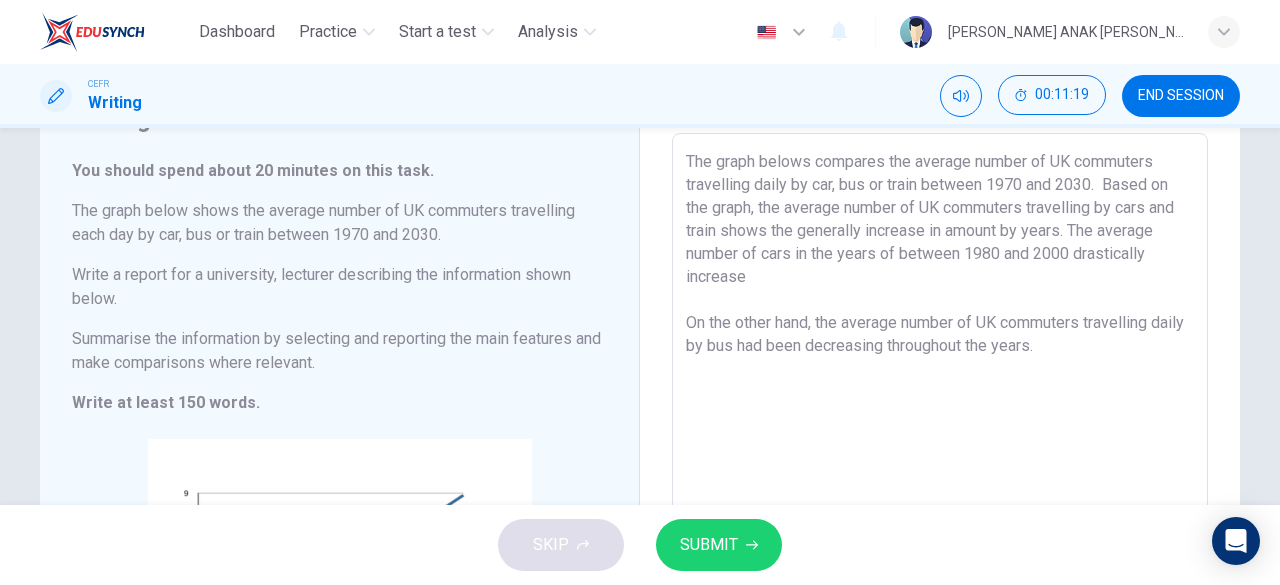 scroll, scrollTop: 105, scrollLeft: 0, axis: vertical 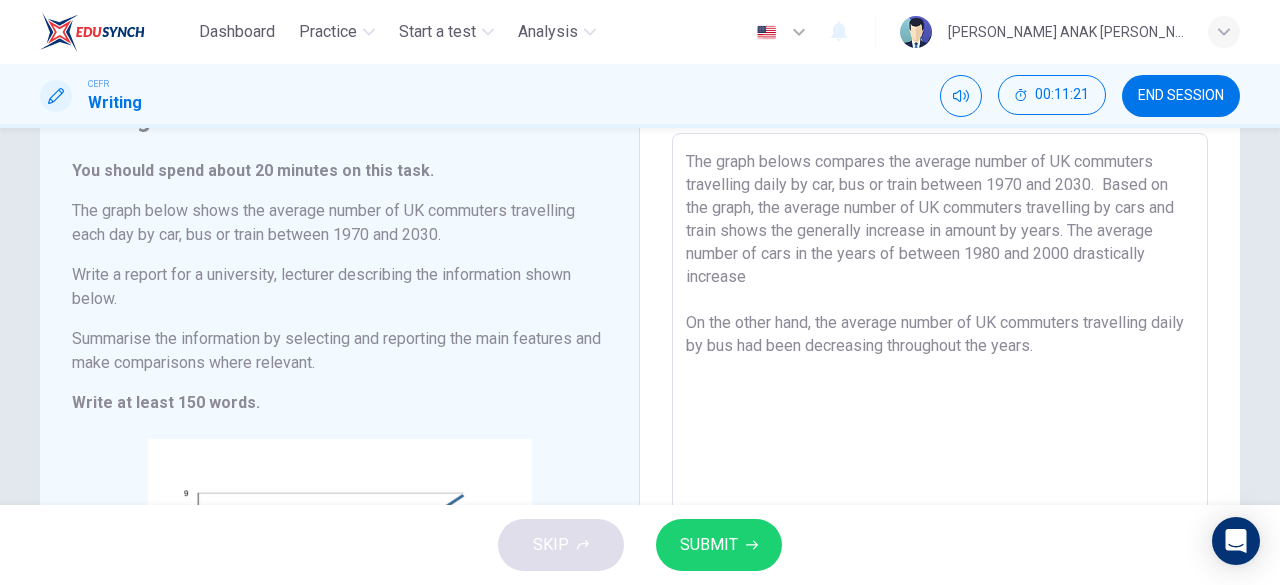 click on "The graph belows compares the average number of UK commuters travelling daily by car, bus or train between 1970 and 2030.  Based on the graph, the average number of UK commuters travelling by cars and train shows the generally increase in amount by years. The average number of cars in the years of between 1980 and 2000 drastically increase
On the other hand, the average number of UK commuters travelling daily by bus had been decreasing throughout the years." at bounding box center [940, 461] 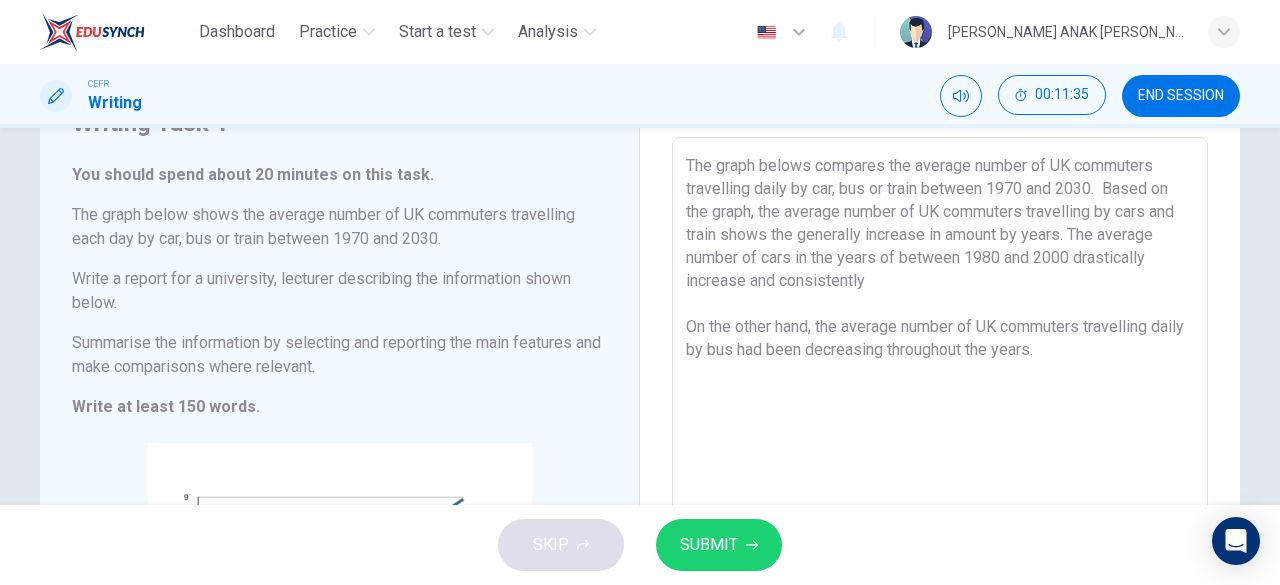 scroll, scrollTop: 97, scrollLeft: 0, axis: vertical 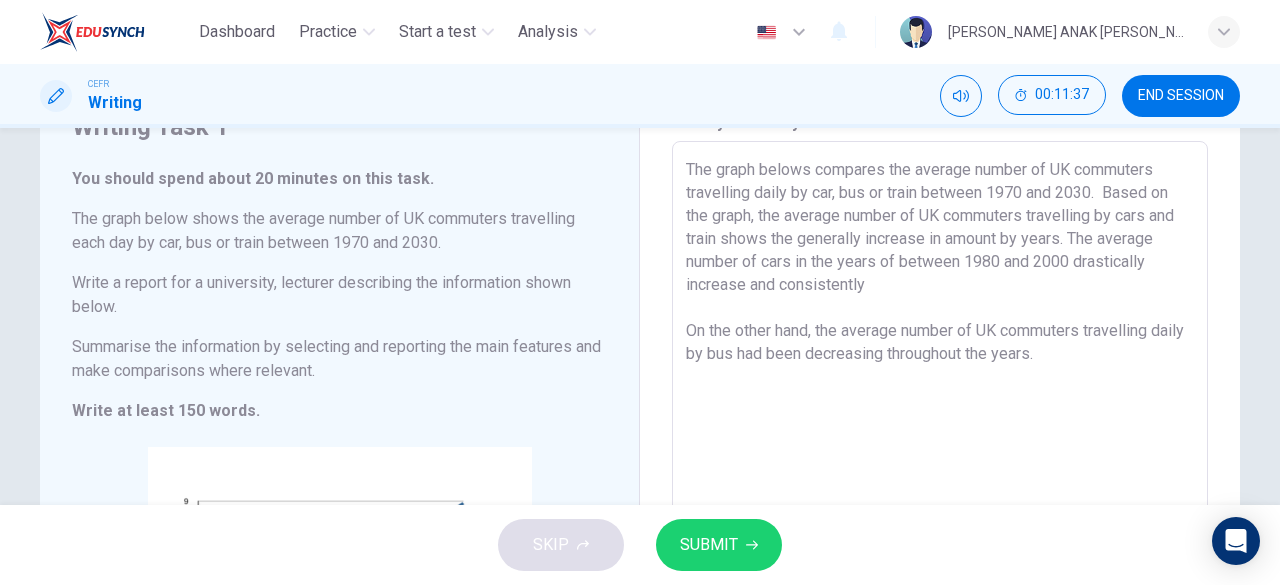 click on "The graph belows compares the average number of UK commuters travelling daily by car, bus or train between 1970 and 2030.  Based on the graph, the average number of UK commuters travelling by cars and train shows the generally increase in amount by years. The average number of cars in the years of between 1980 and 2000 drastically increase and consistently
On the other hand, the average number of UK commuters travelling daily by bus had been decreasing throughout the years." at bounding box center (940, 469) 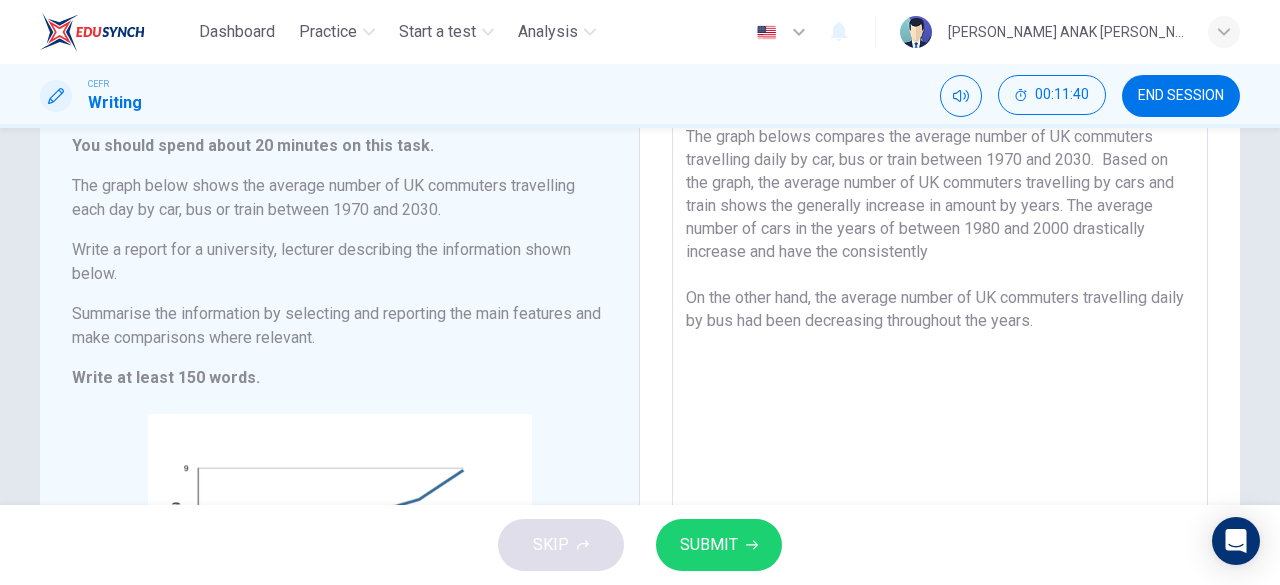 scroll, scrollTop: 131, scrollLeft: 0, axis: vertical 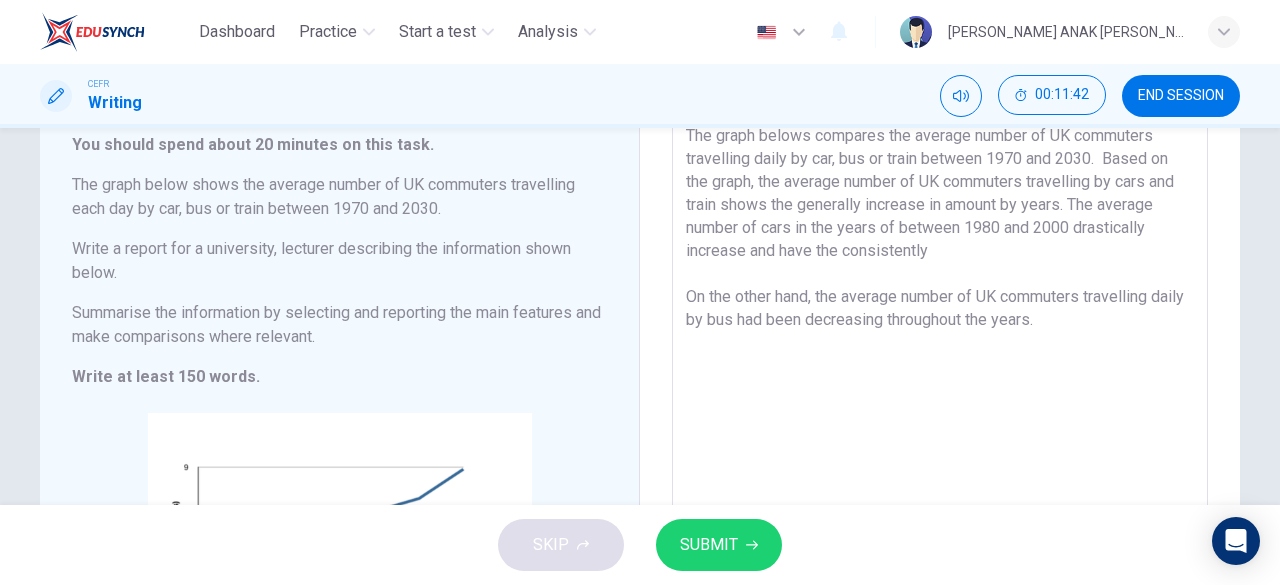 click on "The graph belows compares the average number of UK commuters travelling daily by car, bus or train between 1970 and 2030.  Based on the graph, the average number of UK commuters travelling by cars and train shows the generally increase in amount by years. The average number of cars in the years of between 1980 and 2000 drastically increase and have the consistently
On the other hand, the average number of UK commuters travelling daily by bus had been decreasing throughout the years." at bounding box center (940, 435) 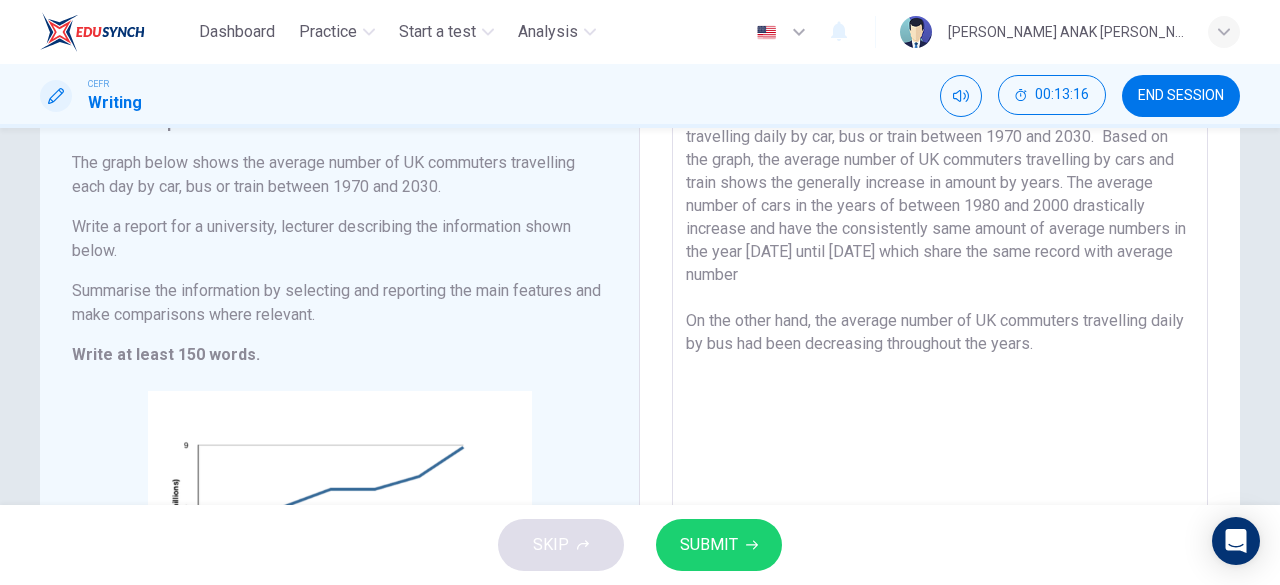 scroll, scrollTop: 150, scrollLeft: 0, axis: vertical 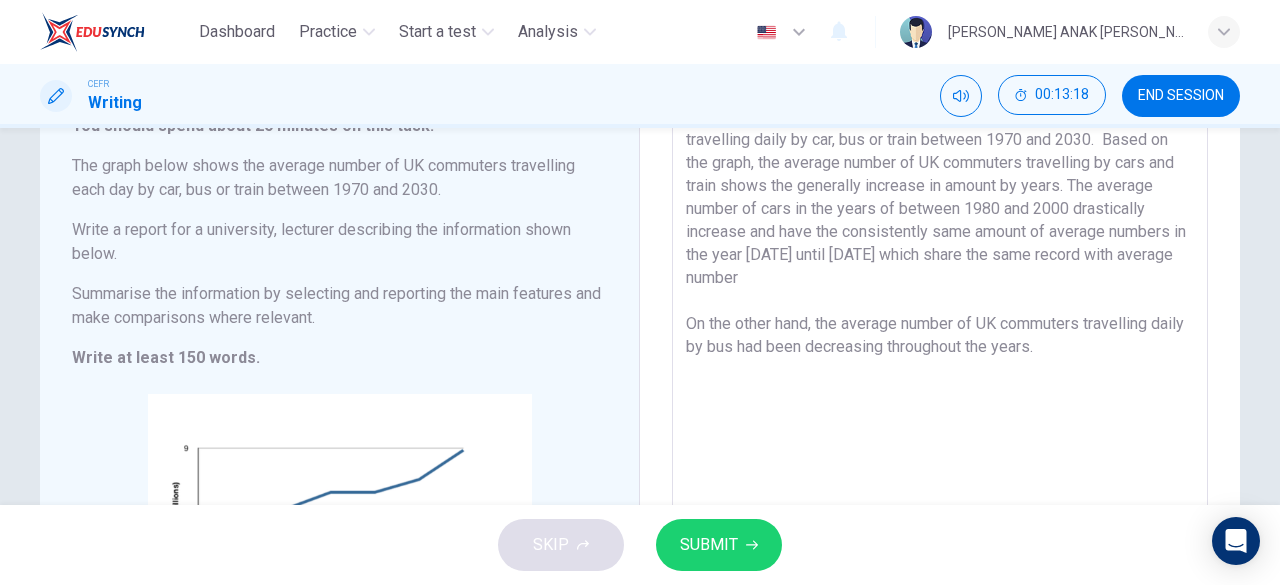 click on "The graph belows compares the average number of UK commuters travelling daily by car, bus or train between 1970 and 2030.  Based on the graph, the average number of UK commuters travelling by cars and train shows the generally increase in amount by years. The average number of cars in the years of between 1980 and 2000 drastically increase and have the consistently same amount of average numbers in the year [DATE] until [DATE] which share the same record with average number
On the other hand, the average number of UK commuters travelling daily by bus had been decreasing throughout the years." at bounding box center [940, 416] 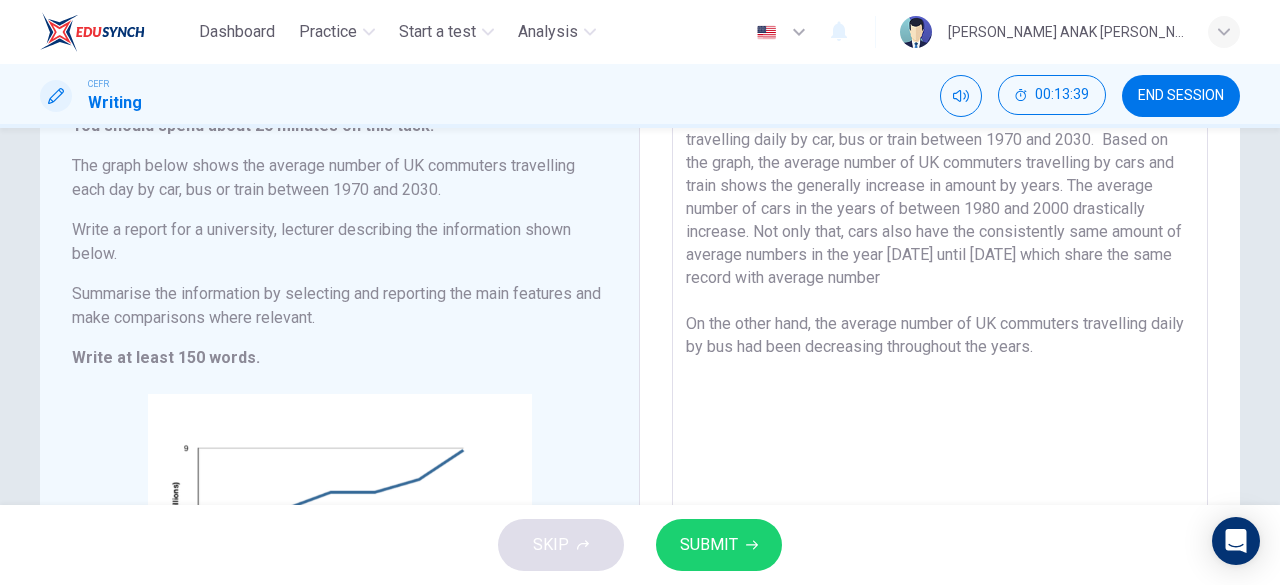 click on "The graph belows compares the average number of UK commuters travelling daily by car, bus or train between 1970 and 2030.  Based on the graph, the average number of UK commuters travelling by cars and train shows the generally increase in amount by years. The average number of cars in the years of between 1980 and 2000 drastically increase. Not only that, cars also have the consistently same amount of average numbers in the year [DATE] until [DATE] which share the same record with average number
On the other hand, the average number of UK commuters travelling daily by bus had been decreasing throughout the years." at bounding box center [940, 416] 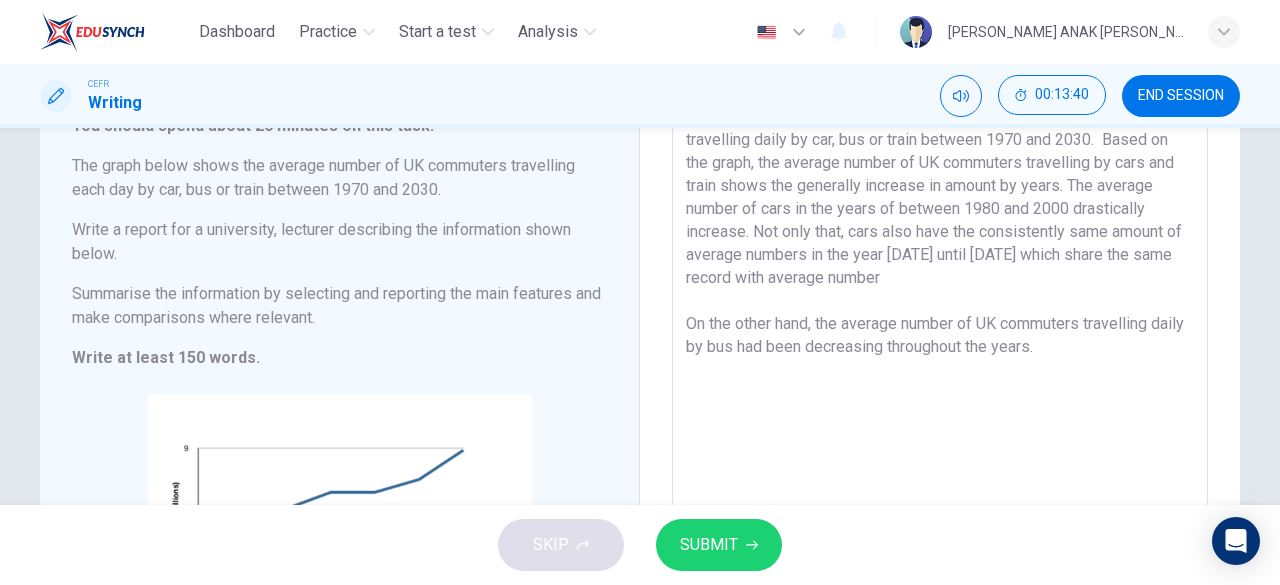 click on "The graph belows compares the average number of UK commuters travelling daily by car, bus or train between 1970 and 2030.  Based on the graph, the average number of UK commuters travelling by cars and train shows the generally increase in amount by years. The average number of cars in the years of between 1980 and 2000 drastically increase. Not only that, cars also have the consistently same amount of average numbers in the year [DATE] until [DATE] which share the same record with average number
On the other hand, the average number of UK commuters travelling daily by bus had been decreasing throughout the years." at bounding box center [940, 416] 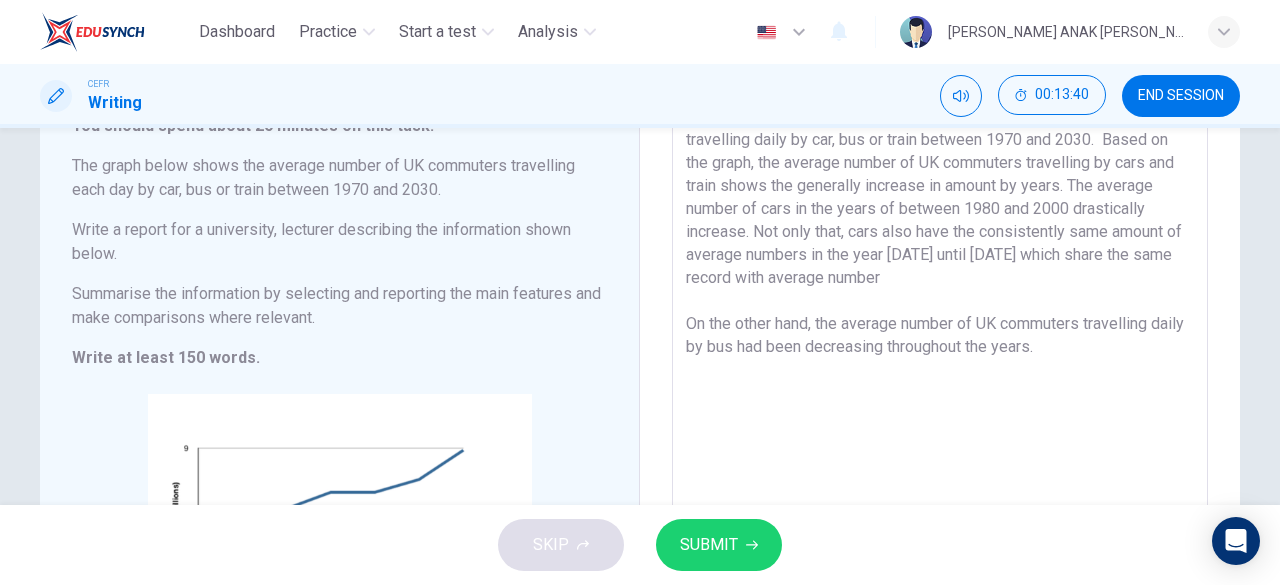 click on "The graph belows compares the average number of UK commuters travelling daily by car, bus or train between 1970 and 2030.  Based on the graph, the average number of UK commuters travelling by cars and train shows the generally increase in amount by years. The average number of cars in the years of between 1980 and 2000 drastically increase. Not only that, cars also have the consistently same amount of average numbers in the year [DATE] until [DATE] which share the same record with average number
On the other hand, the average number of UK commuters travelling daily by bus had been decreasing throughout the years." at bounding box center [940, 416] 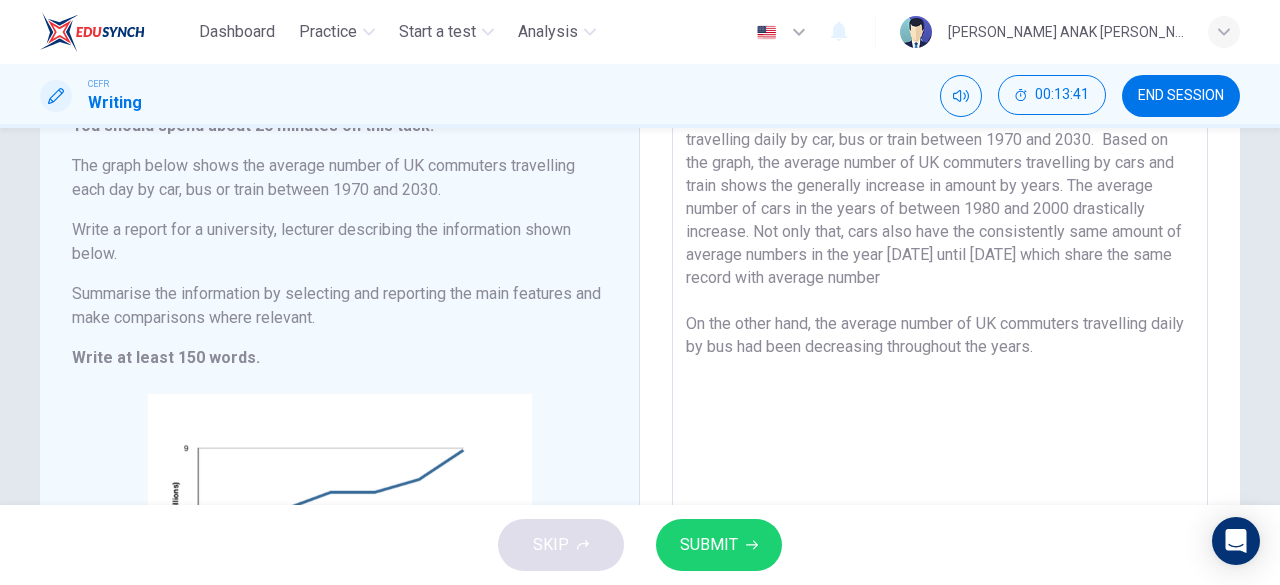 click on "The graph belows compares the average number of UK commuters travelling daily by car, bus or train between 1970 and 2030.  Based on the graph, the average number of UK commuters travelling by cars and train shows the generally increase in amount by years. The average number of cars in the years of between 1980 and 2000 drastically increase. Not only that, cars also have the consistently same amount of average numbers in the year [DATE] until [DATE] which share the same record with average number
On the other hand, the average number of UK commuters travelling daily by bus had been decreasing throughout the years." at bounding box center [940, 416] 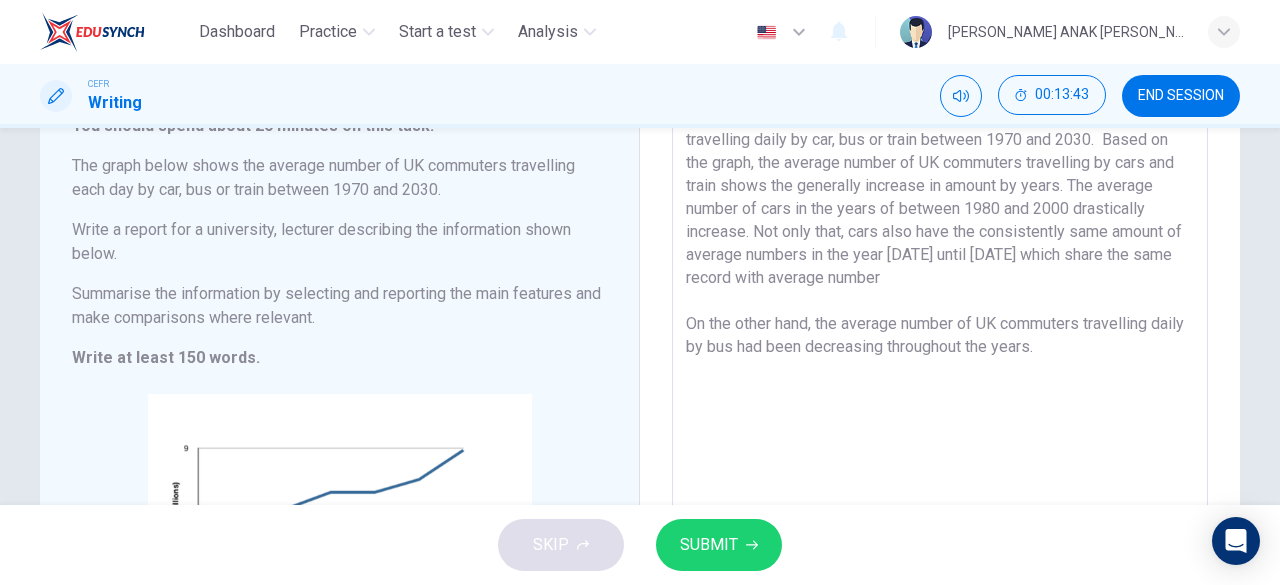 drag, startPoint x: 915, startPoint y: 281, endPoint x: 764, endPoint y: 285, distance: 151.05296 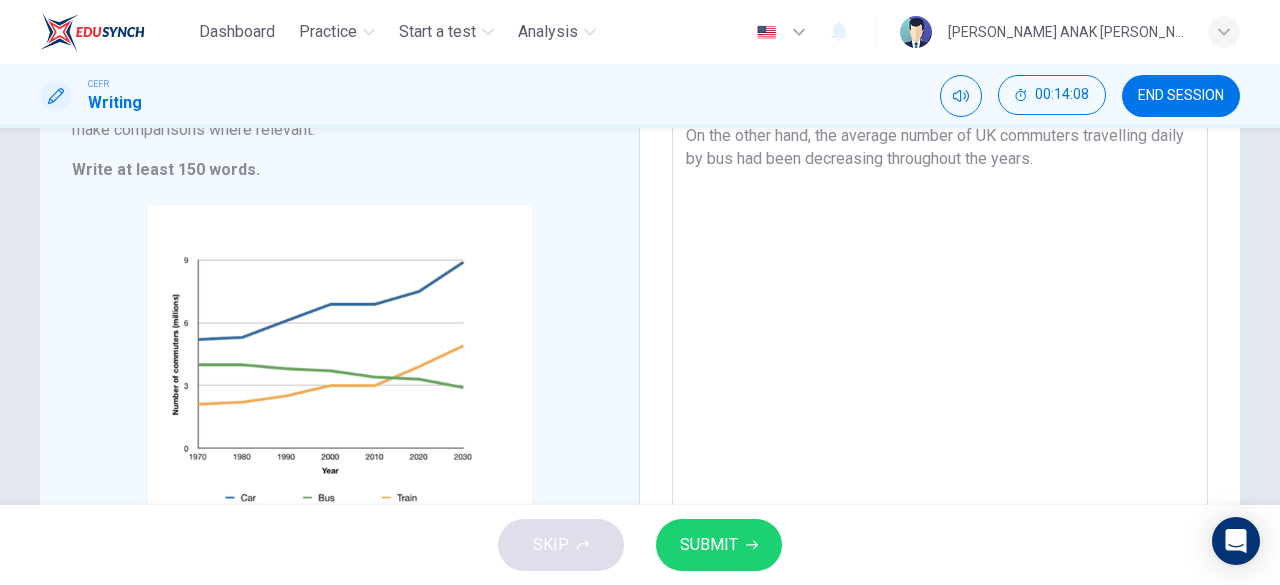 scroll, scrollTop: 333, scrollLeft: 0, axis: vertical 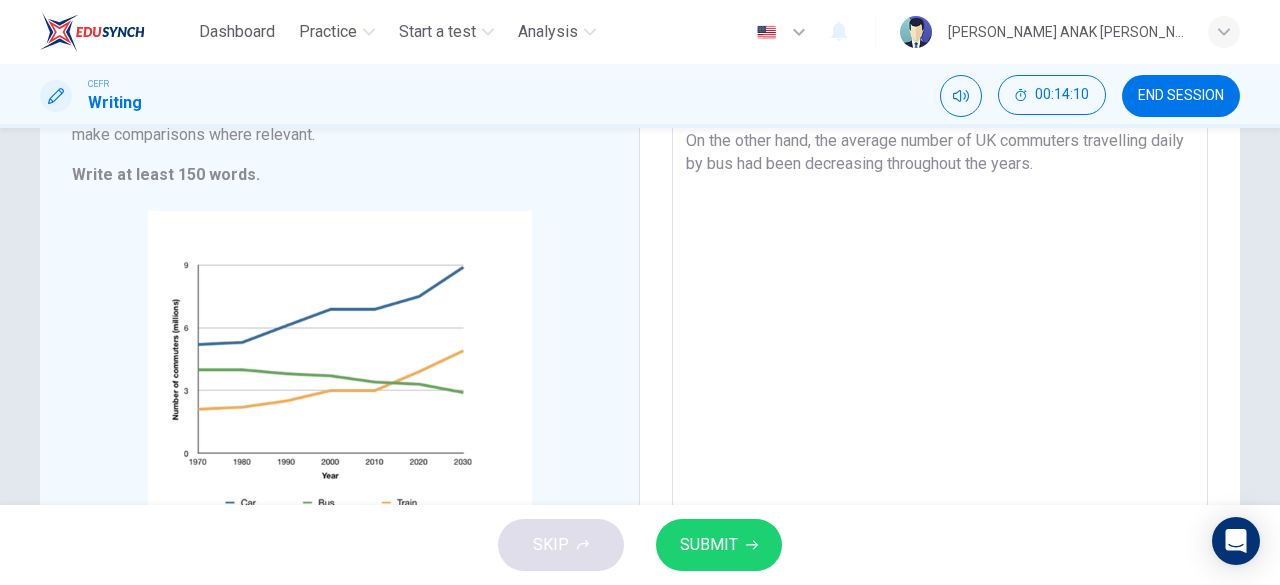 click on "The graph belows compares the average number of UK commuters travelling daily by car, bus or train between 1970 and 2030.  Based on the graph, the average number of UK commuters travelling by cars and train shows the generally increase in amount by years. The average number of cars in the years of between 1980 and 2000 drastically increase. Not only that, cars also have the consistently same amount of average numbers in the year [DATE] until [DATE] which share the same record with train.
On the other hand, the average number of UK commuters travelling daily by bus had been decreasing throughout the years." at bounding box center (940, 233) 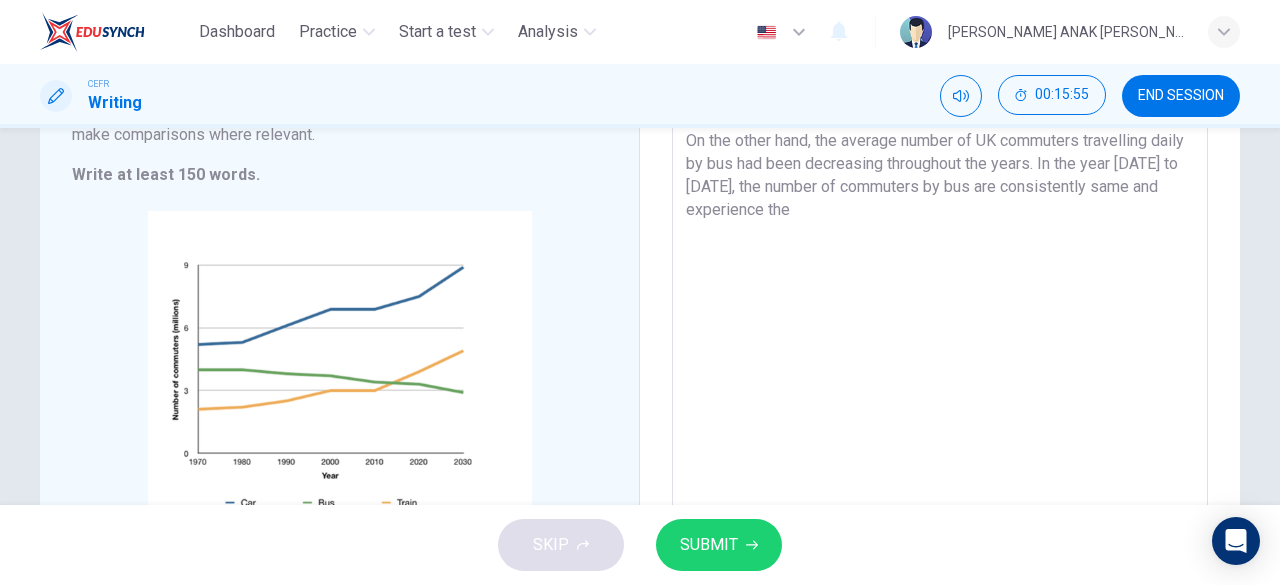 click on "The graph belows compares the average number of UK commuters travelling daily by car, bus or train between 1970 and 2030.  Based on the graph, the average number of UK commuters travelling by cars and train shows the generally increase in amount by years. The average number of cars in the years of between 1980 and 2000 drastically increase. Not only that, cars also have the consistently same amount of average numbers in the year [DATE] until [DATE] which share the same record with train.
On the other hand, the average number of UK commuters travelling daily by bus had been decreasing throughout the years. In the year [DATE] to [DATE], the number of commuters by bus are consistently same and experience the" at bounding box center (940, 233) 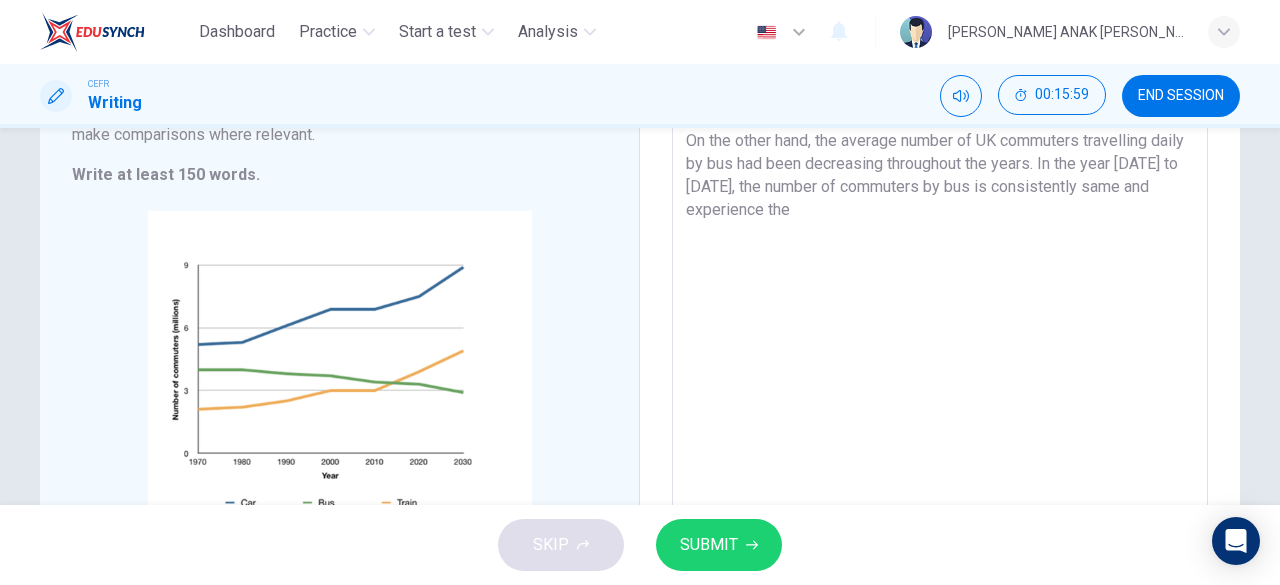 click on "The graph belows compares the average number of UK commuters travelling daily by car, bus or train between 1970 and 2030.  Based on the graph, the average number of UK commuters travelling by cars and train shows the generally increase in amount by years. The average number of cars in the years of between 1980 and 2000 drastically increase. Not only that, cars also have the consistently same amount of average numbers in the year [DATE] until [DATE] which share the same record with train.
On the other hand, the average number of UK commuters travelling daily by bus had been decreasing throughout the years. In the year [DATE] to [DATE], the number of commuters by bus is consistently same and experience the" at bounding box center [940, 233] 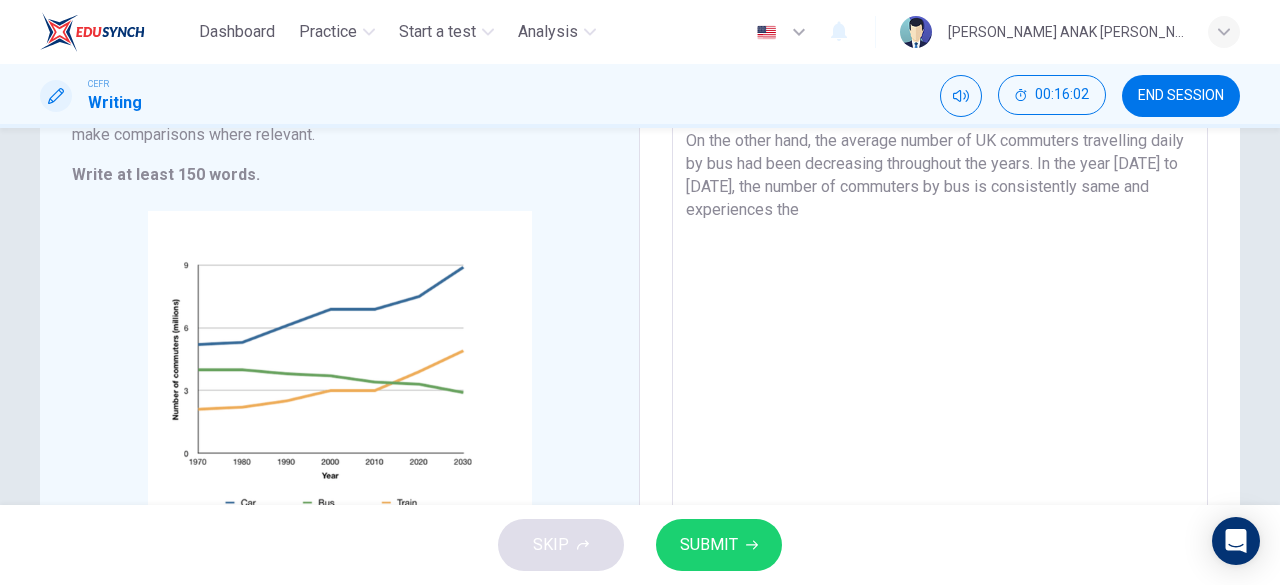 click on "The graph belows compares the average number of UK commuters travelling daily by car, bus or train between 1970 and 2030.  Based on the graph, the average number of UK commuters travelling by cars and train shows the generally increase in amount by years. The average number of cars in the years of between 1980 and 2000 drastically increase. Not only that, cars also have the consistently same amount of average numbers in the year [DATE] until [DATE] which share the same record with train.
On the other hand, the average number of UK commuters travelling daily by bus had been decreasing throughout the years. In the year [DATE] to [DATE], the number of commuters by bus is consistently same and experiences the" at bounding box center [940, 233] 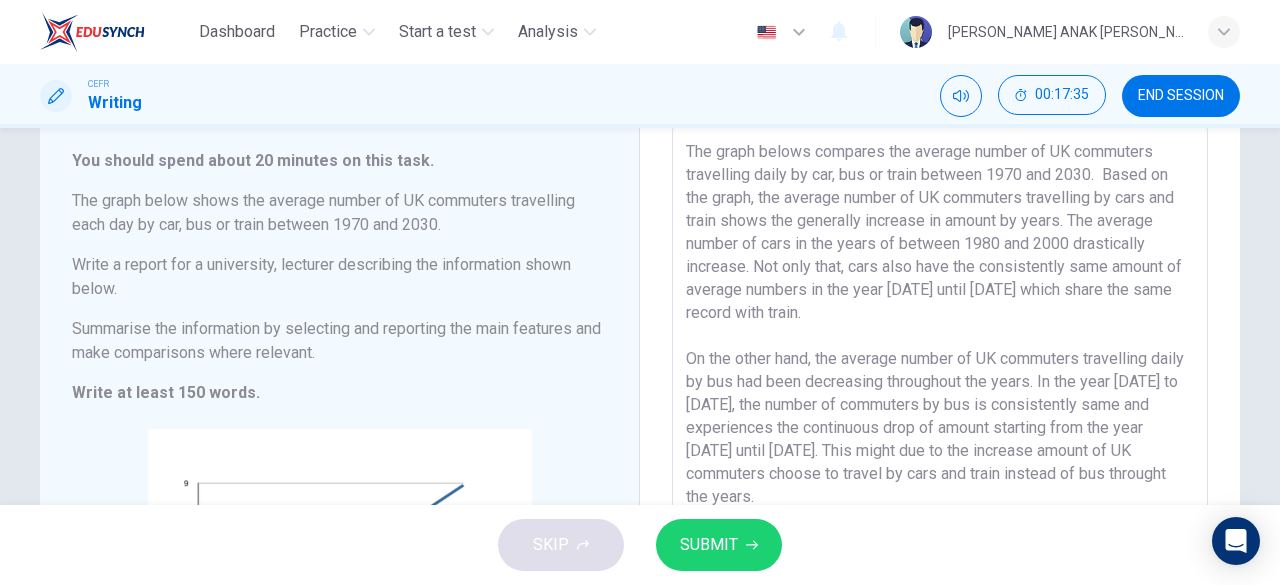 scroll, scrollTop: 116, scrollLeft: 0, axis: vertical 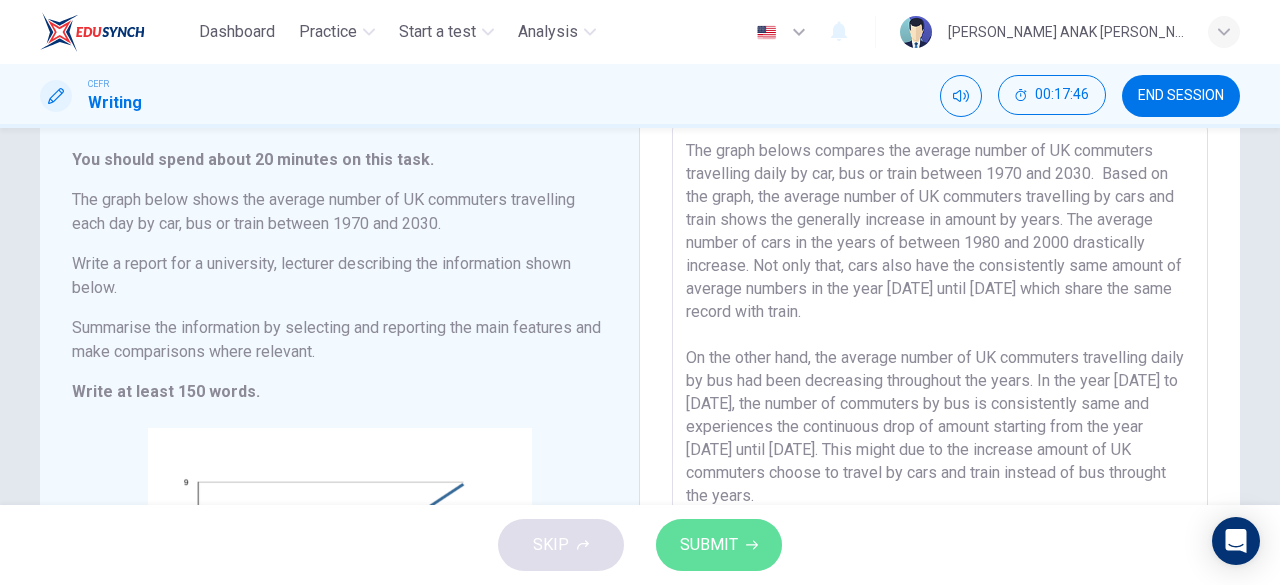 click on "SUBMIT" at bounding box center (719, 545) 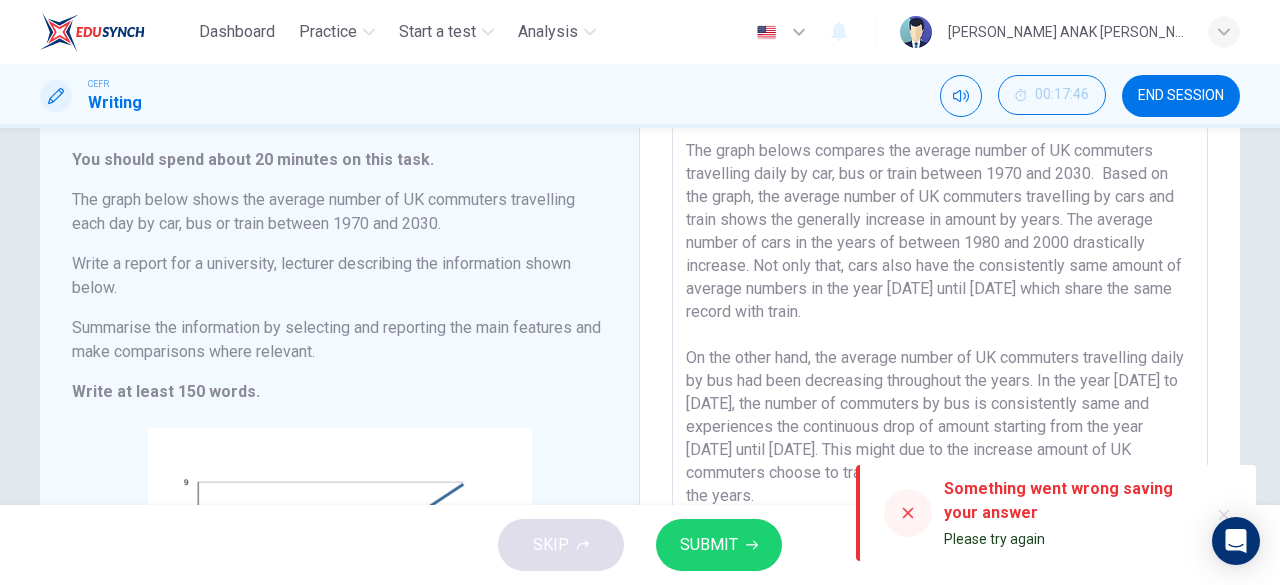 scroll, scrollTop: 500, scrollLeft: 0, axis: vertical 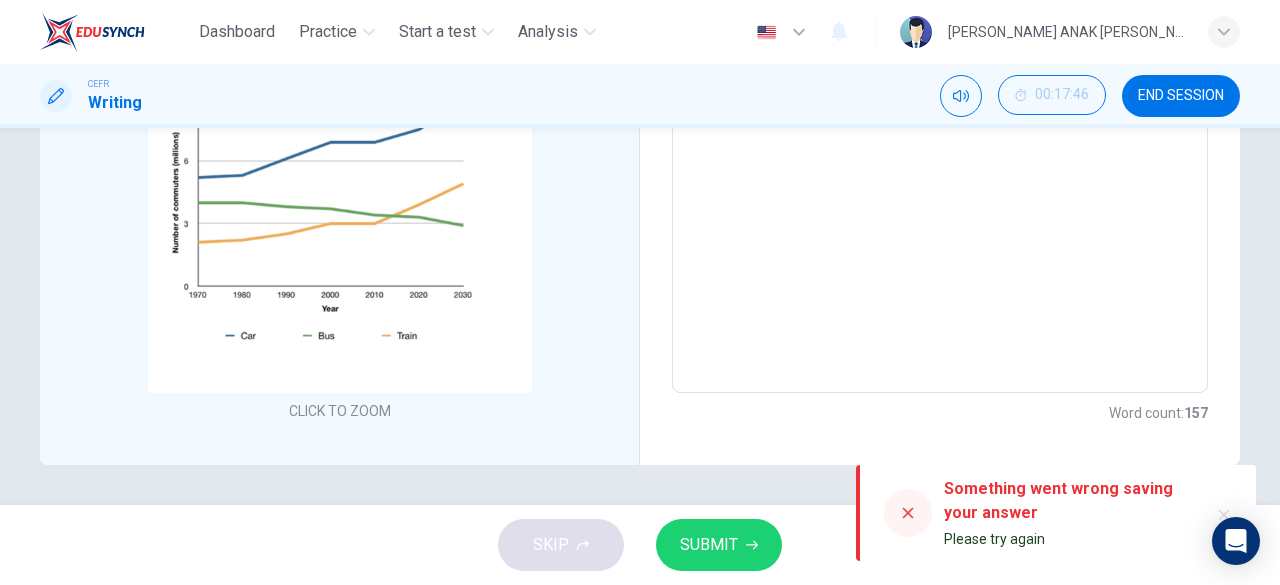 click on "SUBMIT" at bounding box center (719, 545) 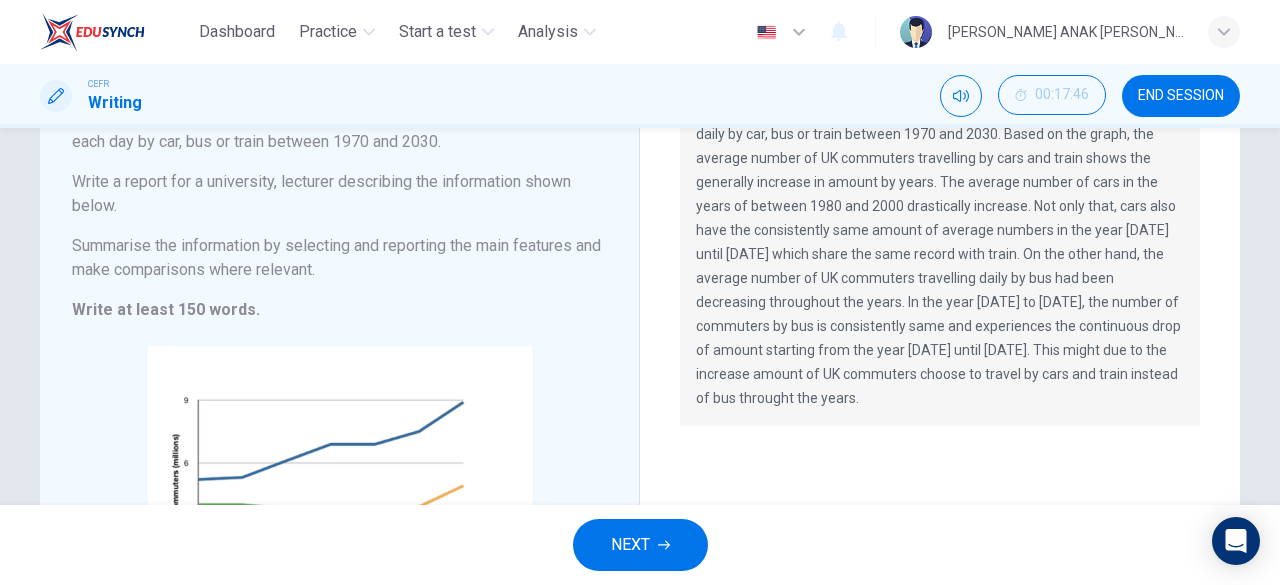 scroll, scrollTop: 0, scrollLeft: 0, axis: both 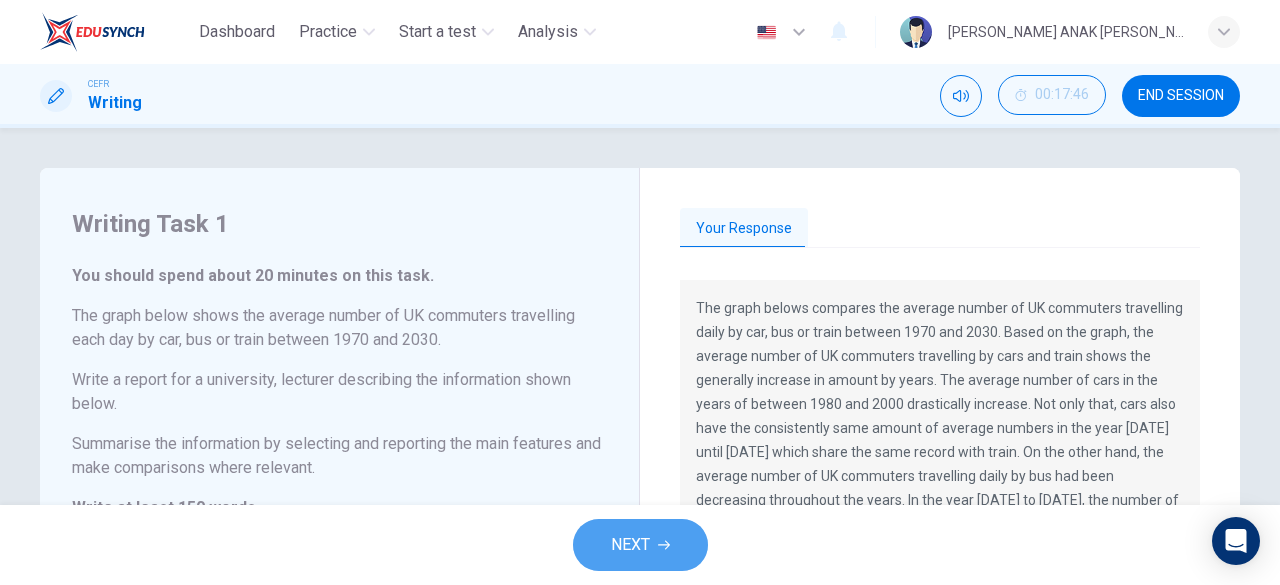 click on "NEXT" at bounding box center (640, 545) 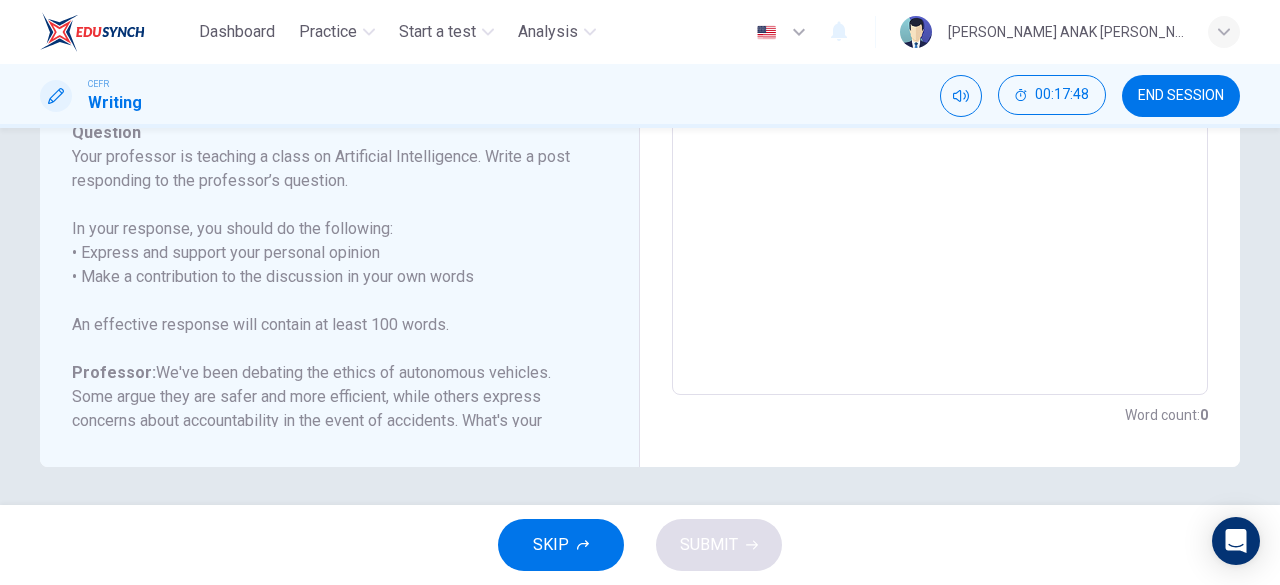 scroll, scrollTop: 512, scrollLeft: 0, axis: vertical 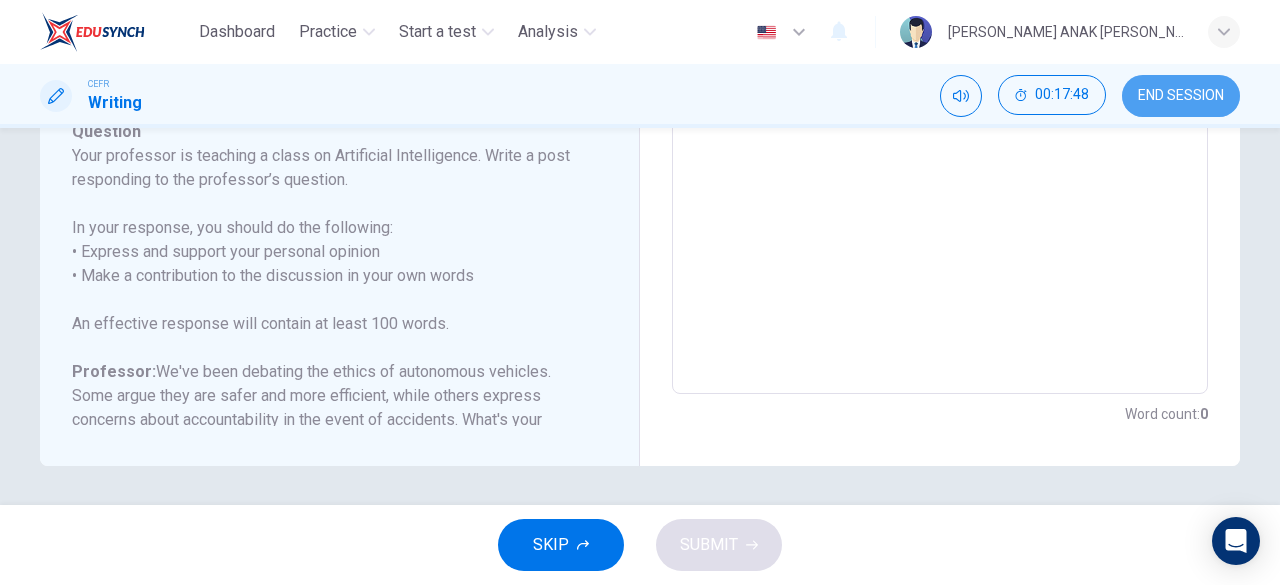 drag, startPoint x: 1155, startPoint y: 99, endPoint x: 734, endPoint y: 127, distance: 421.93008 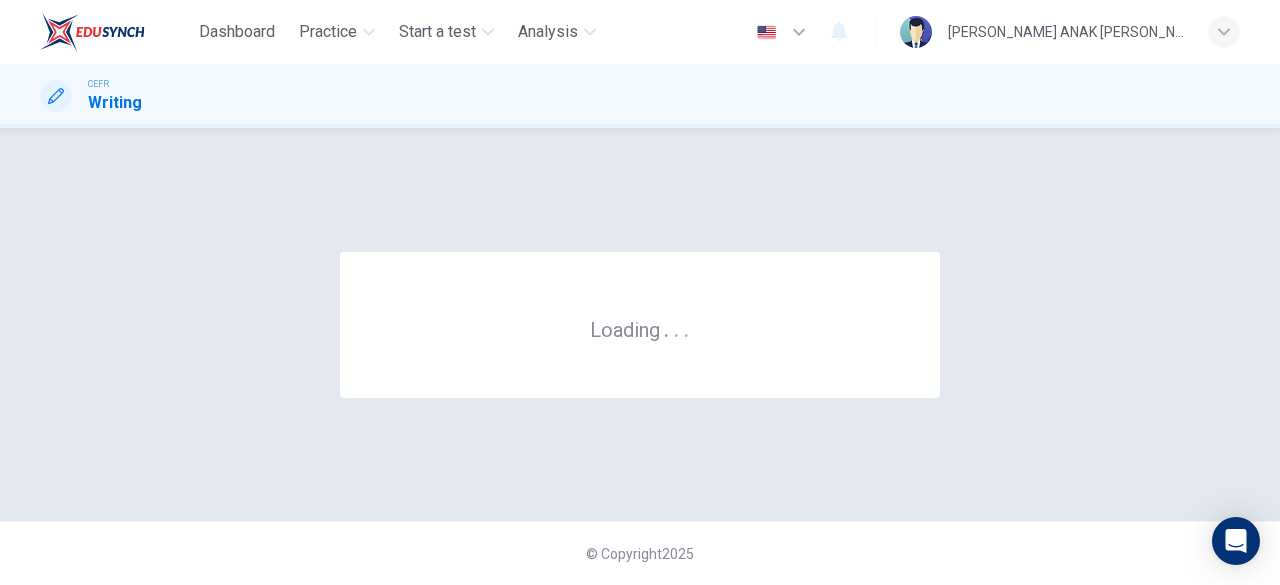 scroll, scrollTop: 0, scrollLeft: 0, axis: both 